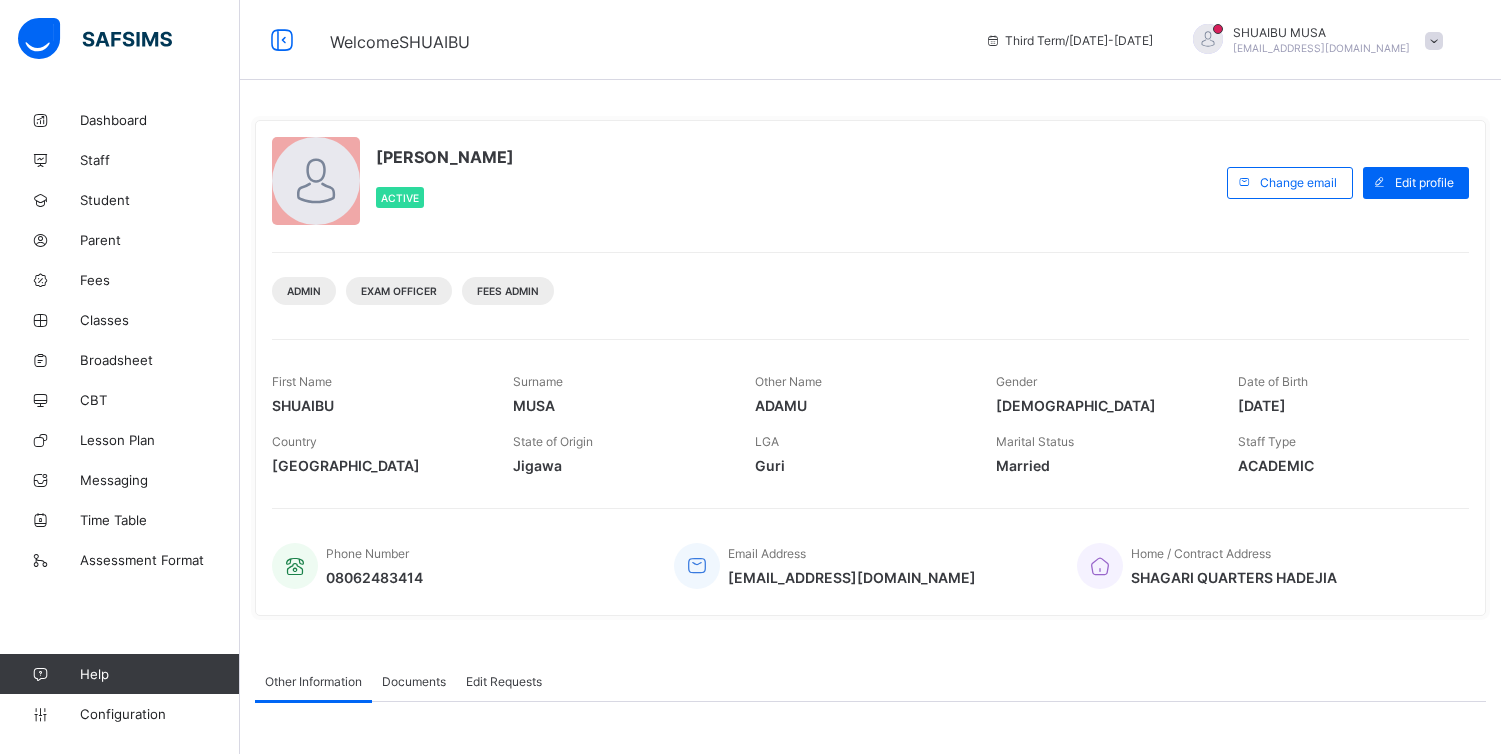 scroll, scrollTop: 0, scrollLeft: 0, axis: both 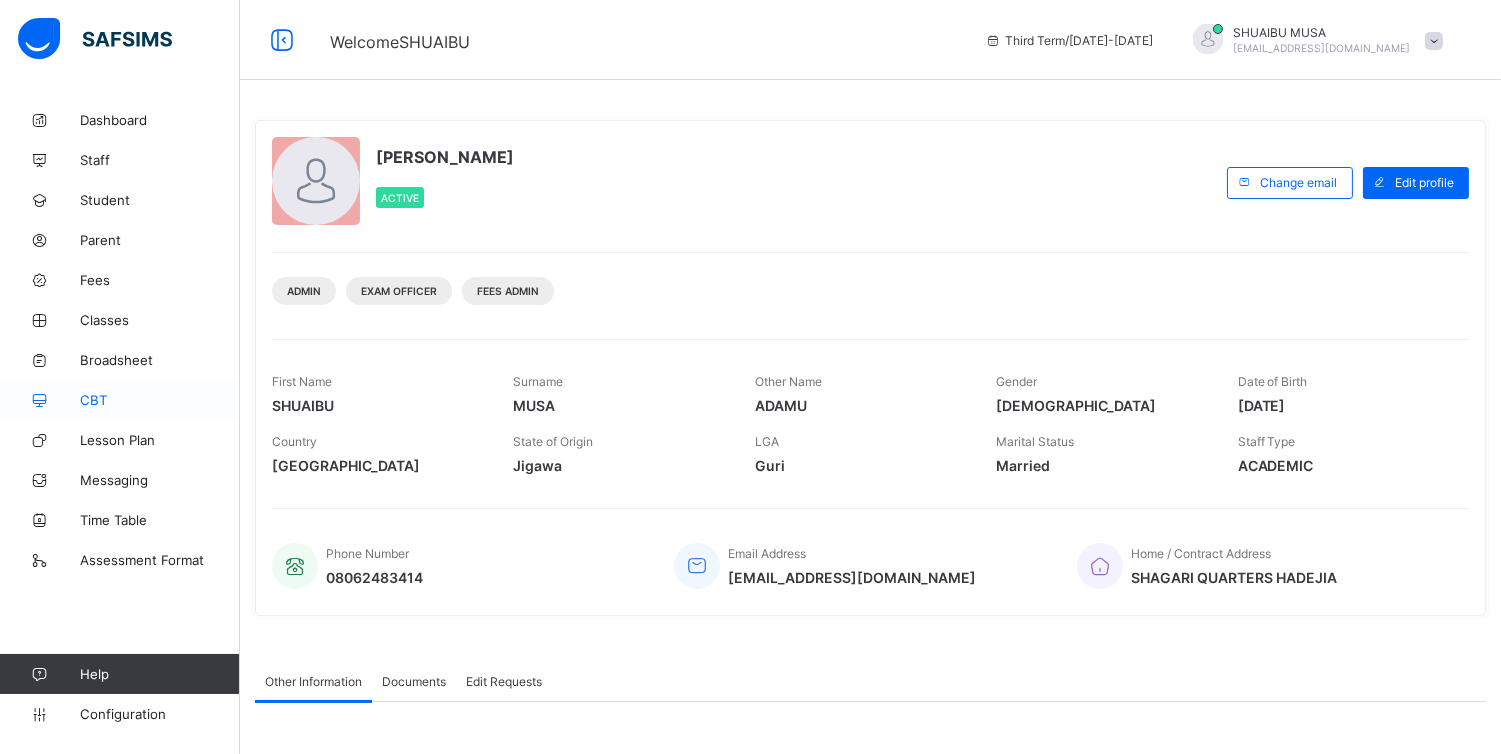 click on "CBT" at bounding box center [160, 400] 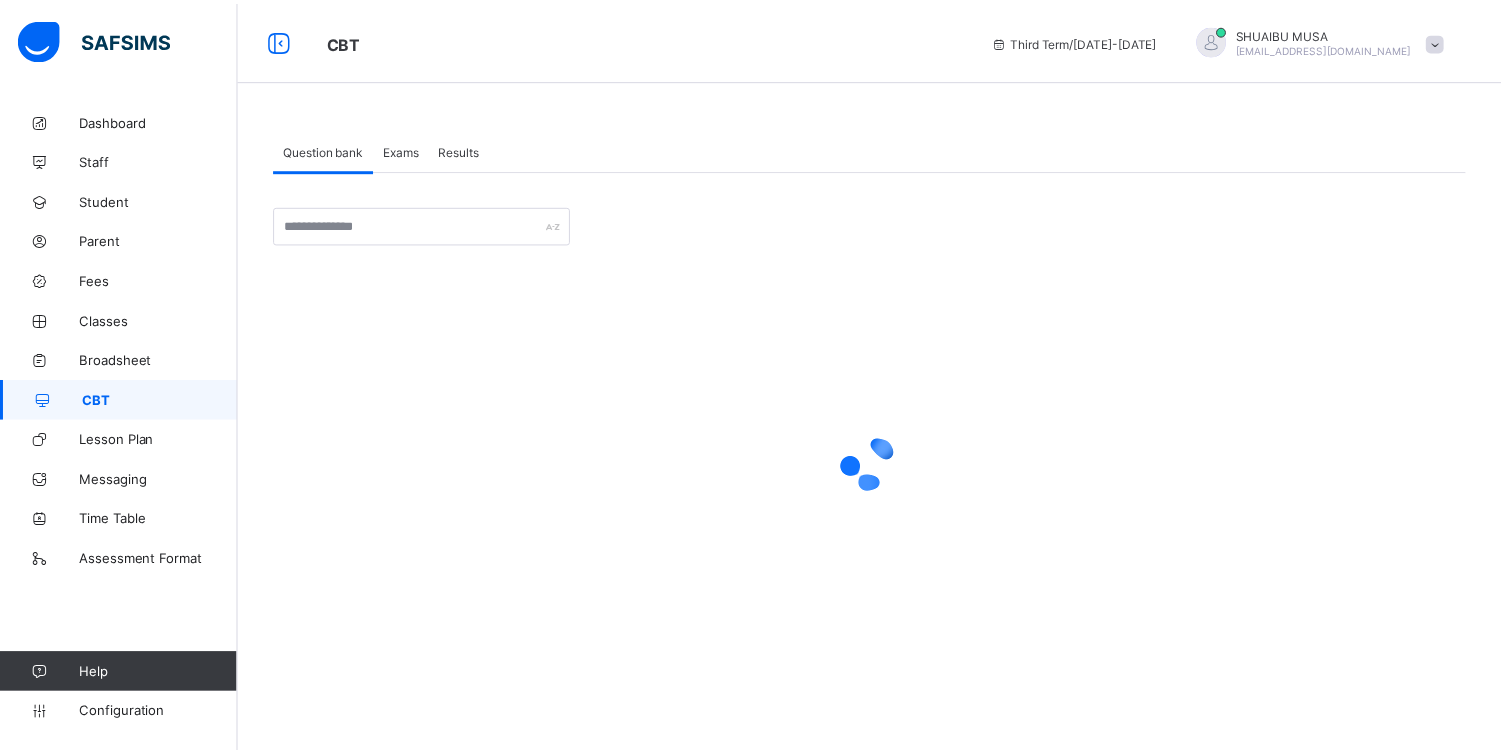 scroll, scrollTop: 0, scrollLeft: 0, axis: both 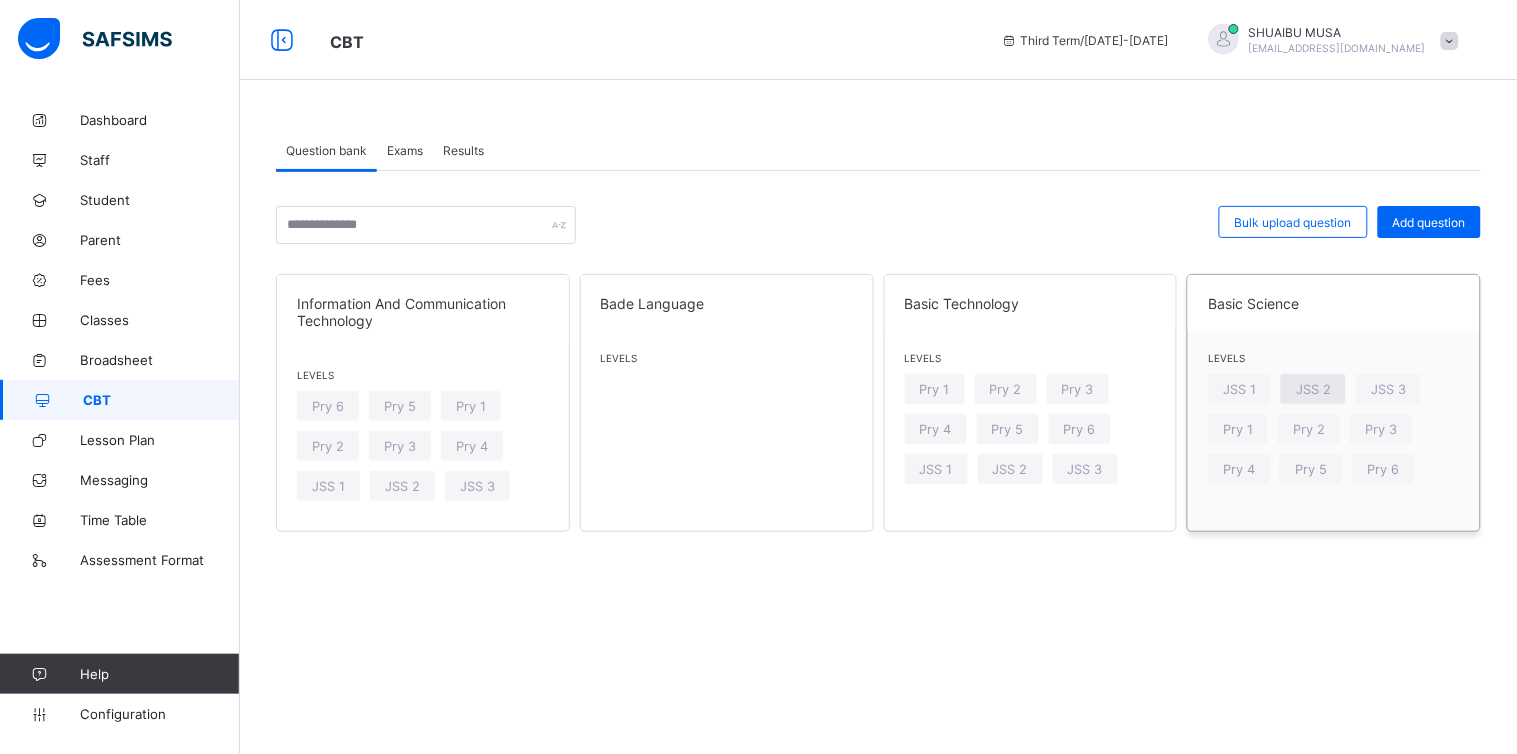 click on "JSS 2" at bounding box center (1313, 389) 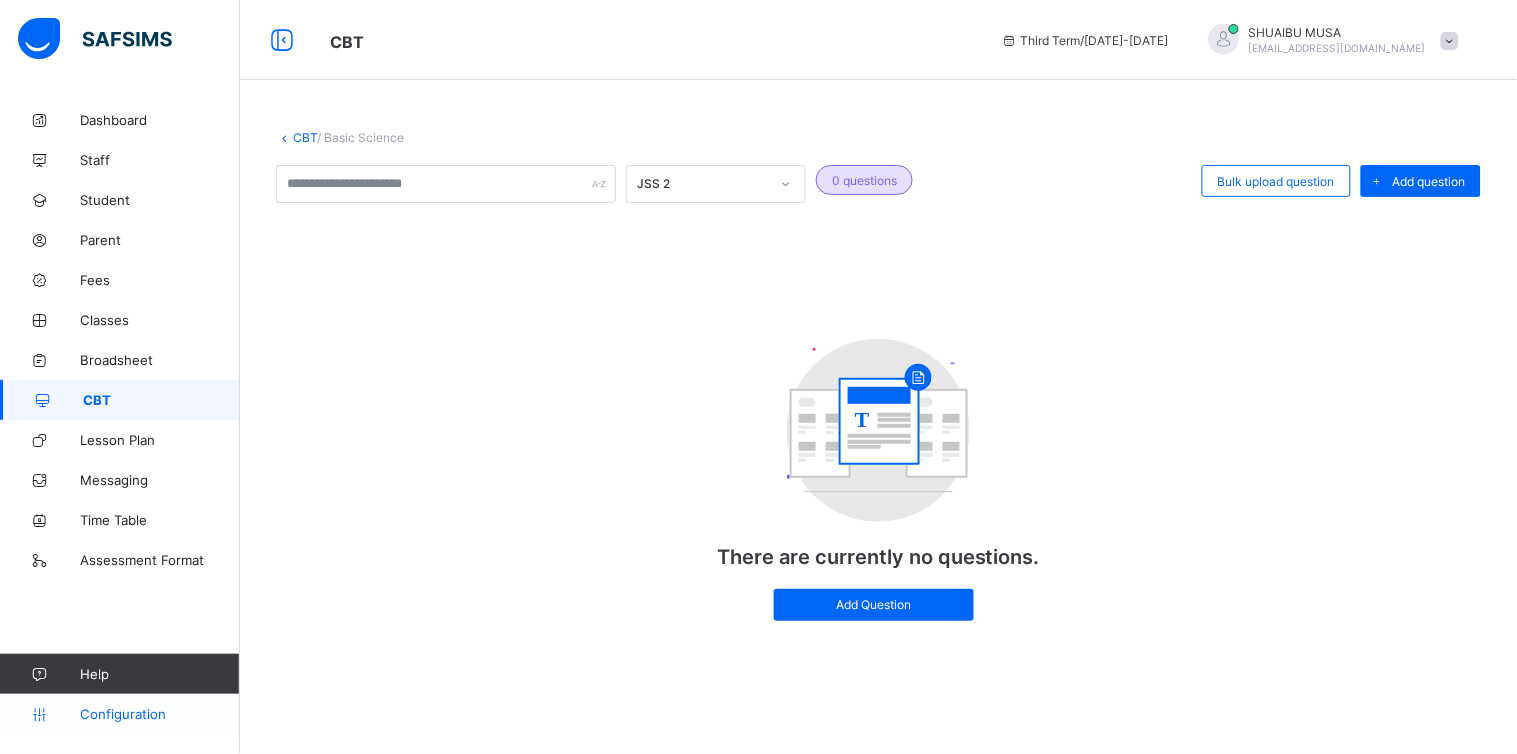 click on "Configuration" at bounding box center [159, 714] 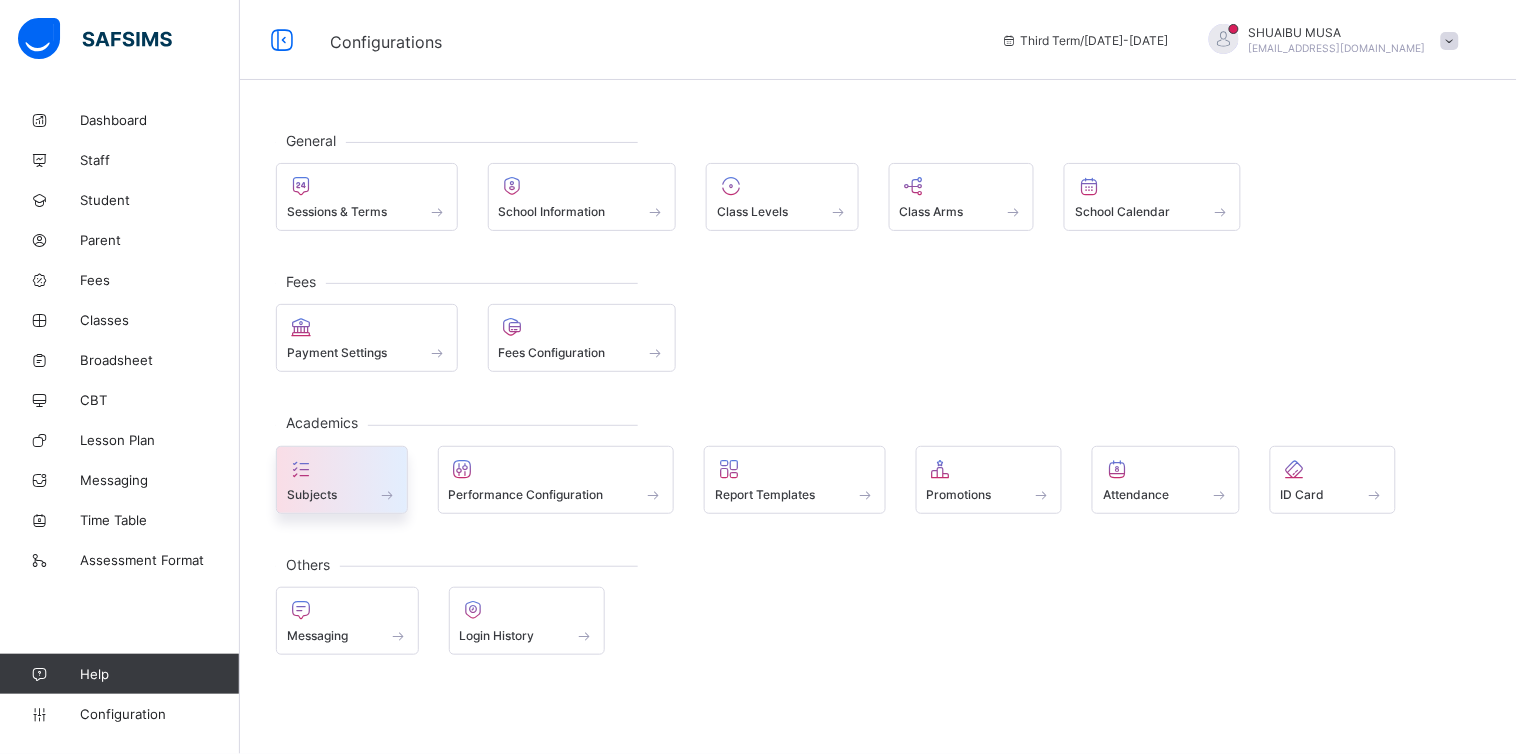 click at bounding box center (301, 469) 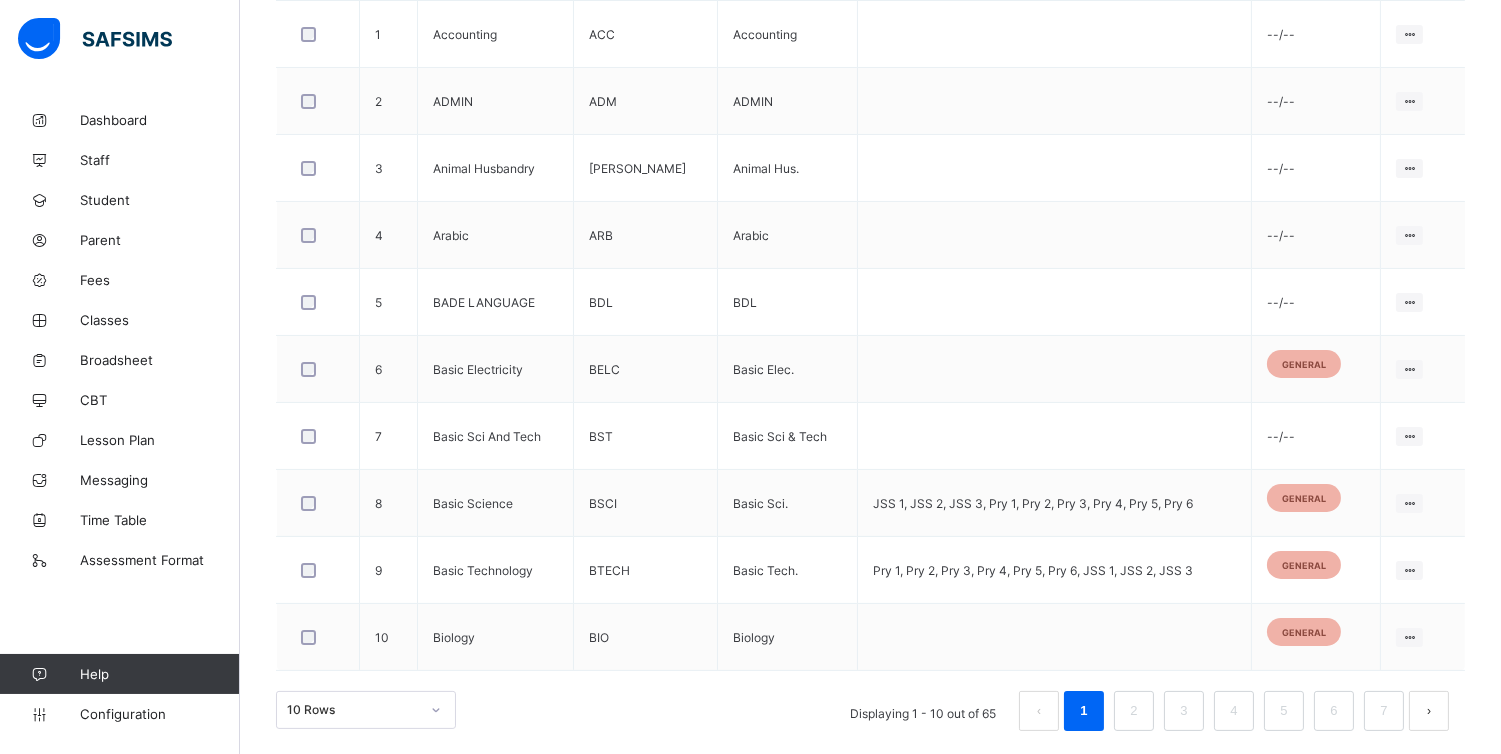scroll, scrollTop: 638, scrollLeft: 0, axis: vertical 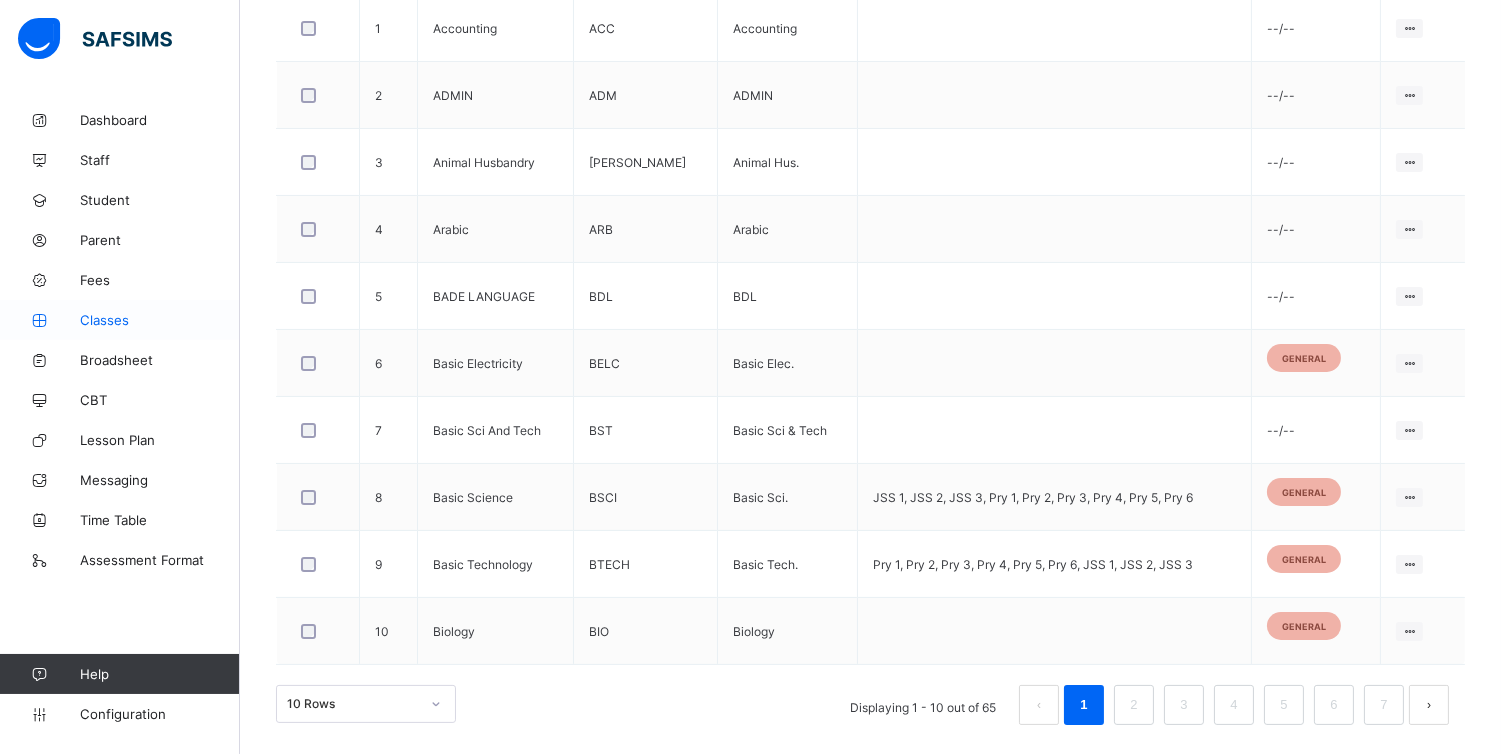 click on "Classes" at bounding box center (160, 320) 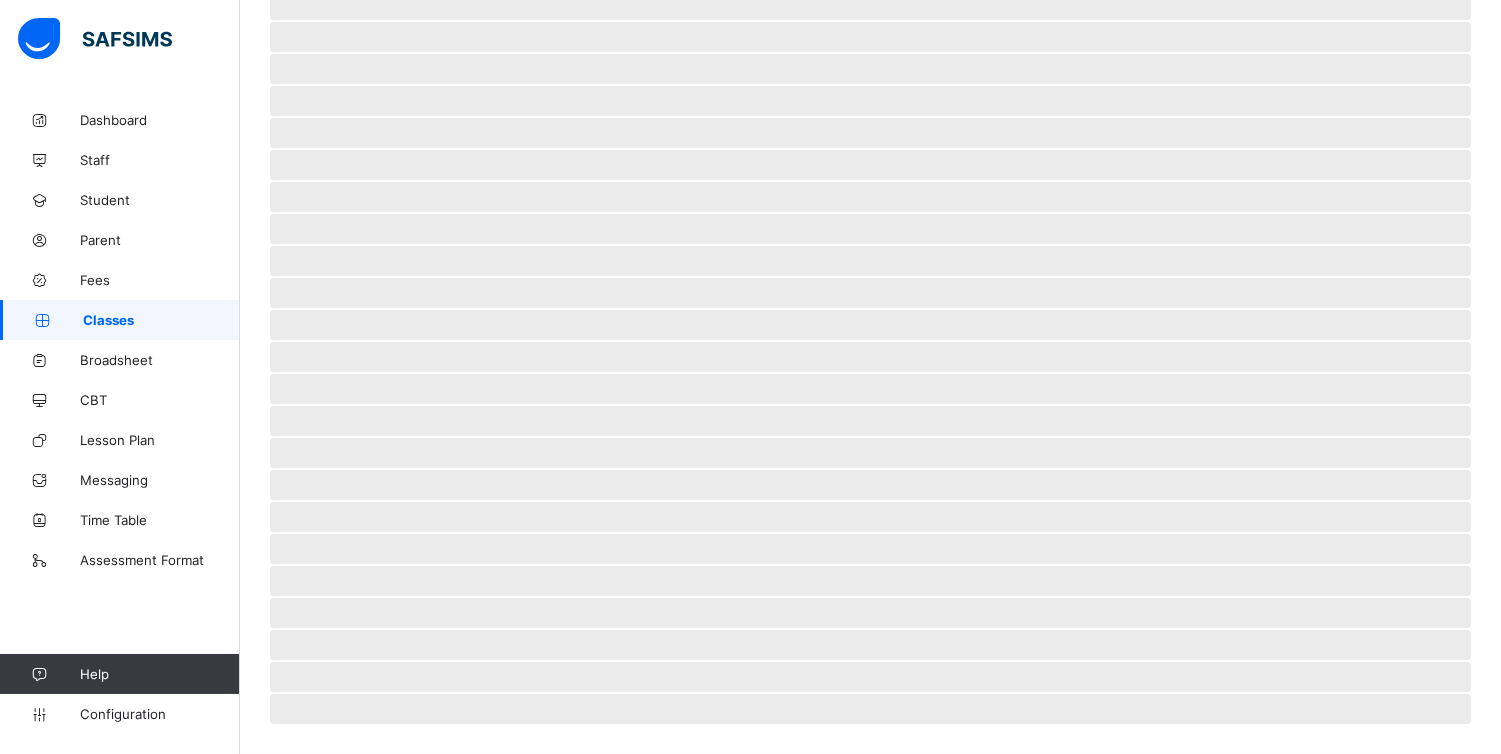 scroll, scrollTop: 0, scrollLeft: 0, axis: both 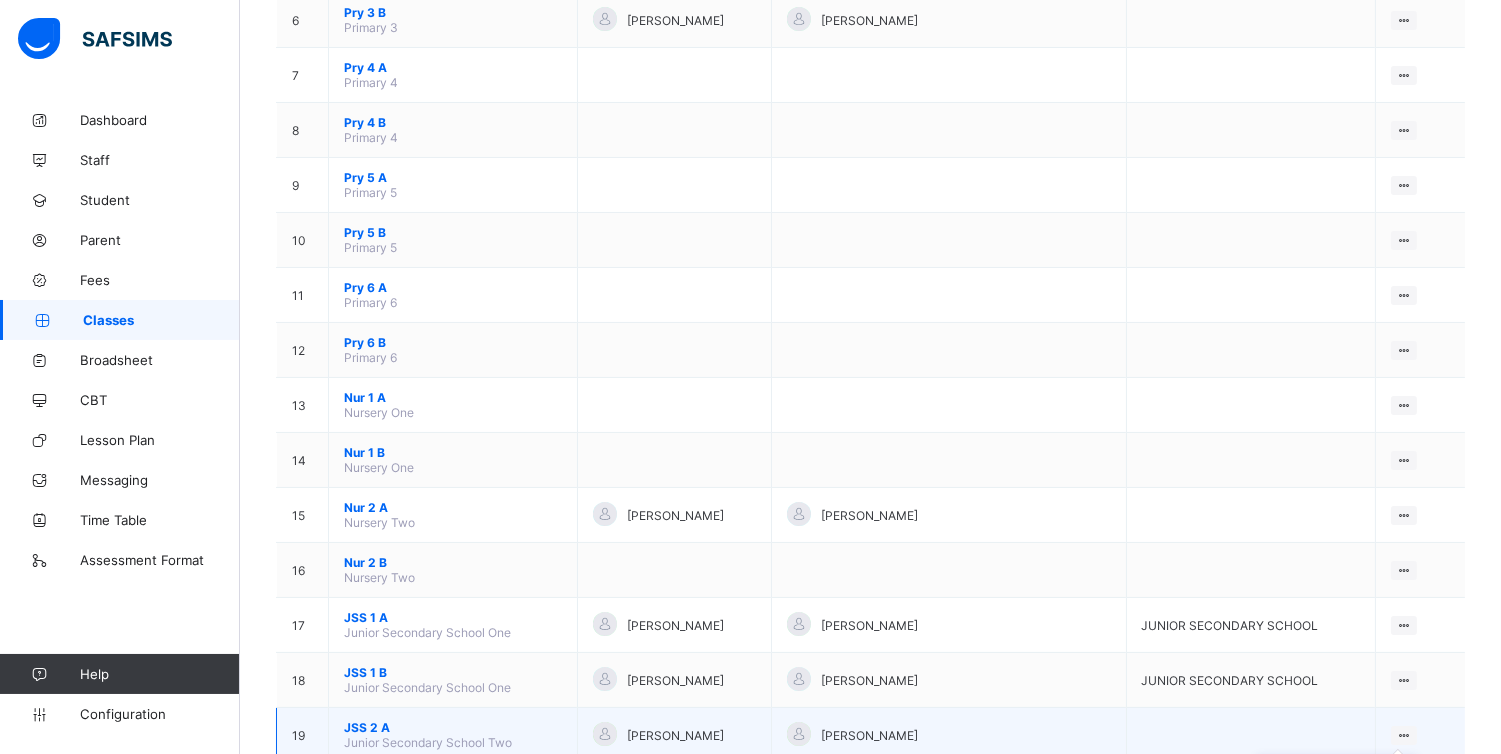 click at bounding box center (1404, 735) 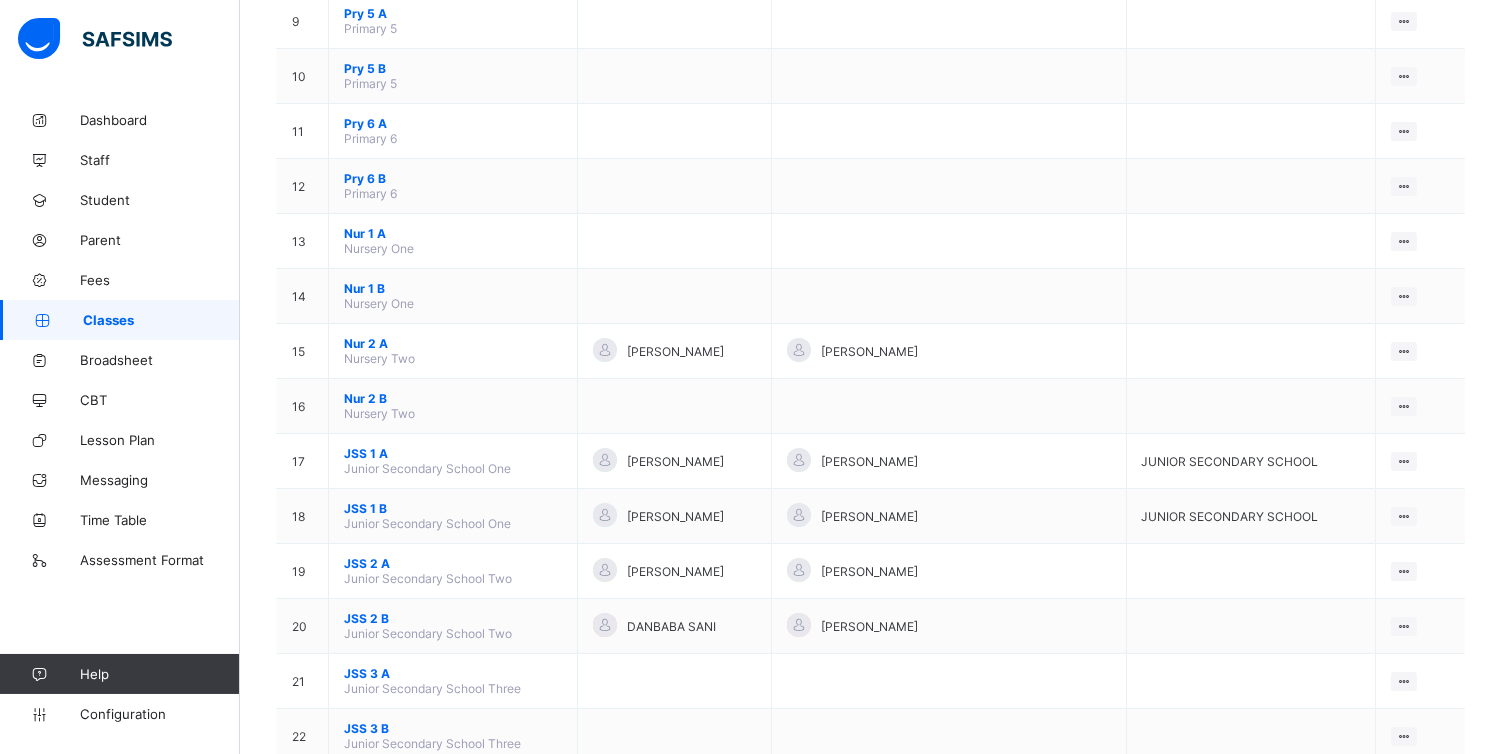 scroll, scrollTop: 717, scrollLeft: 0, axis: vertical 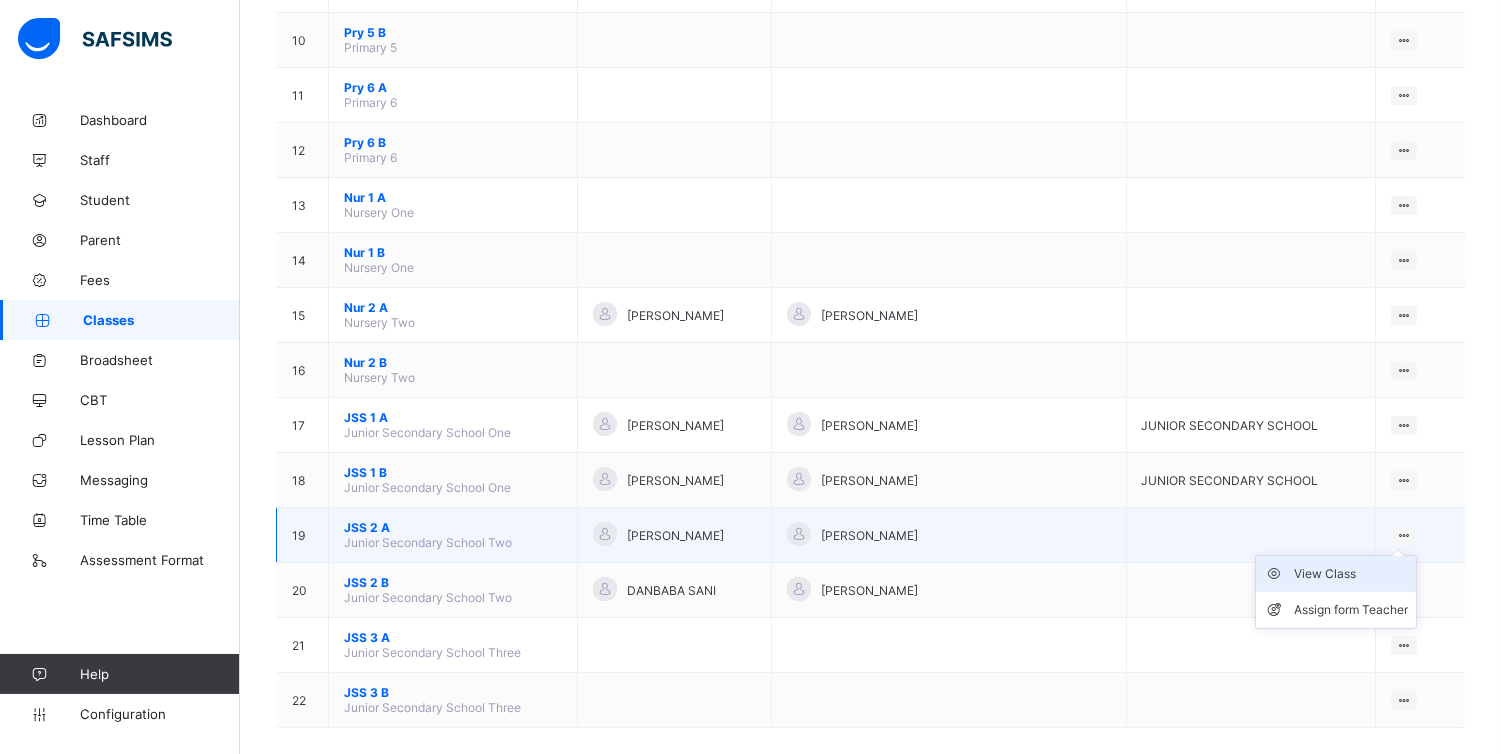 click on "View Class" at bounding box center [1351, 574] 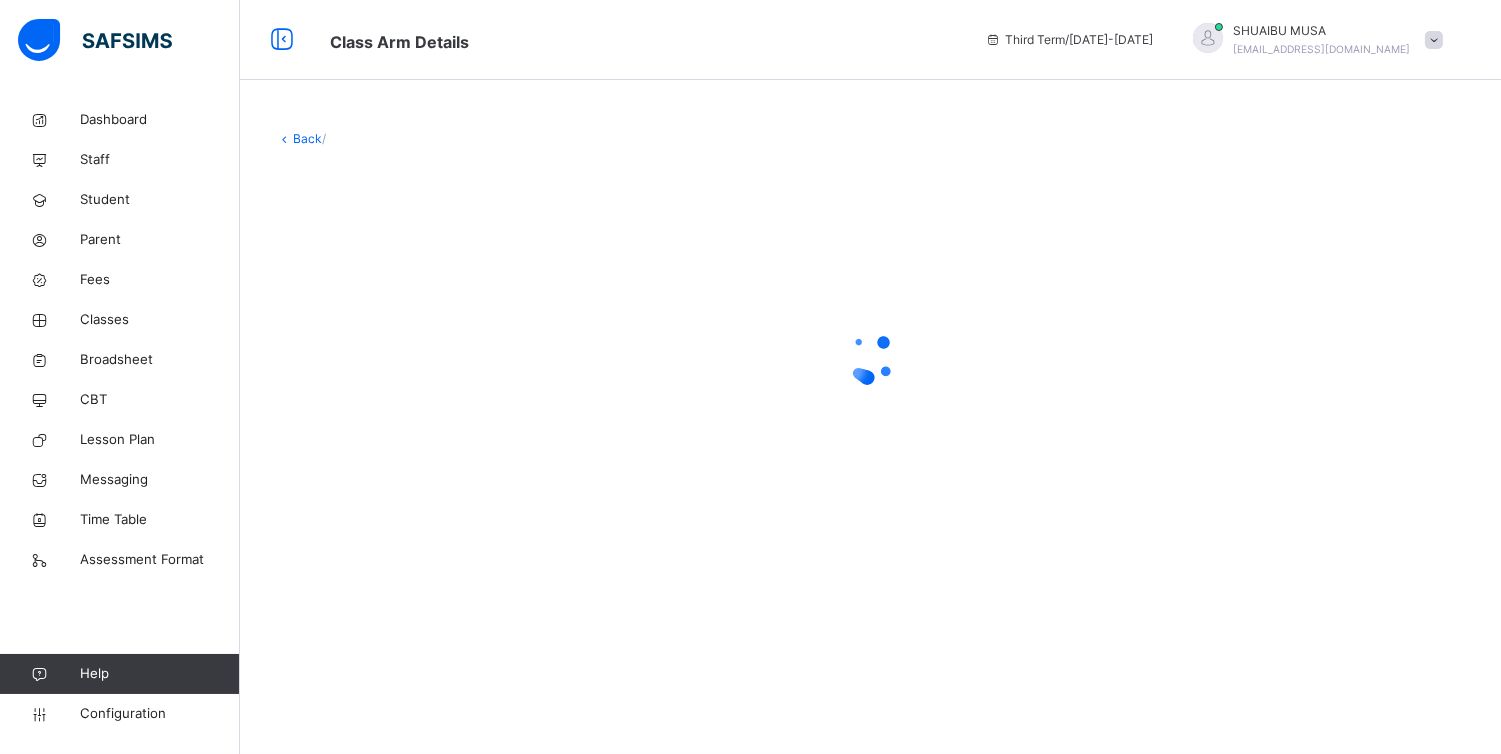scroll, scrollTop: 0, scrollLeft: 0, axis: both 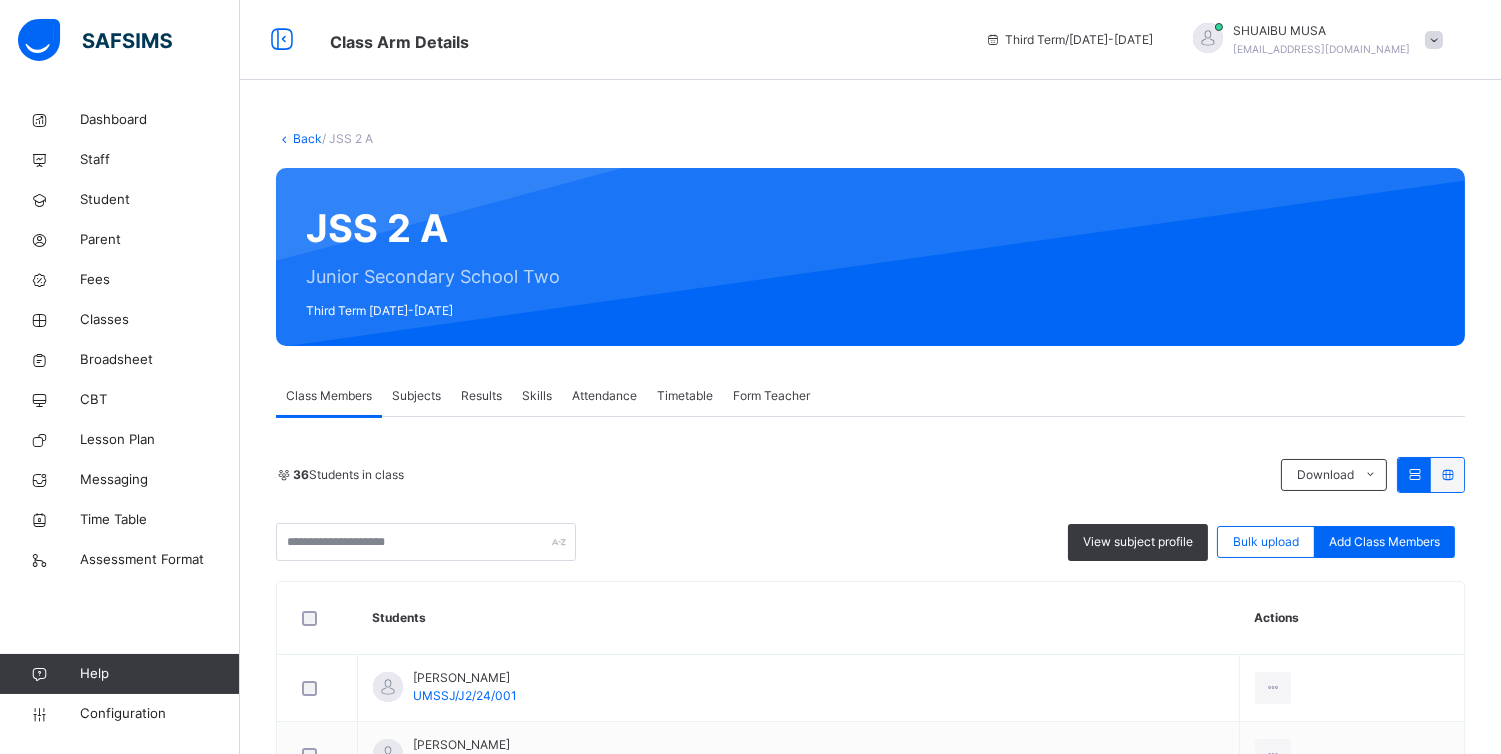 click on "Subjects" at bounding box center [416, 396] 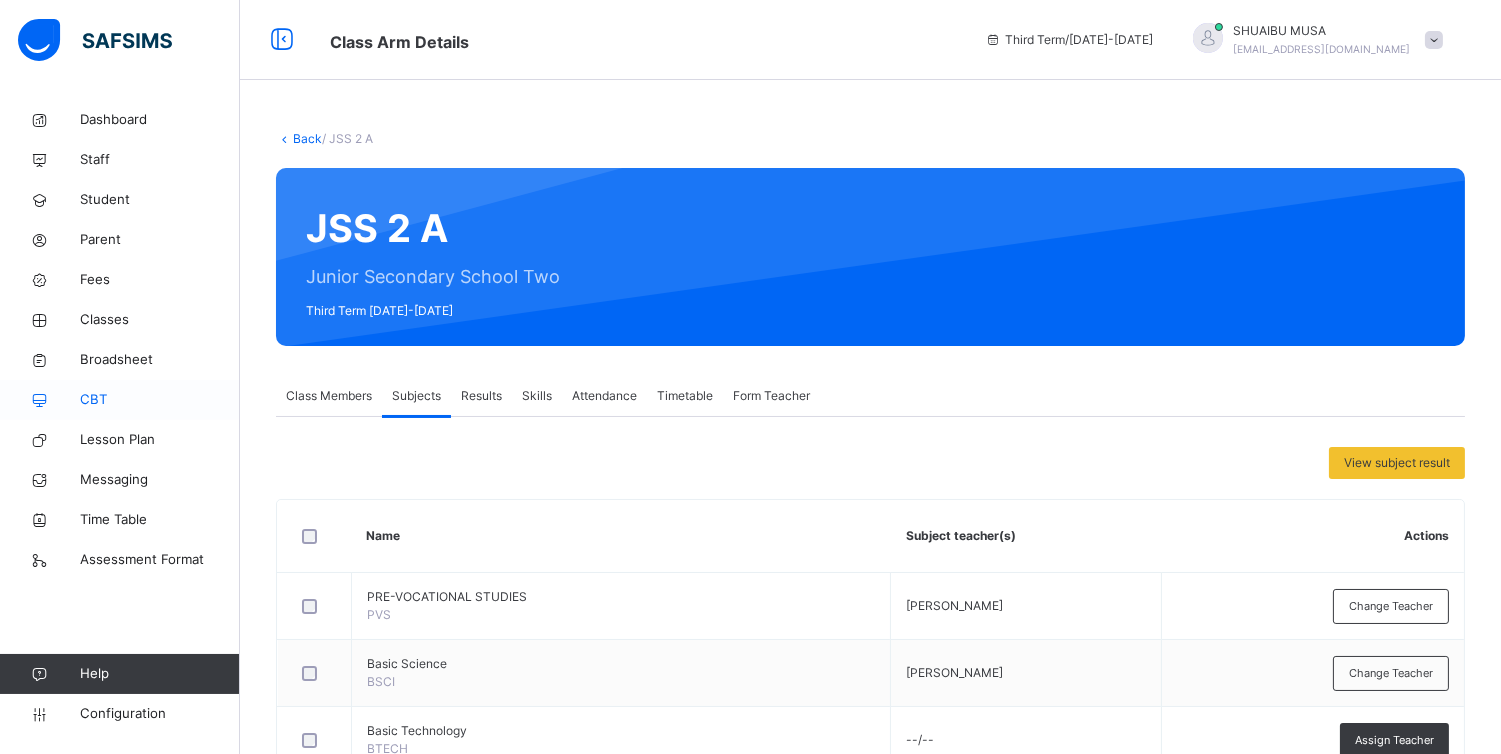 click on "CBT" at bounding box center [120, 400] 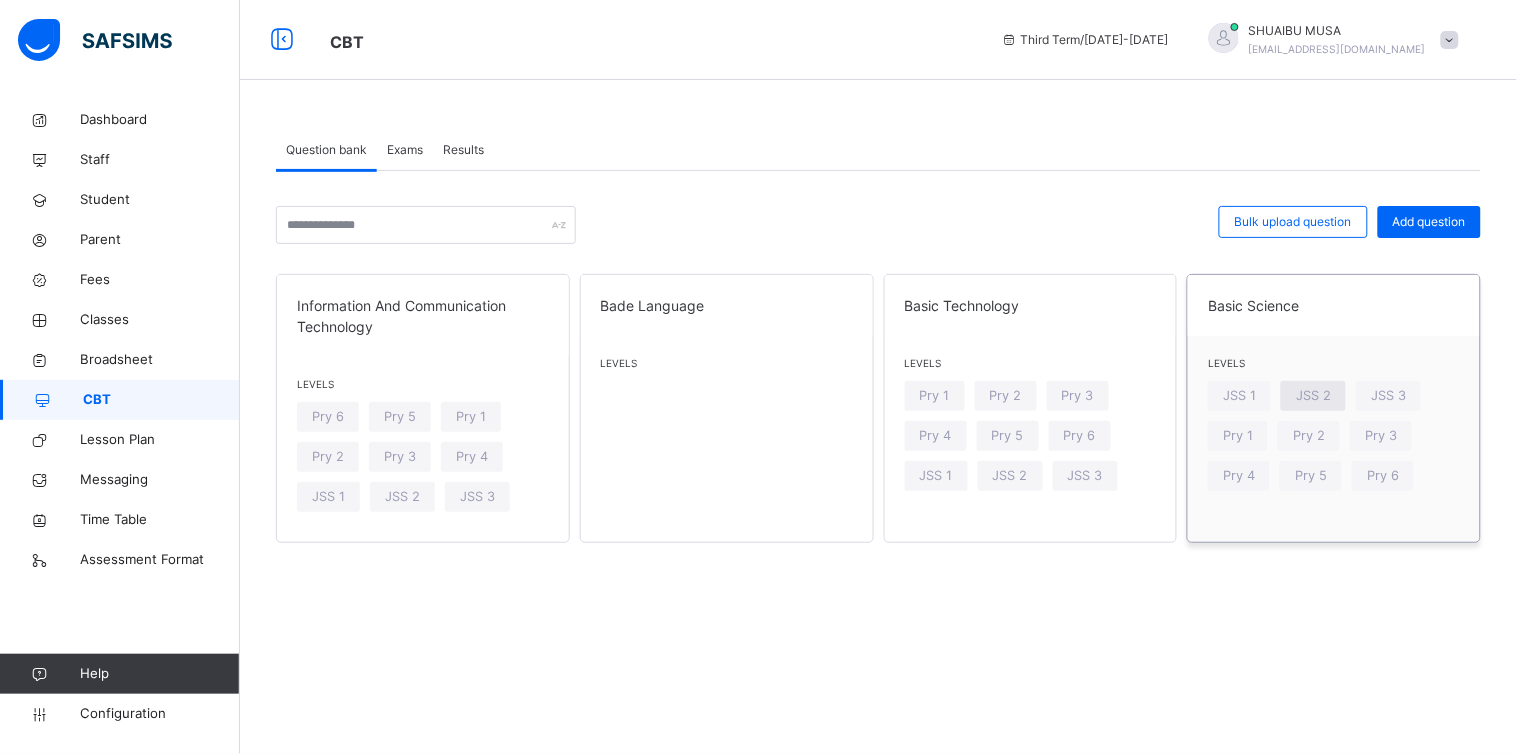 click on "JSS 2" at bounding box center [1313, 395] 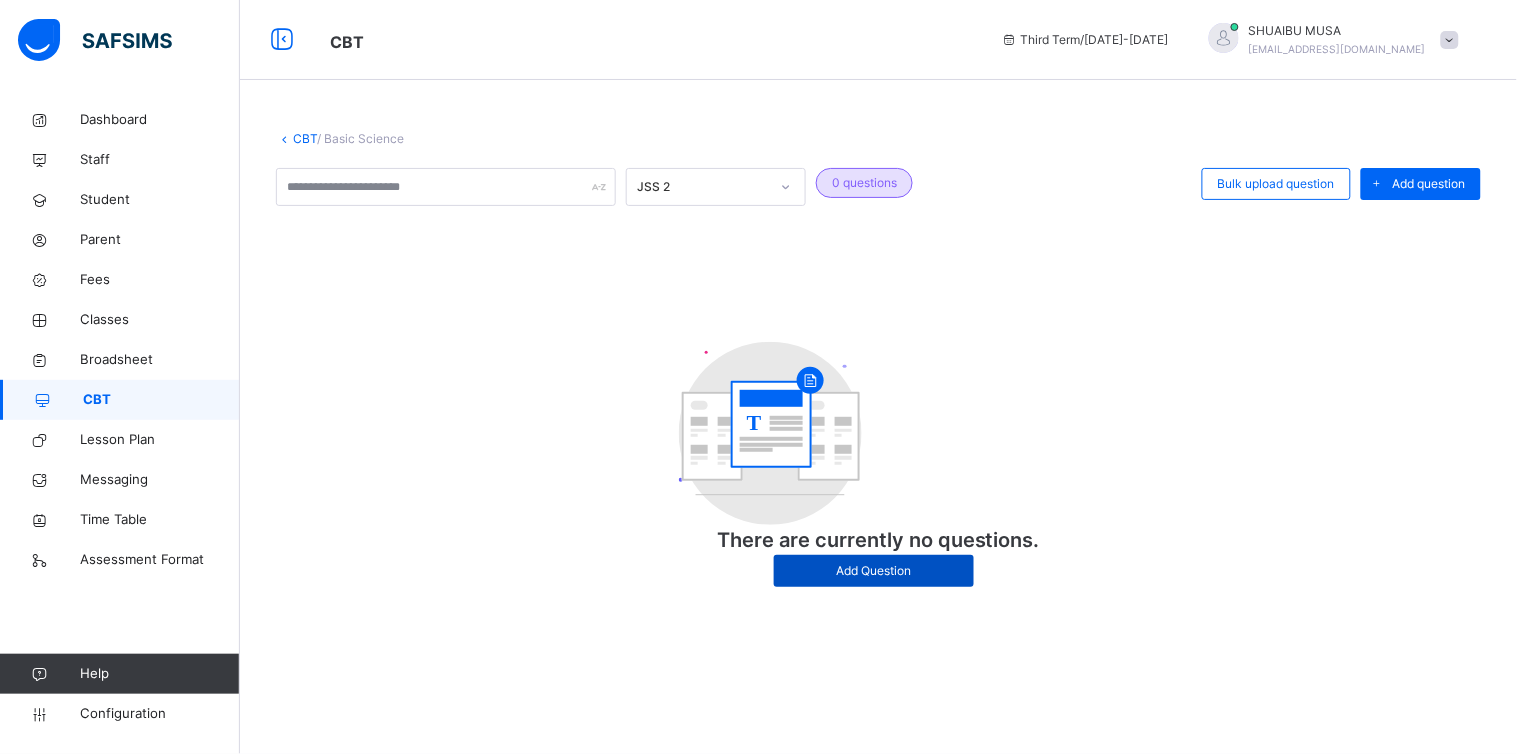 click on "Add Question" at bounding box center (874, 571) 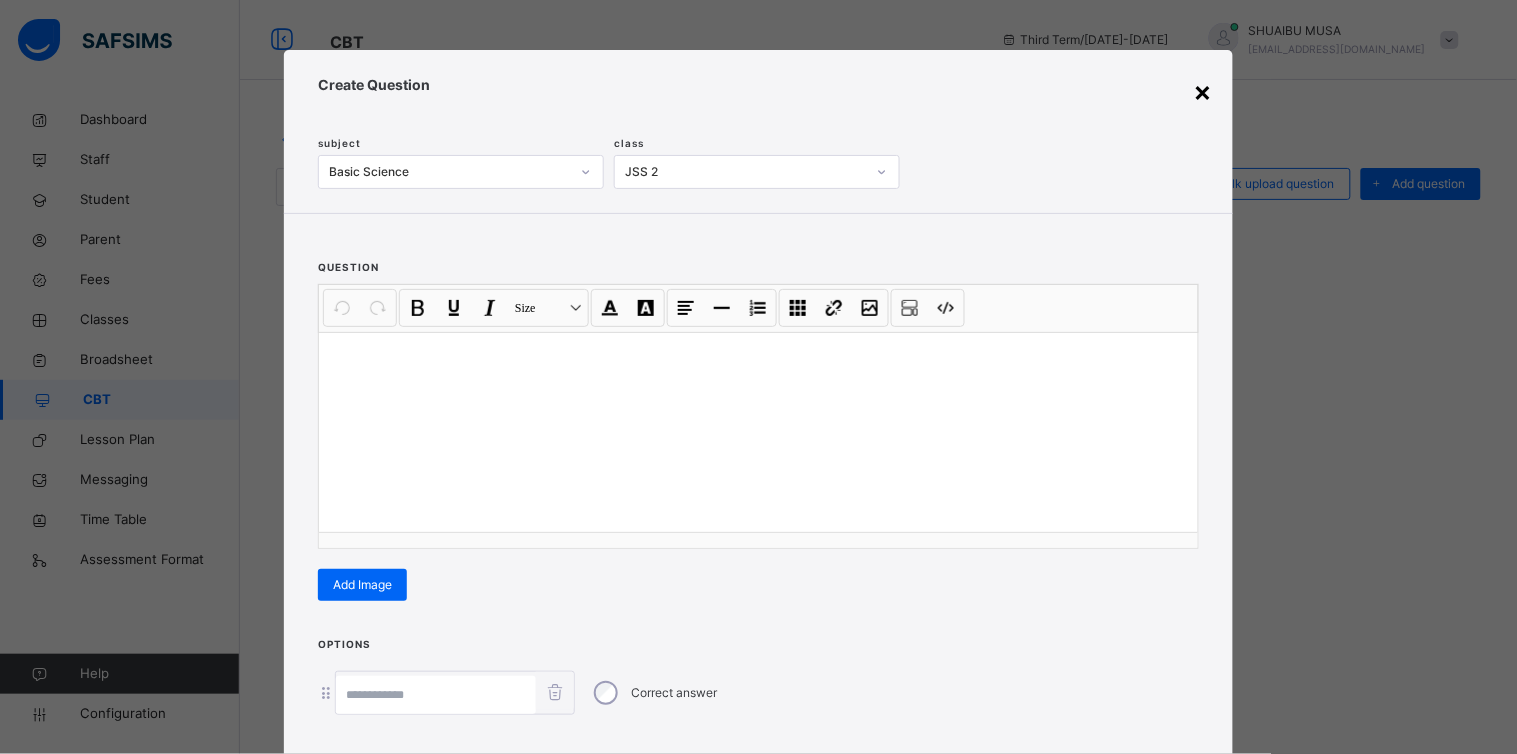 click on "×" at bounding box center (1203, 91) 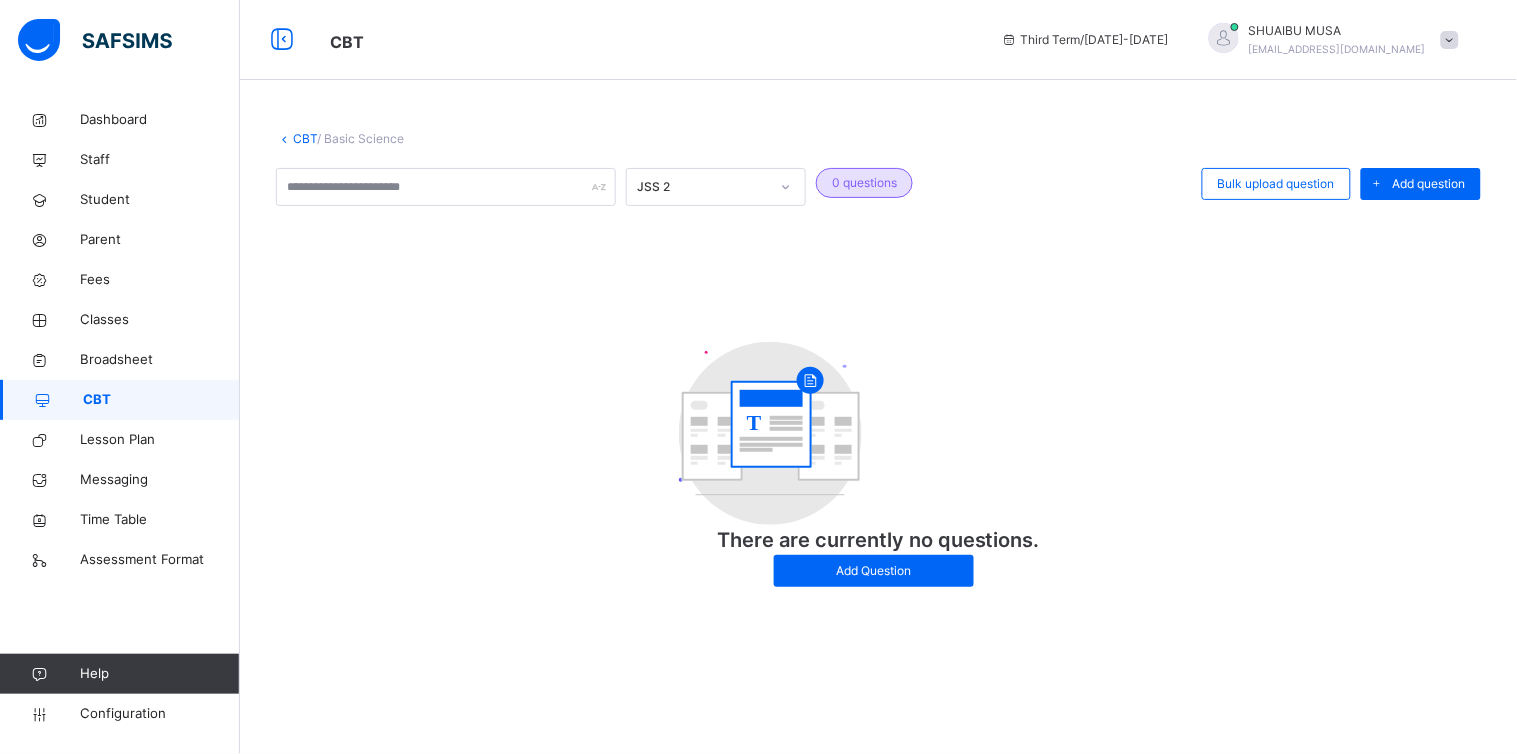 click on "/ Basic Science" at bounding box center [360, 138] 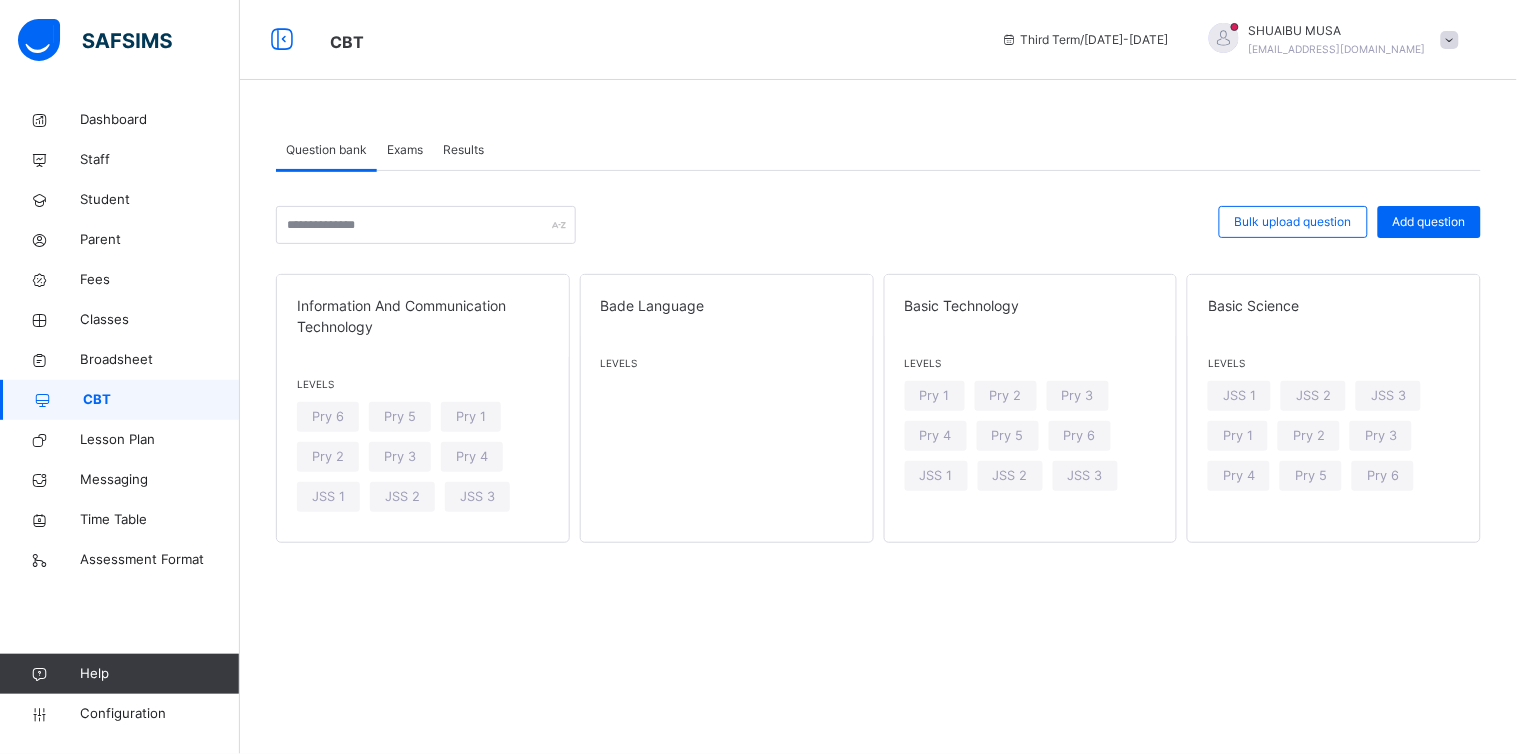 click on "Exams" at bounding box center (405, 150) 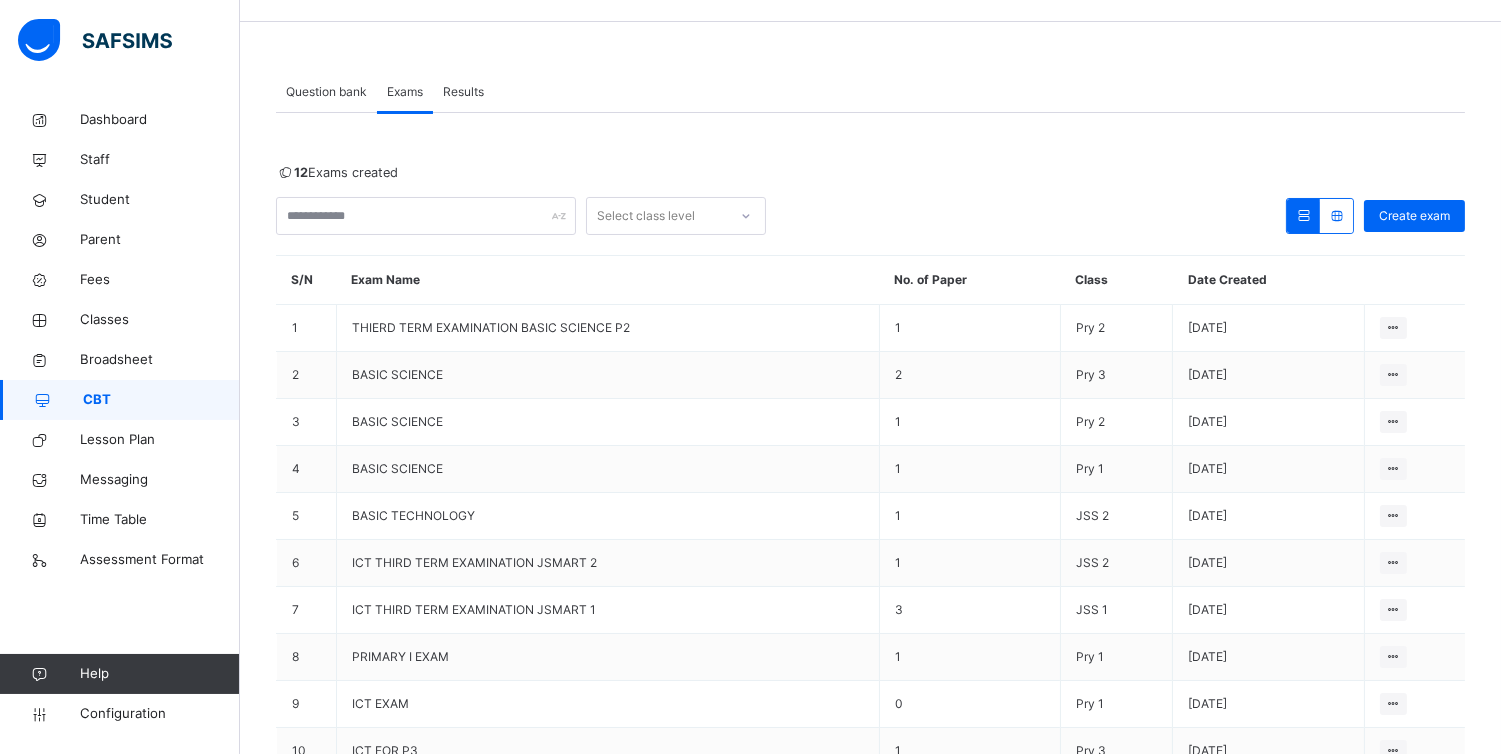 scroll, scrollTop: 68, scrollLeft: 0, axis: vertical 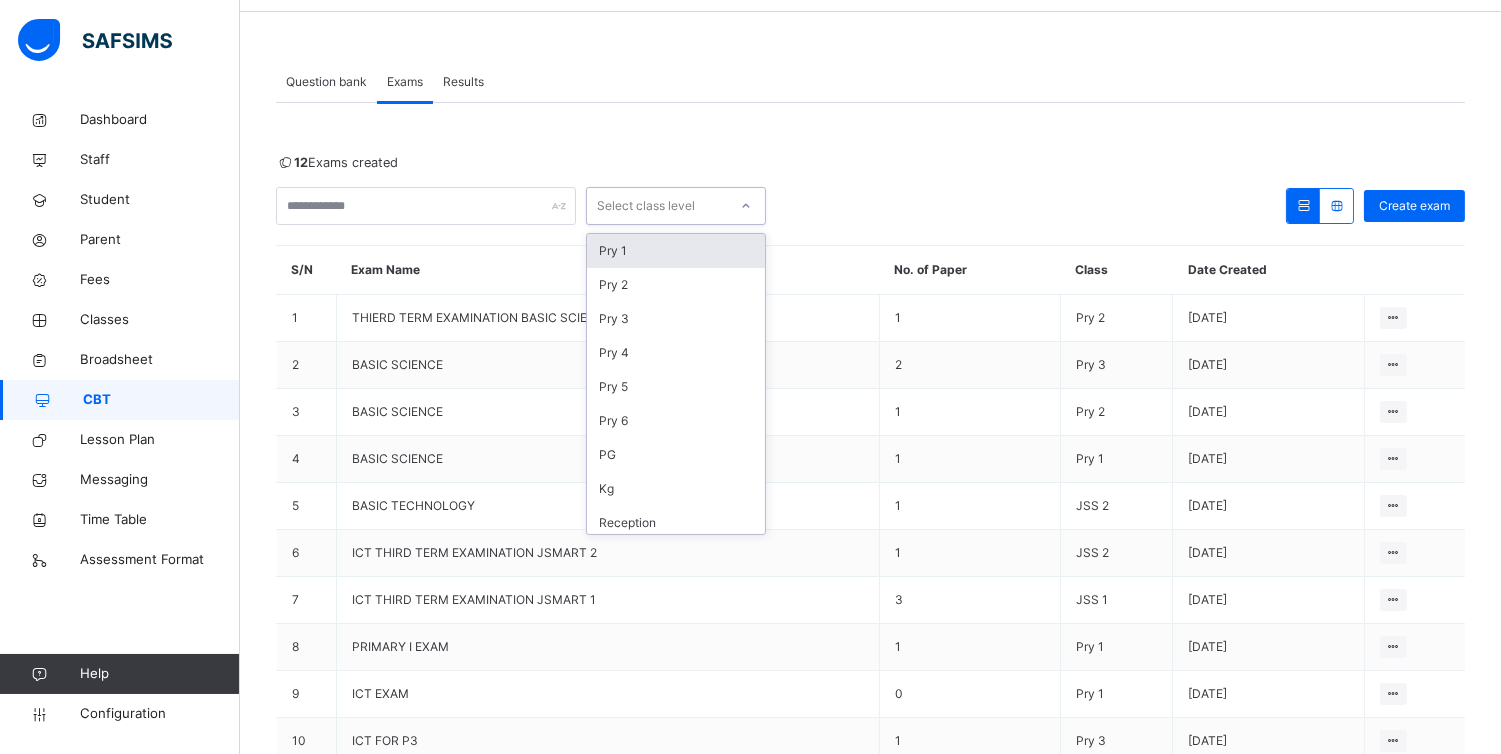 click at bounding box center (746, 206) 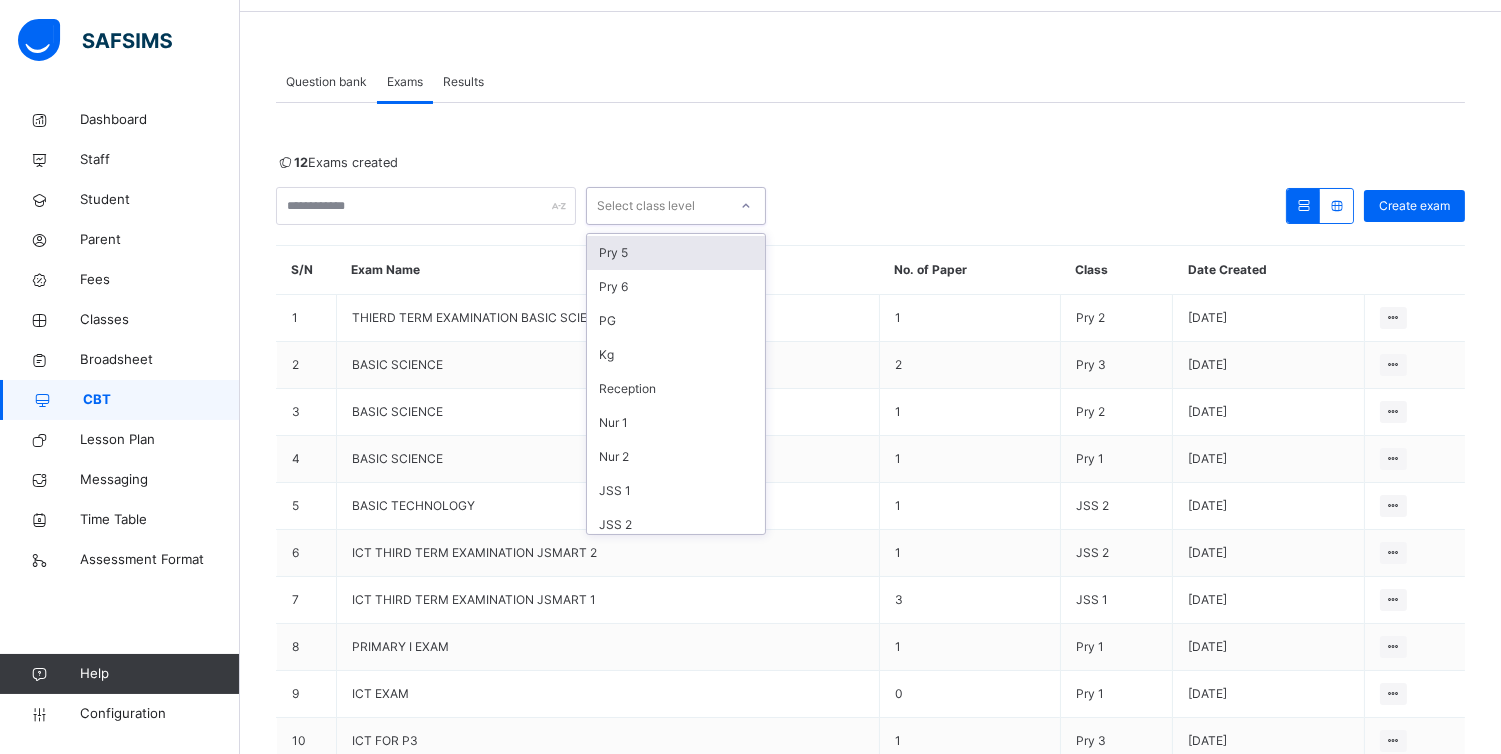 scroll, scrollTop: 175, scrollLeft: 0, axis: vertical 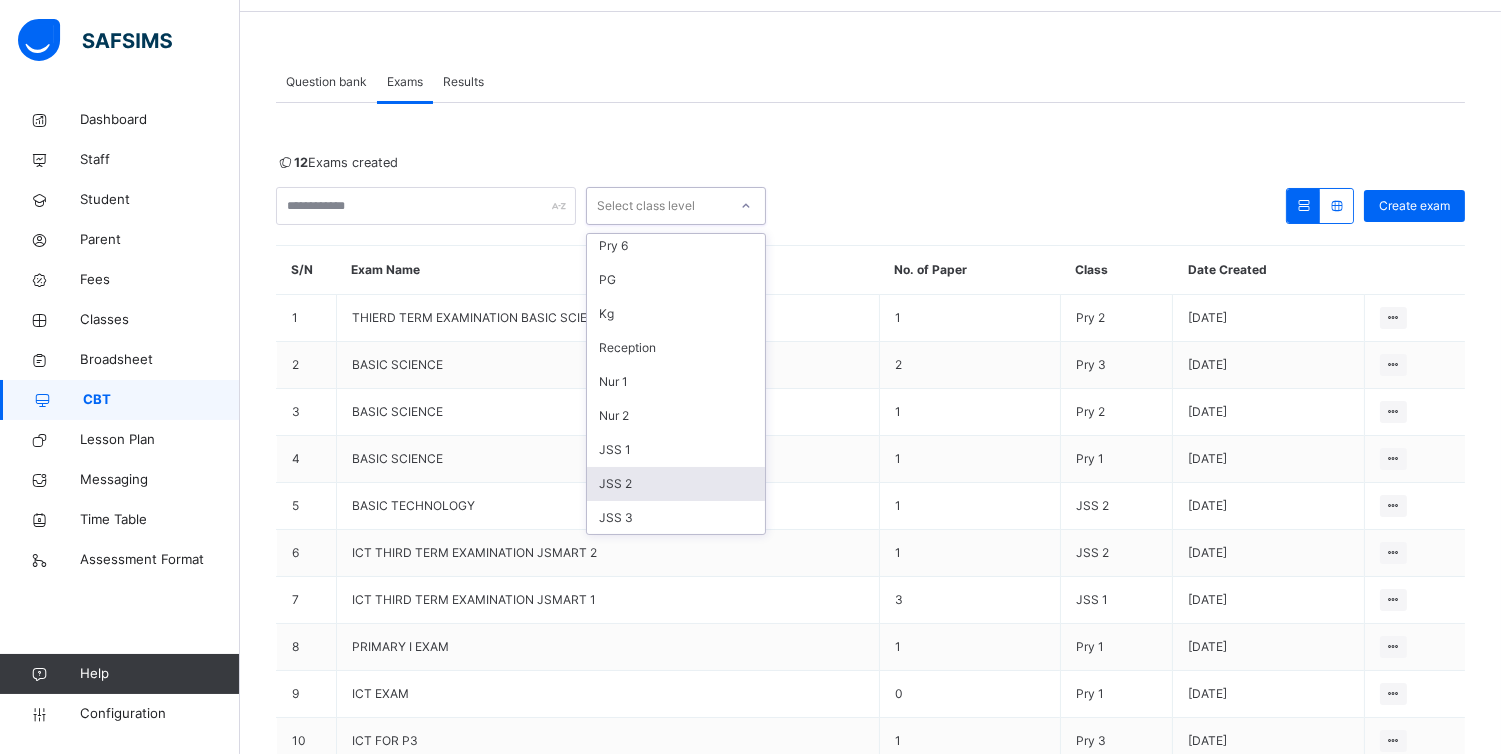 click on "JSS 2" at bounding box center (676, 484) 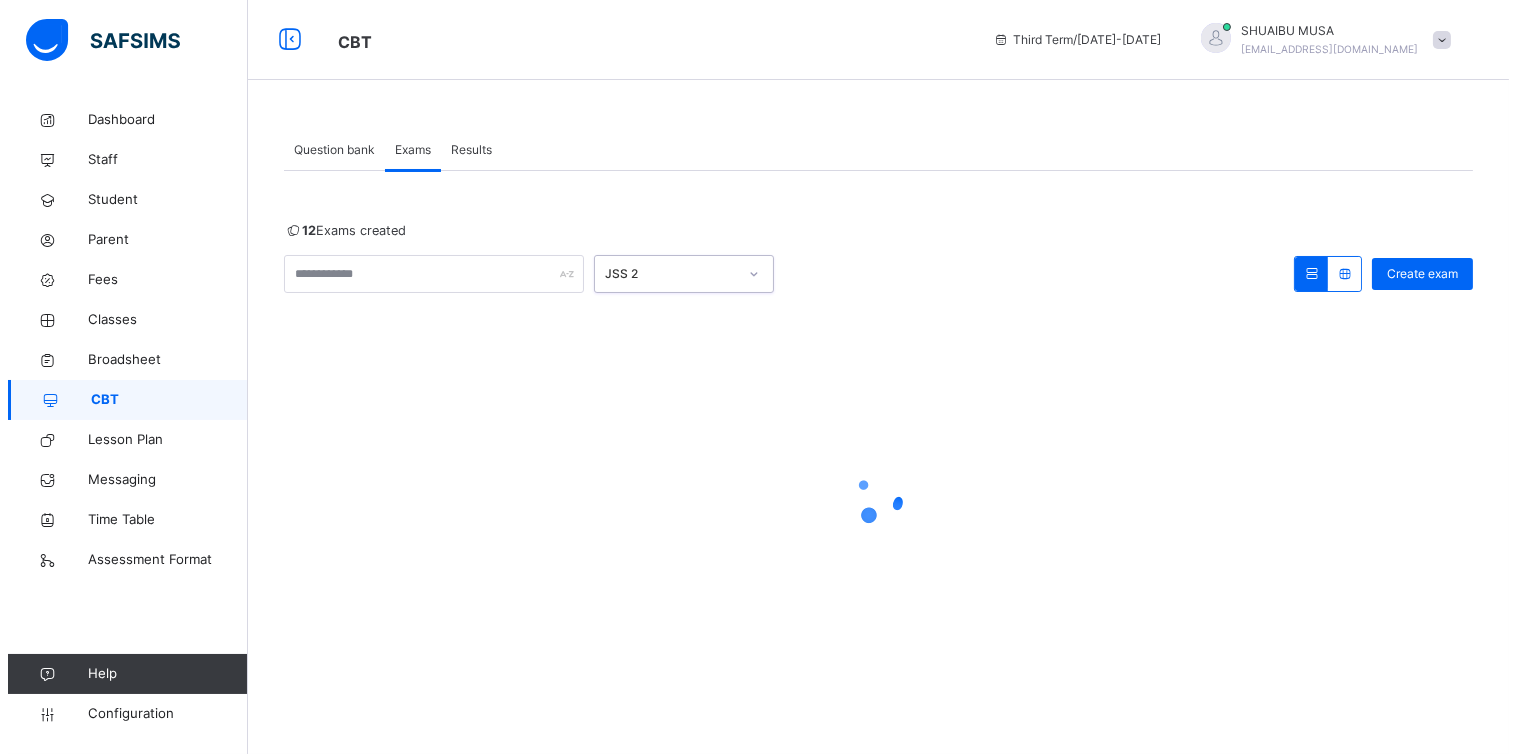 scroll, scrollTop: 0, scrollLeft: 0, axis: both 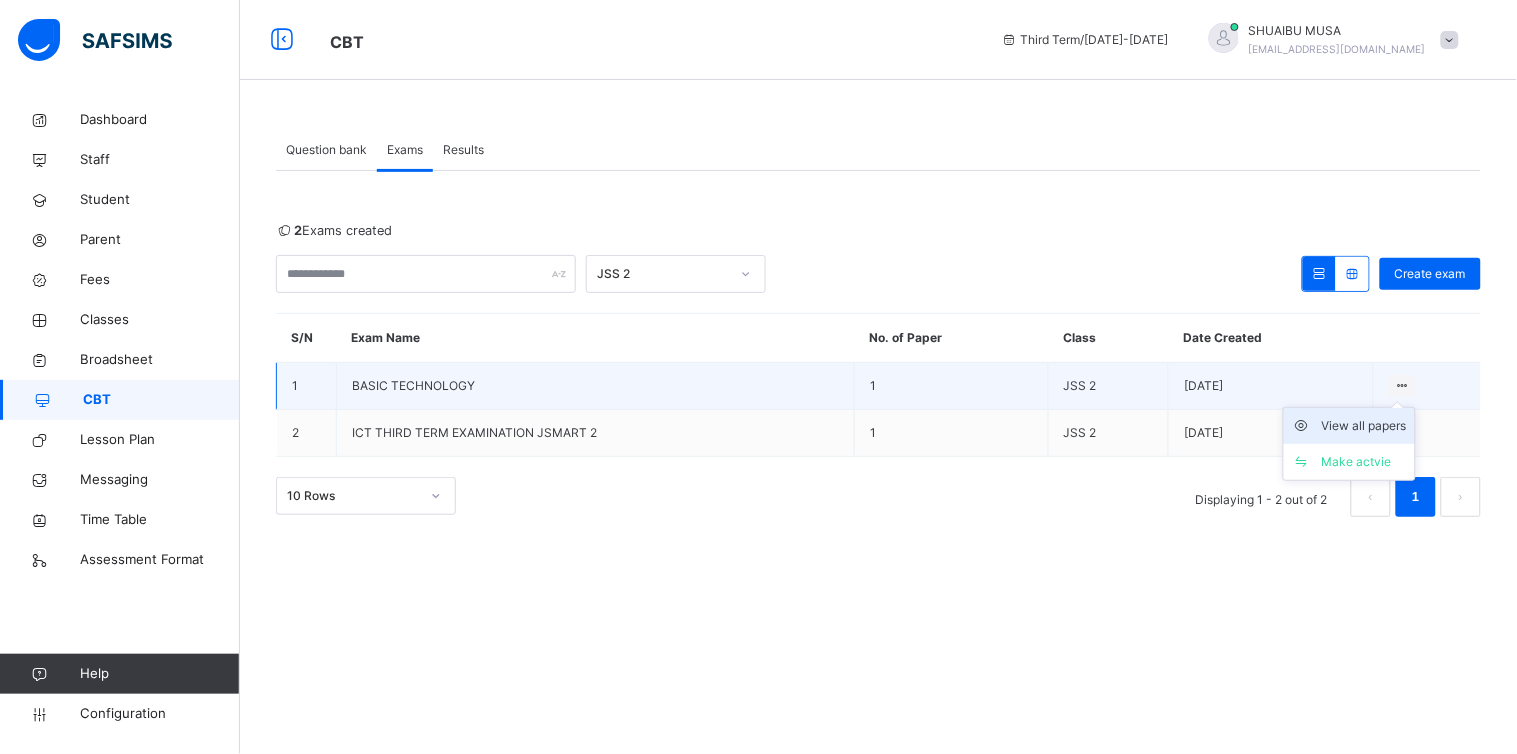 click on "View all papers" at bounding box center [1364, 426] 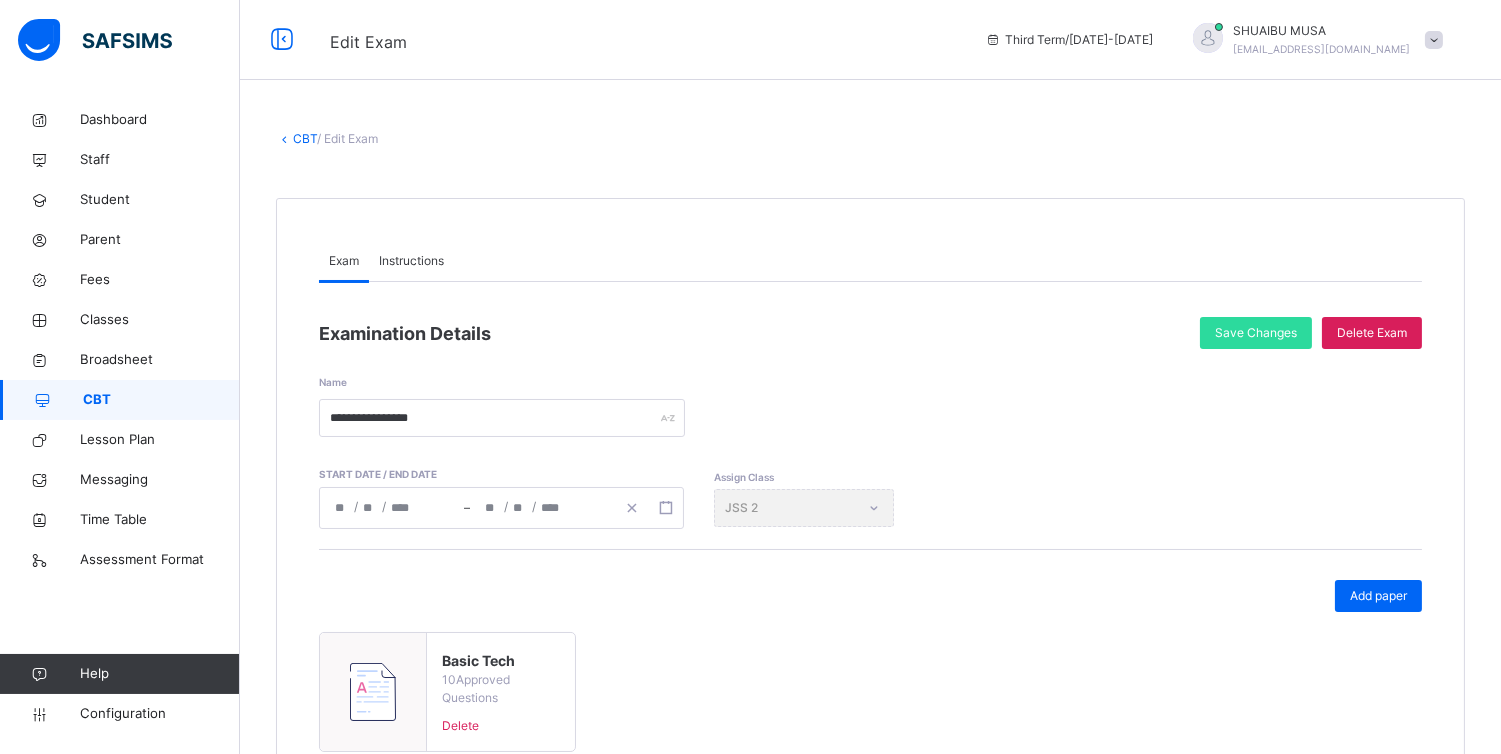 click on "CBT" at bounding box center (161, 400) 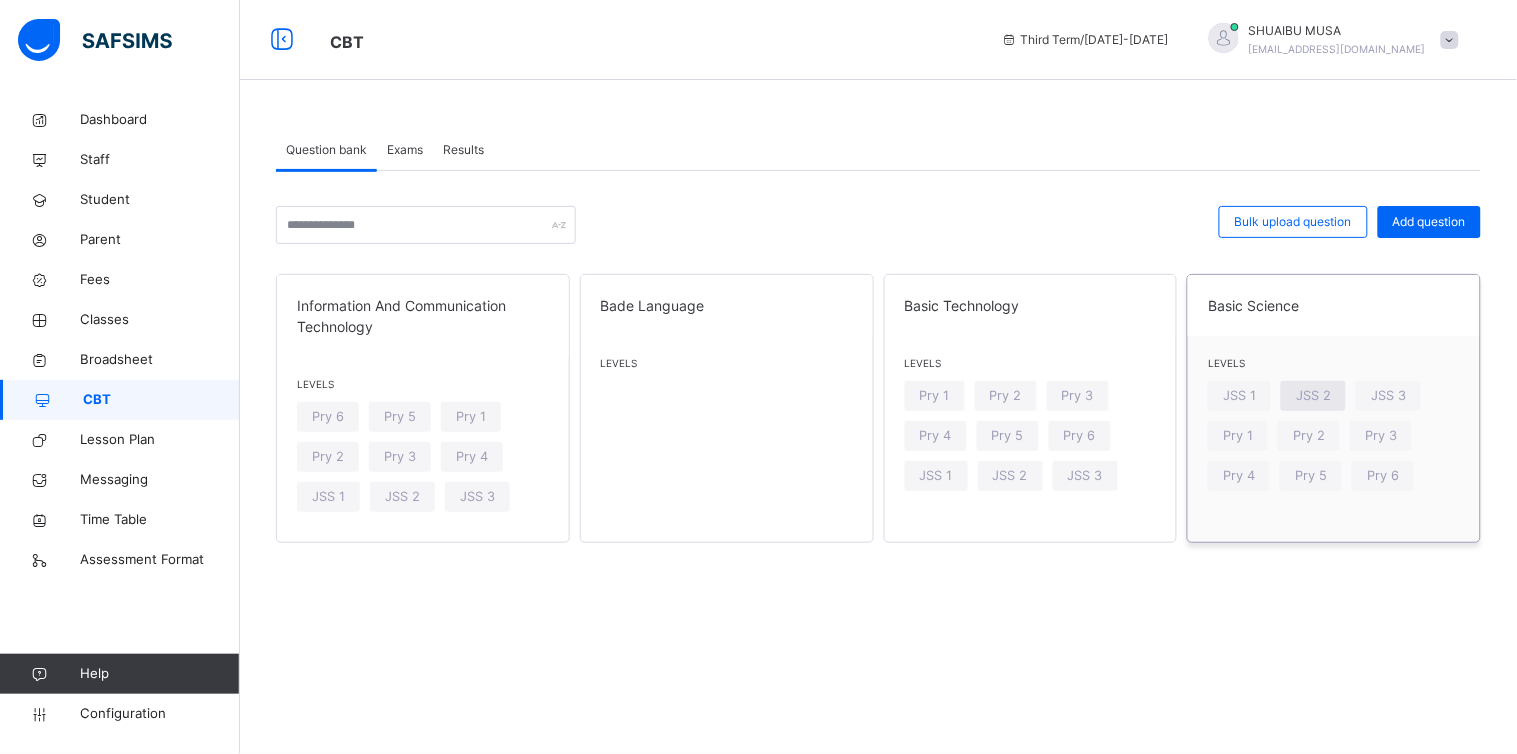 click on "JSS 2" at bounding box center (1313, 395) 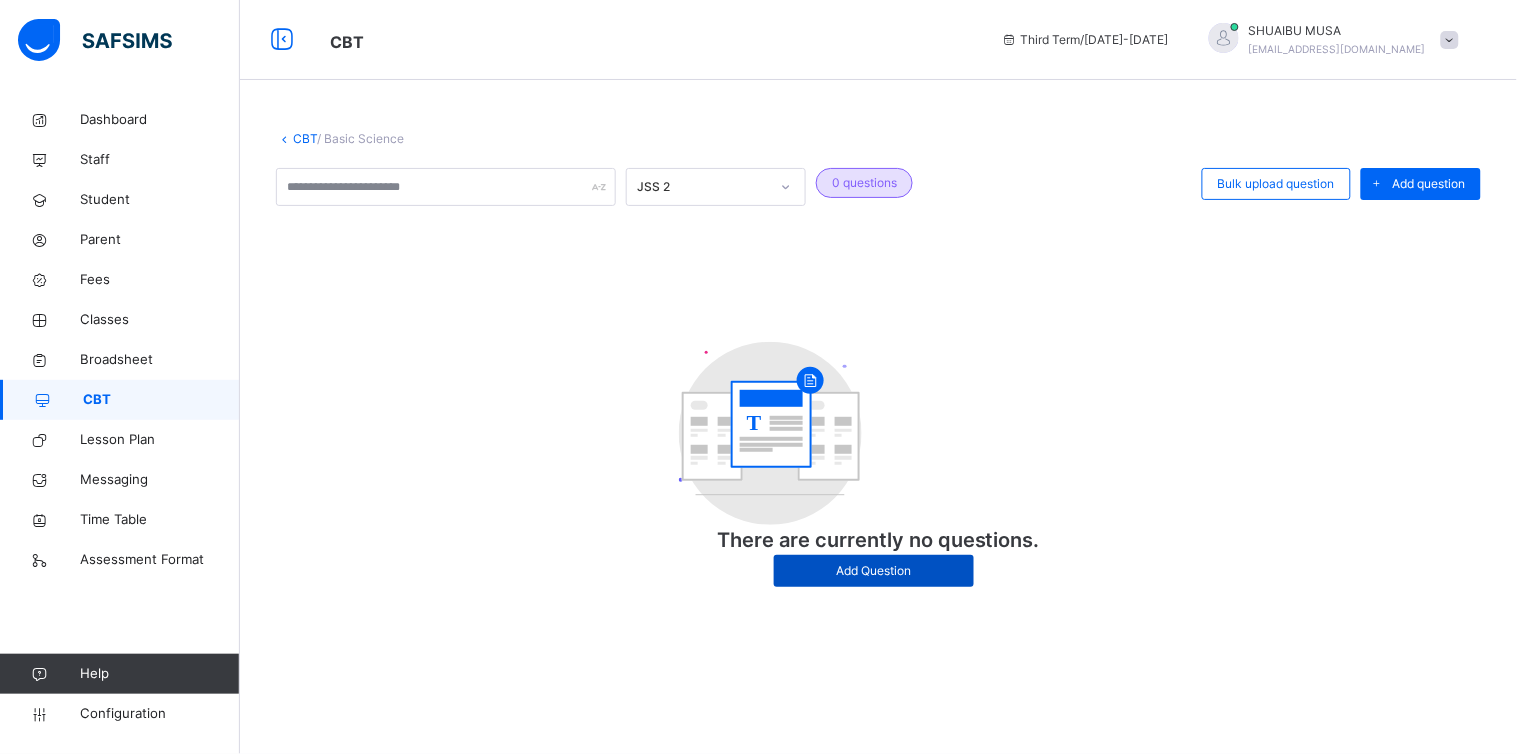 click on "Add Question" at bounding box center [874, 571] 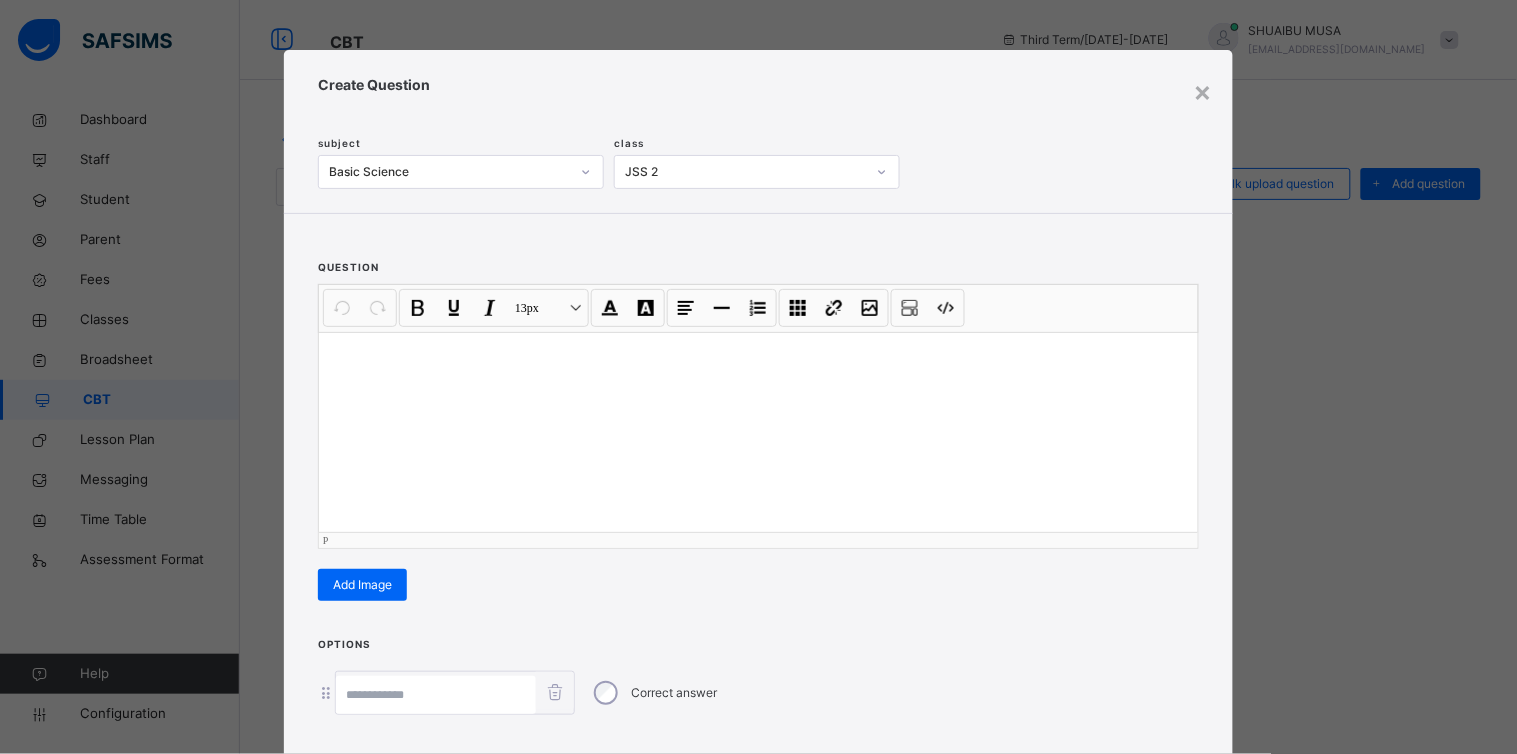 click at bounding box center (758, 432) 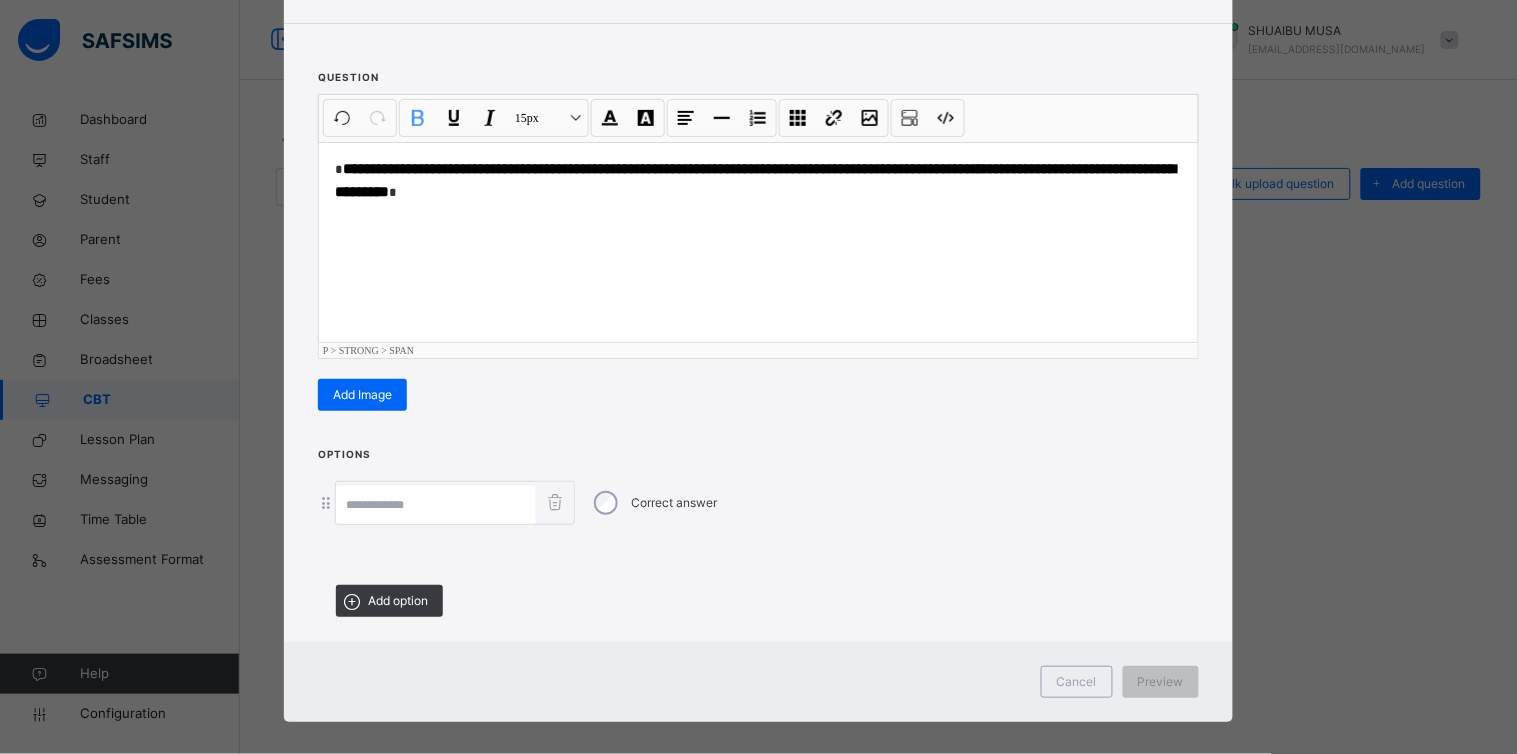 scroll, scrollTop: 206, scrollLeft: 0, axis: vertical 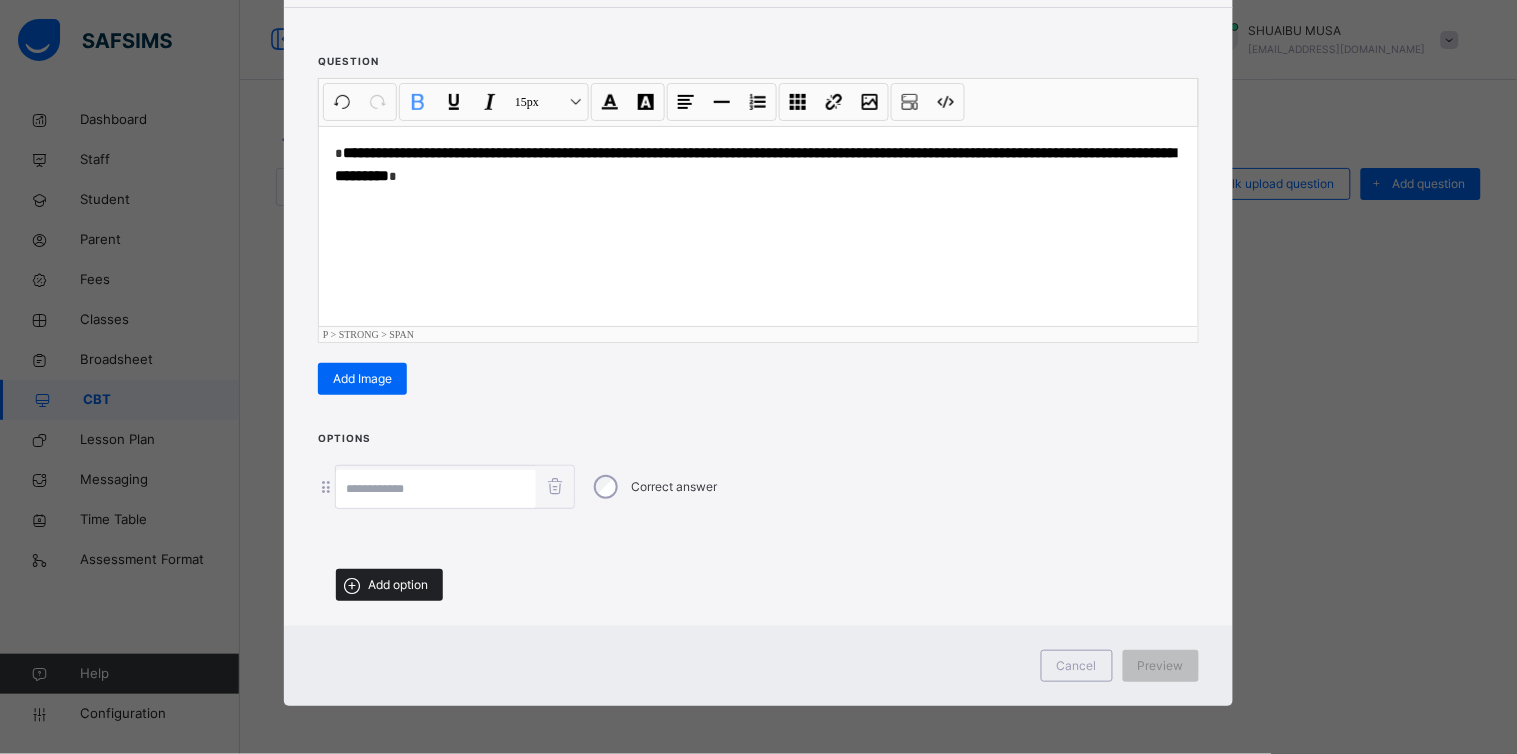 click on "Add option" at bounding box center (398, 585) 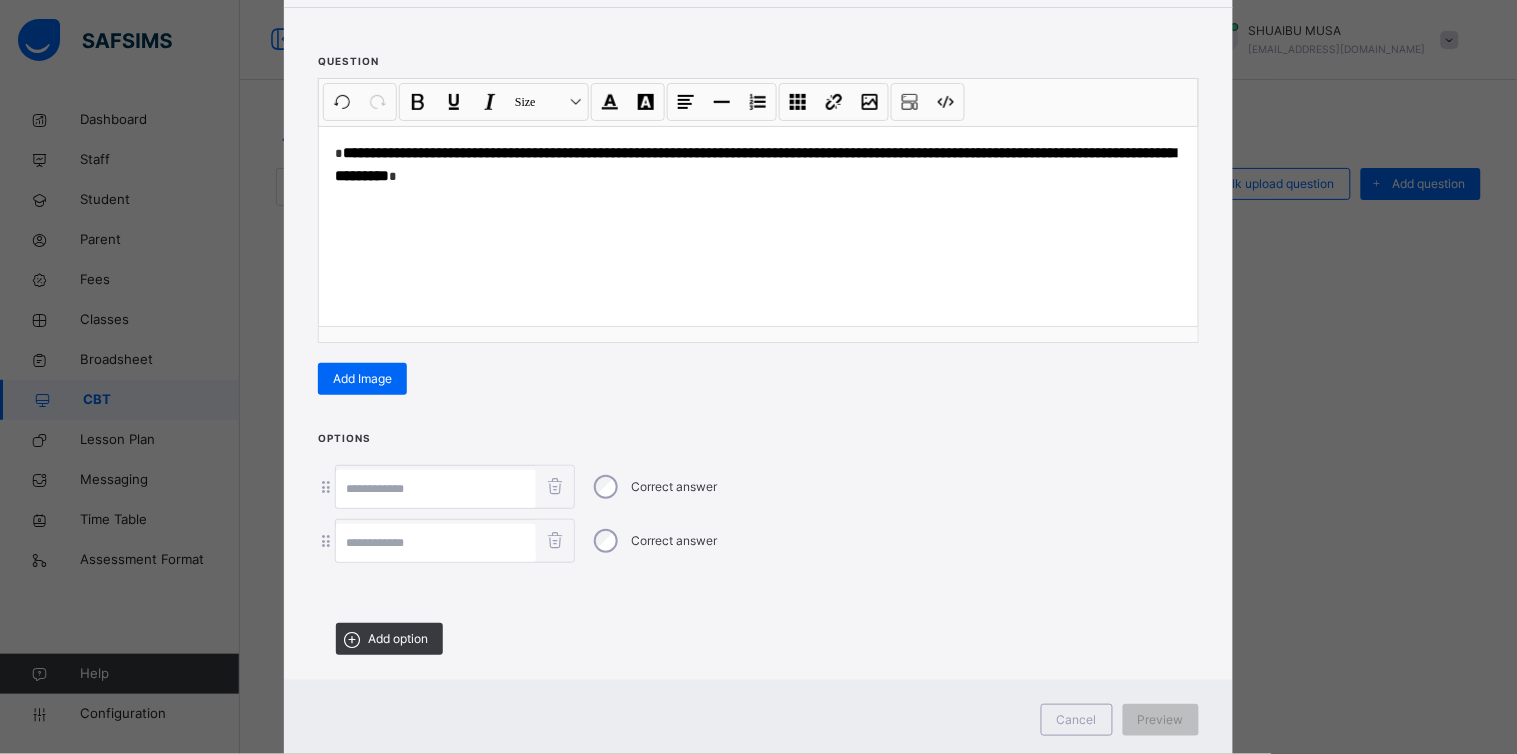 click on "Options Correct answer Correct answer Add option" at bounding box center [758, 549] 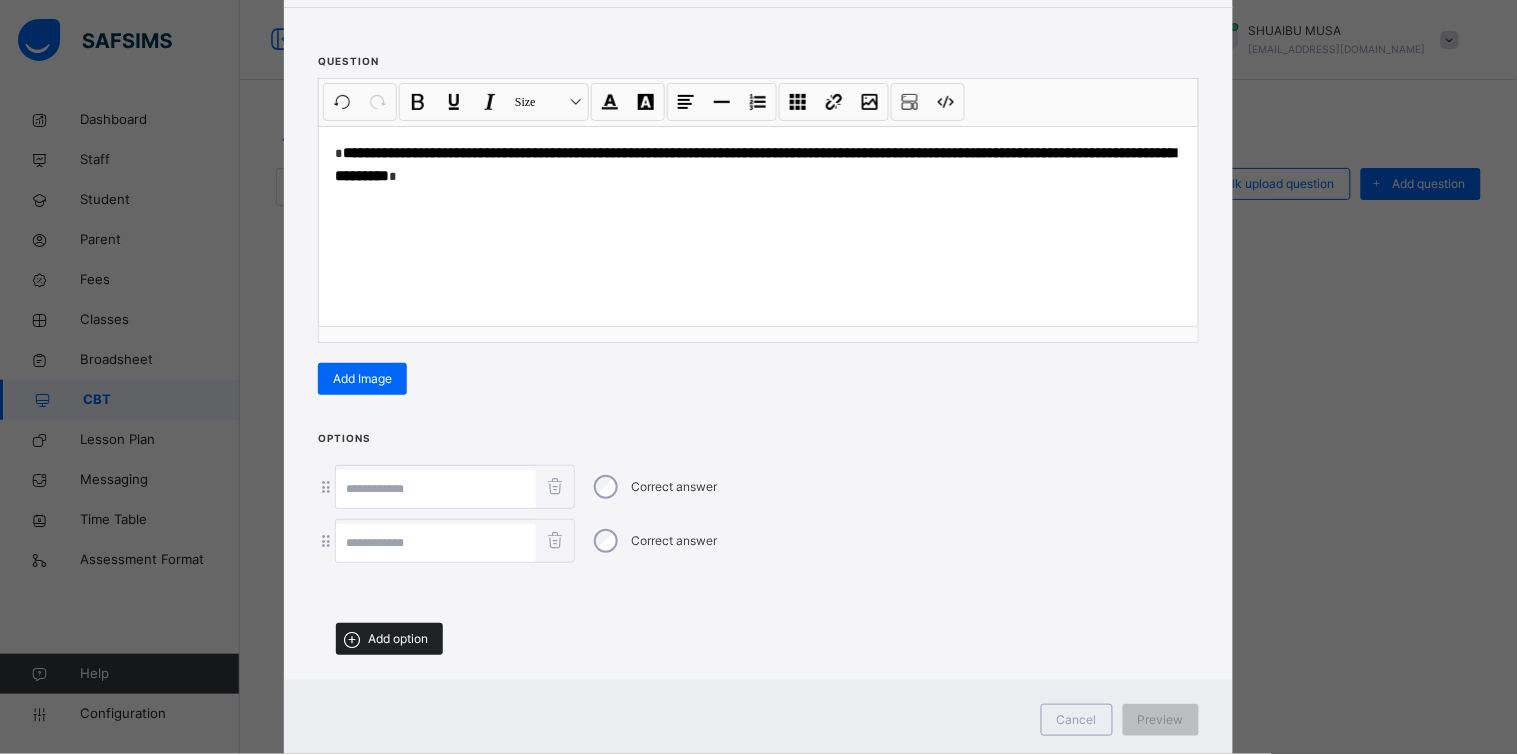 click on "Add option" at bounding box center (398, 639) 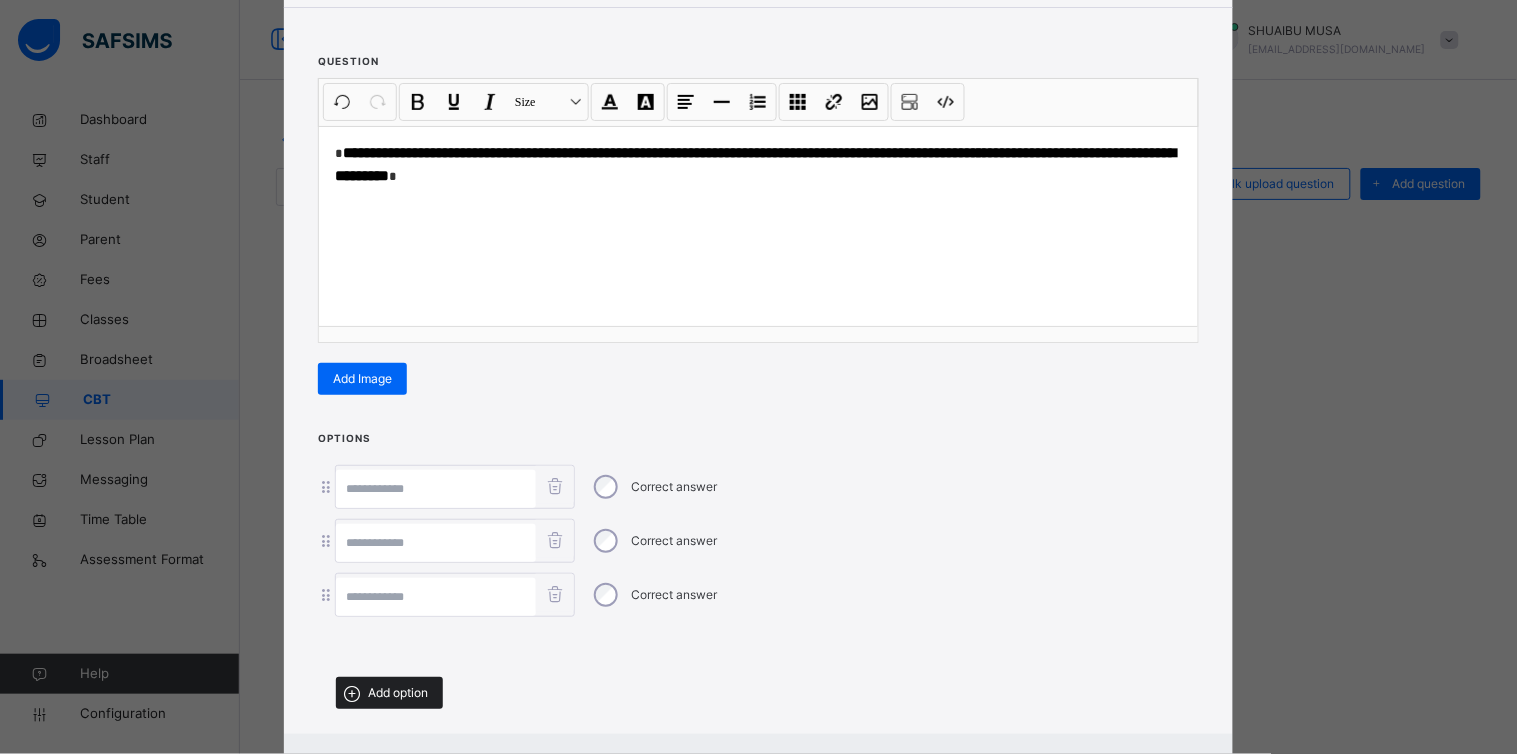 click at bounding box center [758, 644] 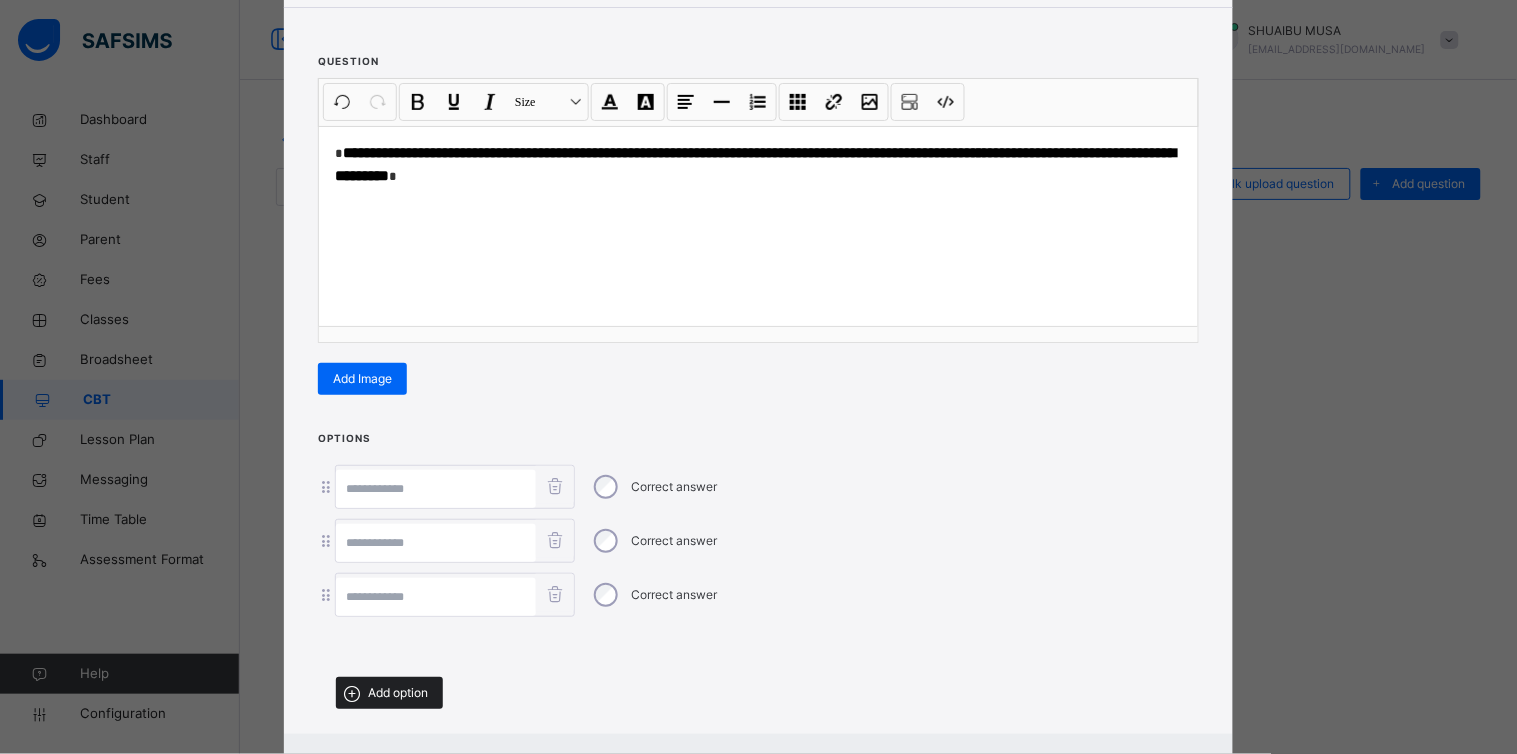 click on "Add option" at bounding box center [398, 693] 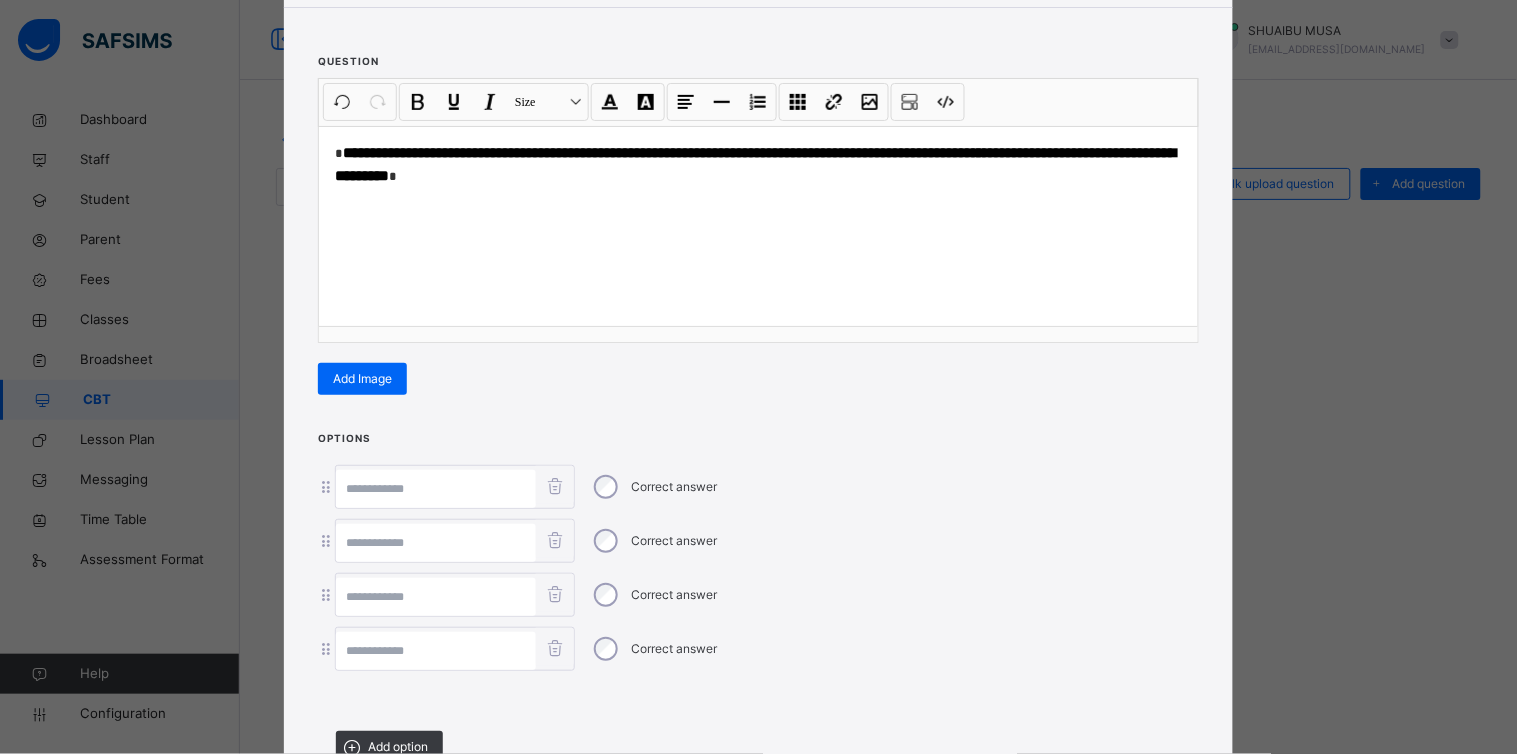 click at bounding box center (436, 651) 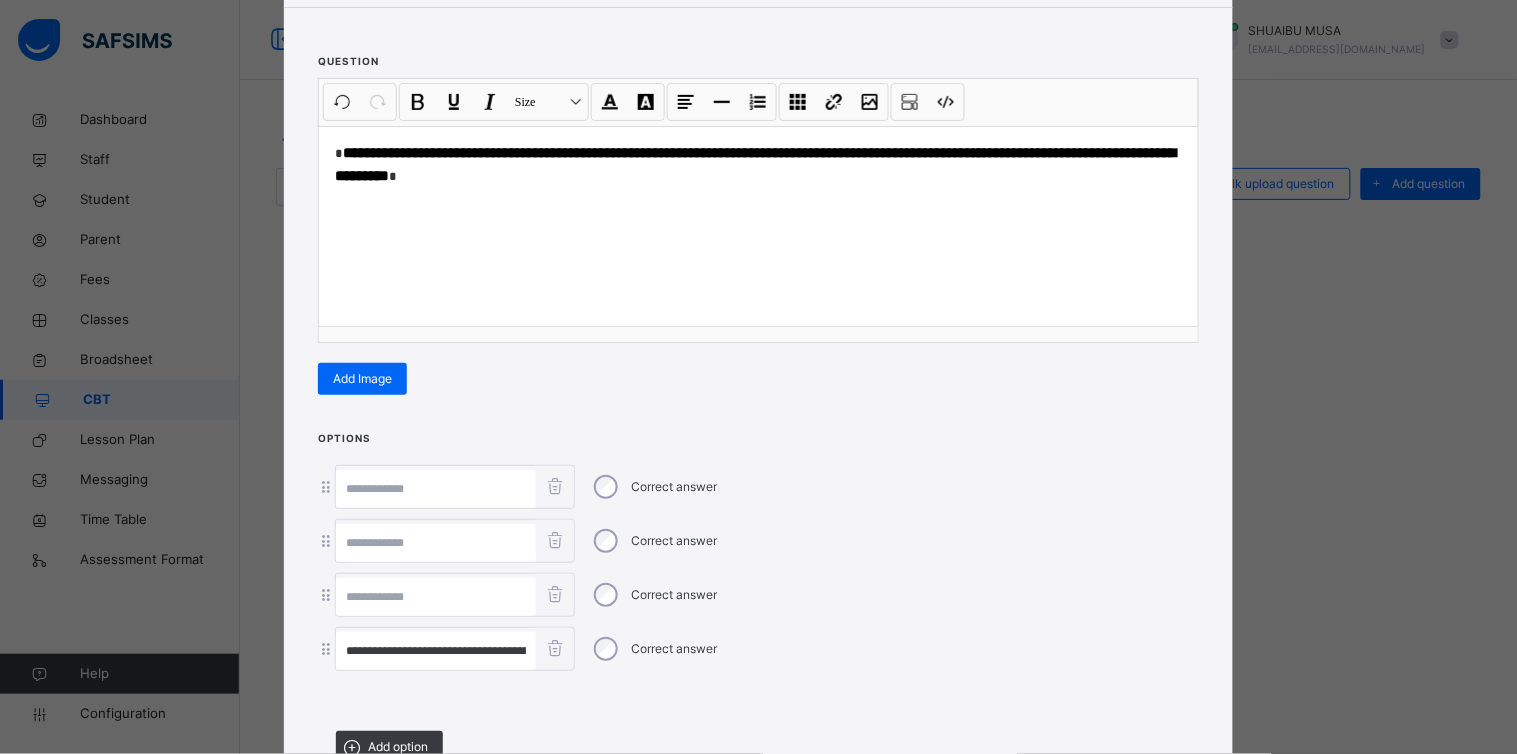 scroll, scrollTop: 0, scrollLeft: 118, axis: horizontal 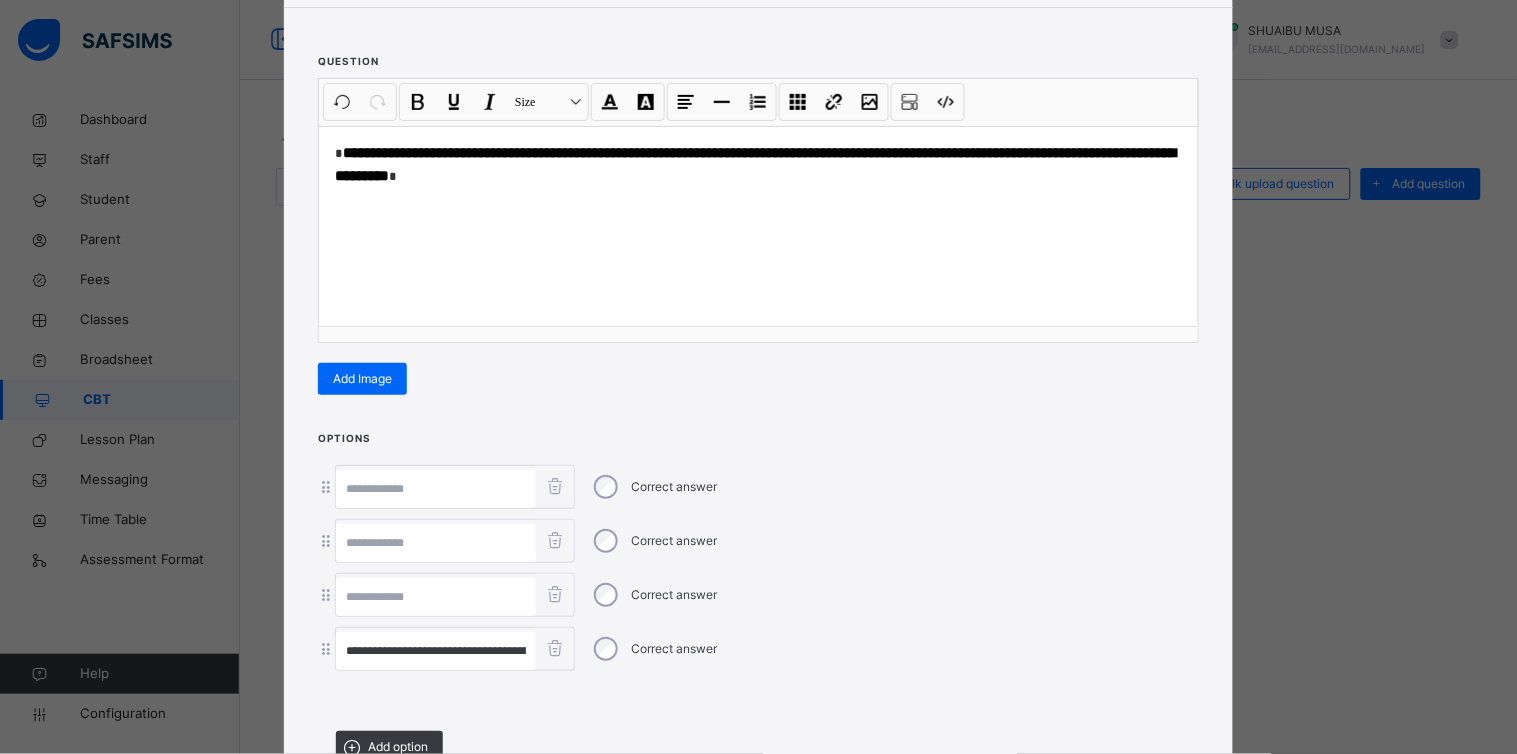 drag, startPoint x: 418, startPoint y: 643, endPoint x: 270, endPoint y: 652, distance: 148.27339 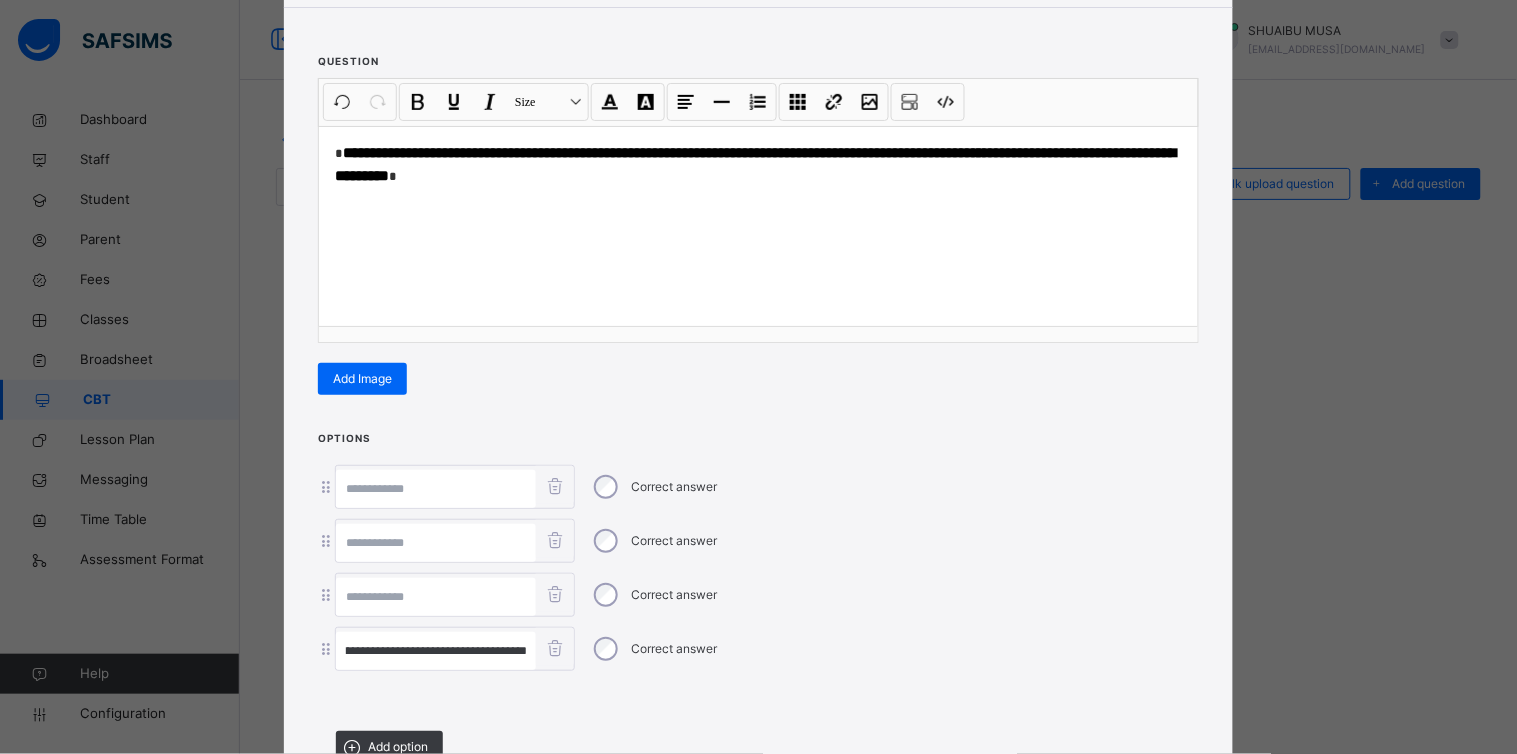 scroll, scrollTop: 0, scrollLeft: 118, axis: horizontal 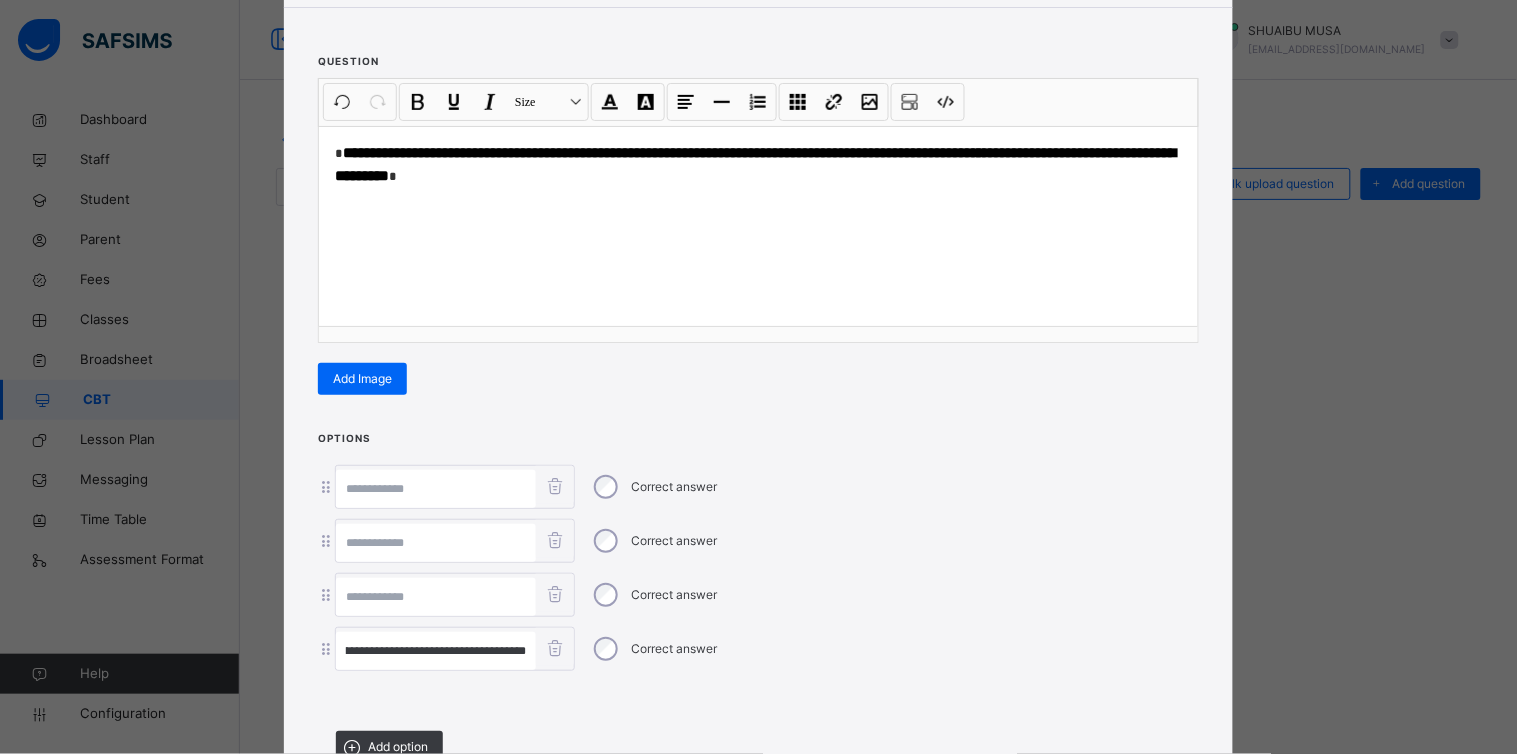 click on "**********" at bounding box center (436, 651) 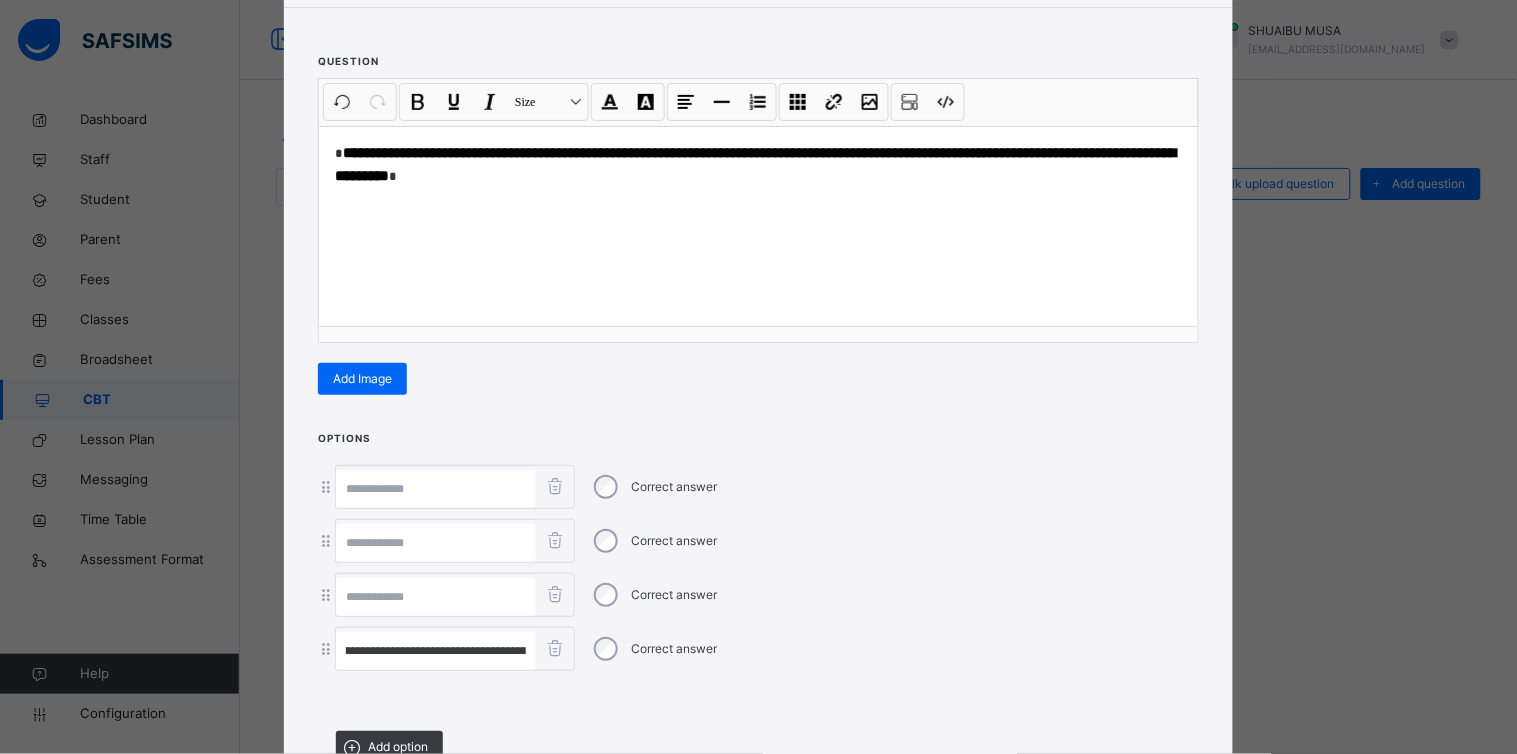 scroll, scrollTop: 0, scrollLeft: 0, axis: both 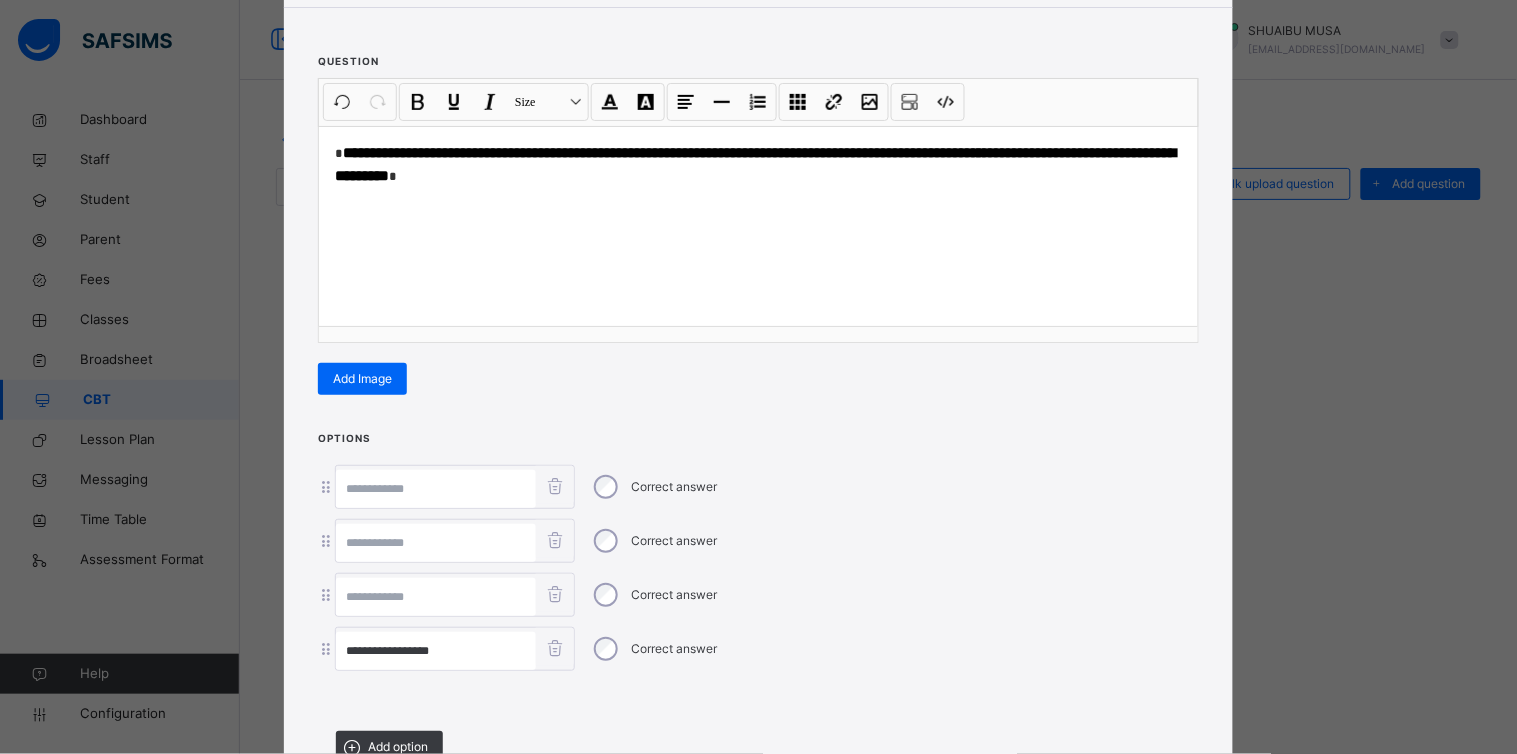 type on "**********" 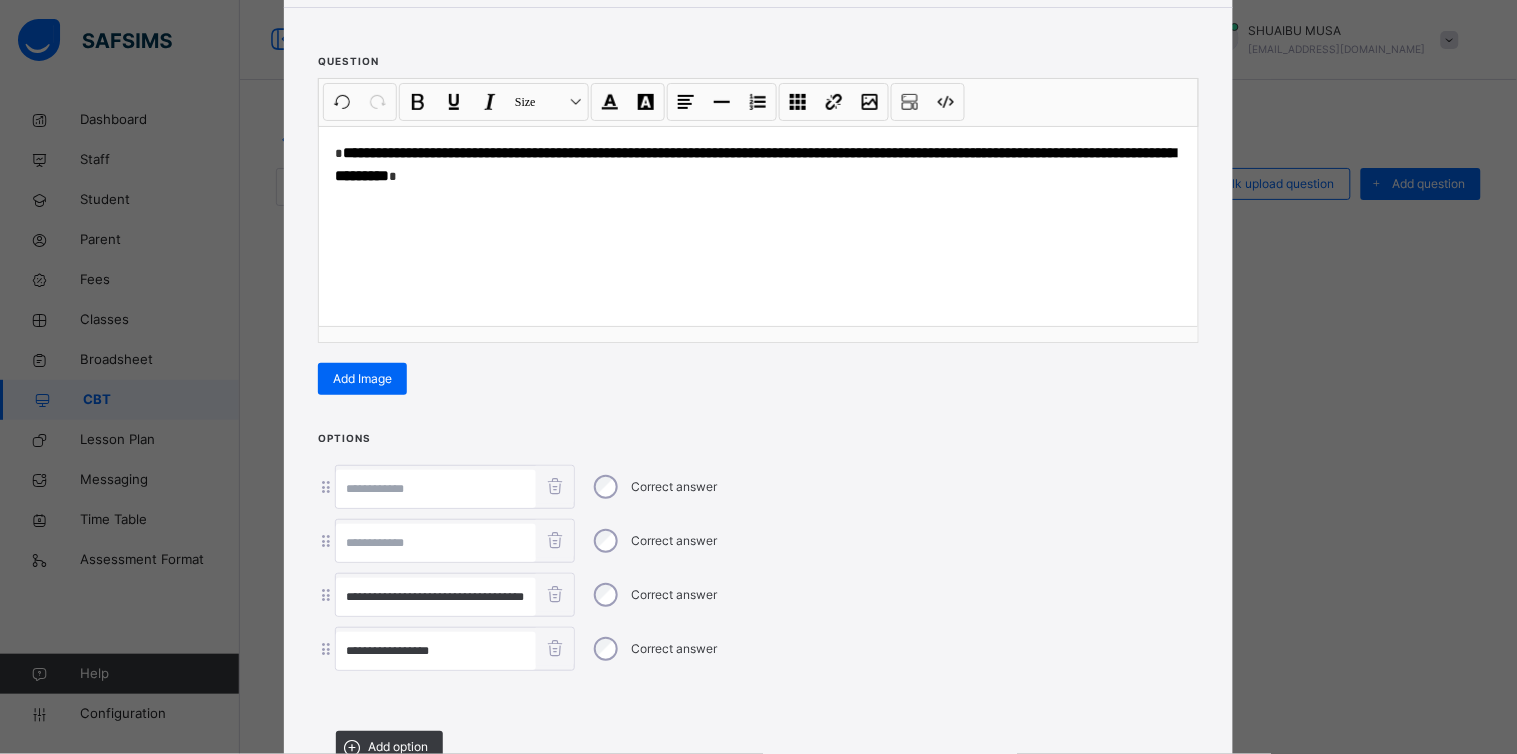 scroll, scrollTop: 0, scrollLeft: 17, axis: horizontal 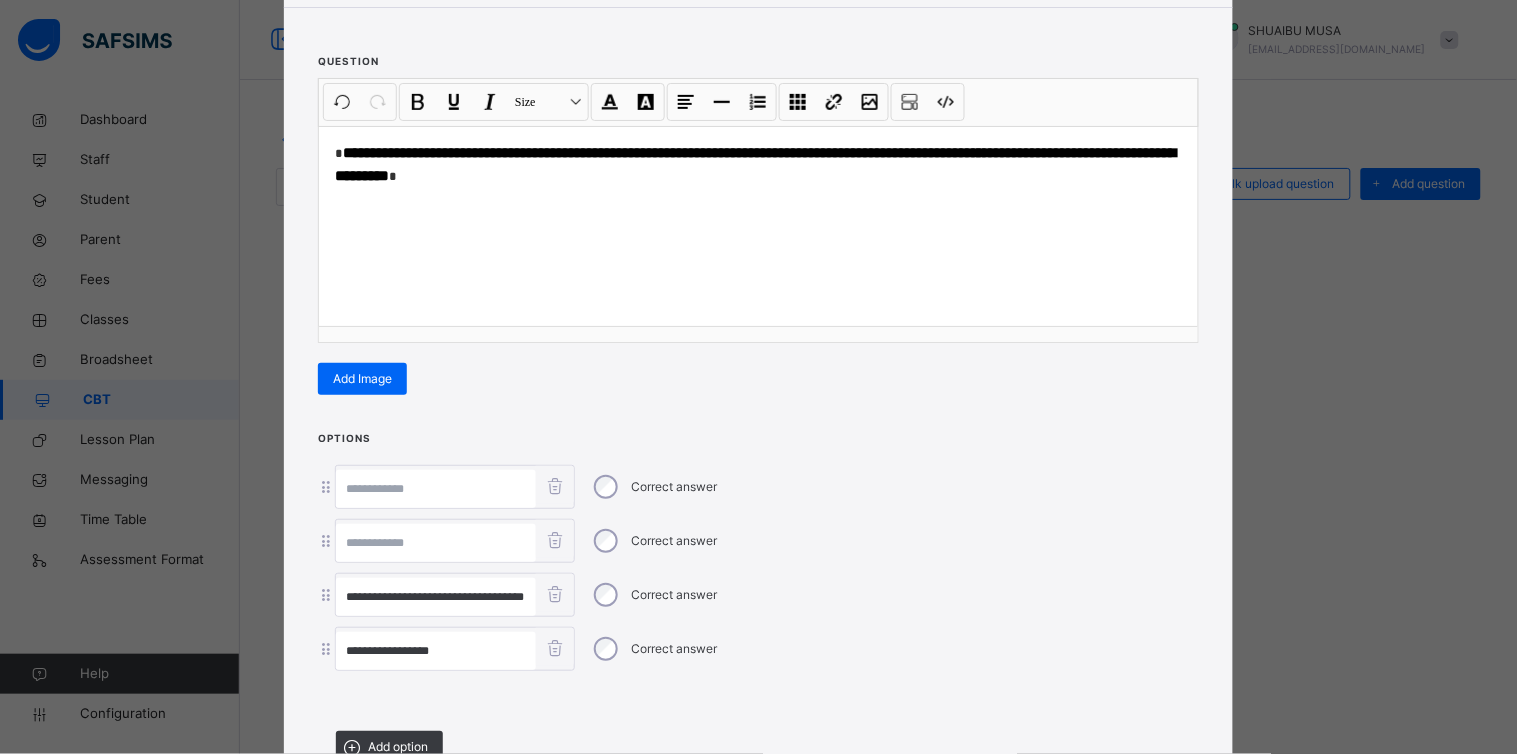drag, startPoint x: 426, startPoint y: 592, endPoint x: 235, endPoint y: 601, distance: 191.21193 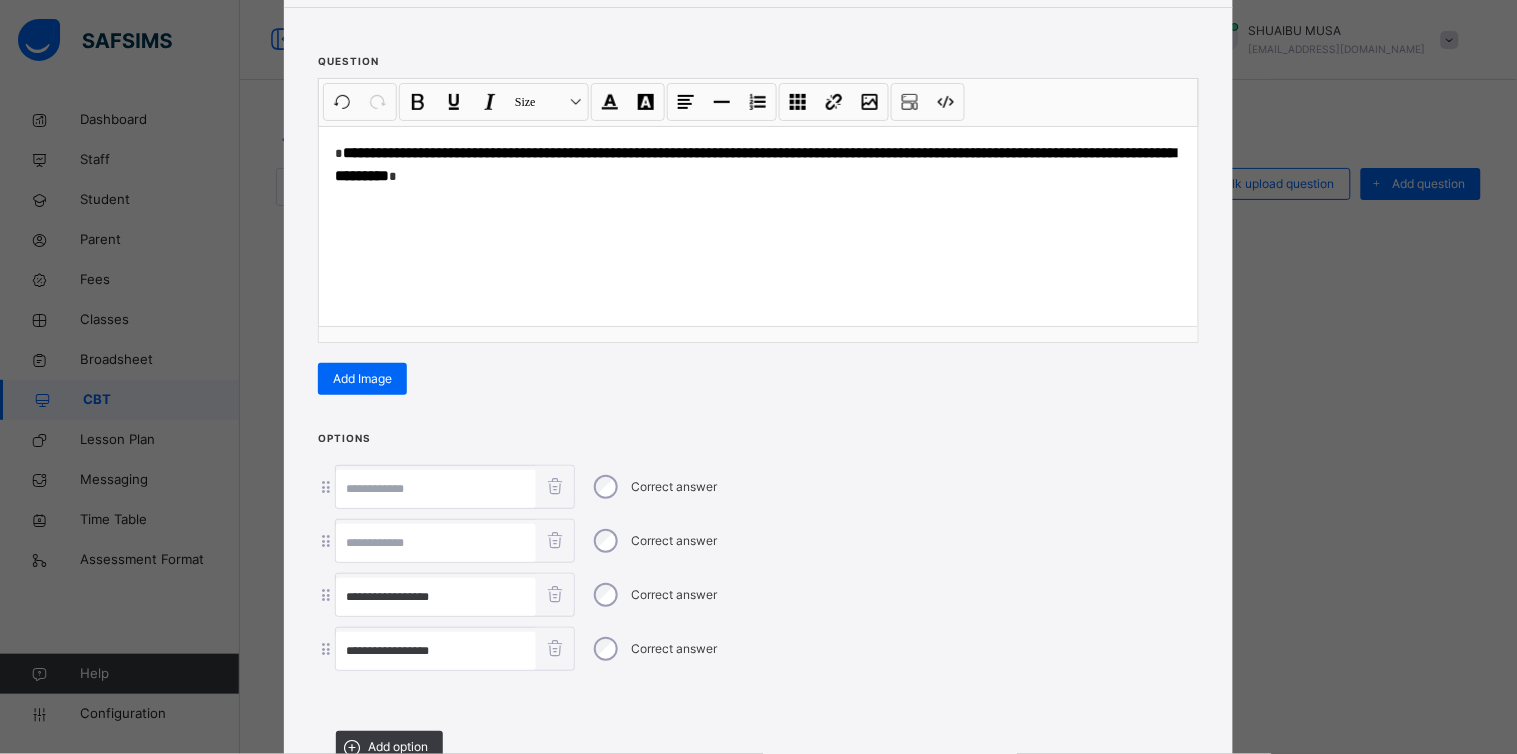 type on "**********" 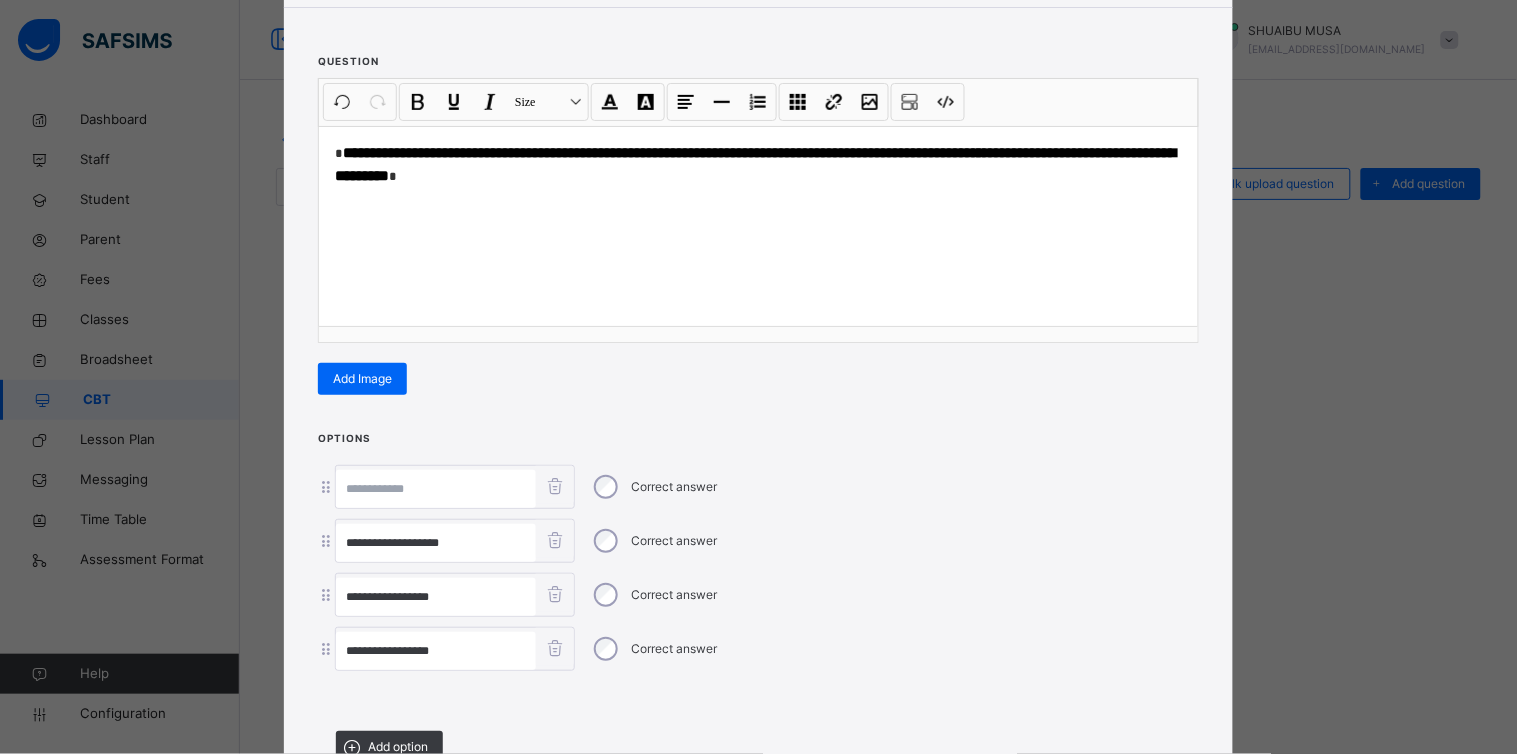 type on "**********" 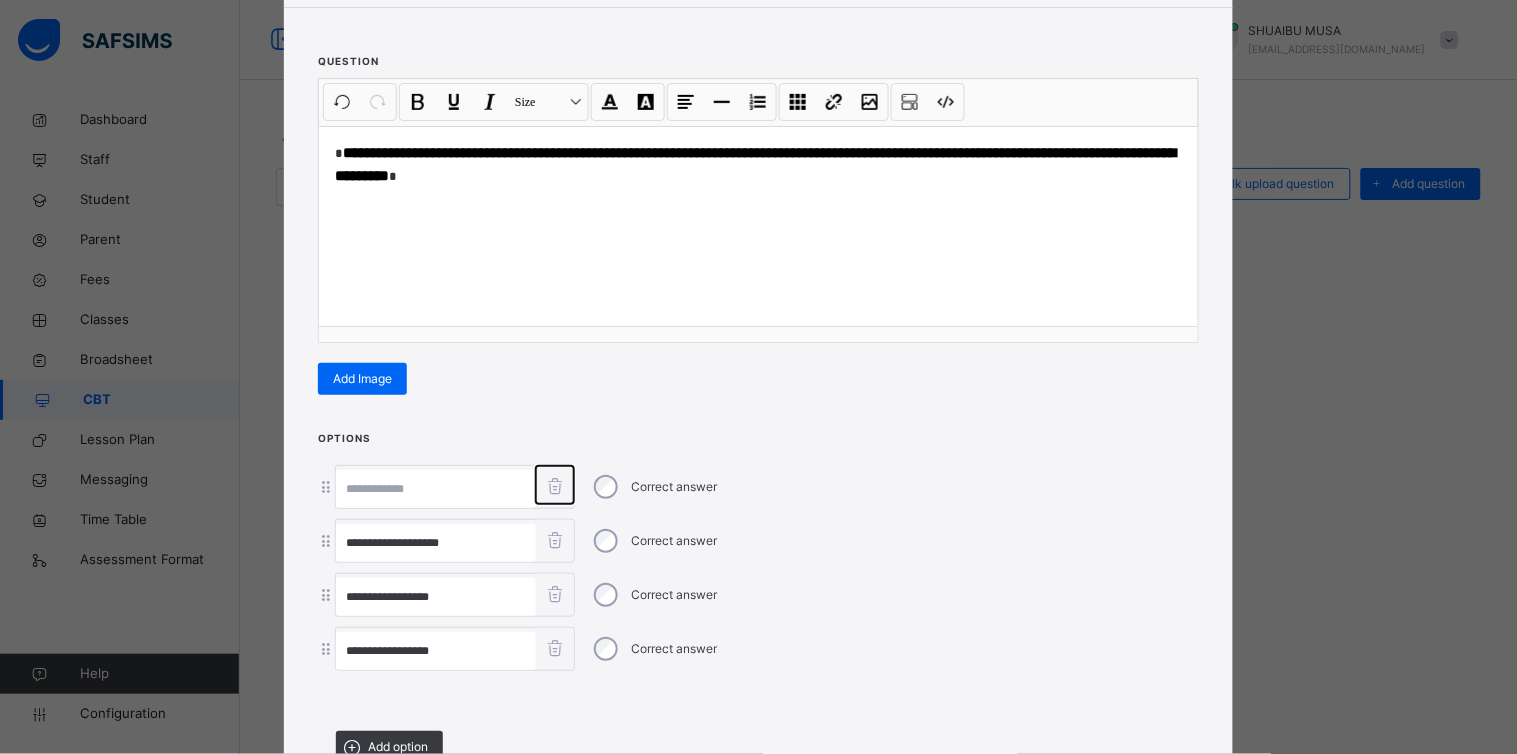 click at bounding box center [554, 485] 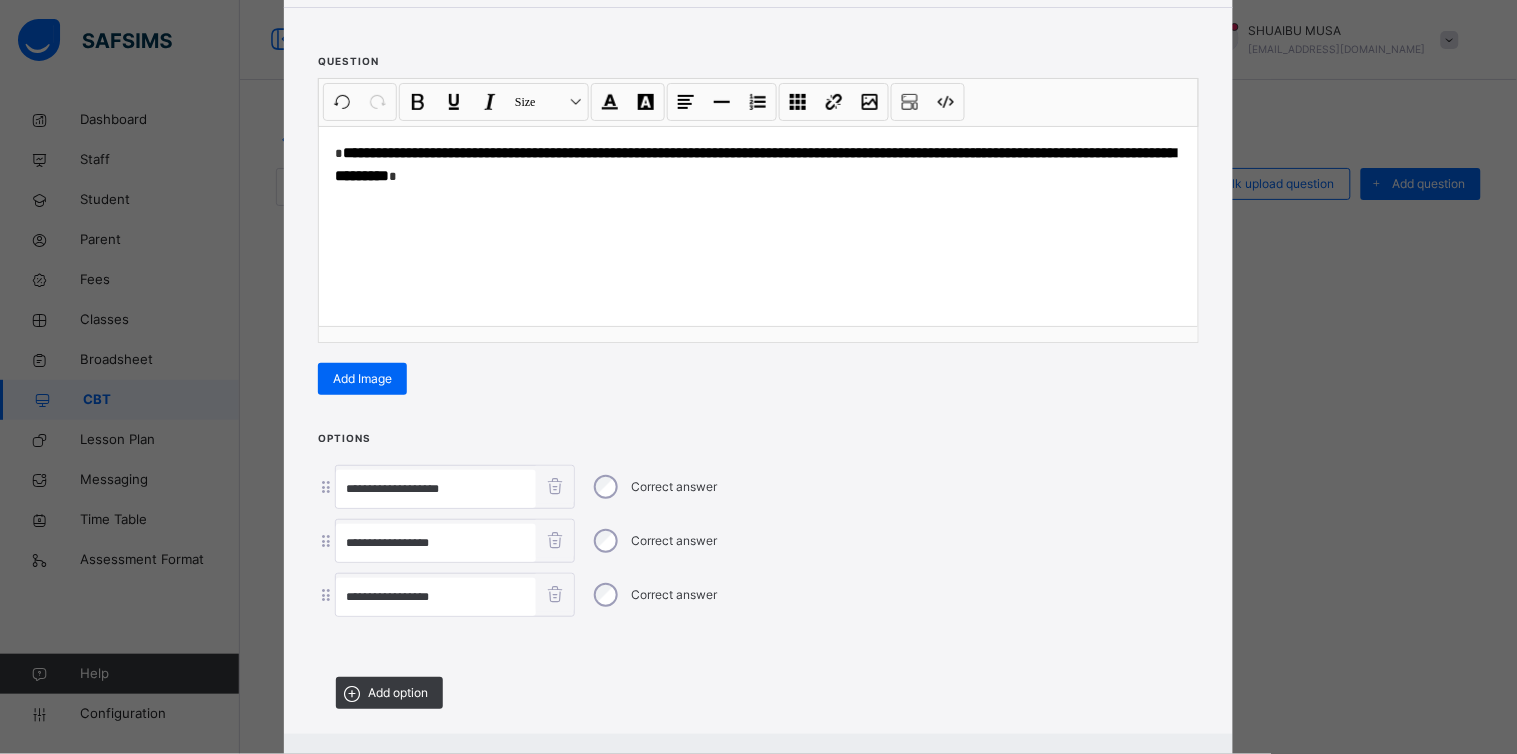 scroll, scrollTop: 312, scrollLeft: 0, axis: vertical 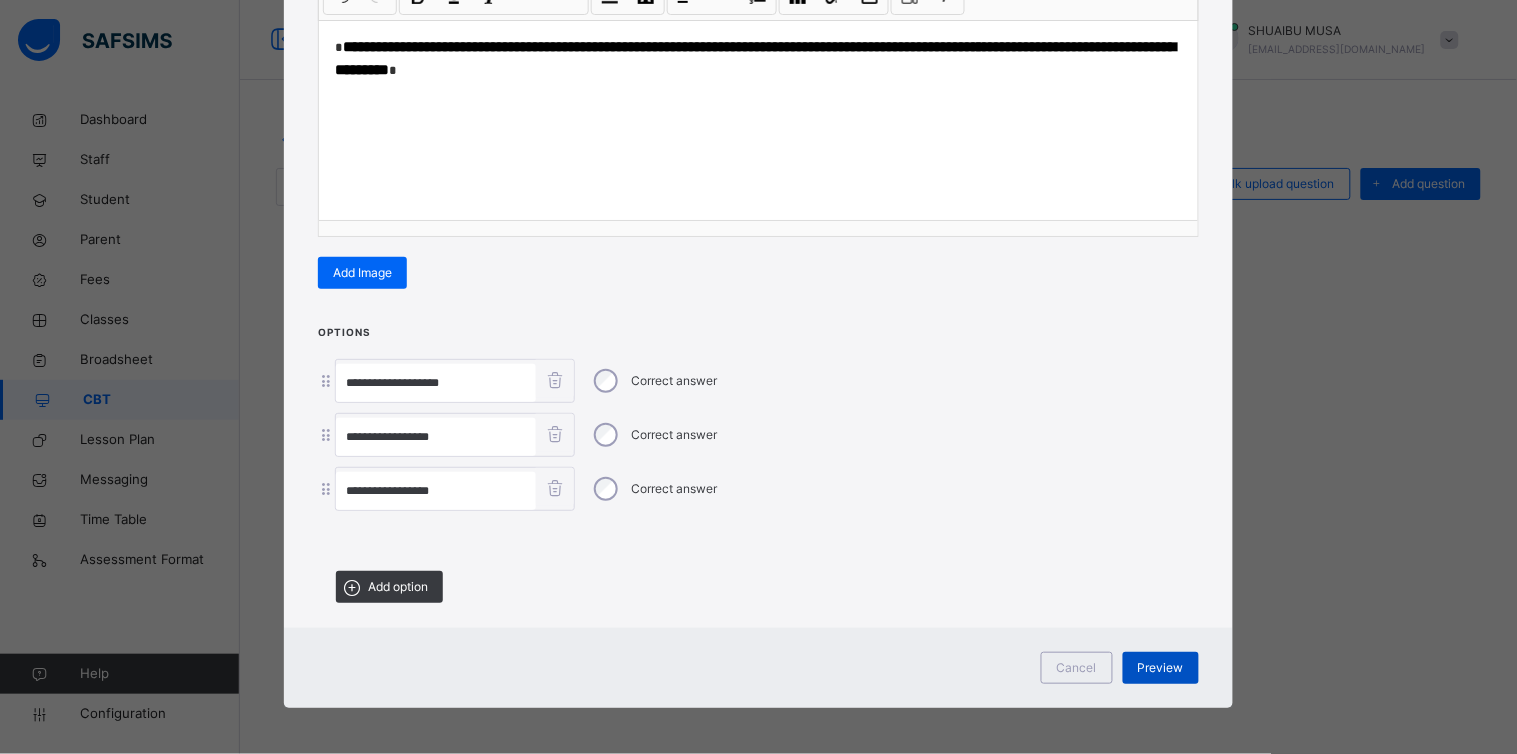 click on "Preview" at bounding box center (1161, 668) 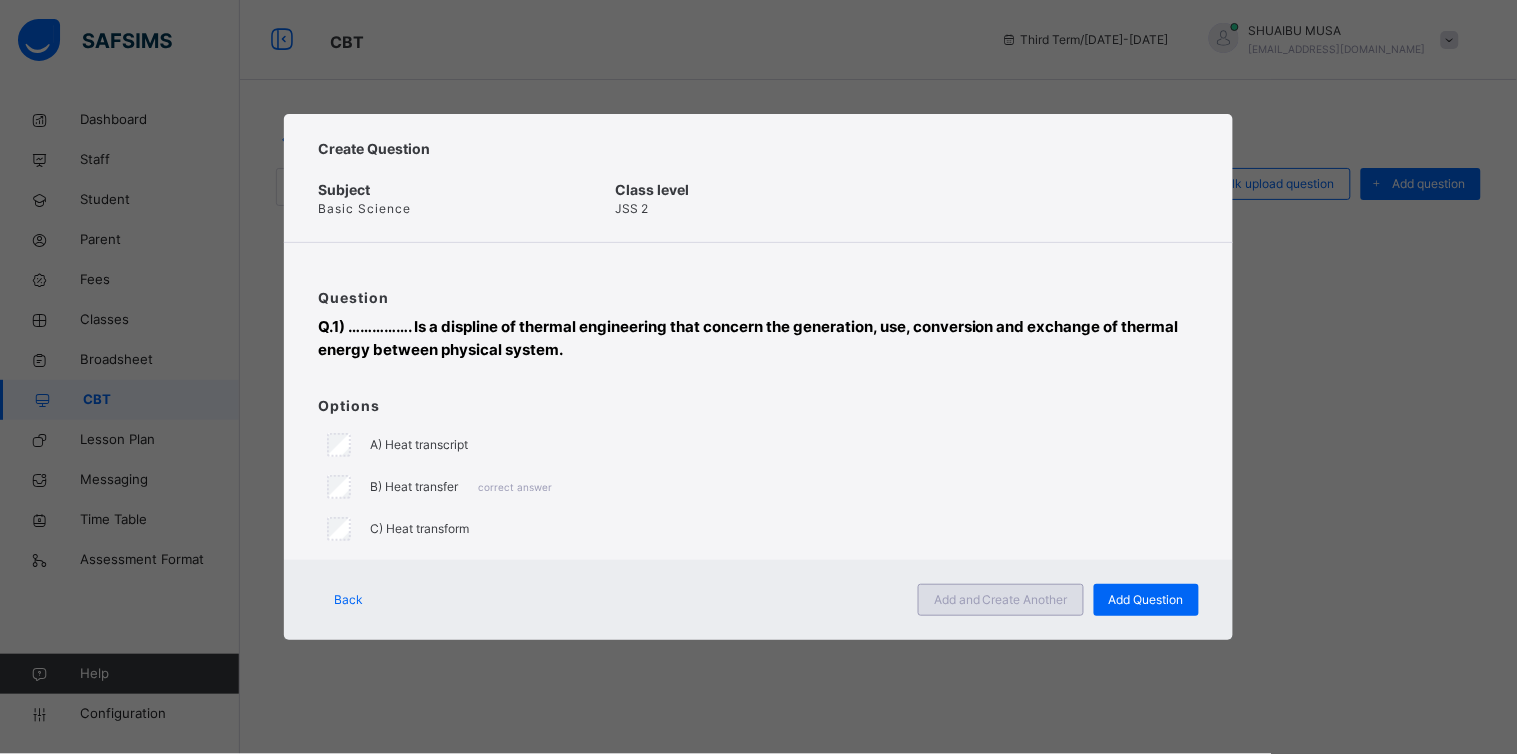 click on "Add and Create Another" at bounding box center [1001, 600] 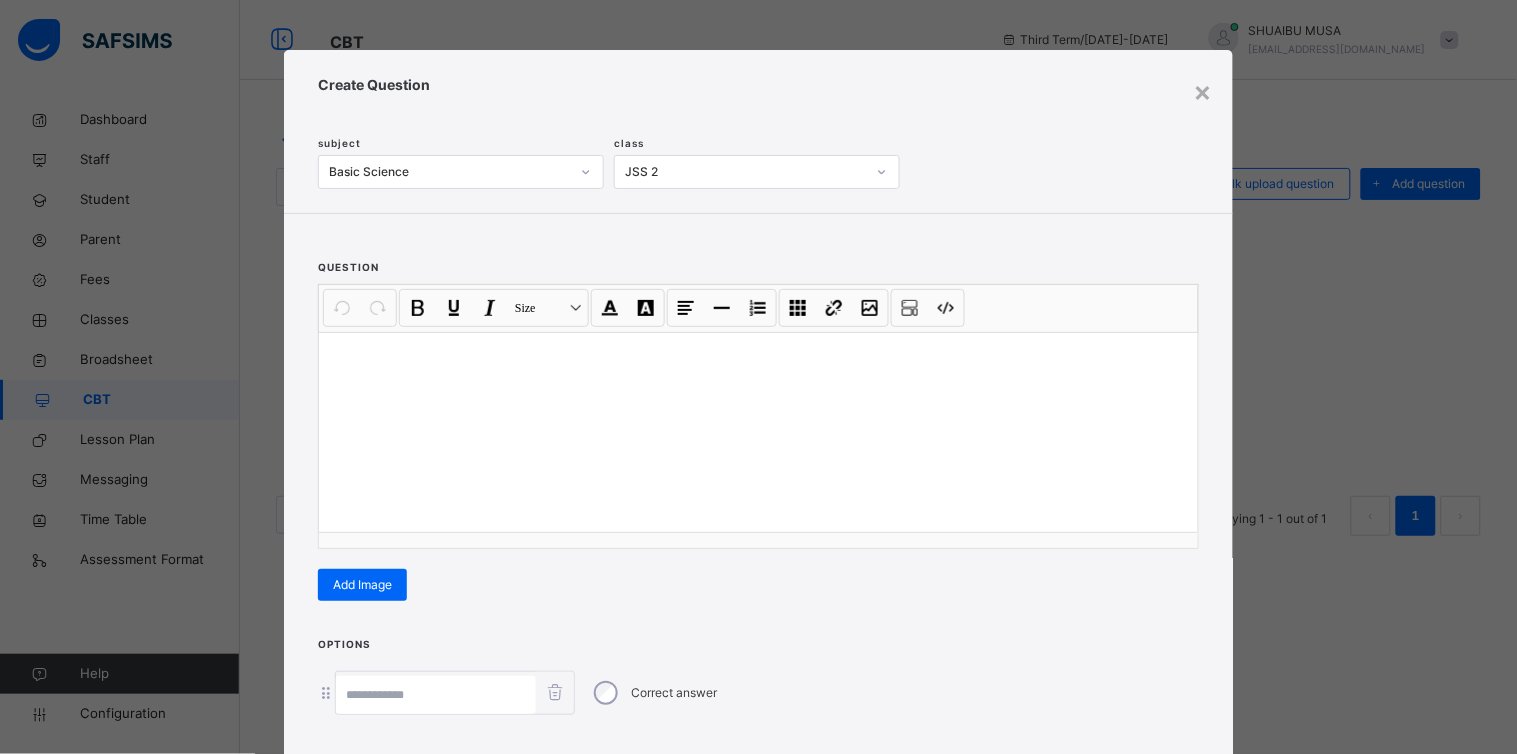 click at bounding box center [758, 432] 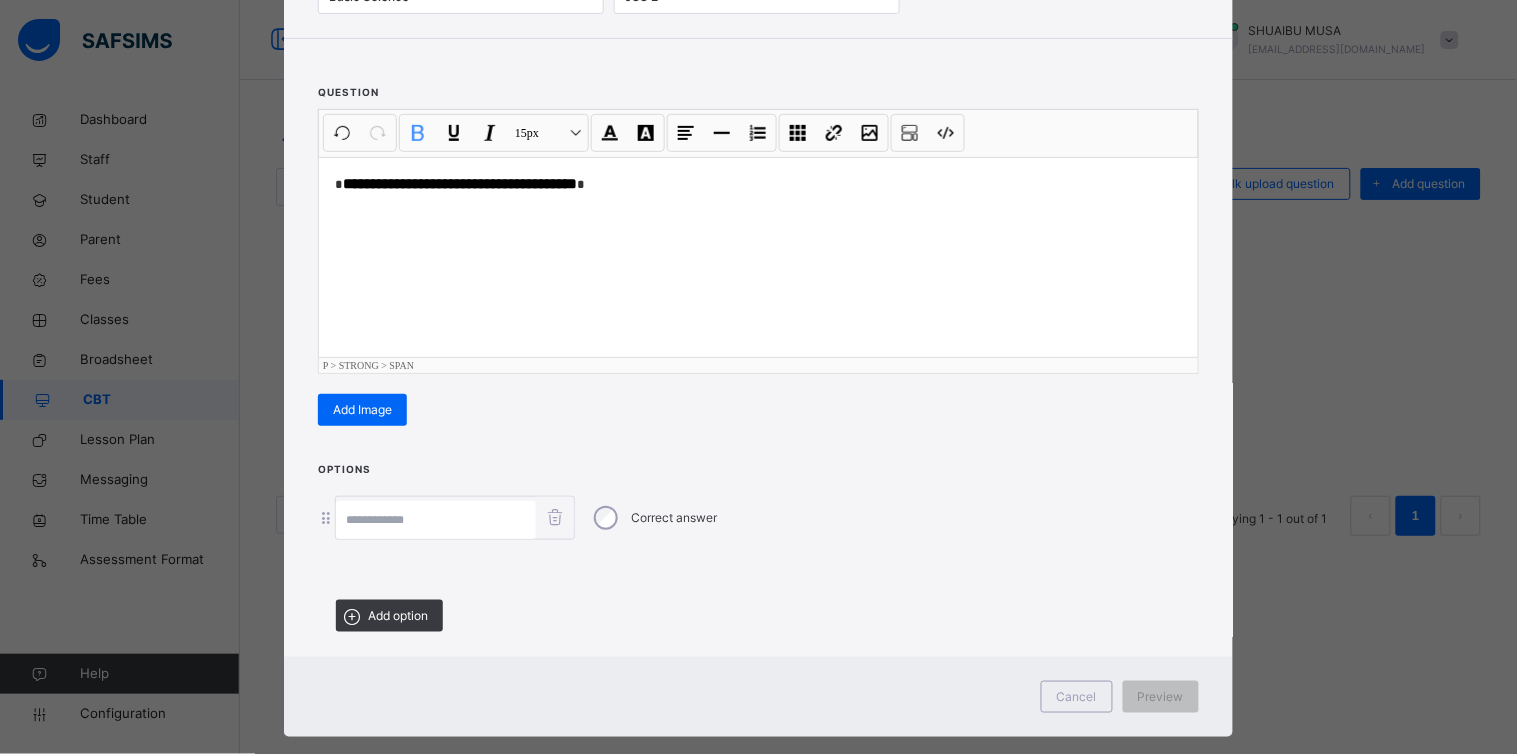 scroll, scrollTop: 206, scrollLeft: 0, axis: vertical 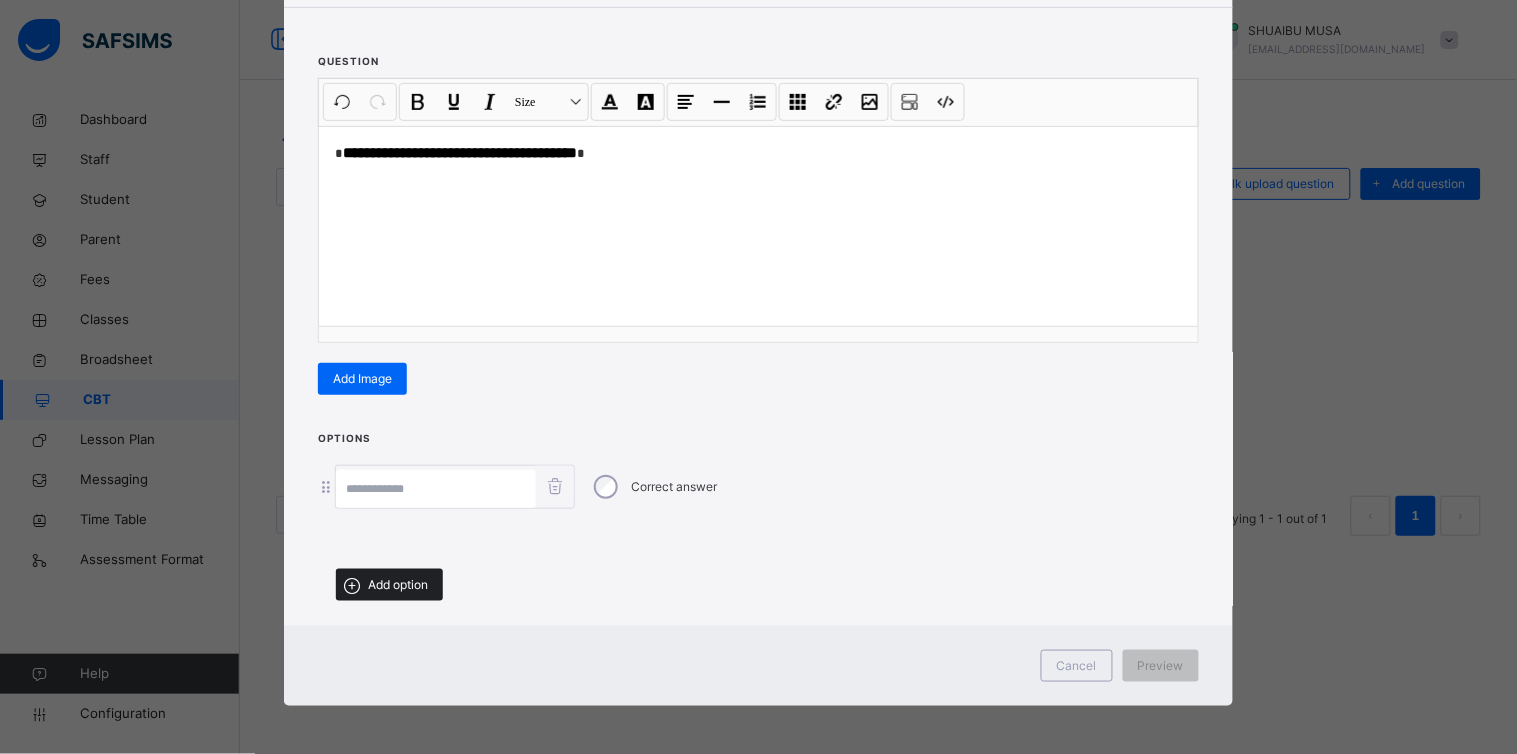 click on "Add option" at bounding box center [398, 585] 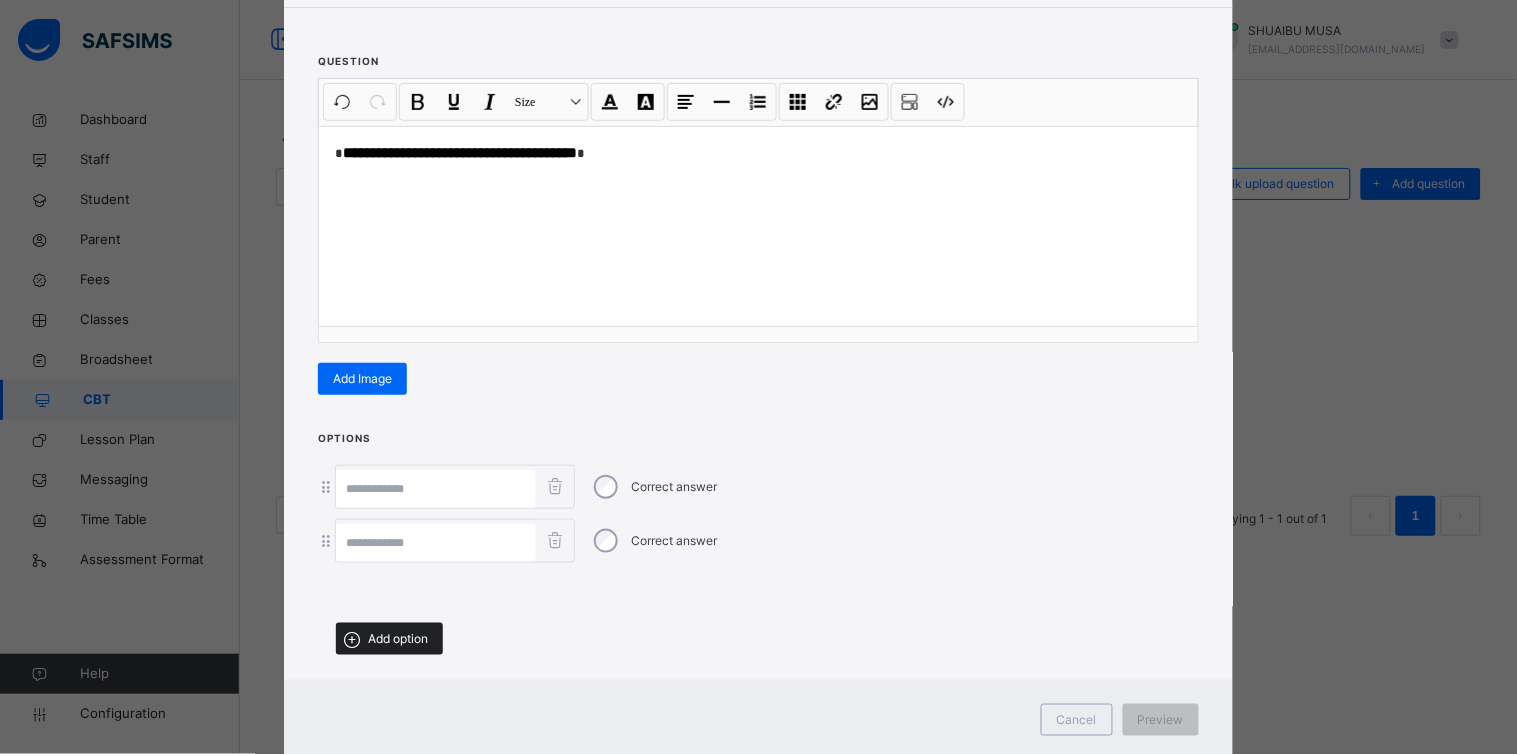 click on "Add option" at bounding box center [398, 639] 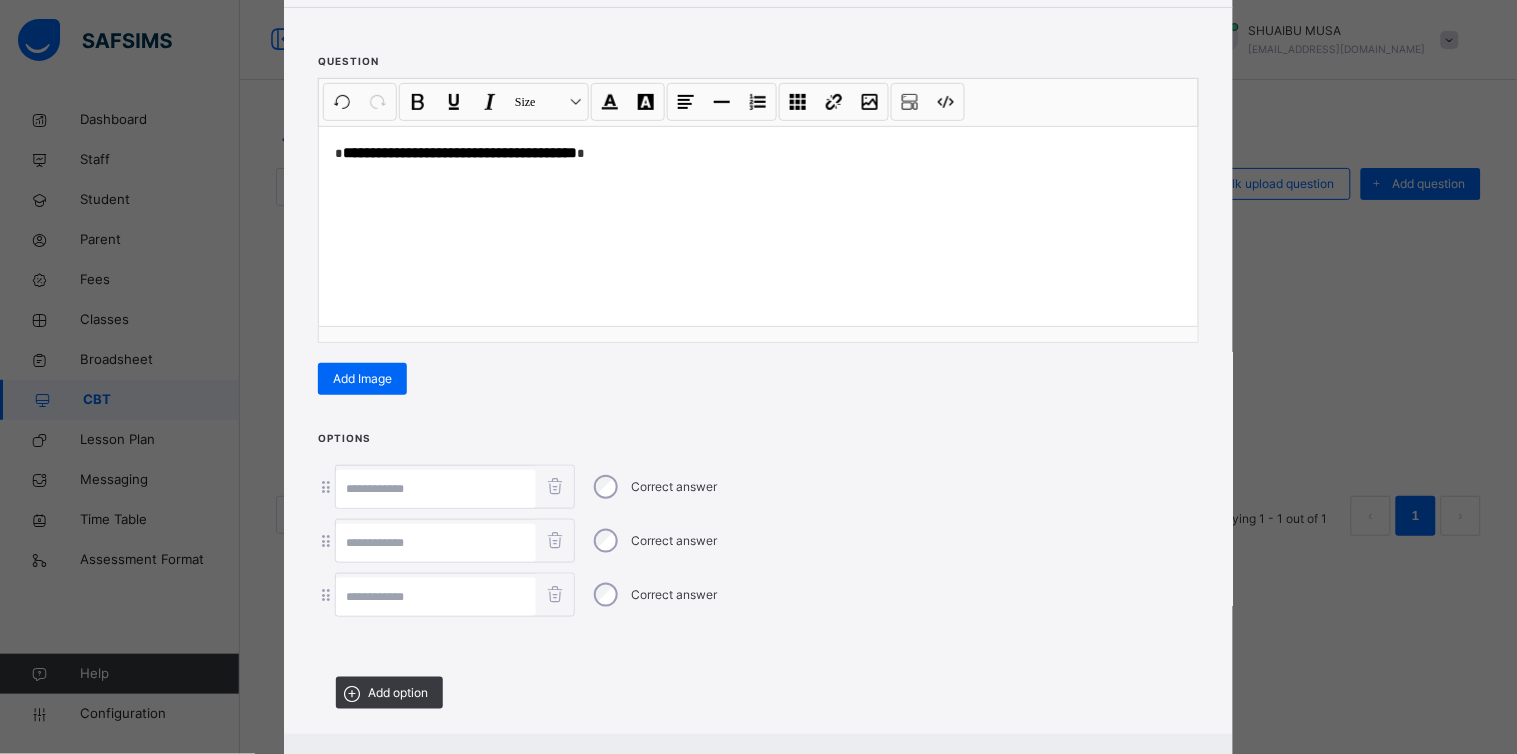 click at bounding box center [436, 597] 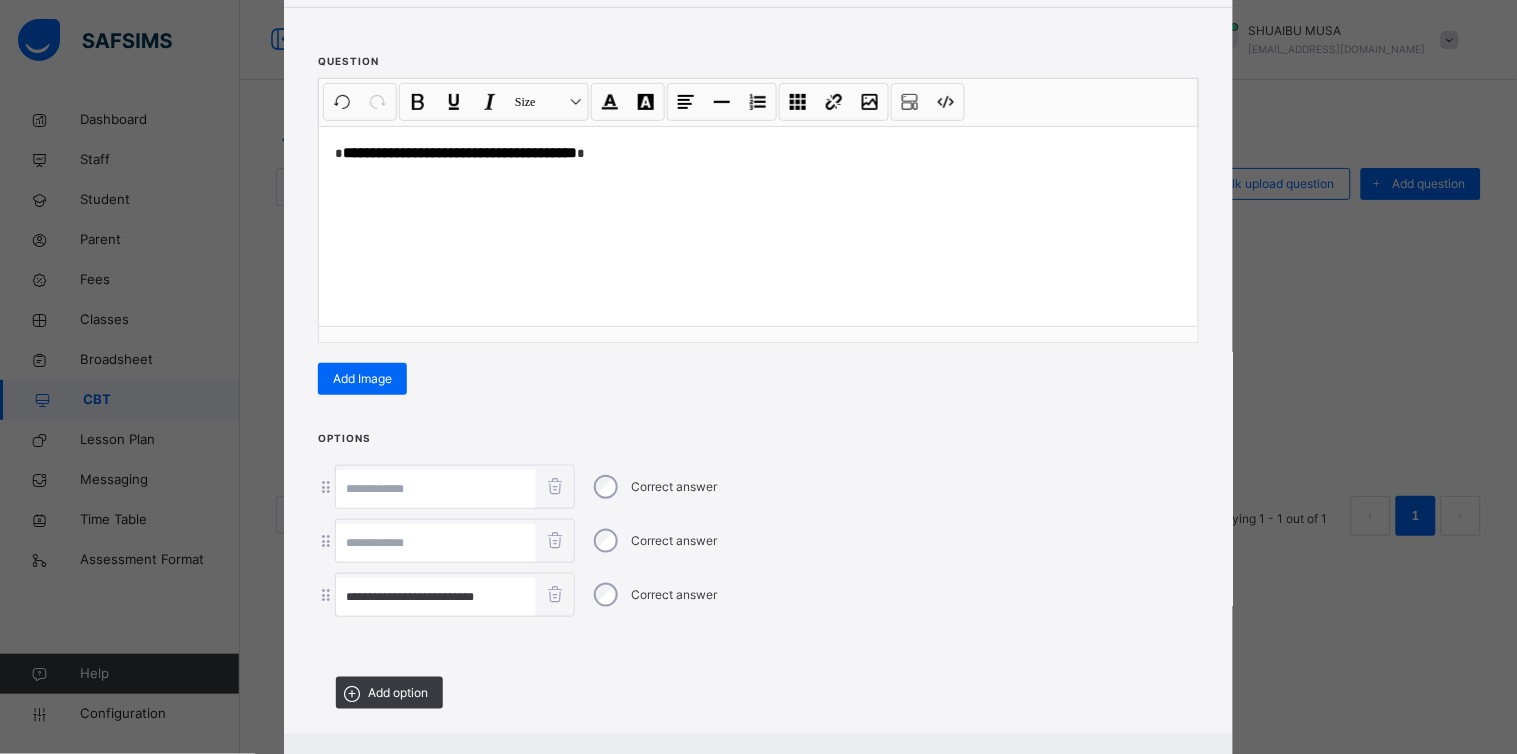 scroll, scrollTop: 0, scrollLeft: 0, axis: both 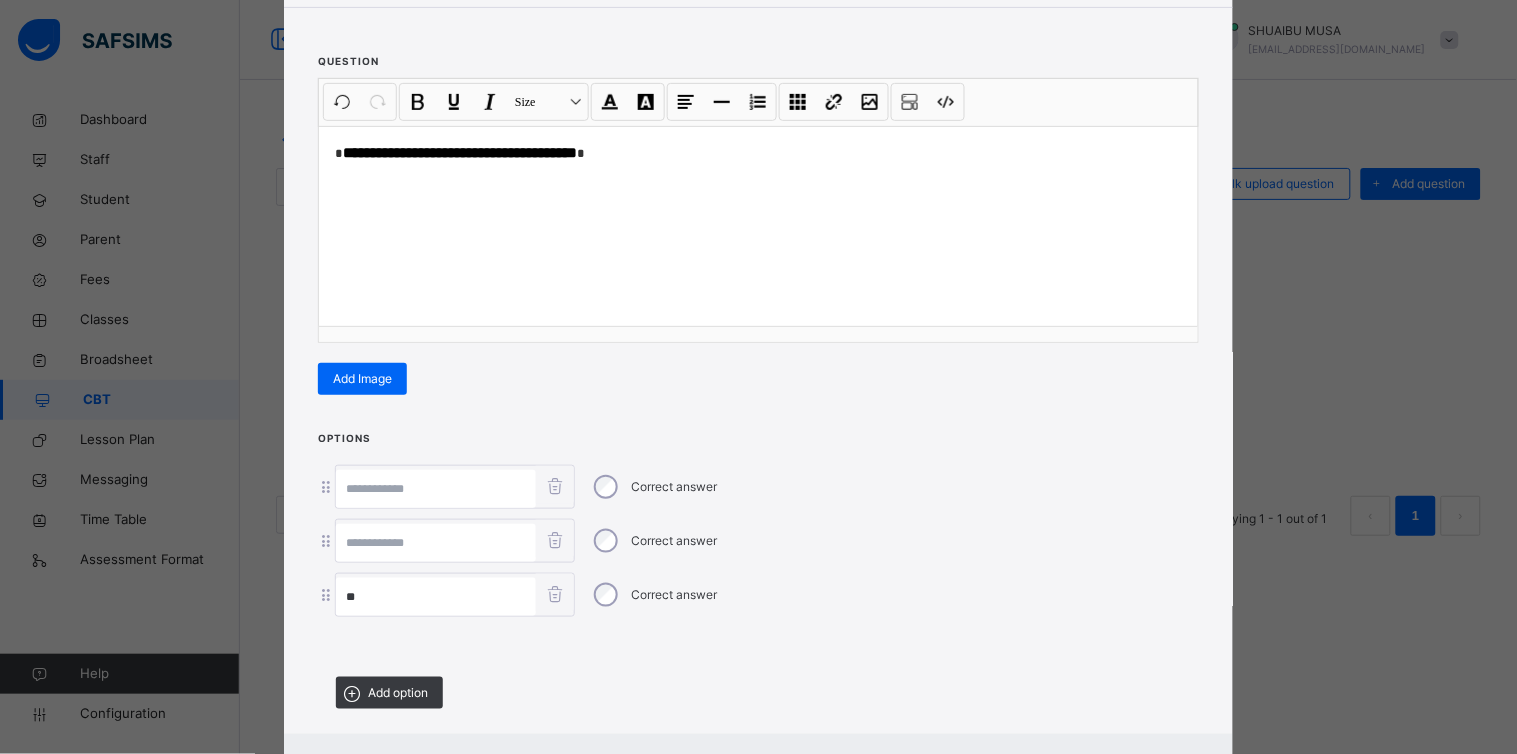 type on "*" 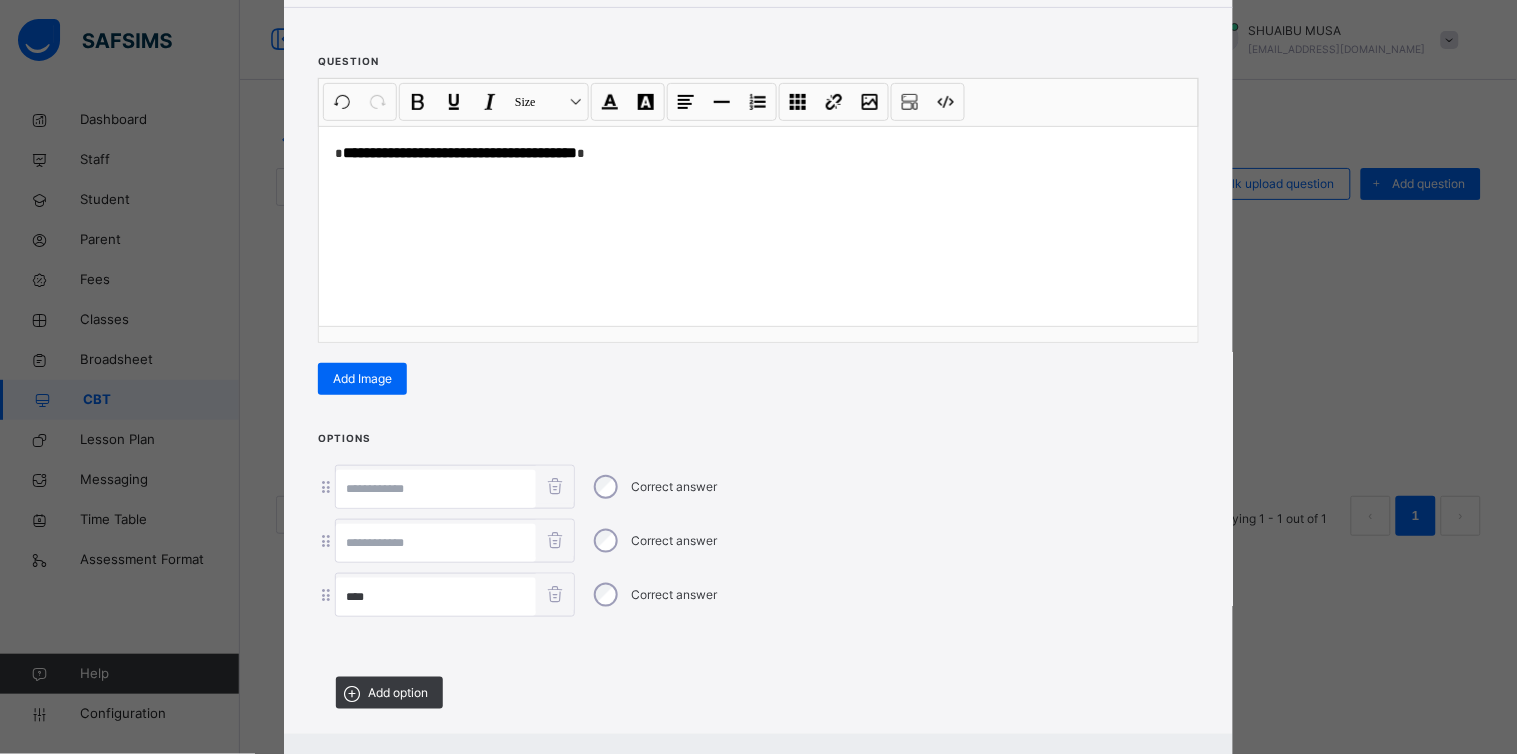 type on "****" 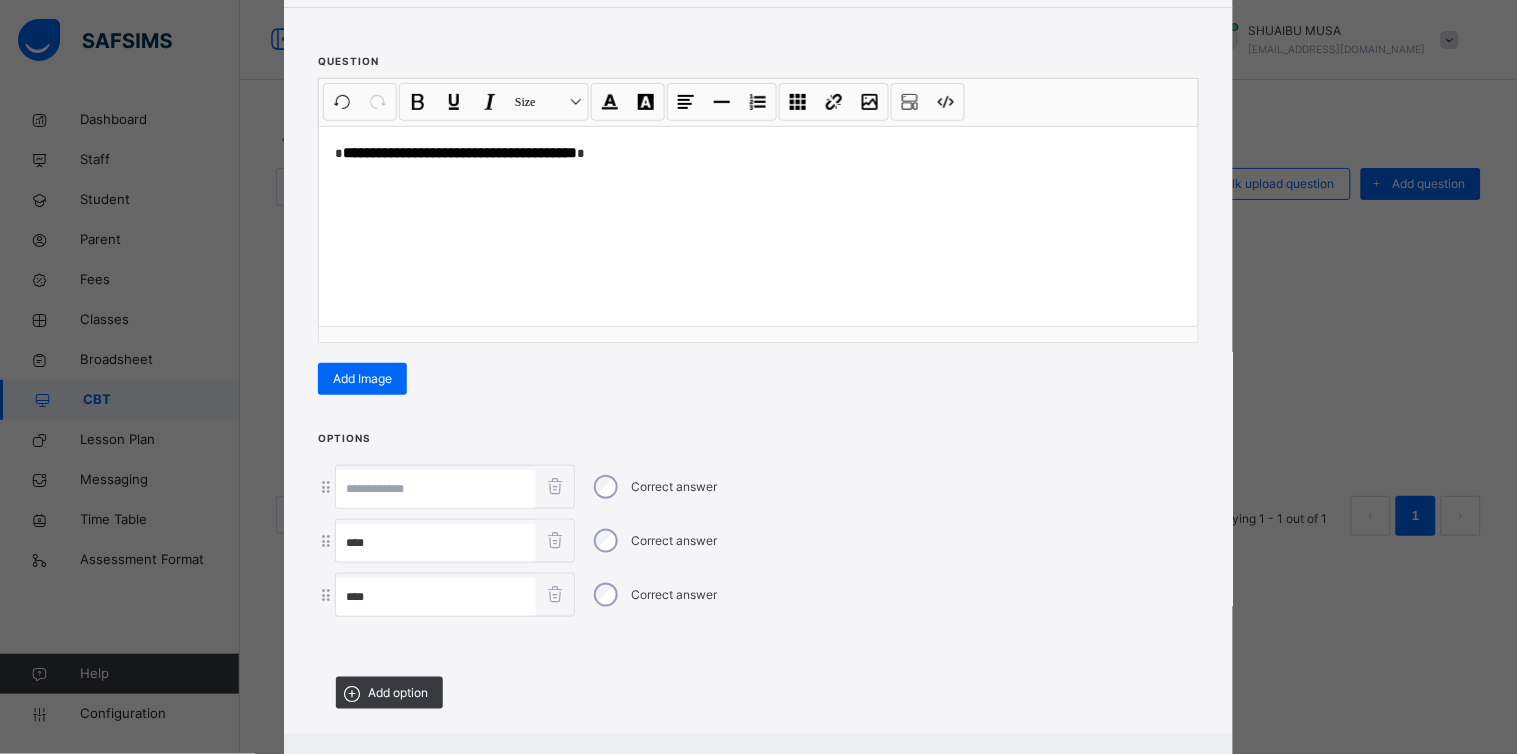 type on "****" 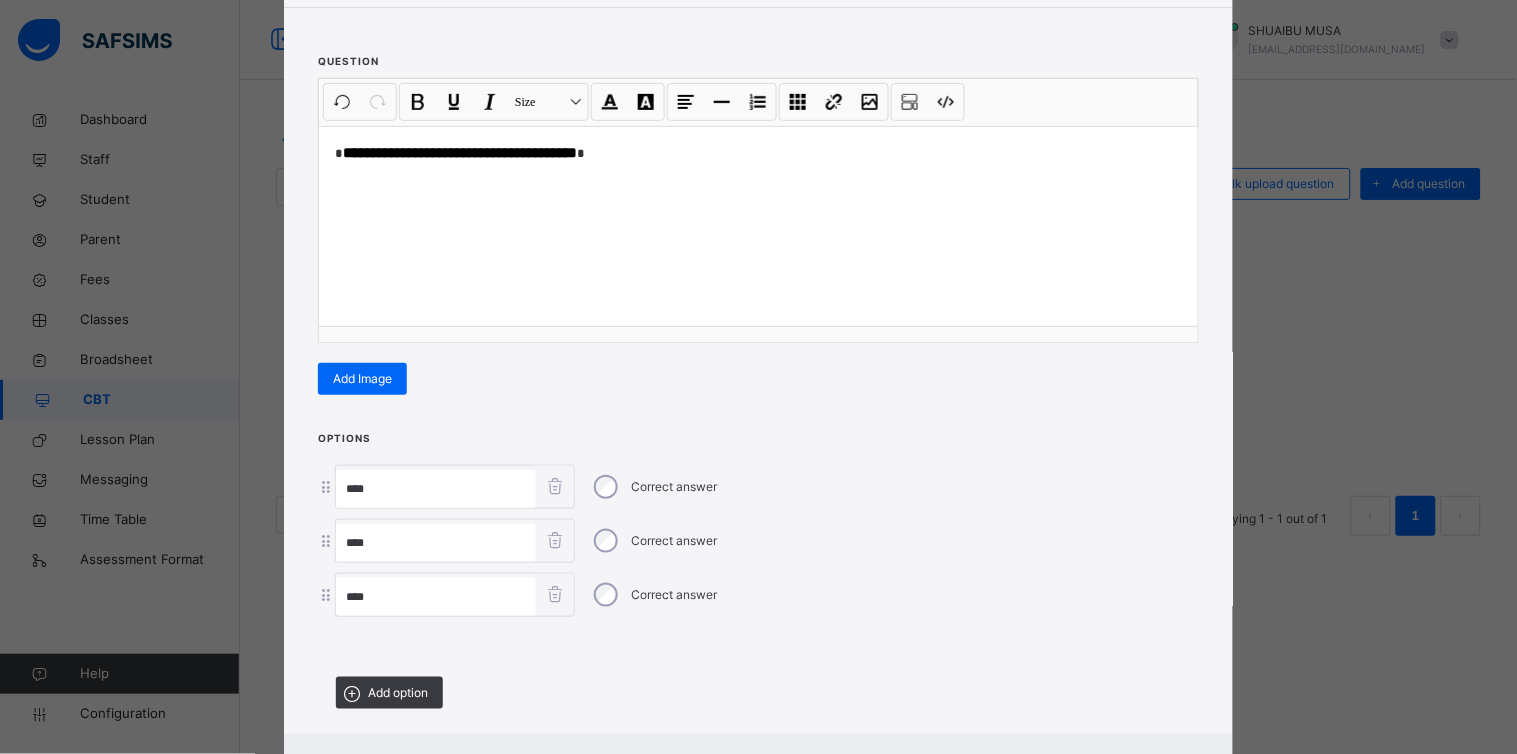 type on "****" 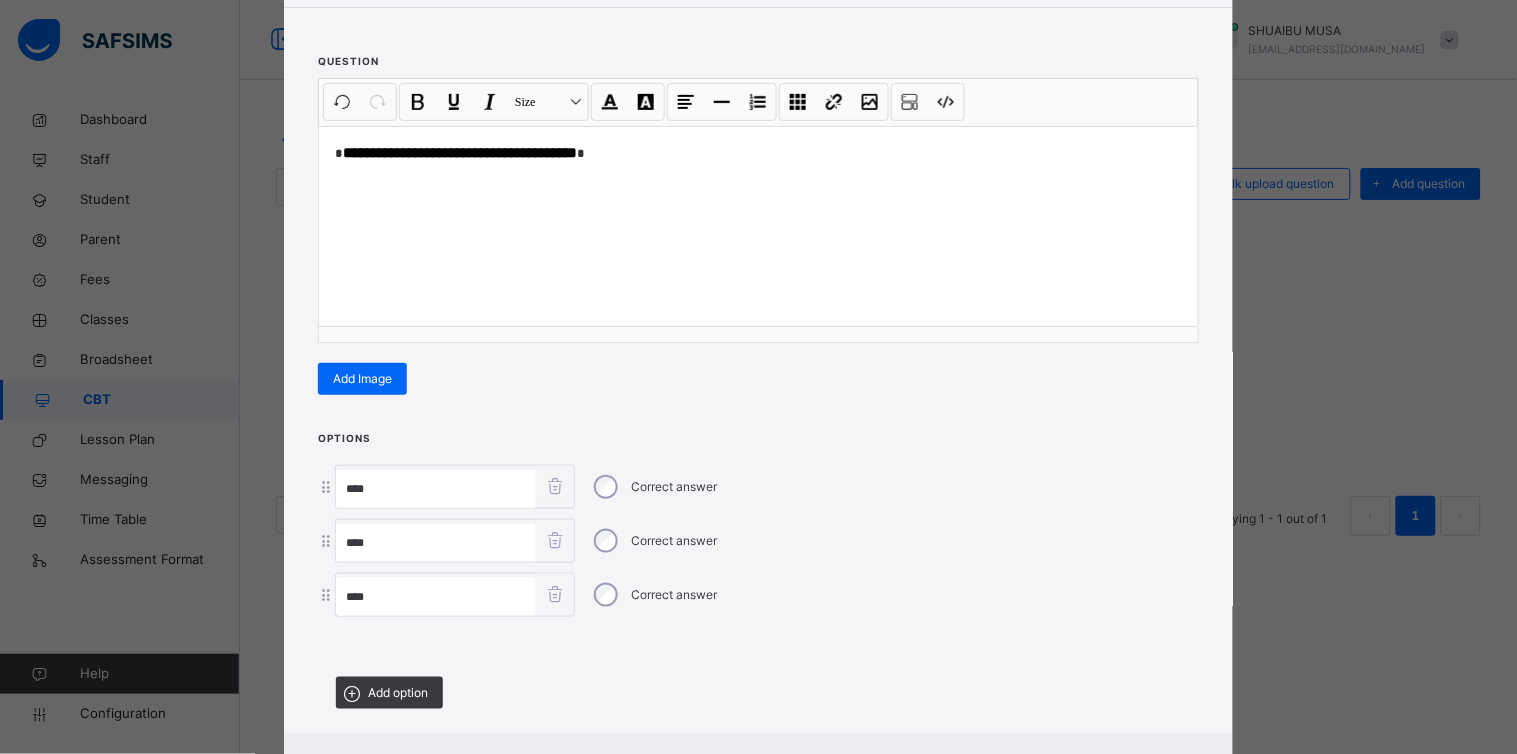 scroll, scrollTop: 312, scrollLeft: 0, axis: vertical 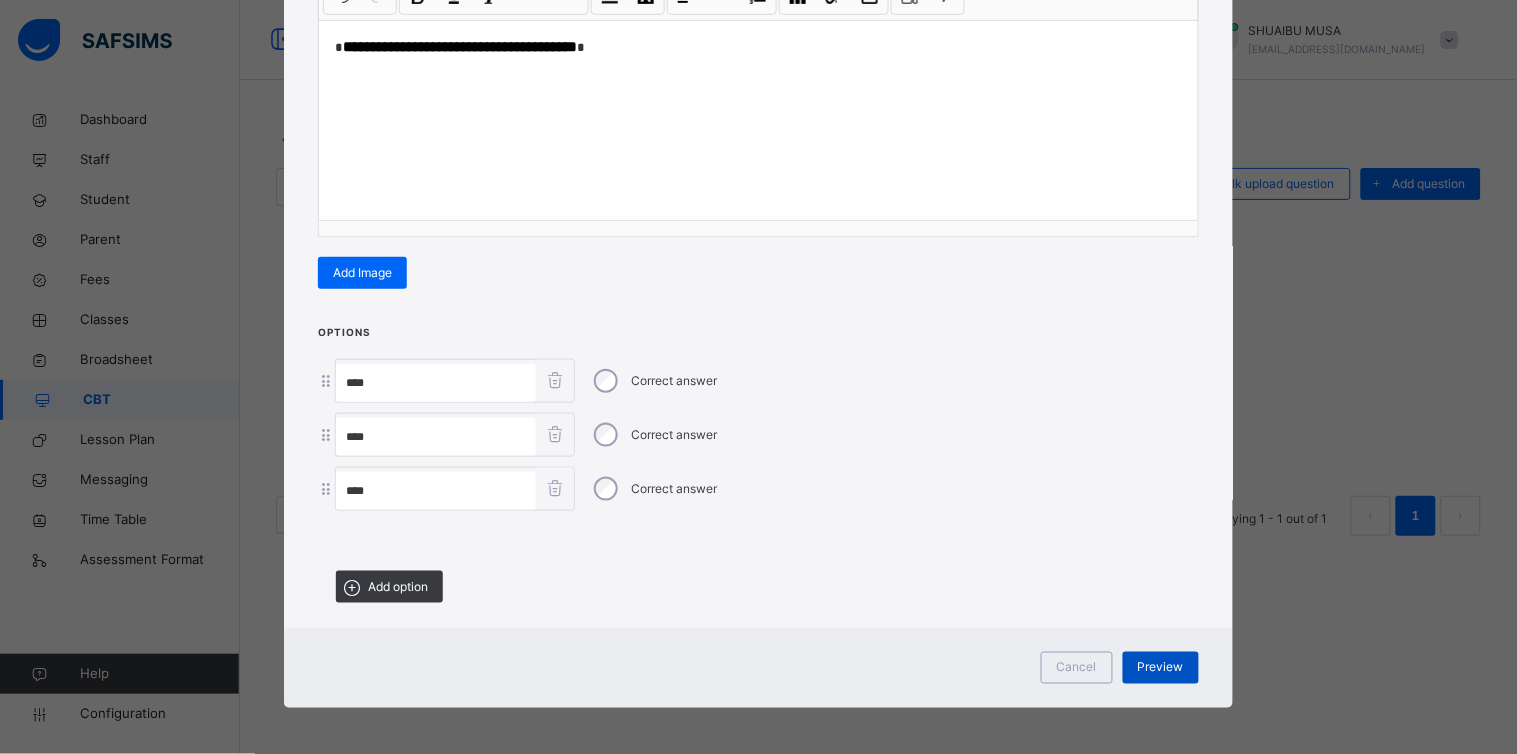 click on "Preview" at bounding box center (1161, 668) 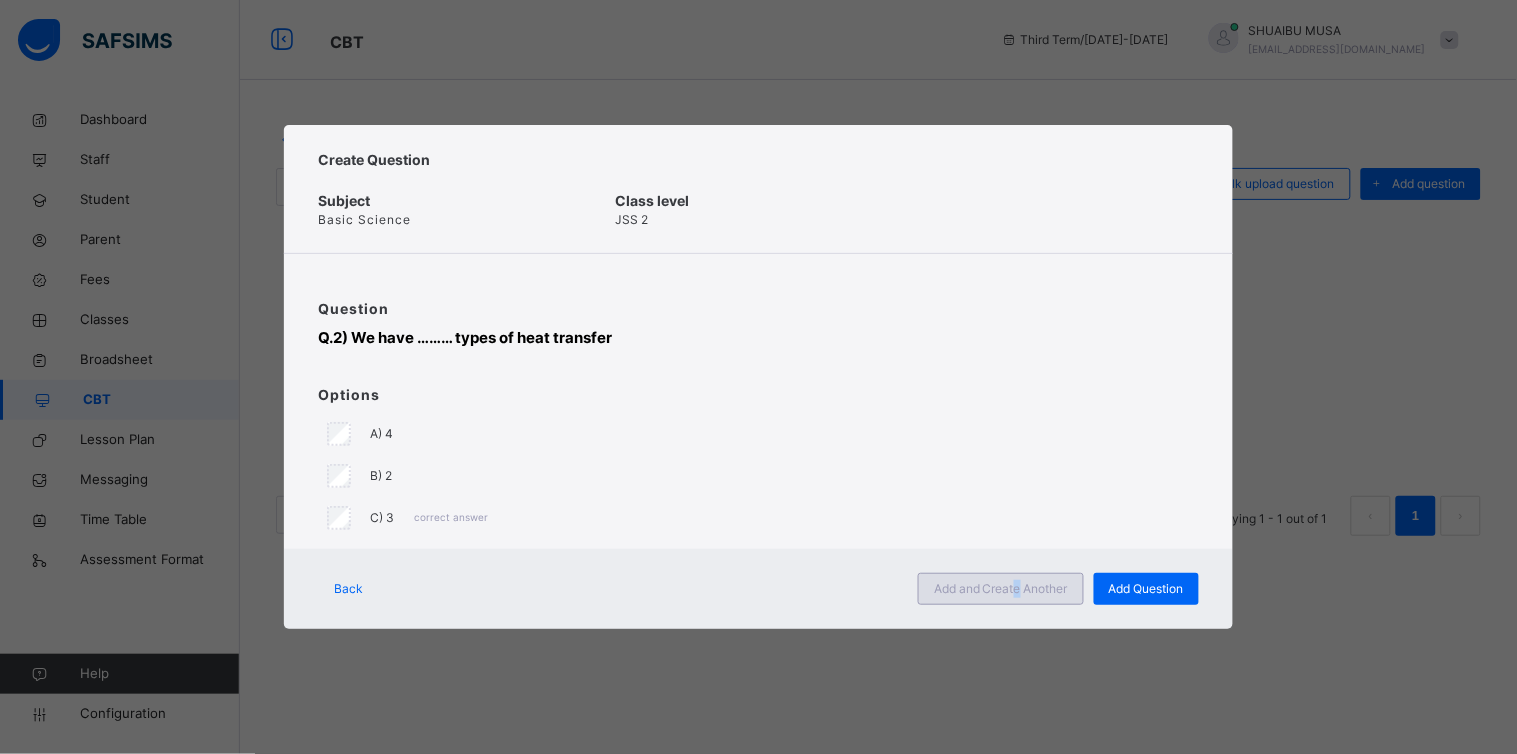 click on "Add and Create Another" at bounding box center [1001, 589] 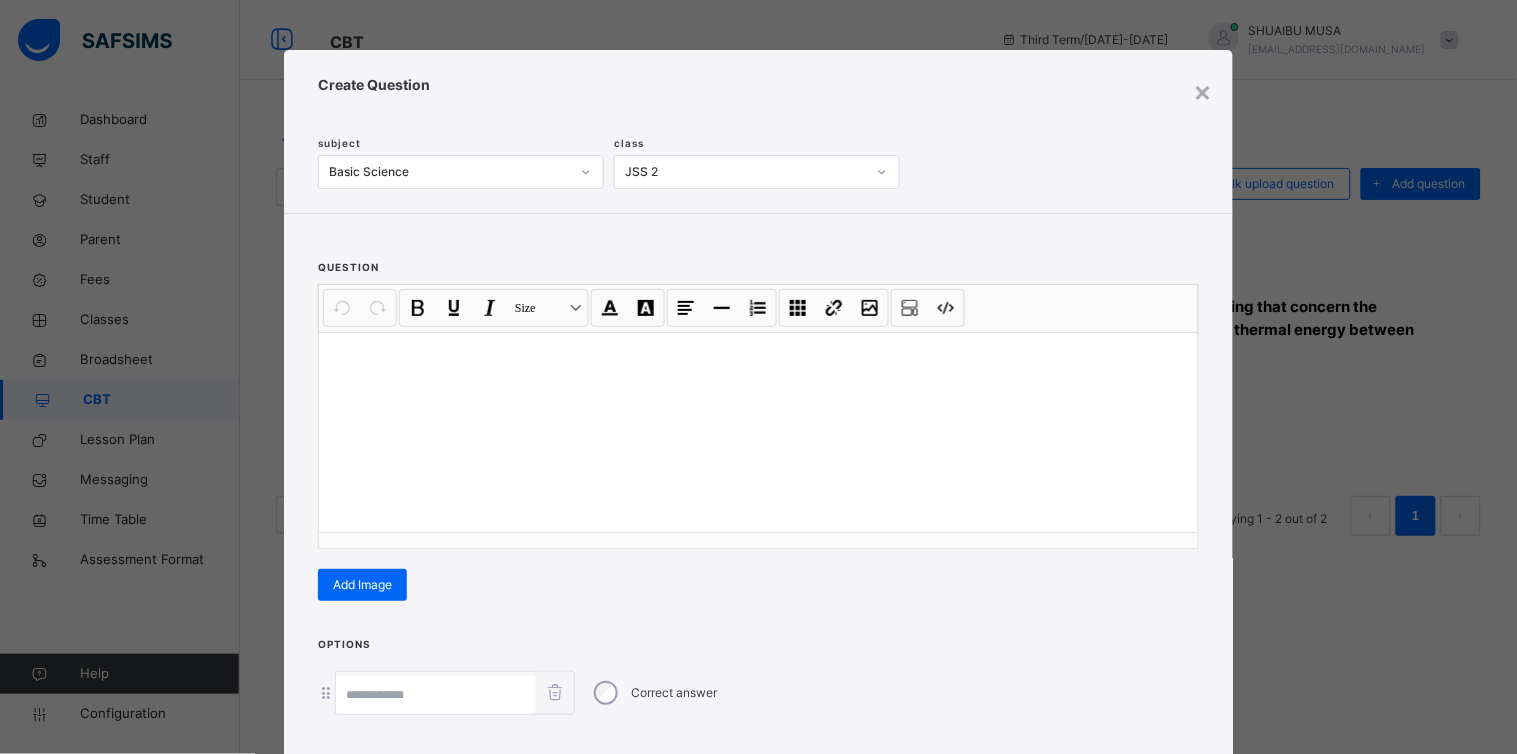 click at bounding box center (758, 432) 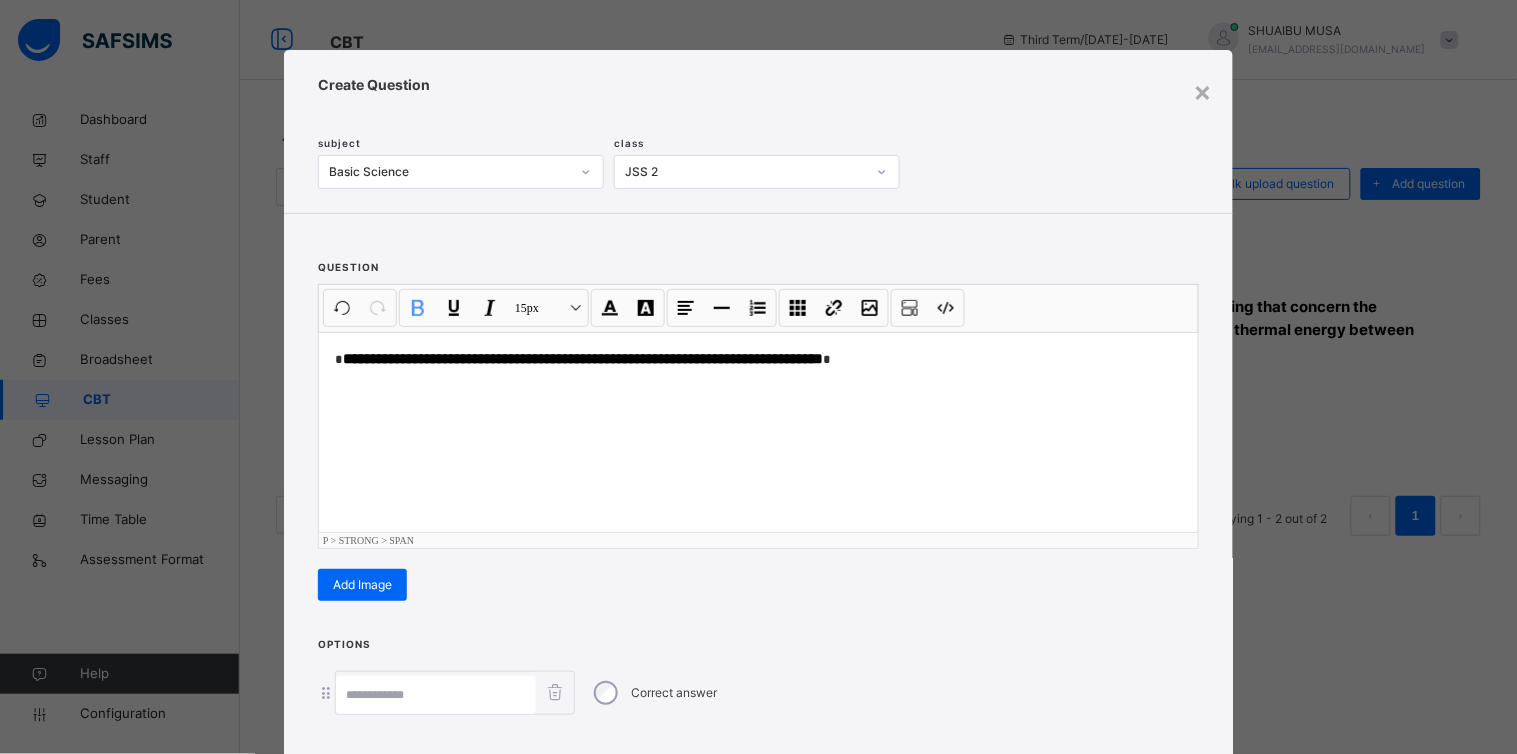 click on "**********" at bounding box center (583, 358) 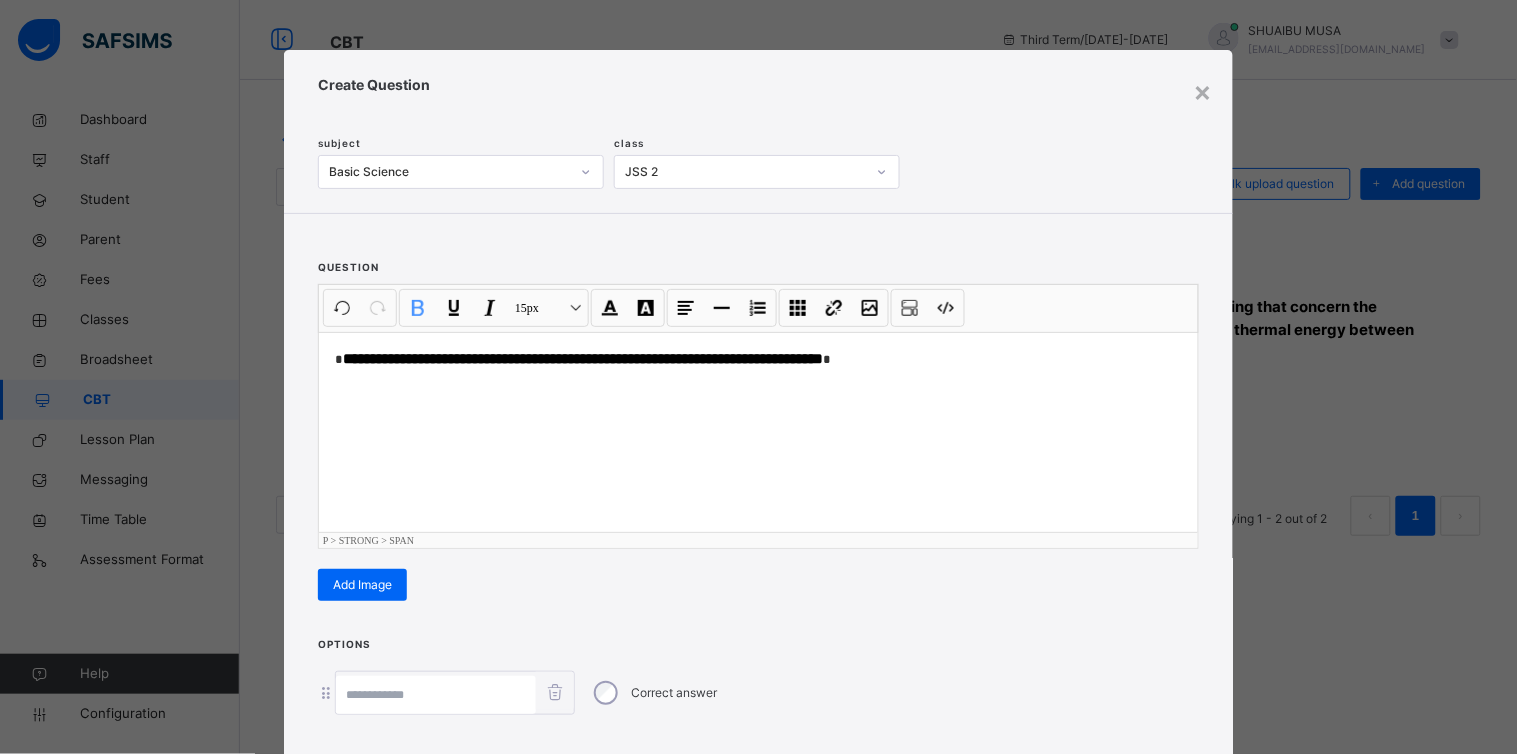 type 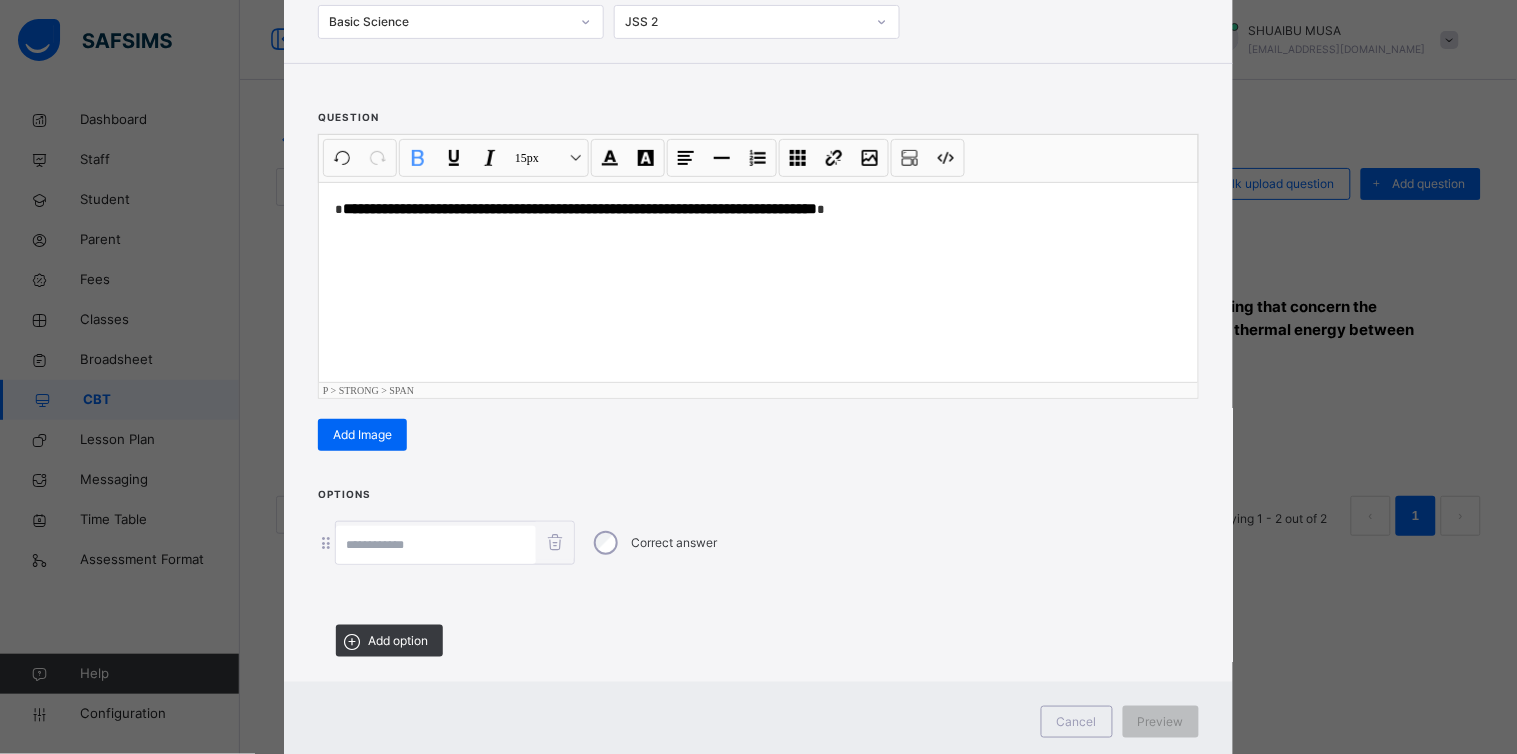 scroll, scrollTop: 206, scrollLeft: 0, axis: vertical 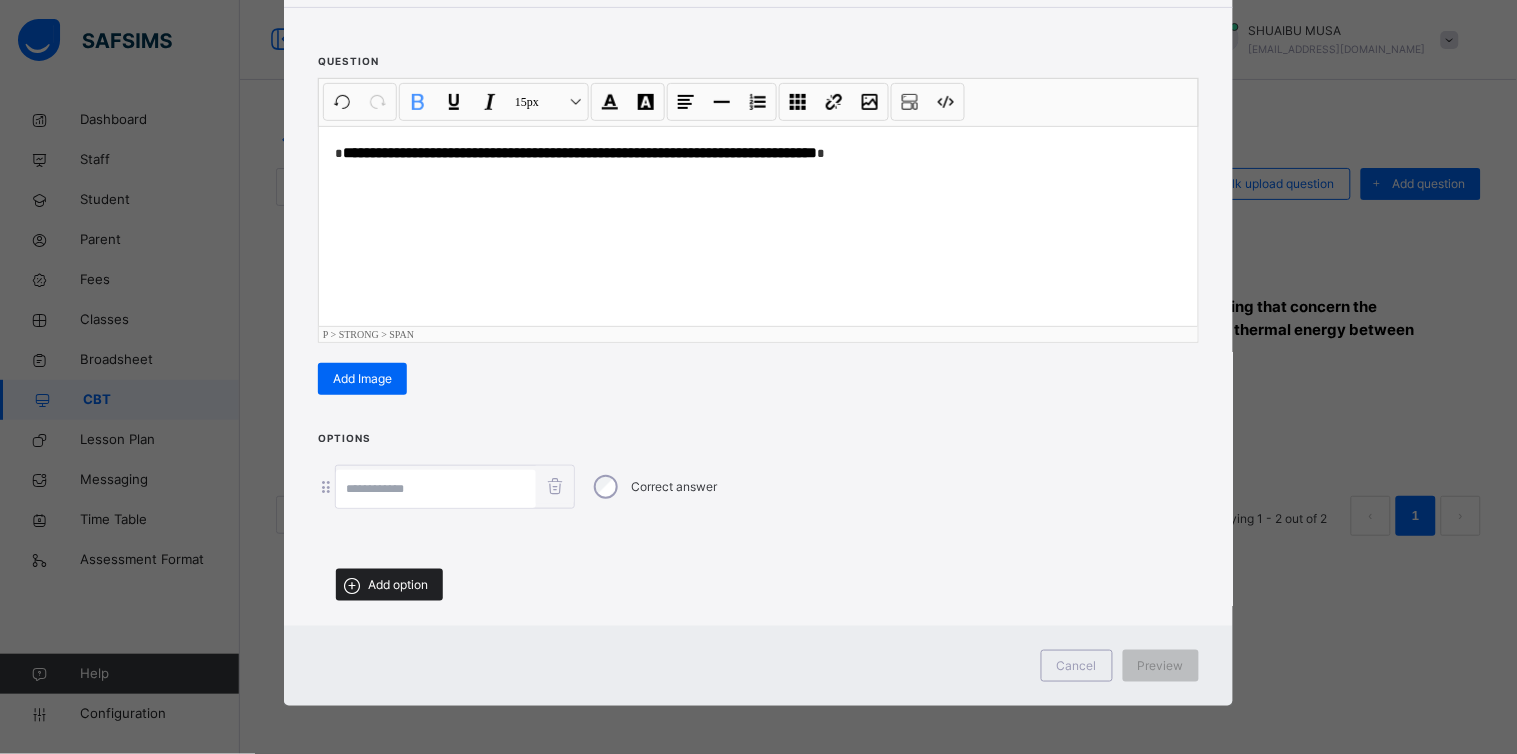 click on "Add option" at bounding box center (398, 585) 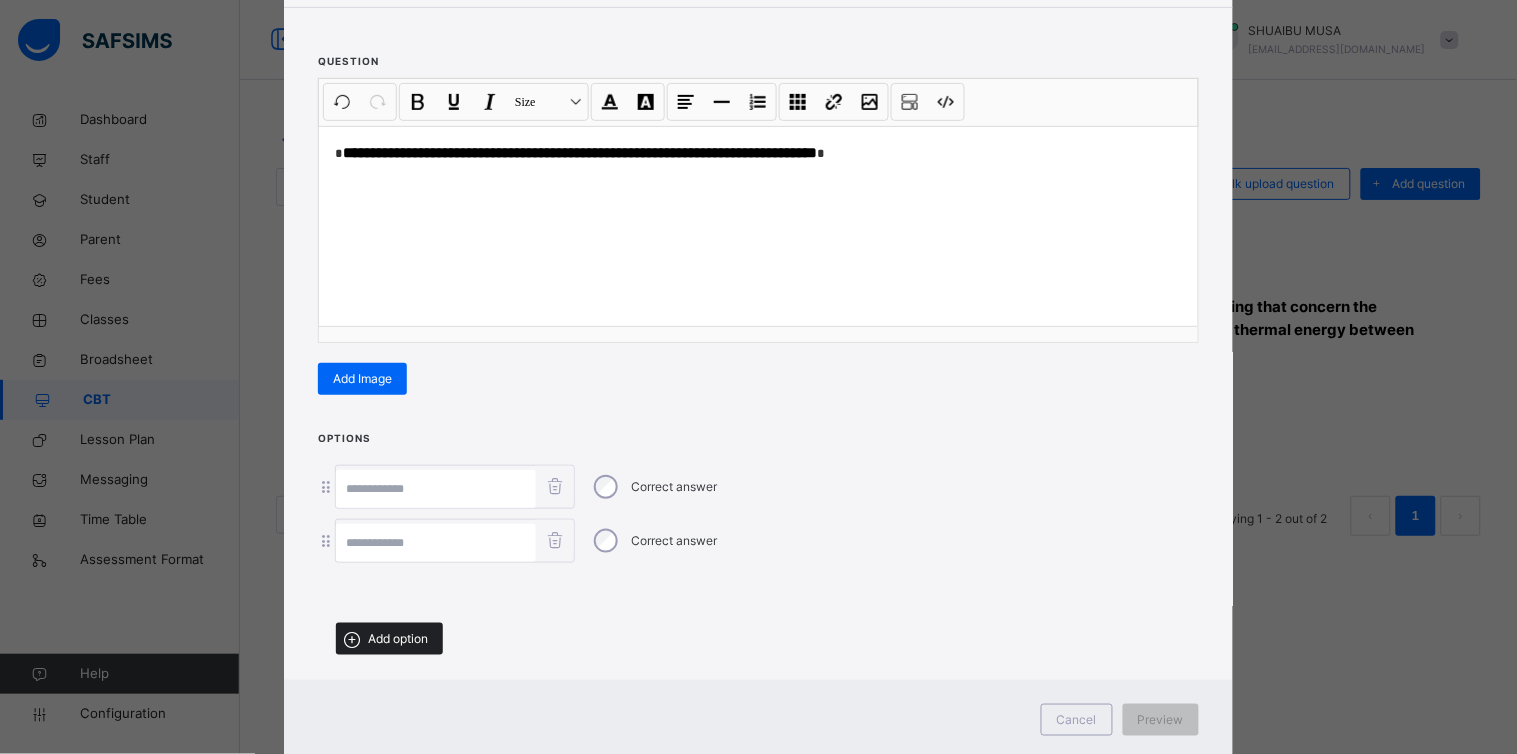 click on "Add option" at bounding box center [398, 639] 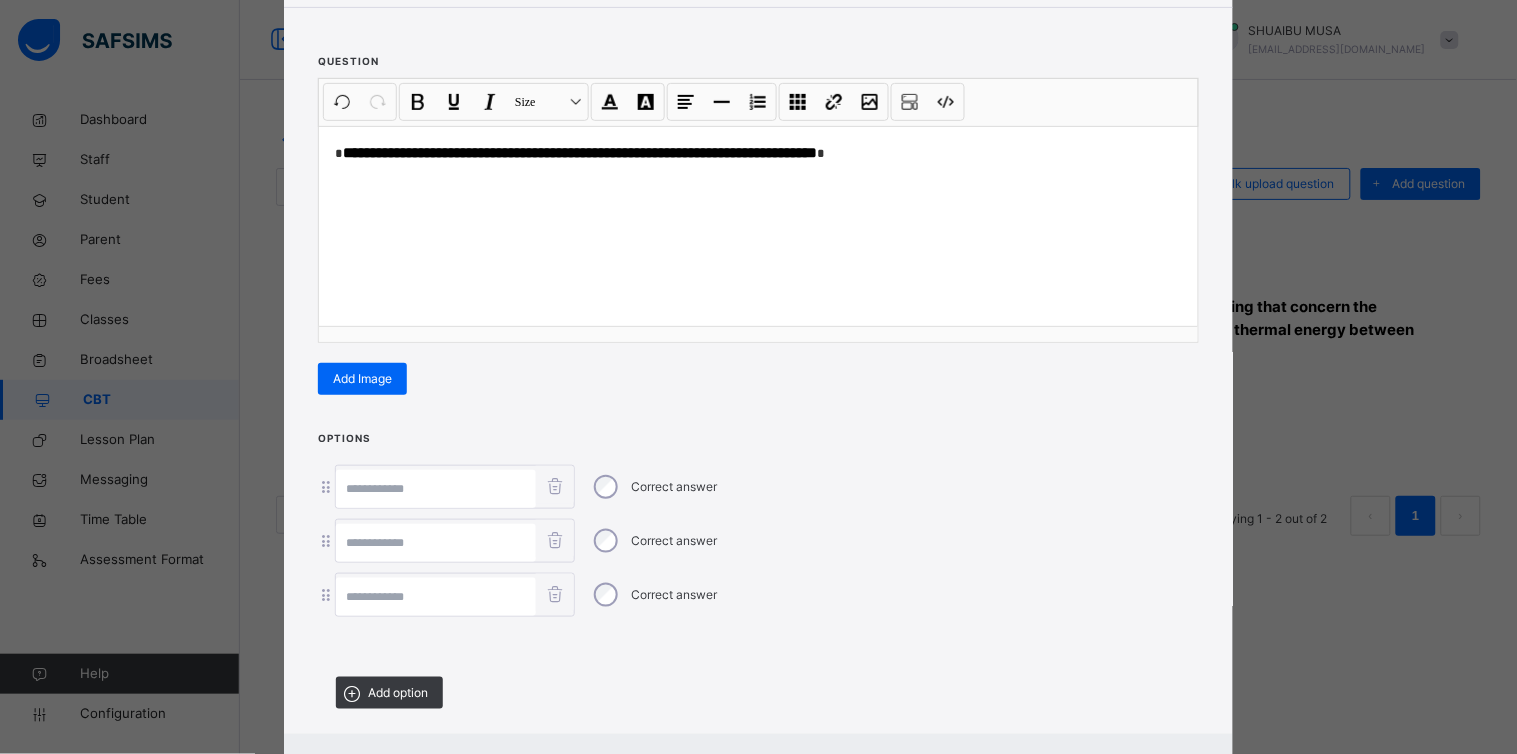 scroll, scrollTop: 312, scrollLeft: 0, axis: vertical 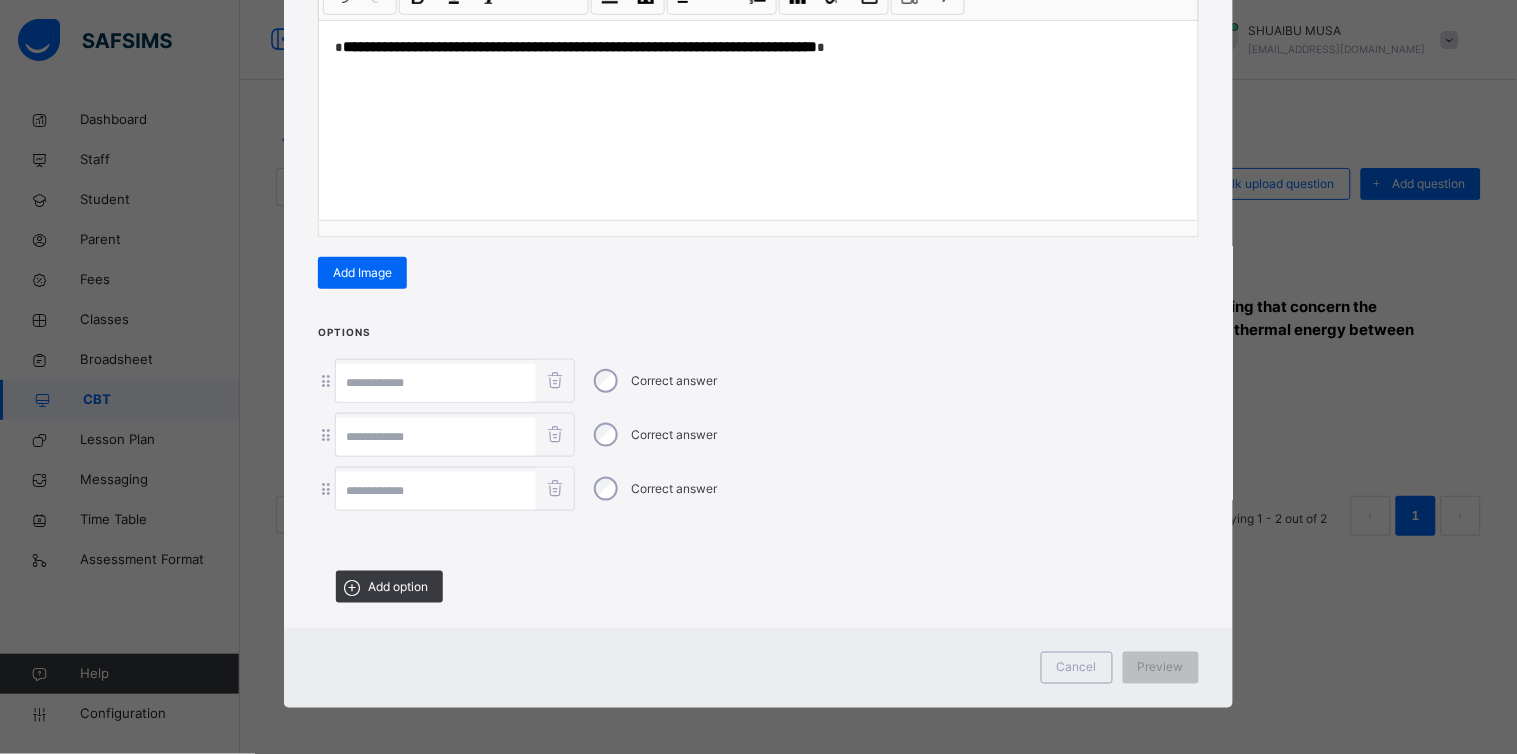 click at bounding box center [436, 491] 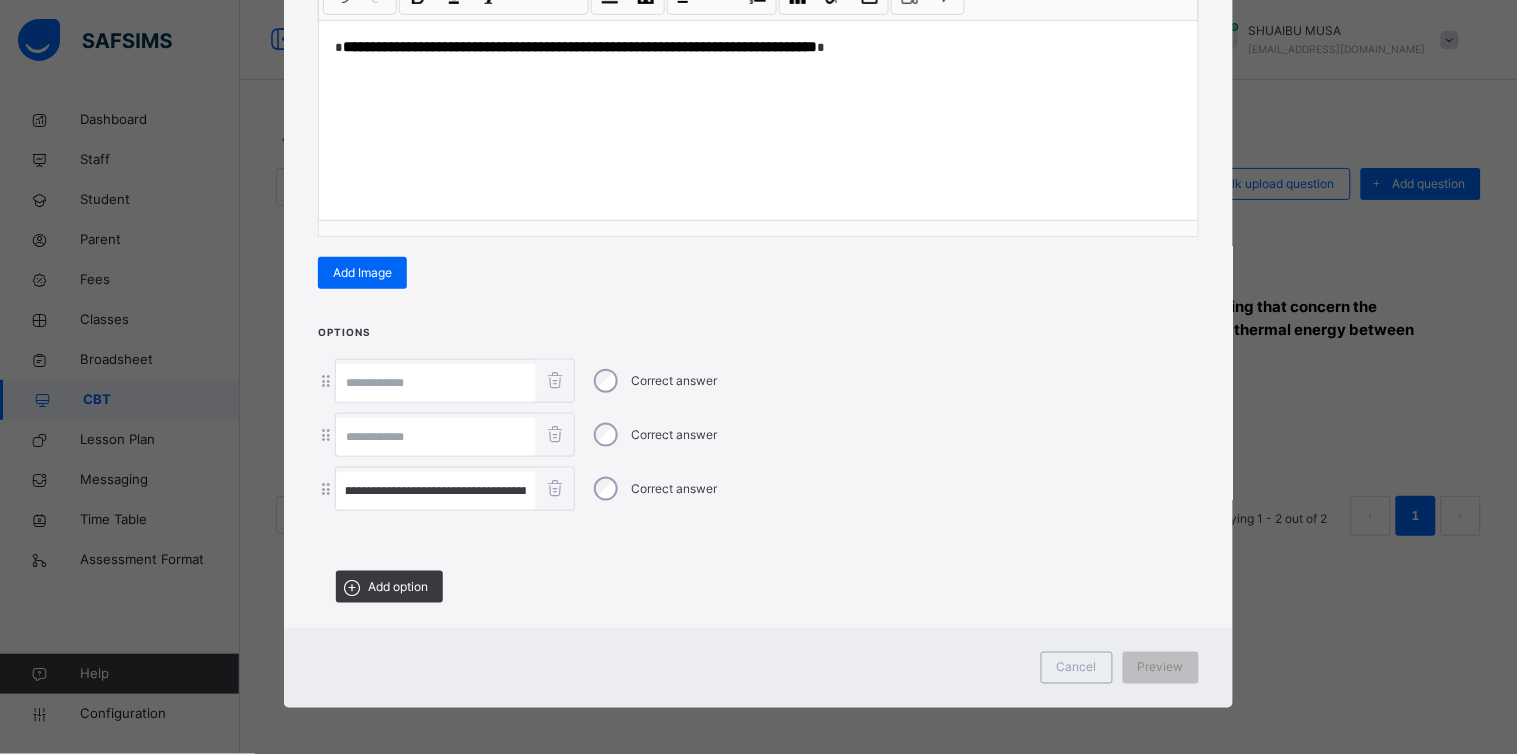 scroll, scrollTop: 0, scrollLeft: 14, axis: horizontal 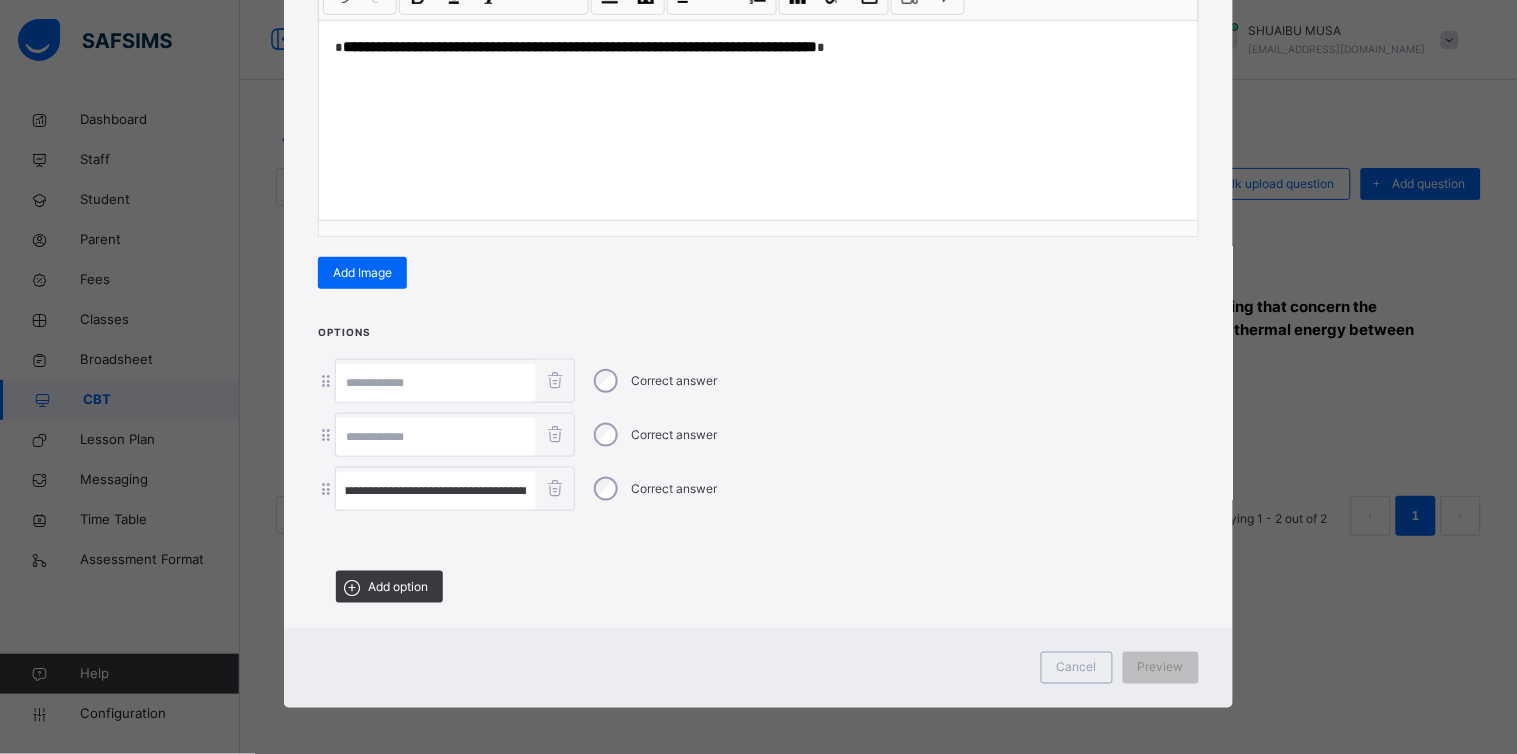 type on "**********" 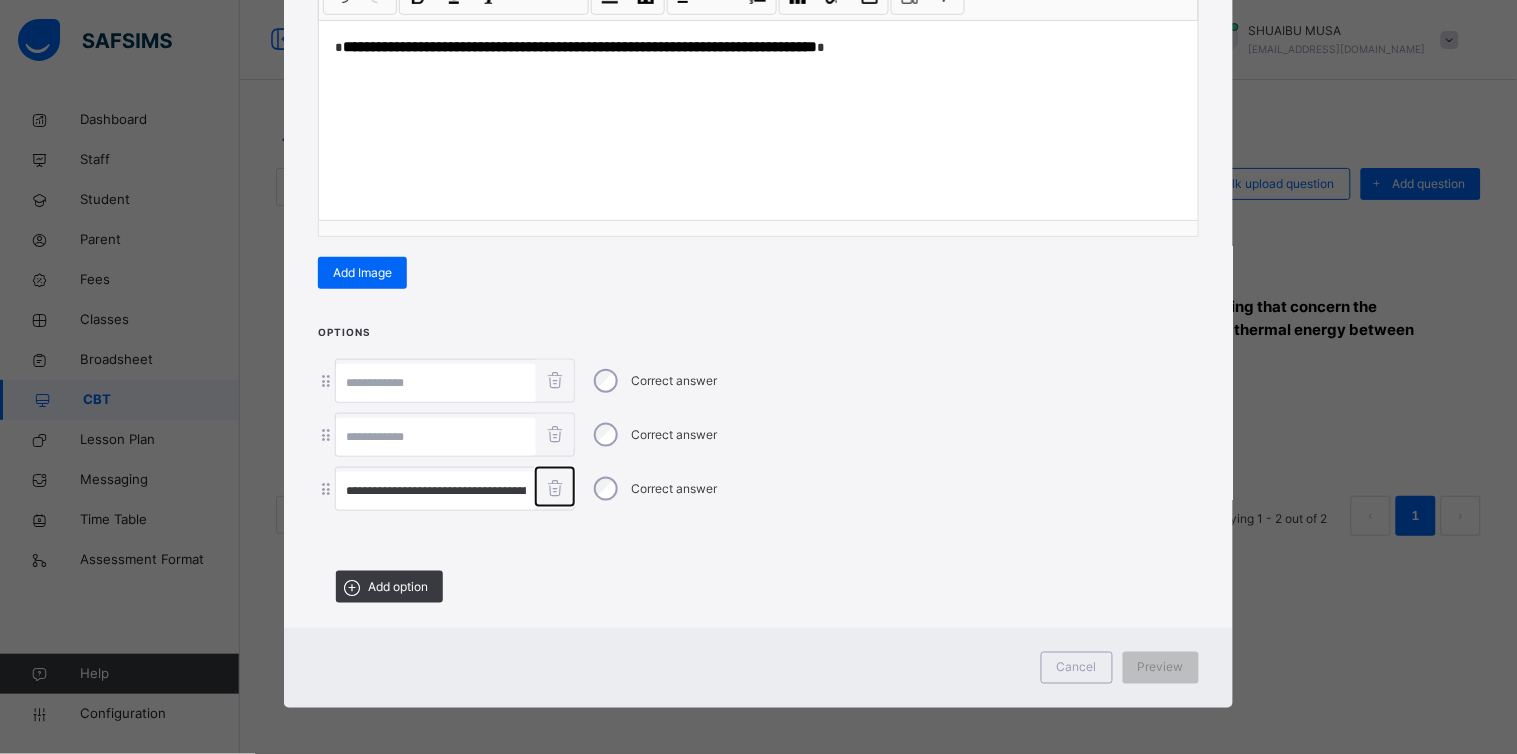 click at bounding box center [554, 487] 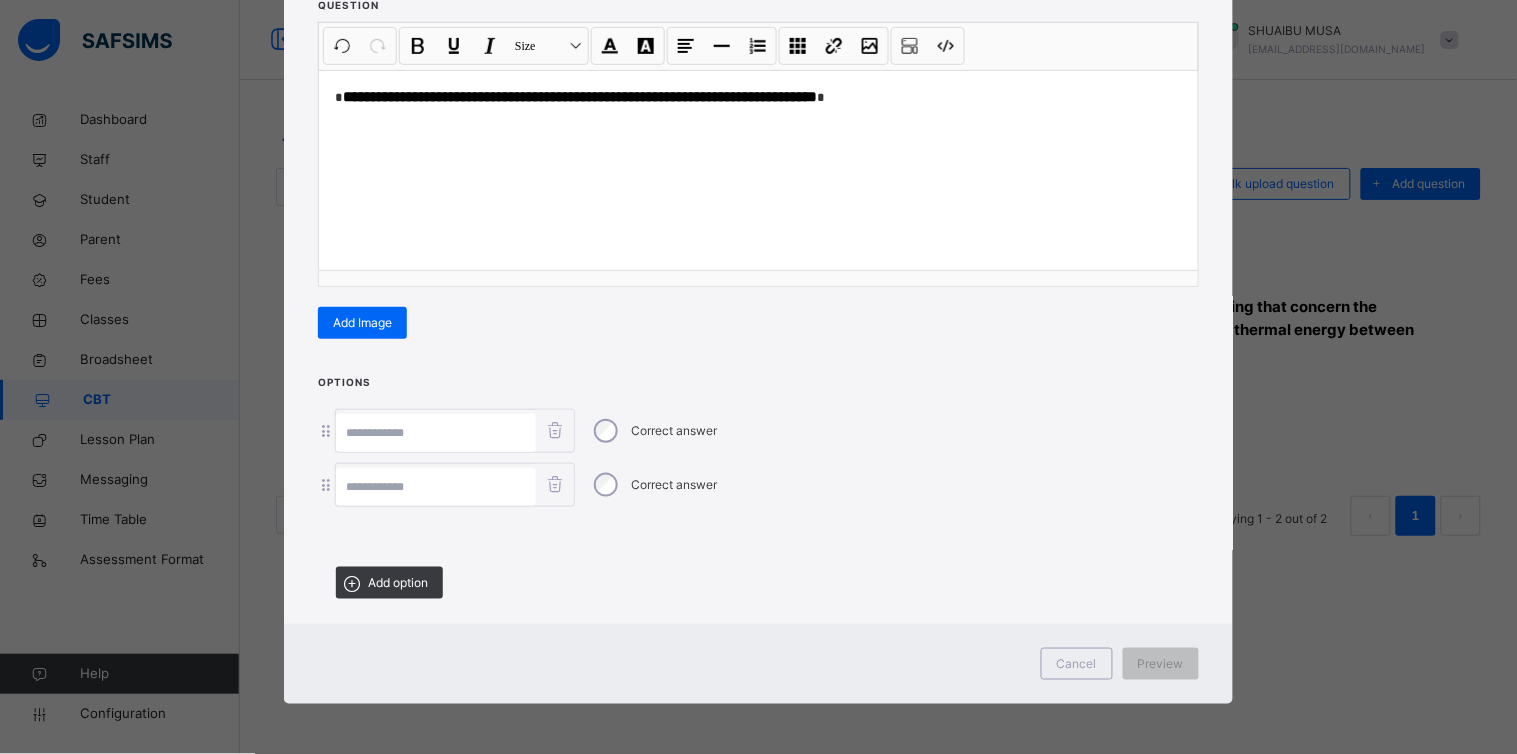 scroll, scrollTop: 258, scrollLeft: 0, axis: vertical 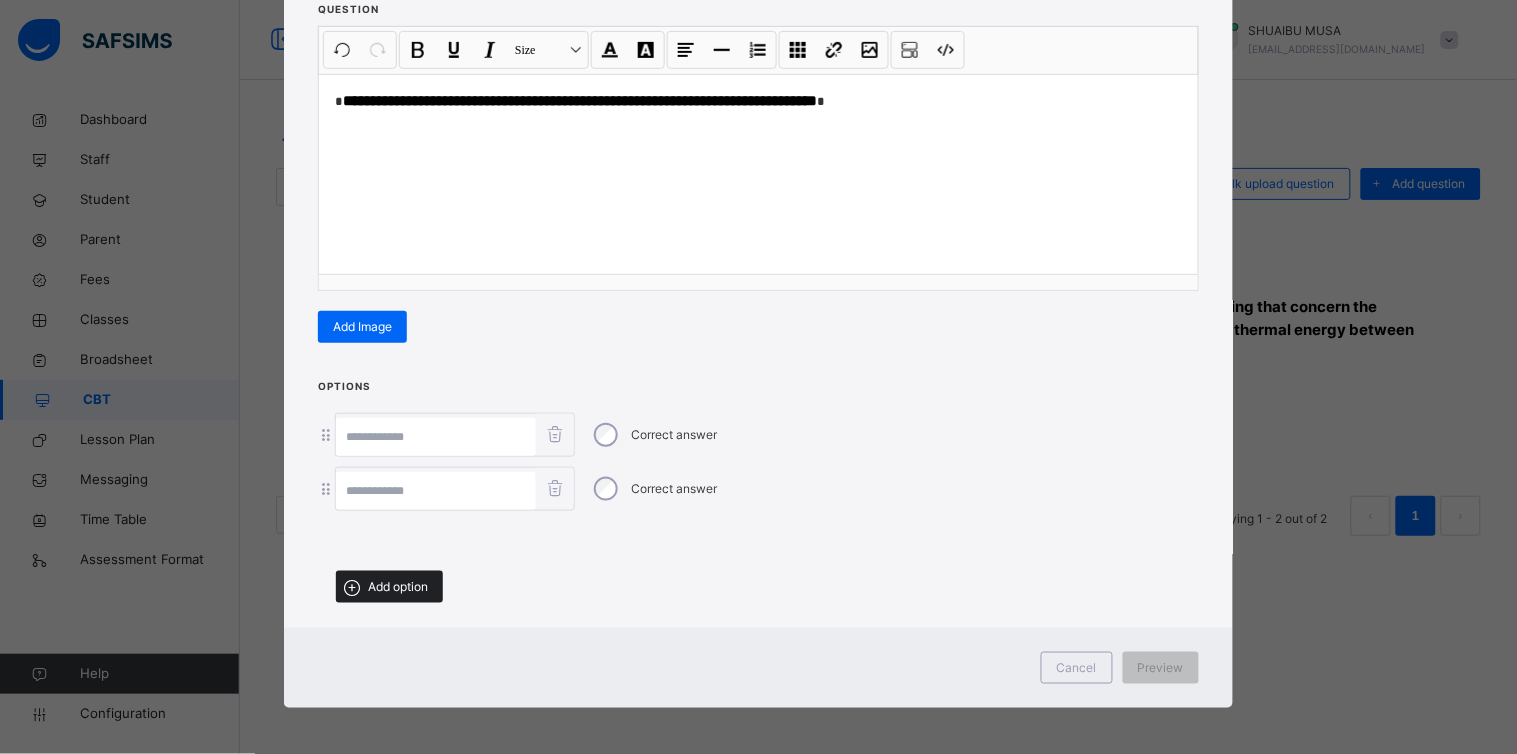 click on "Add option" at bounding box center (398, 587) 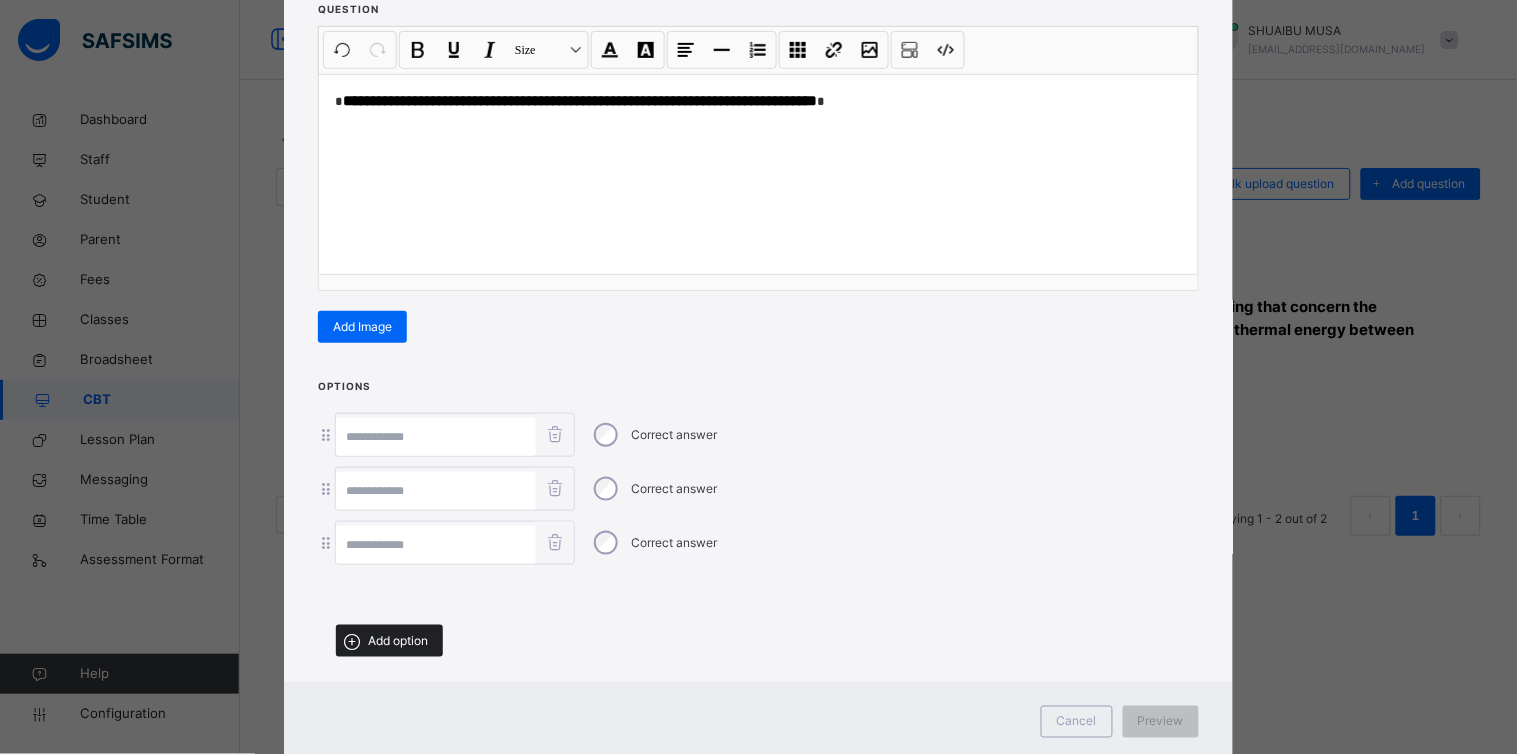 scroll, scrollTop: 312, scrollLeft: 0, axis: vertical 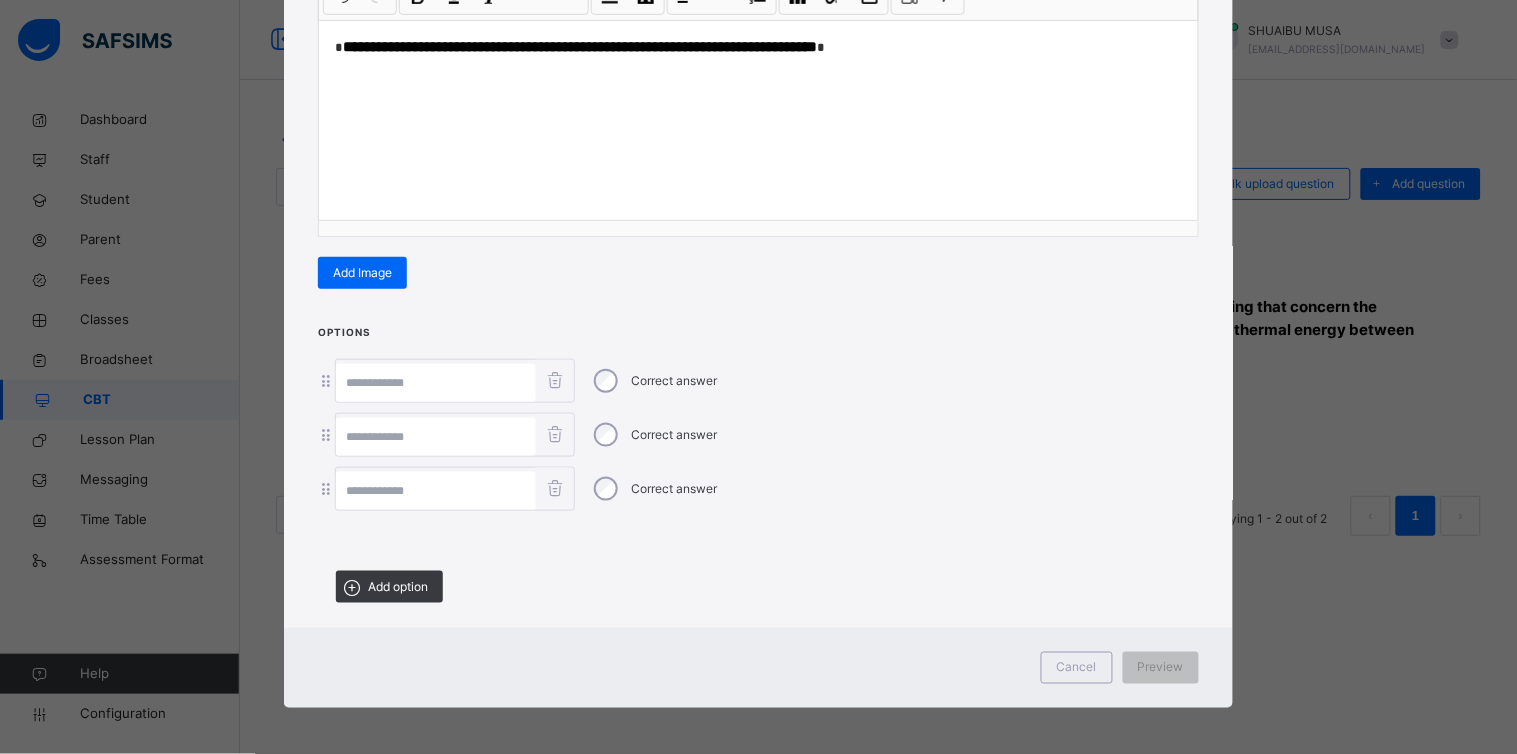 click at bounding box center [436, 491] 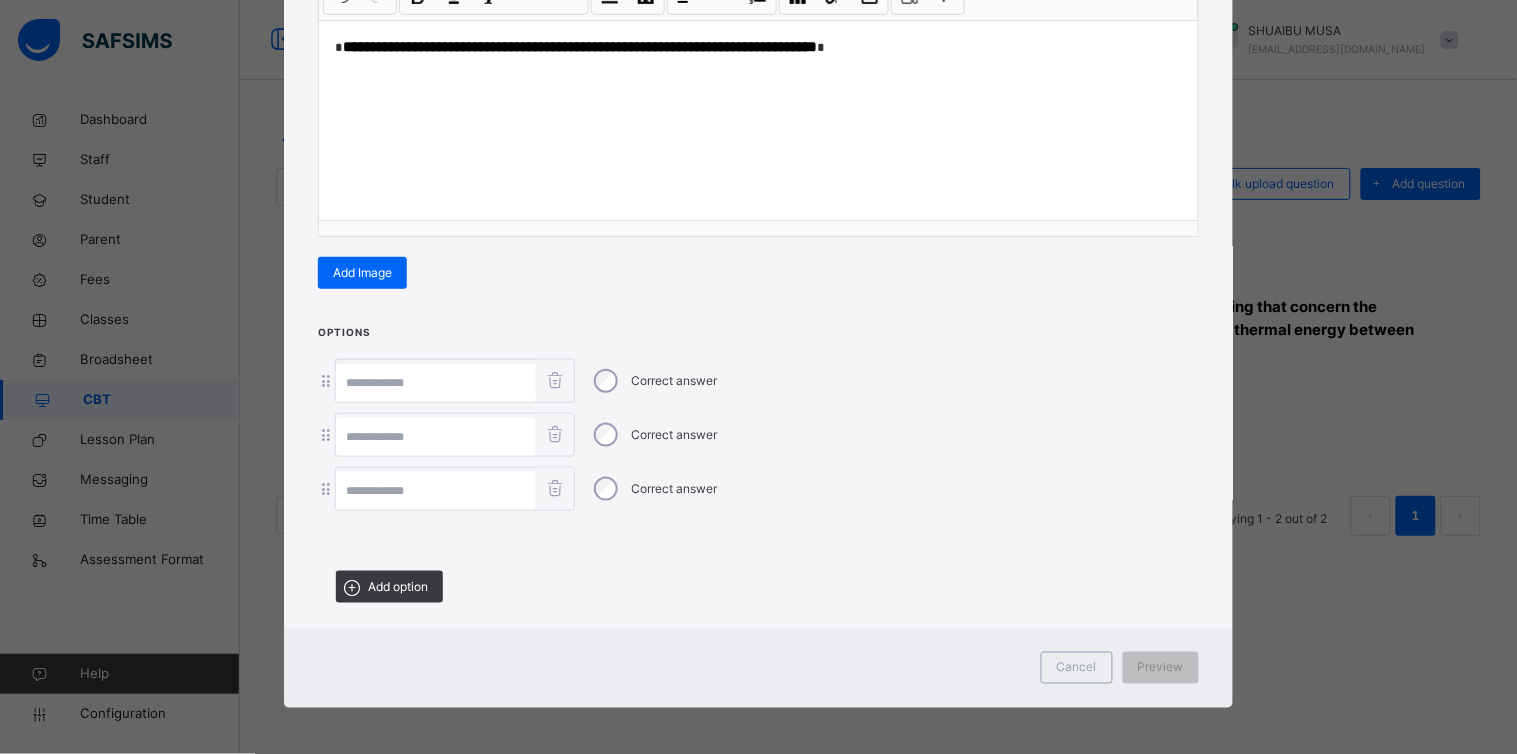 paste on "**********" 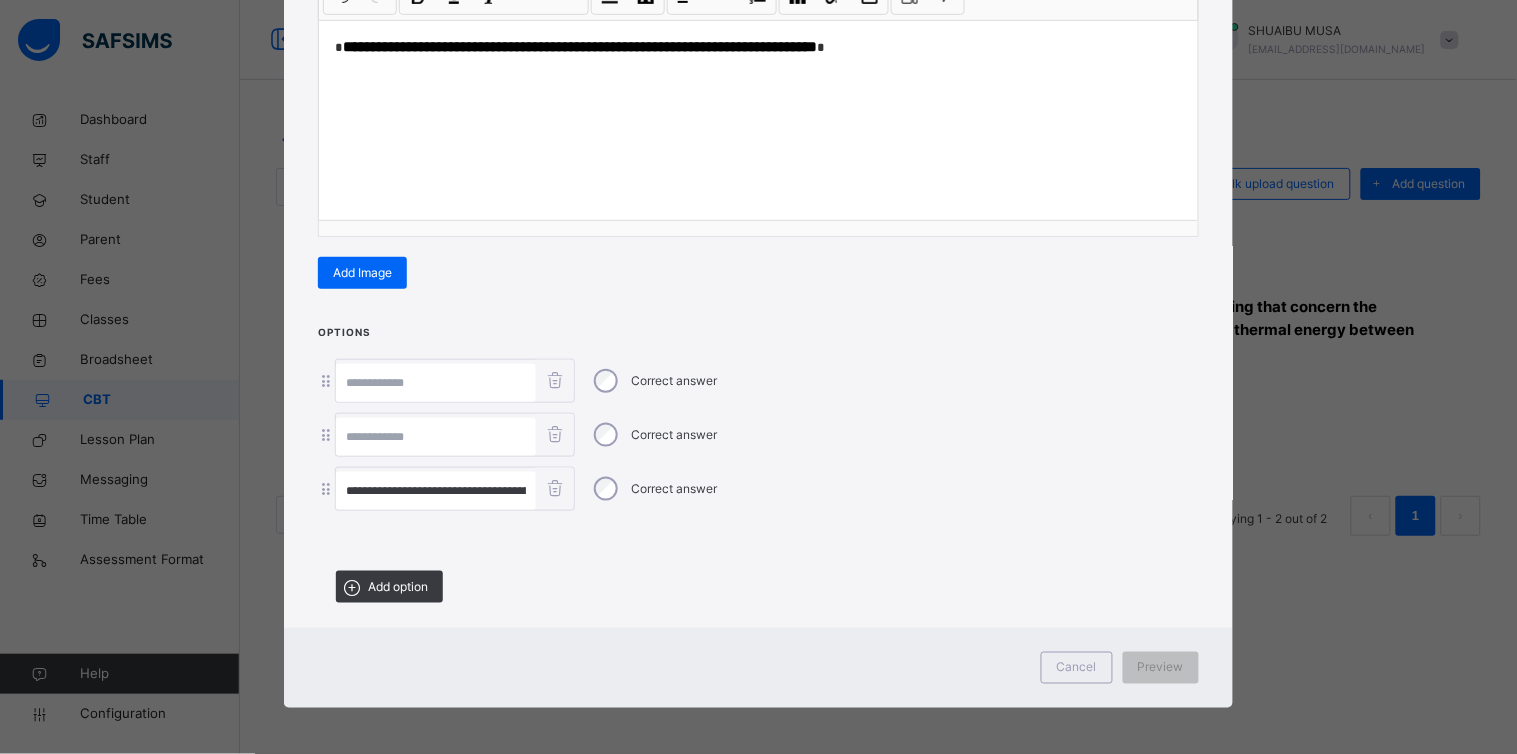 scroll, scrollTop: 0, scrollLeft: 72, axis: horizontal 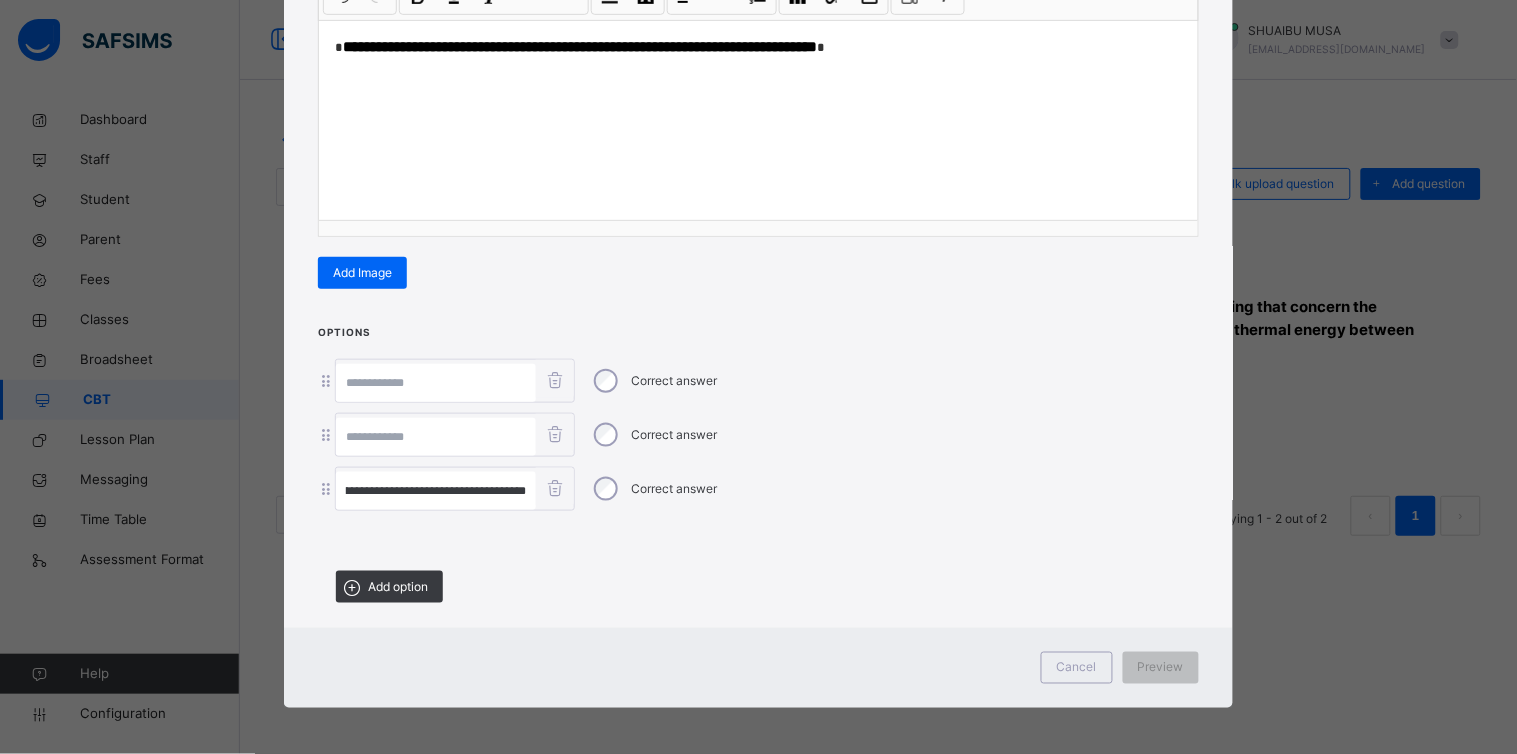 click on "**********" at bounding box center (436, 491) 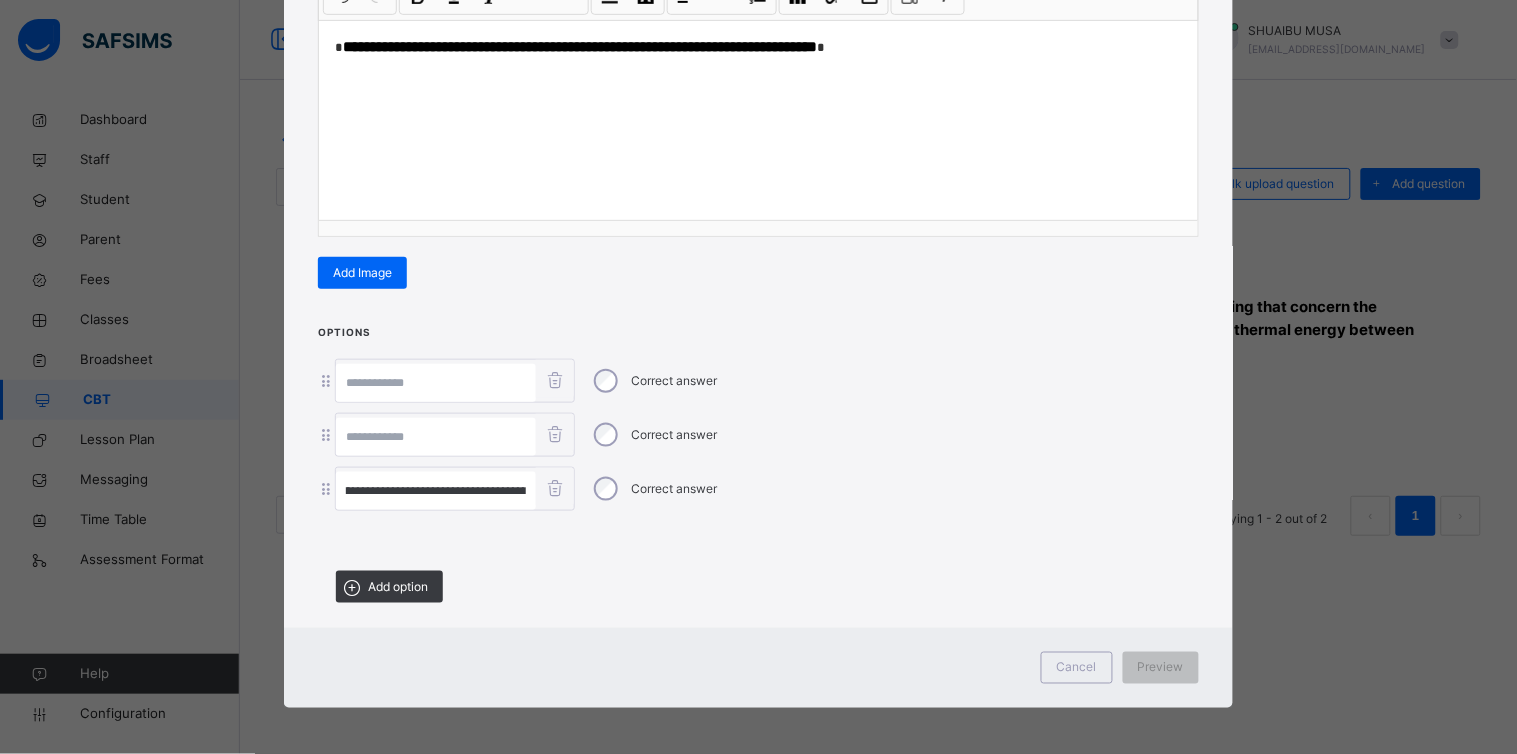 scroll, scrollTop: 0, scrollLeft: 0, axis: both 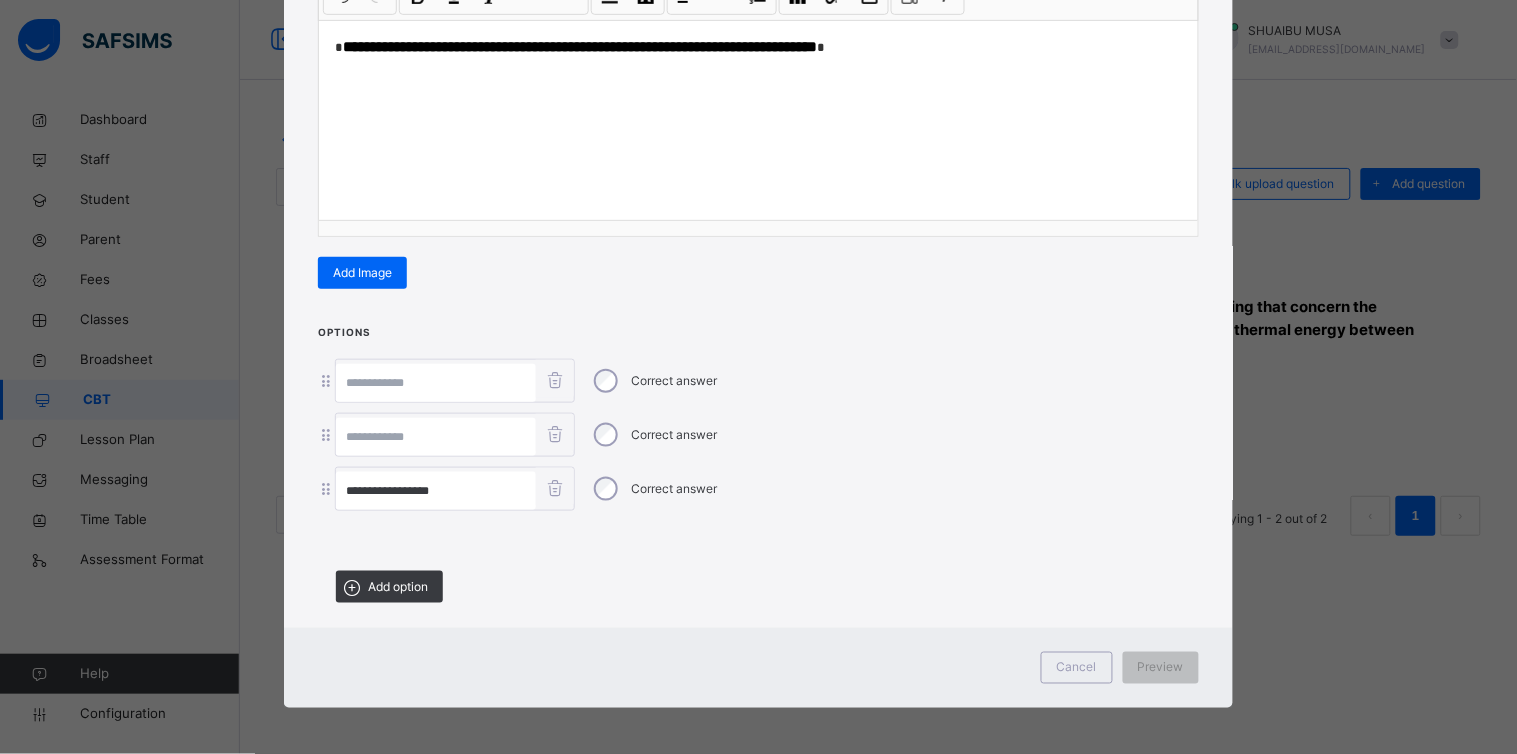 type on "**********" 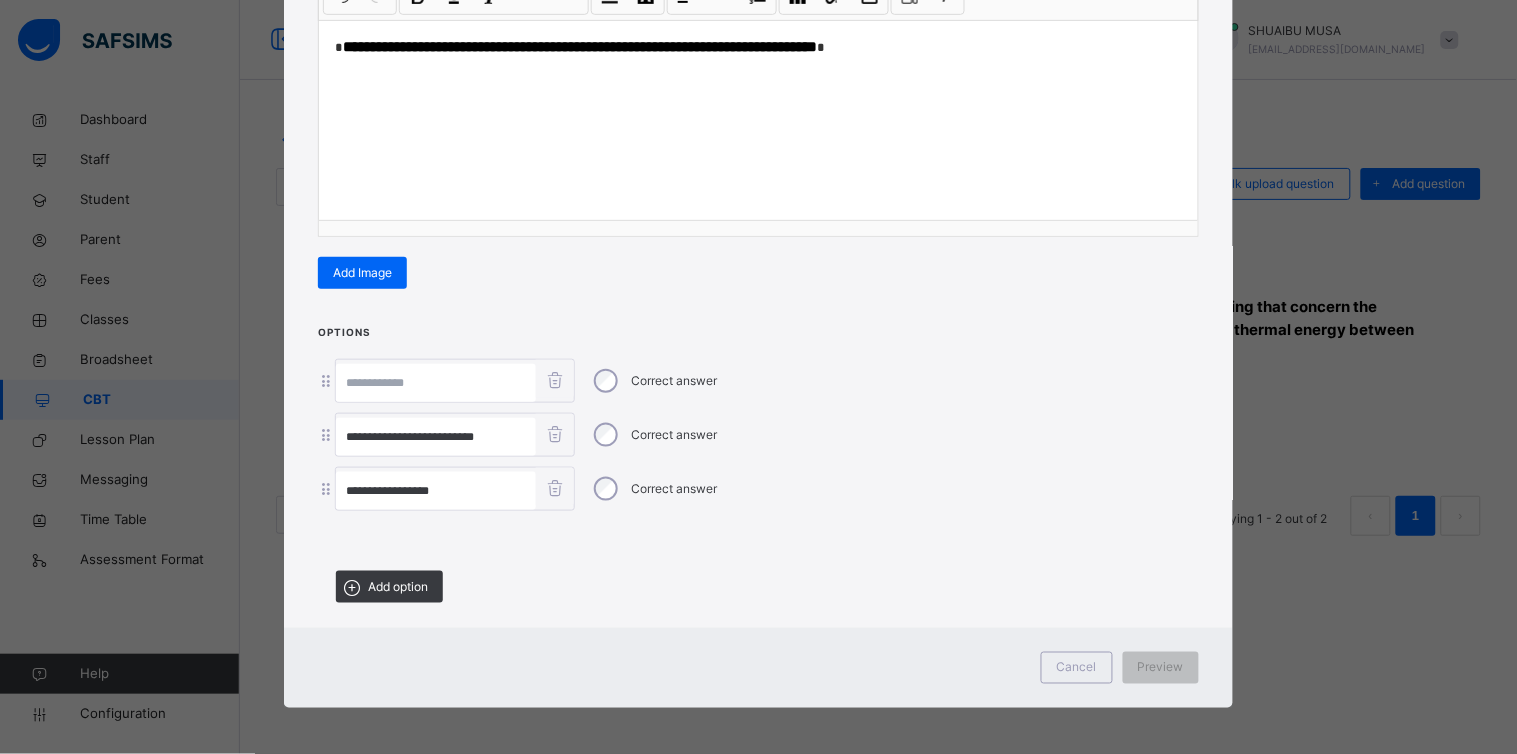 click on "**********" at bounding box center [436, 437] 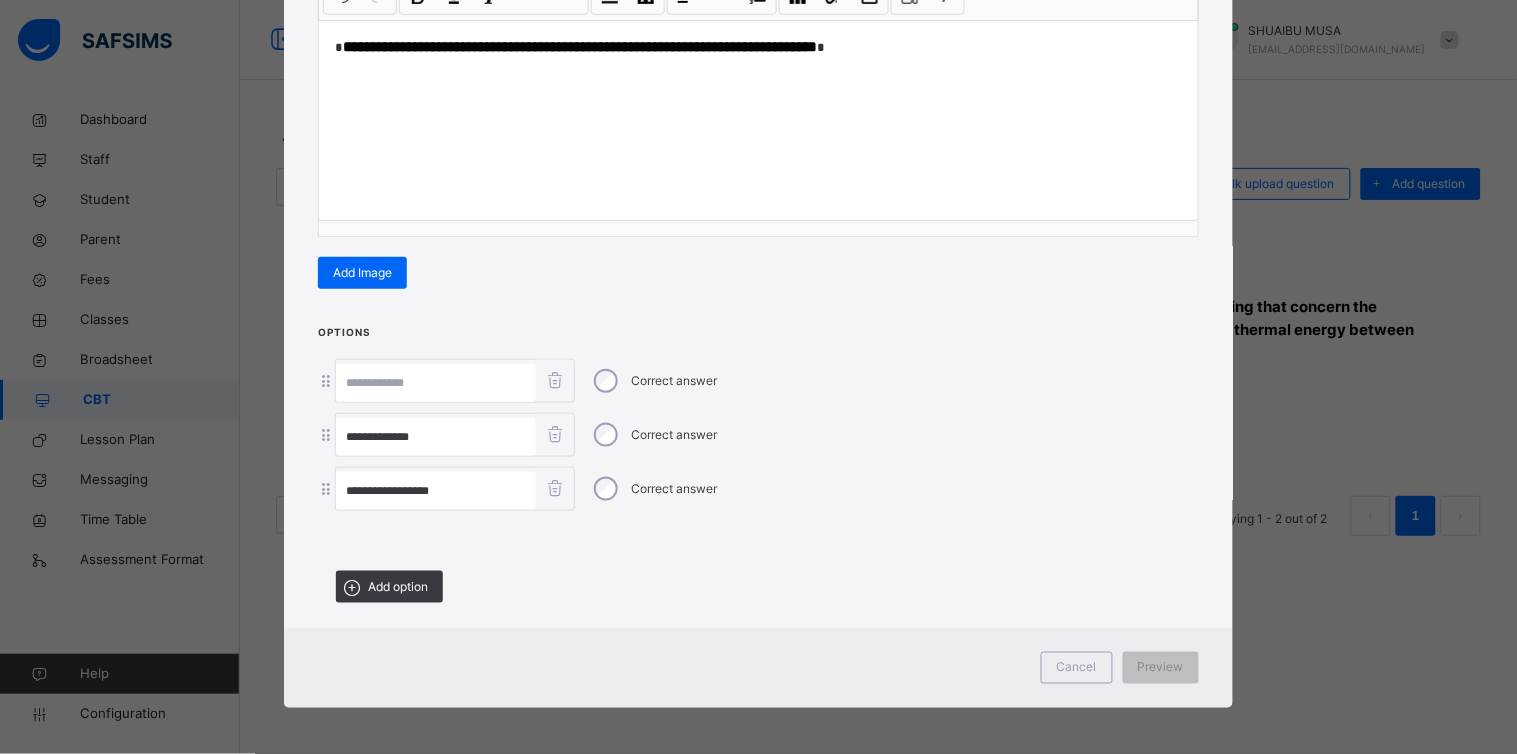 type on "**********" 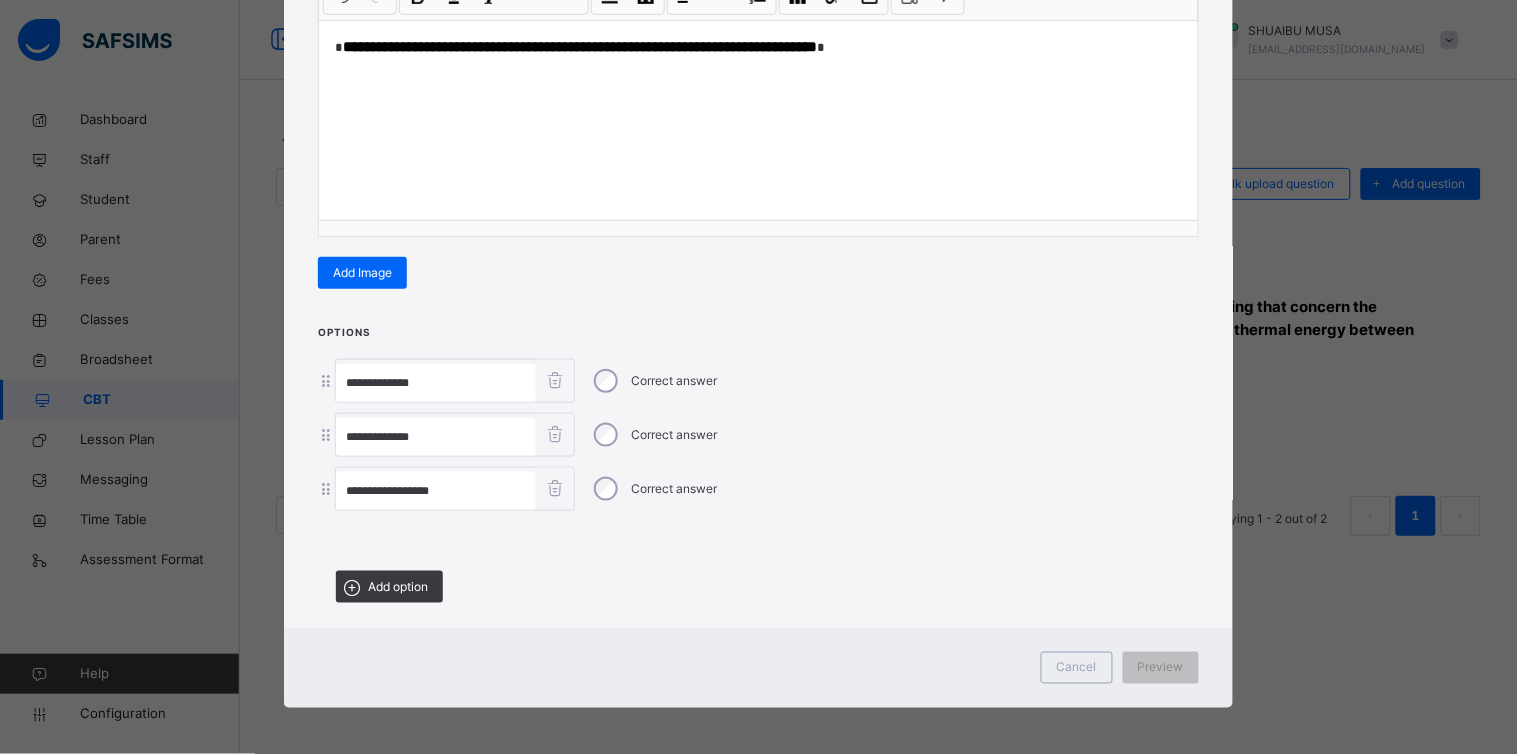 type on "**********" 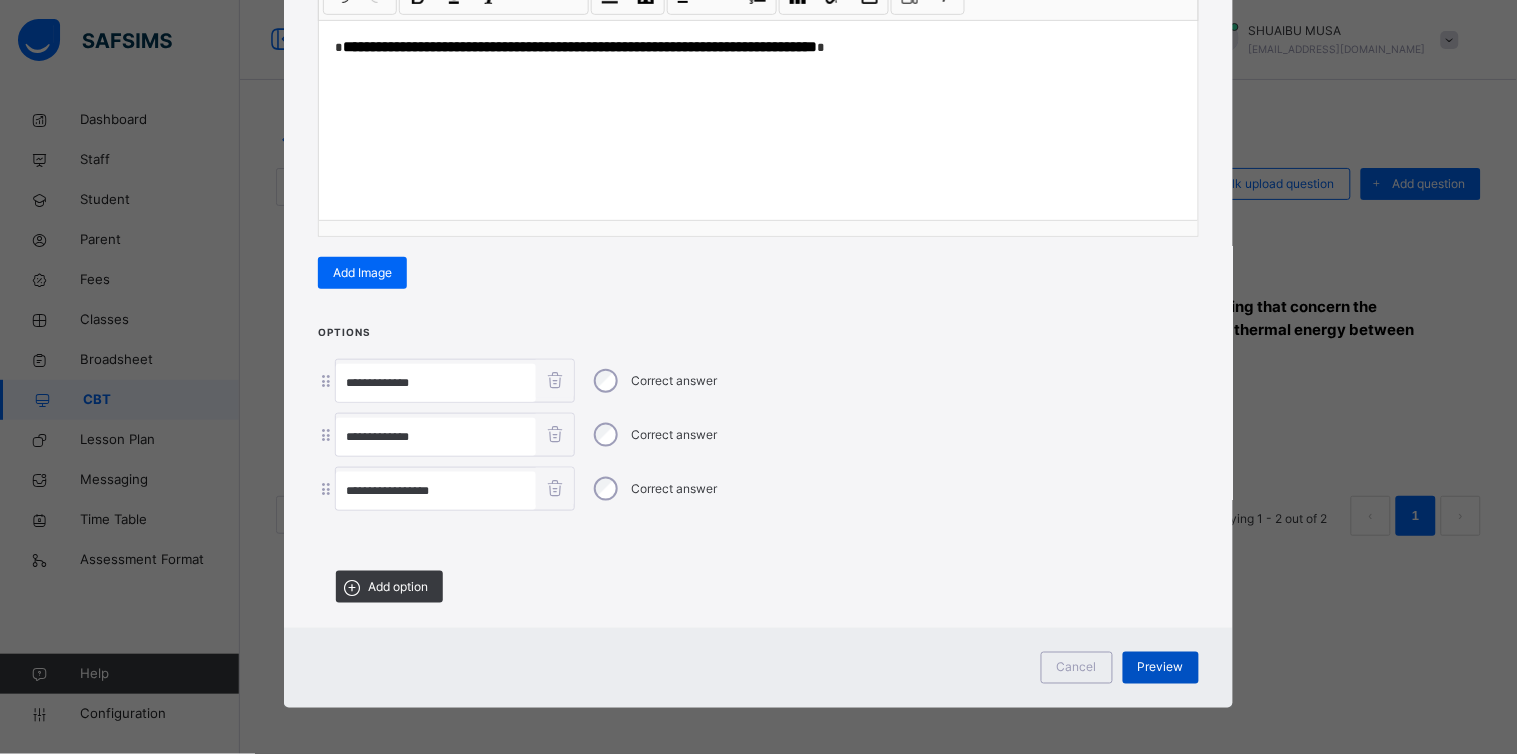 click on "Preview" at bounding box center [1161, 668] 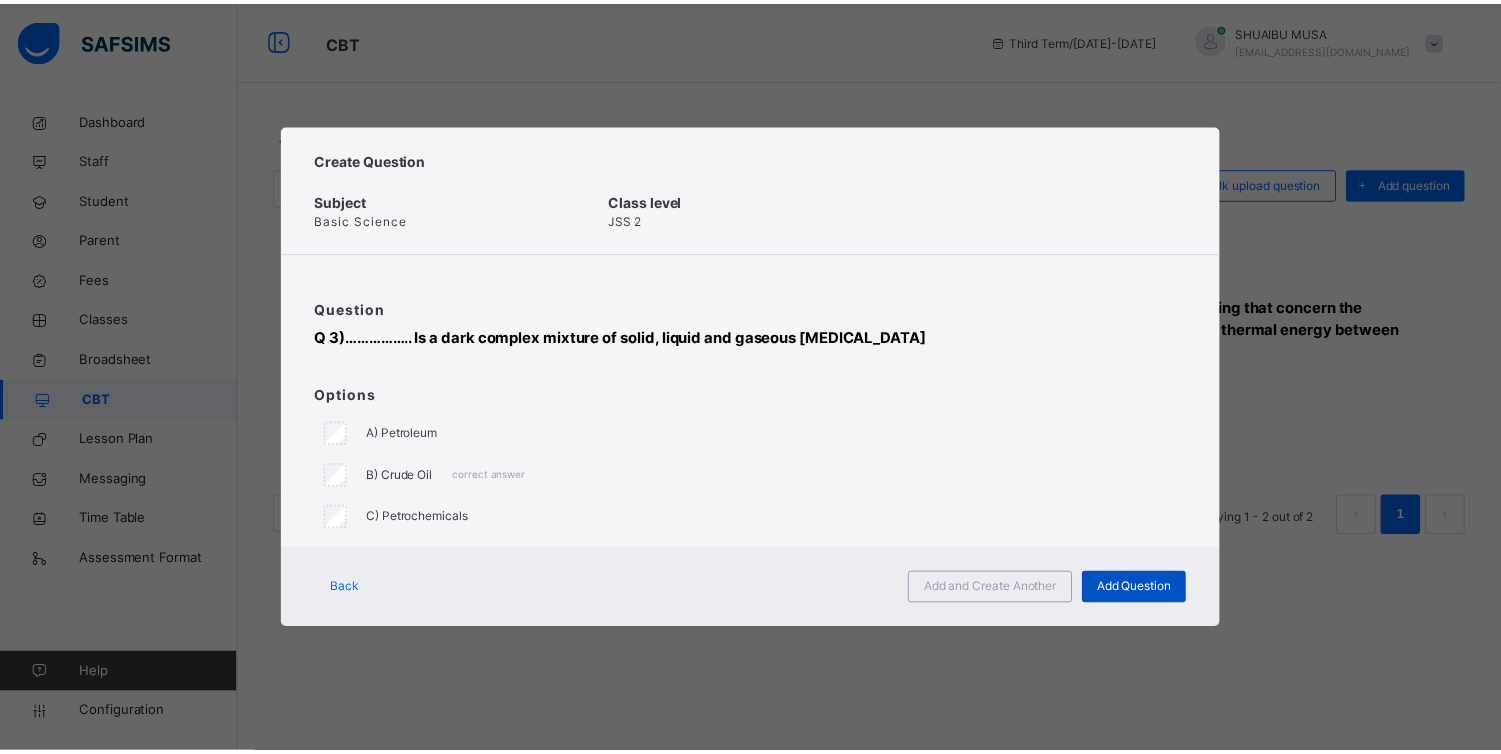 scroll, scrollTop: 0, scrollLeft: 0, axis: both 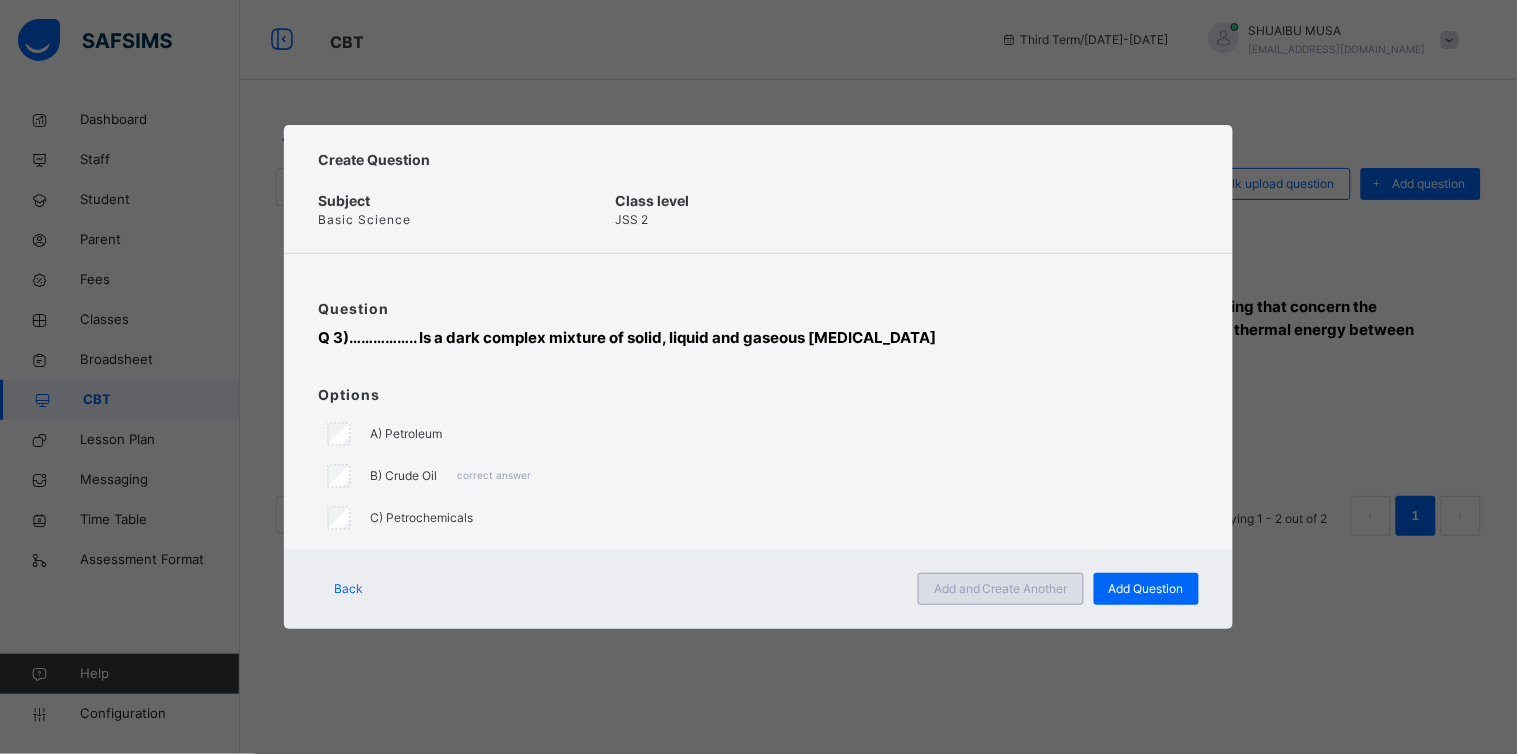 click on "Add and Create Another" at bounding box center (1001, 589) 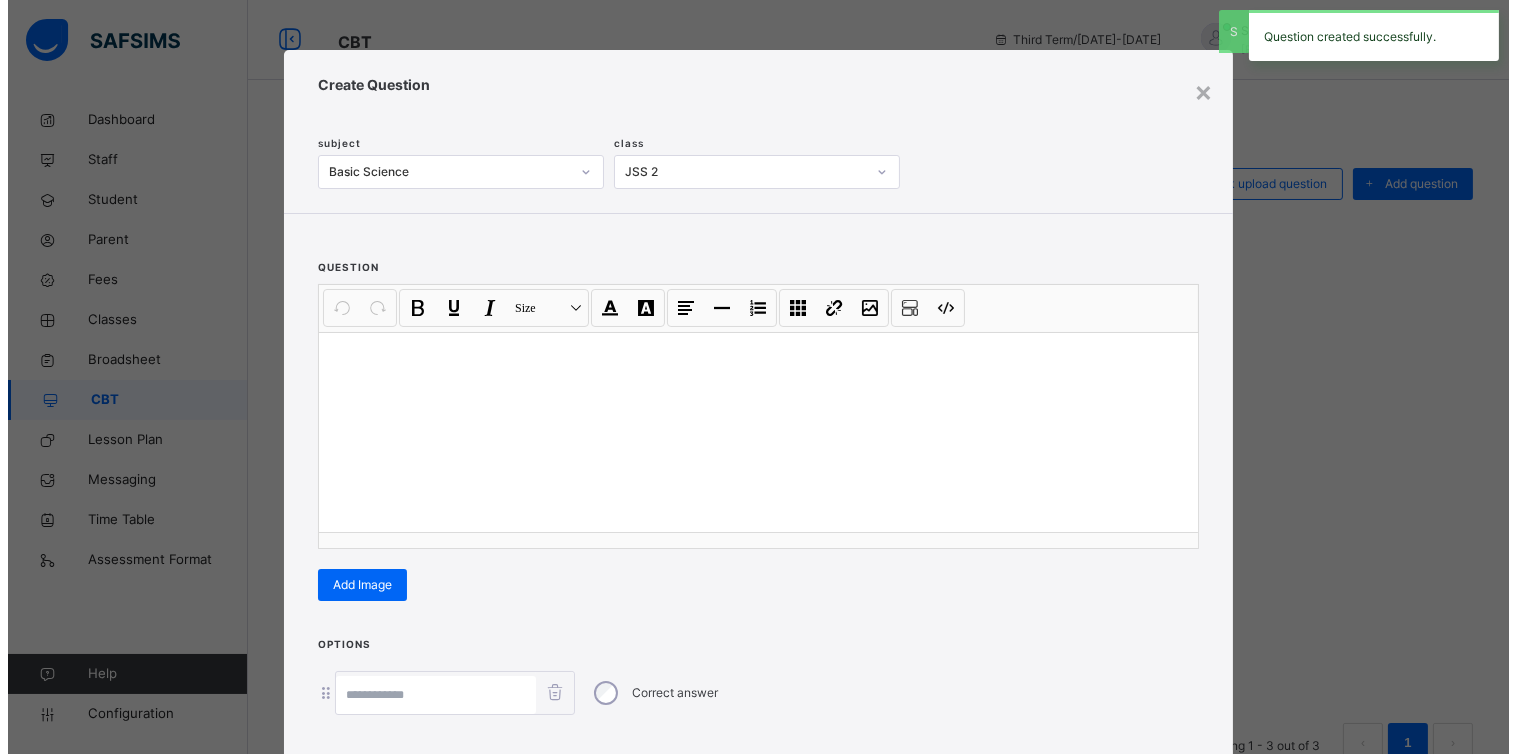 scroll, scrollTop: 206, scrollLeft: 0, axis: vertical 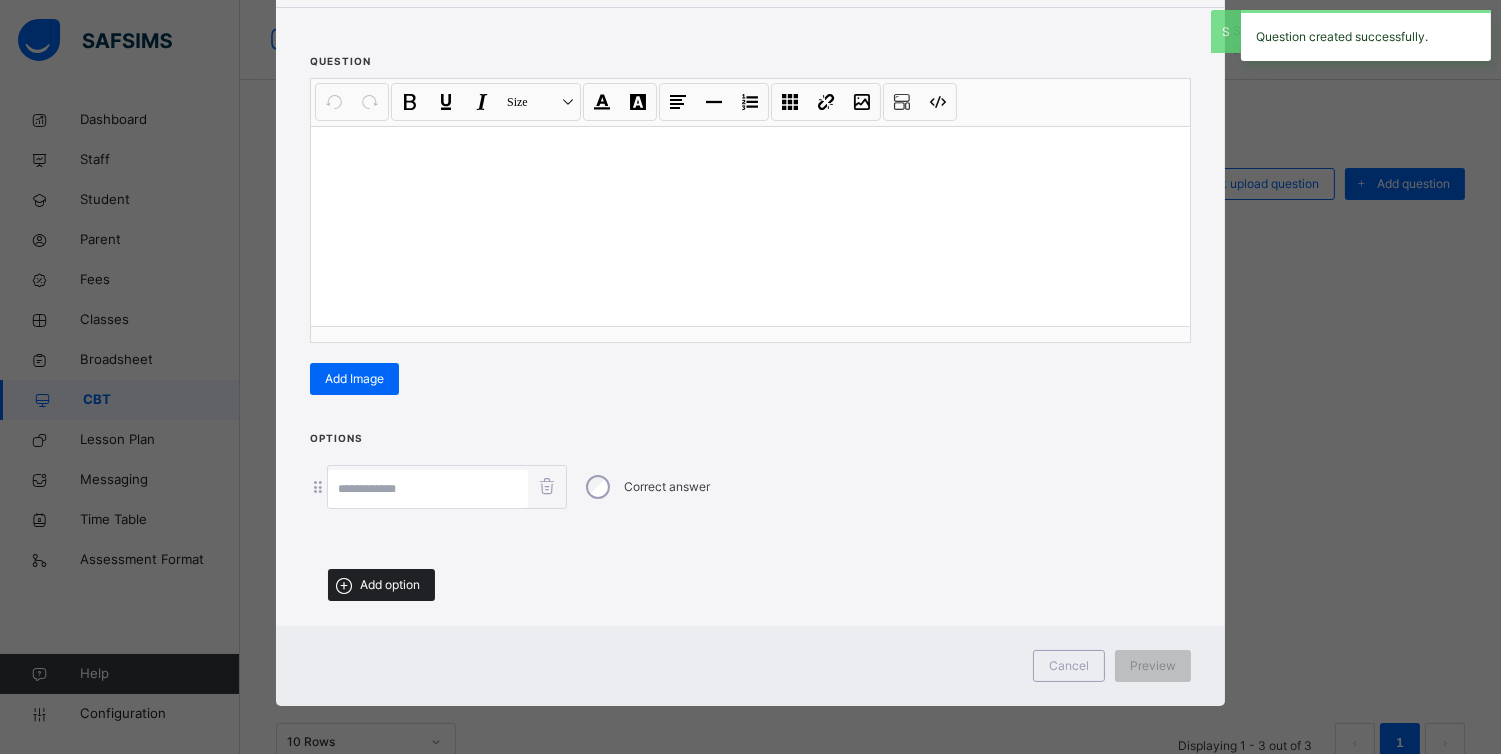 click on "Add option" at bounding box center (381, 585) 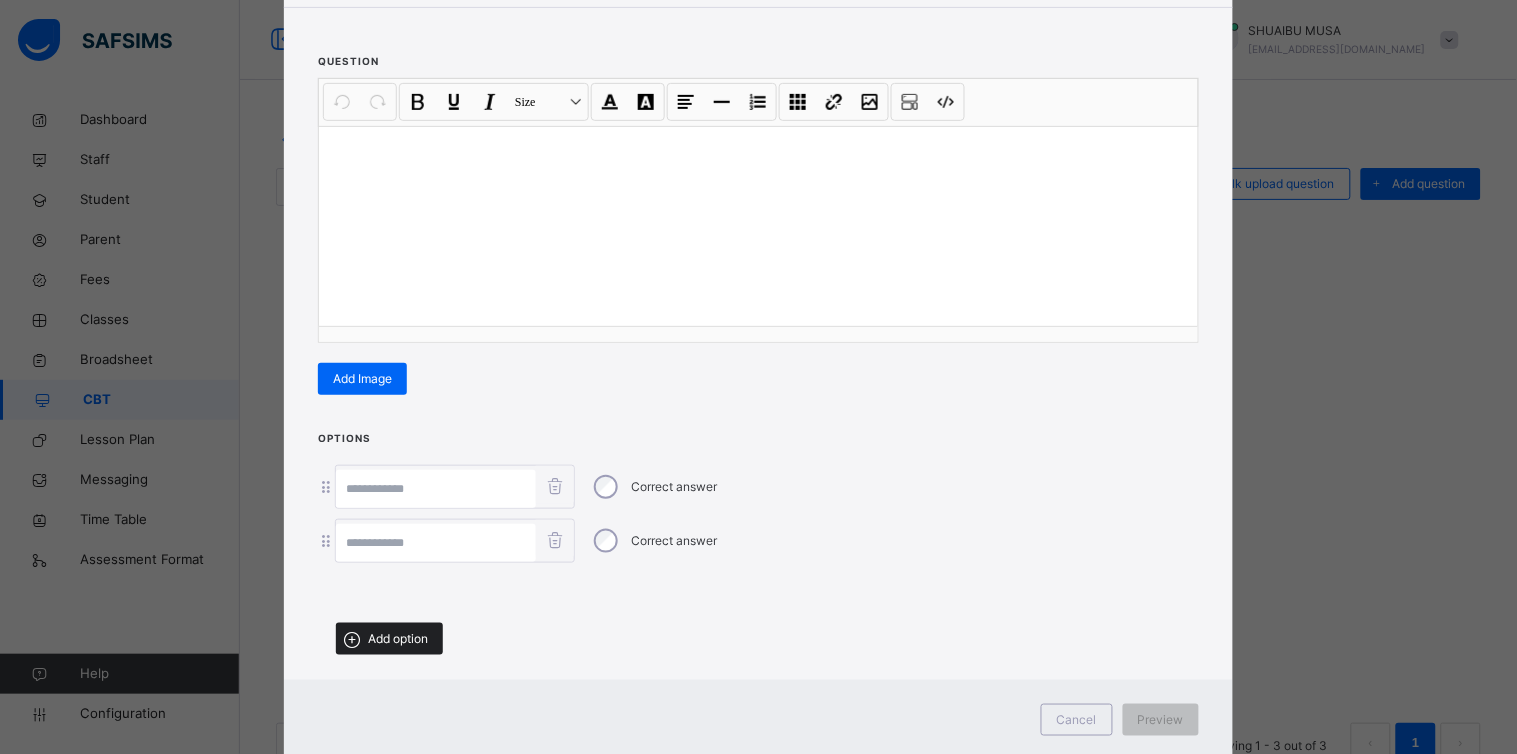 click on "Add option" at bounding box center [398, 639] 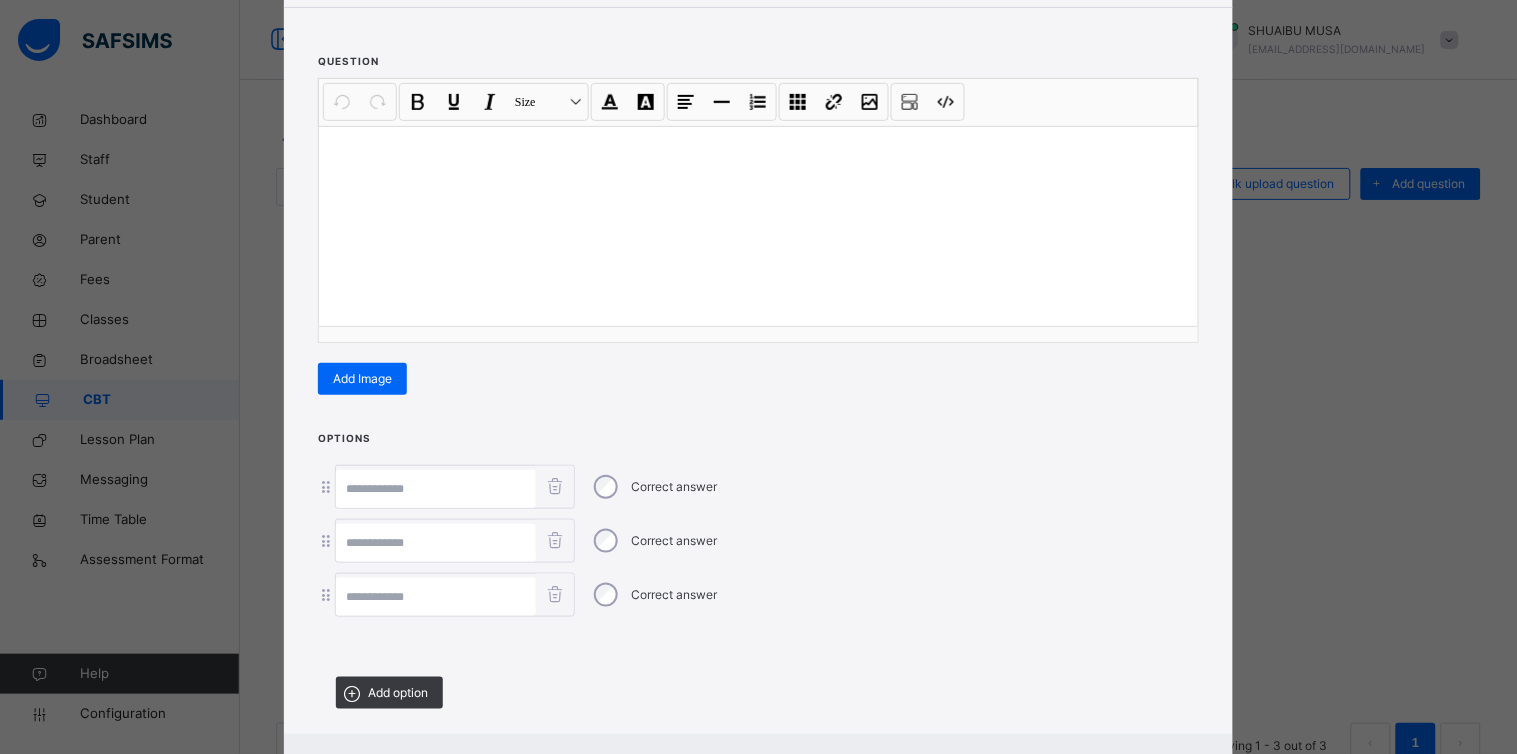 scroll, scrollTop: 312, scrollLeft: 0, axis: vertical 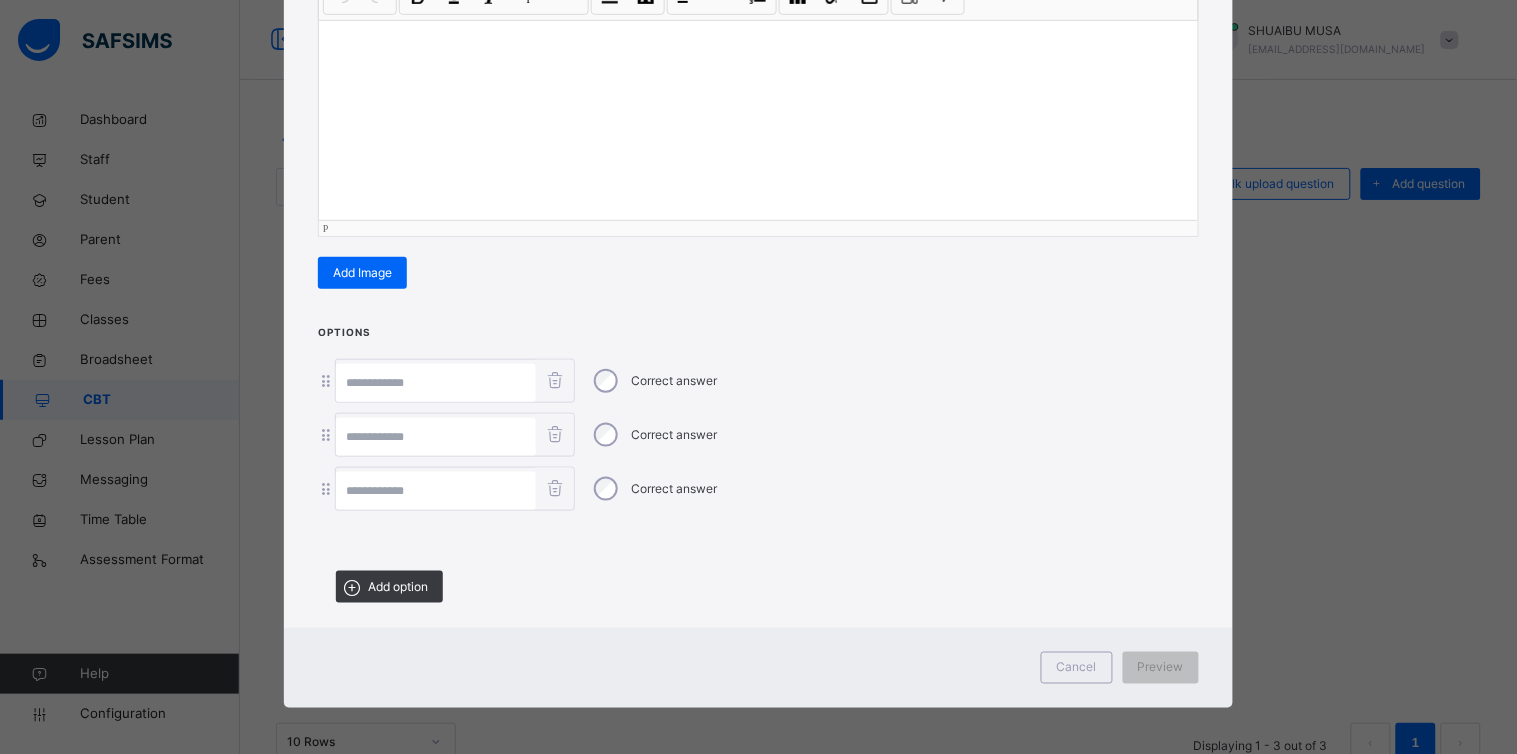 click at bounding box center (758, 120) 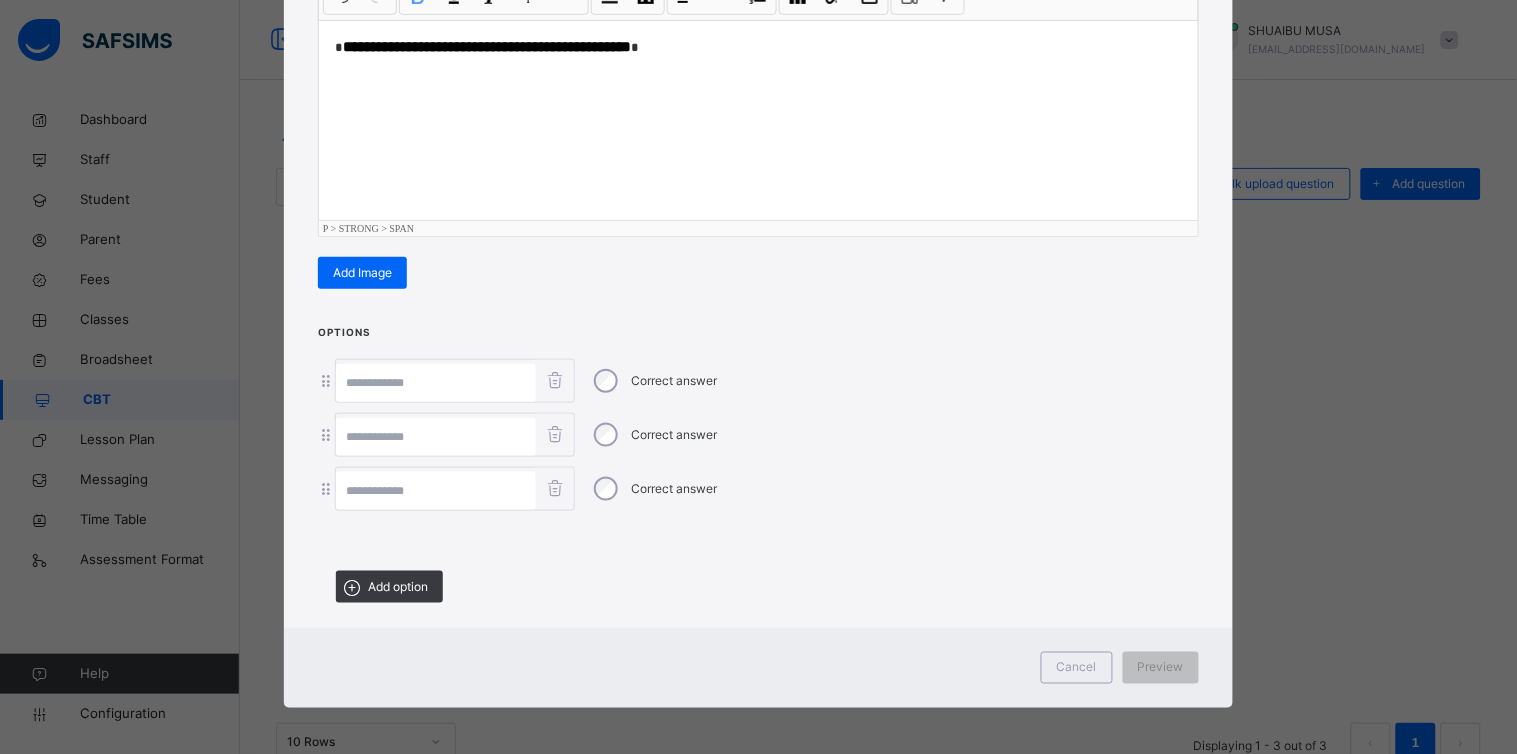 click at bounding box center [436, 491] 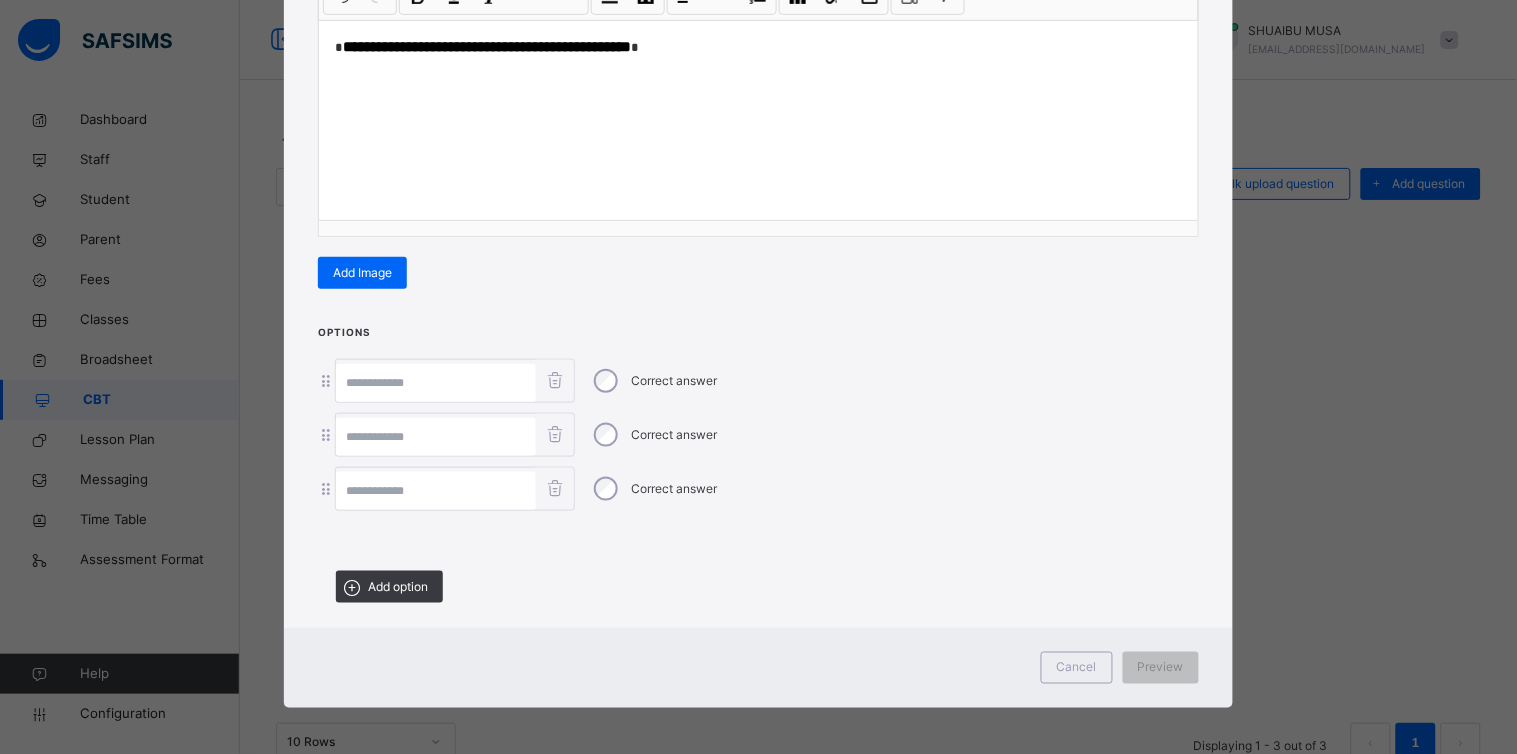 paste on "**********" 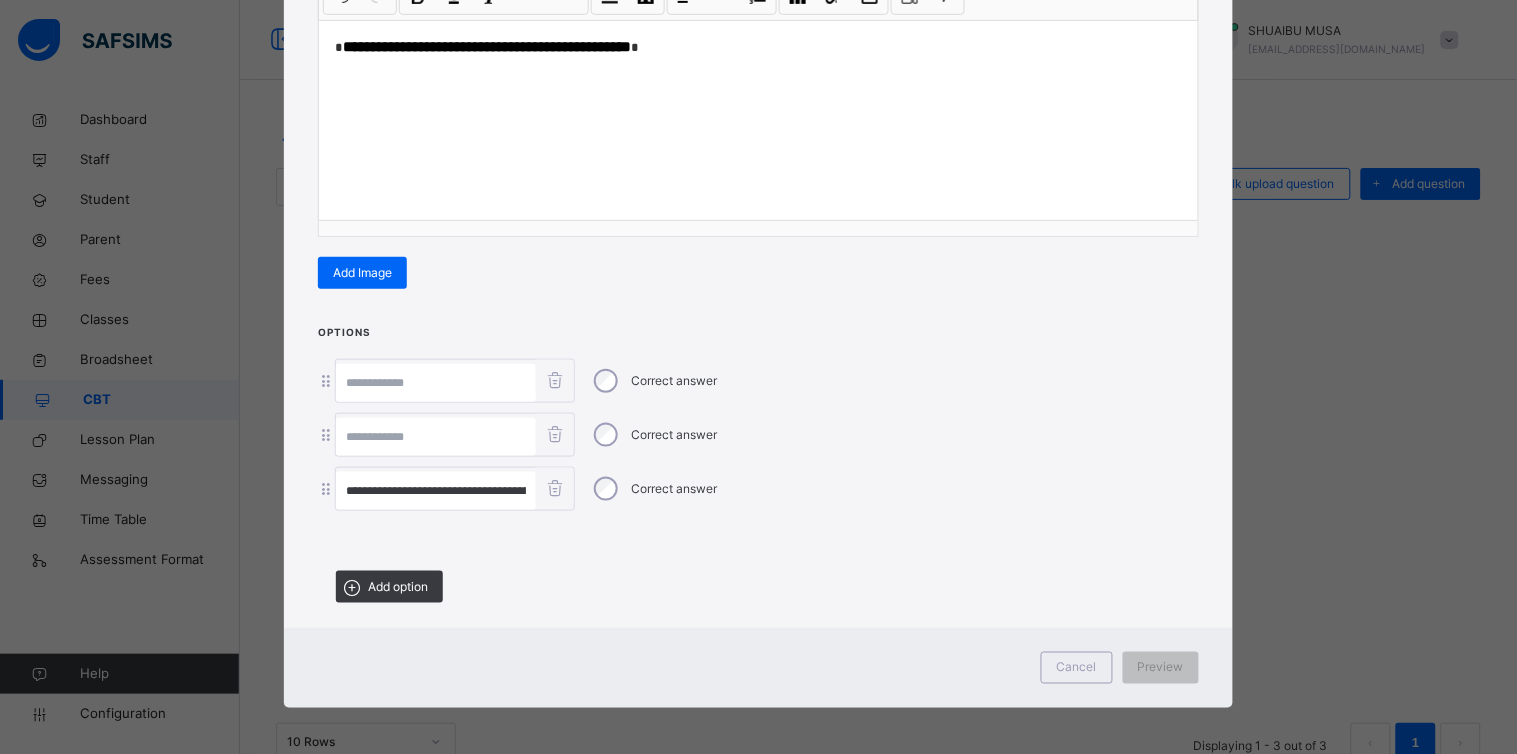 scroll, scrollTop: 0, scrollLeft: 53, axis: horizontal 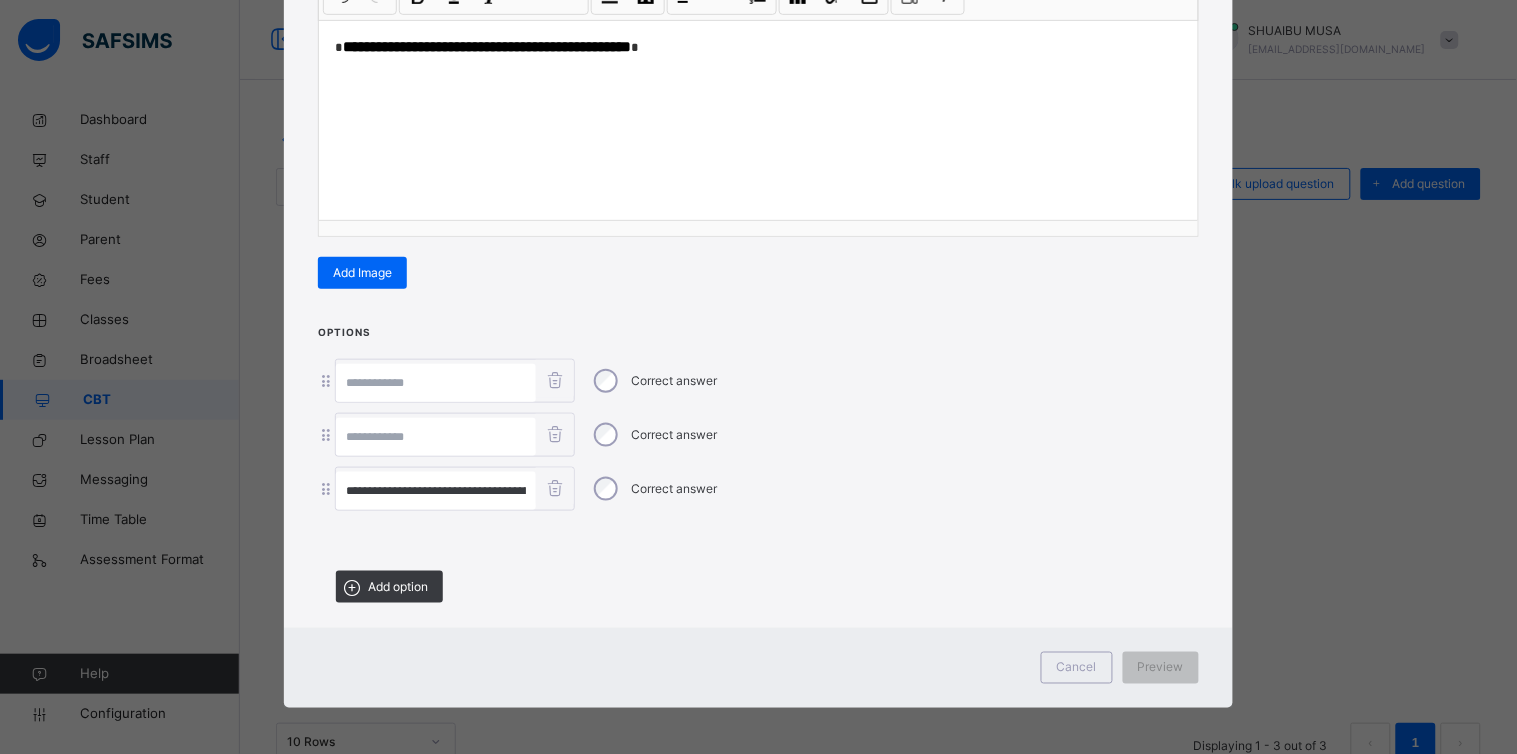 drag, startPoint x: 438, startPoint y: 492, endPoint x: 247, endPoint y: 506, distance: 191.5124 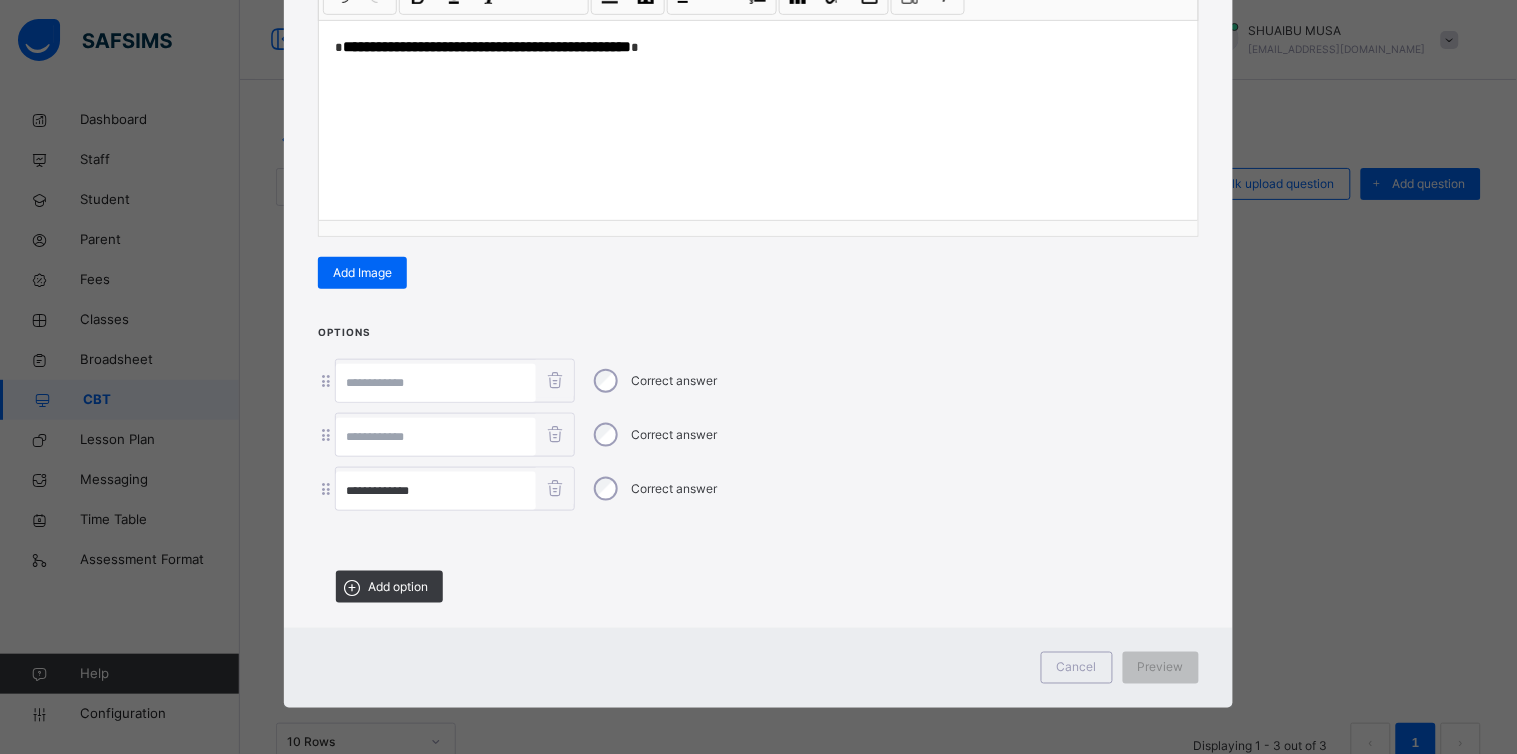 type on "**********" 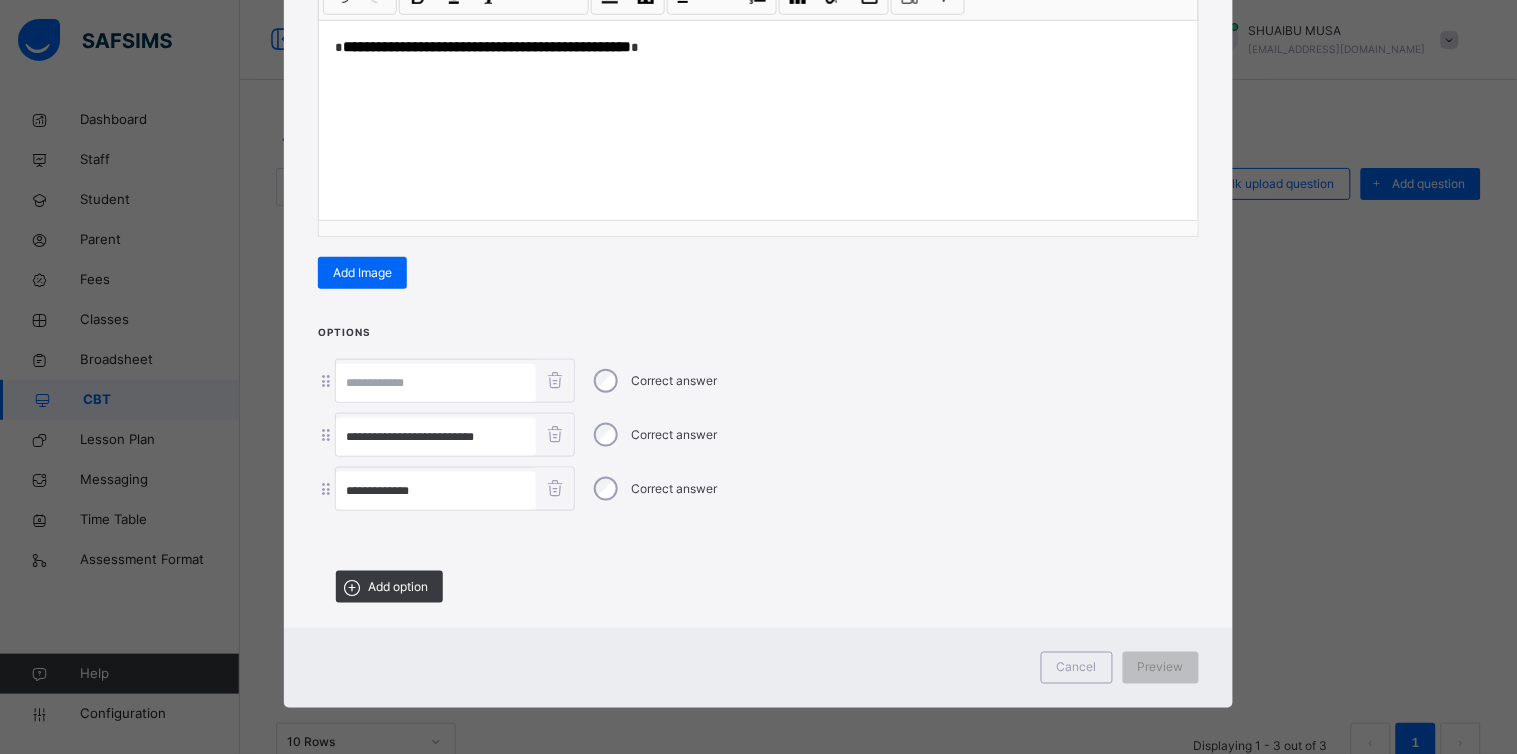 drag, startPoint x: 411, startPoint y: 432, endPoint x: 253, endPoint y: 430, distance: 158.01266 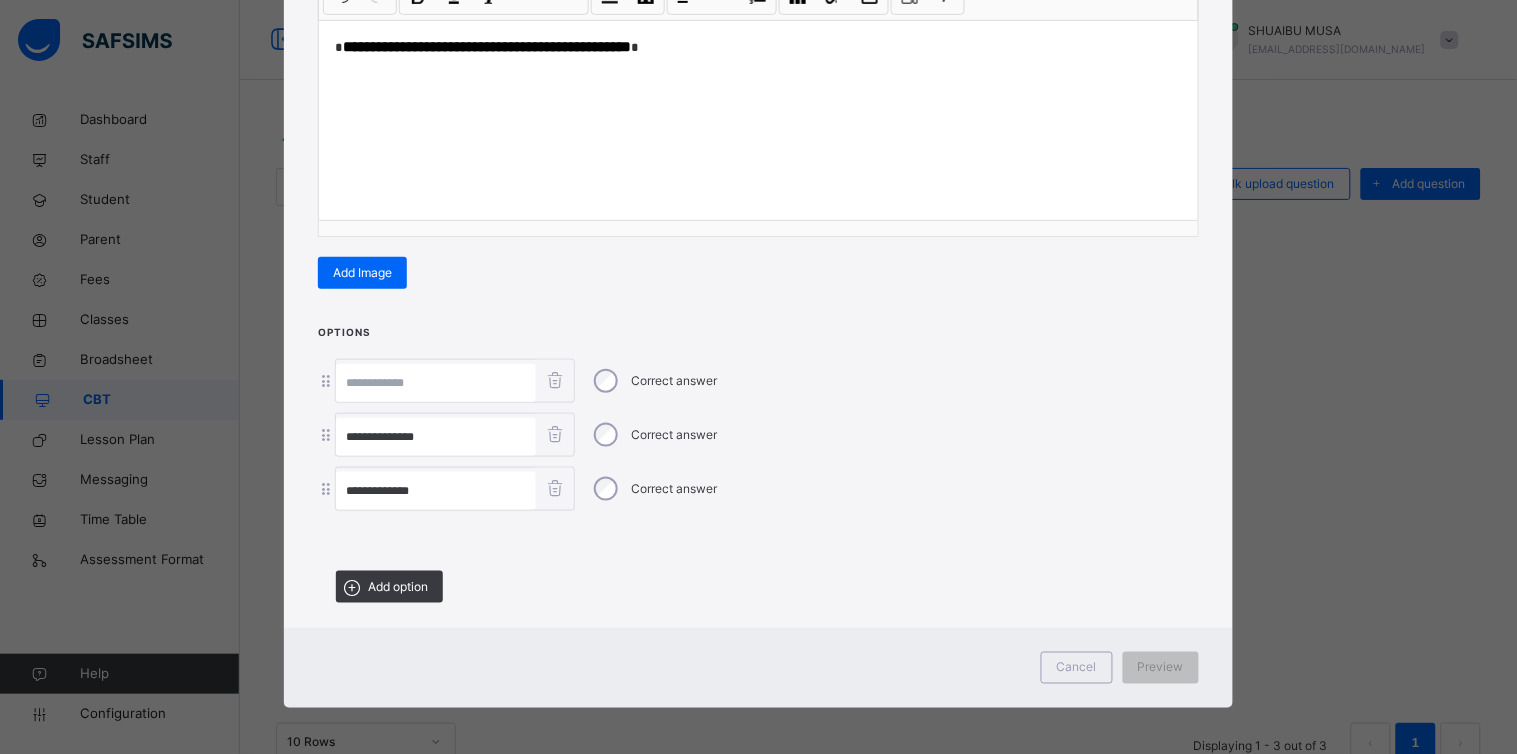 type on "**********" 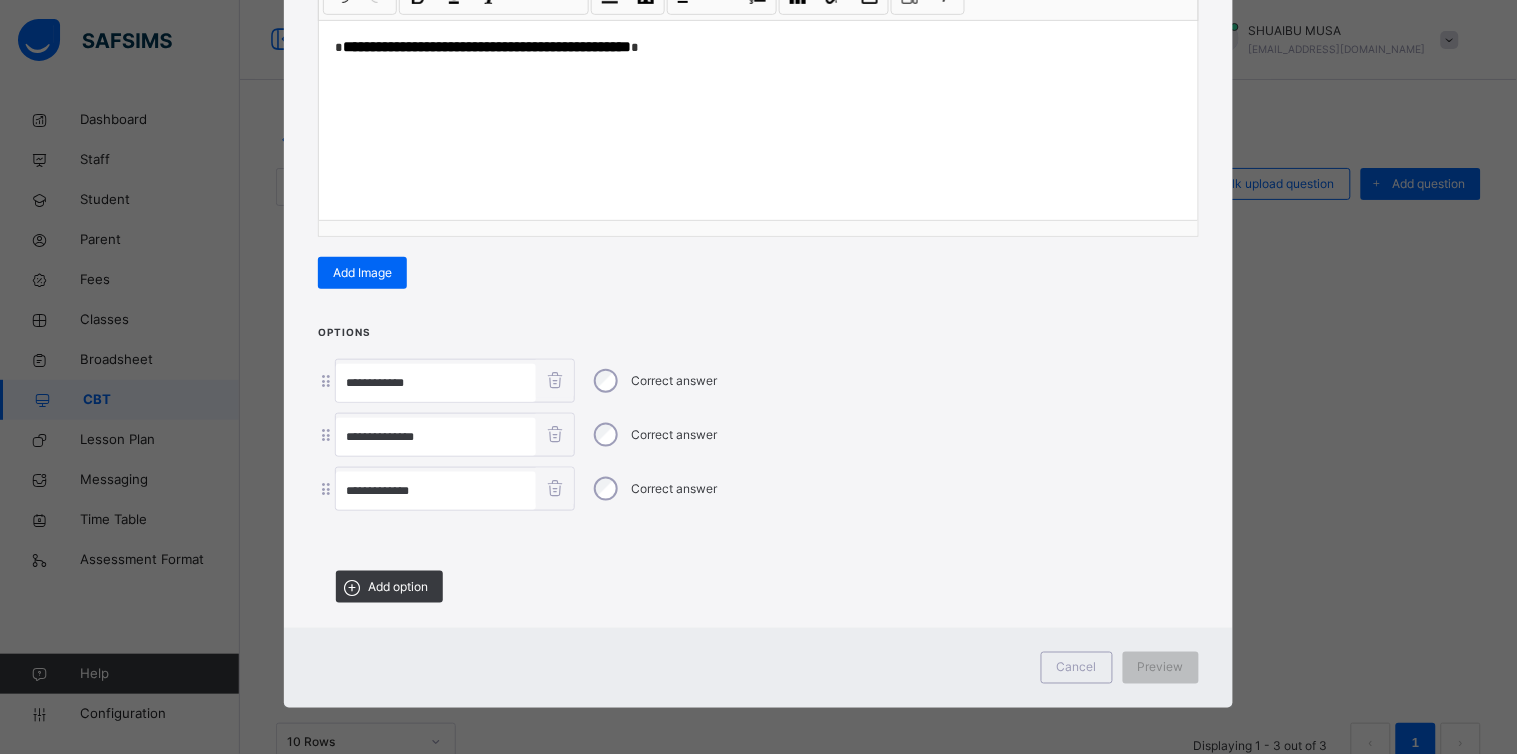 click on "Correct answer" at bounding box center (654, 381) 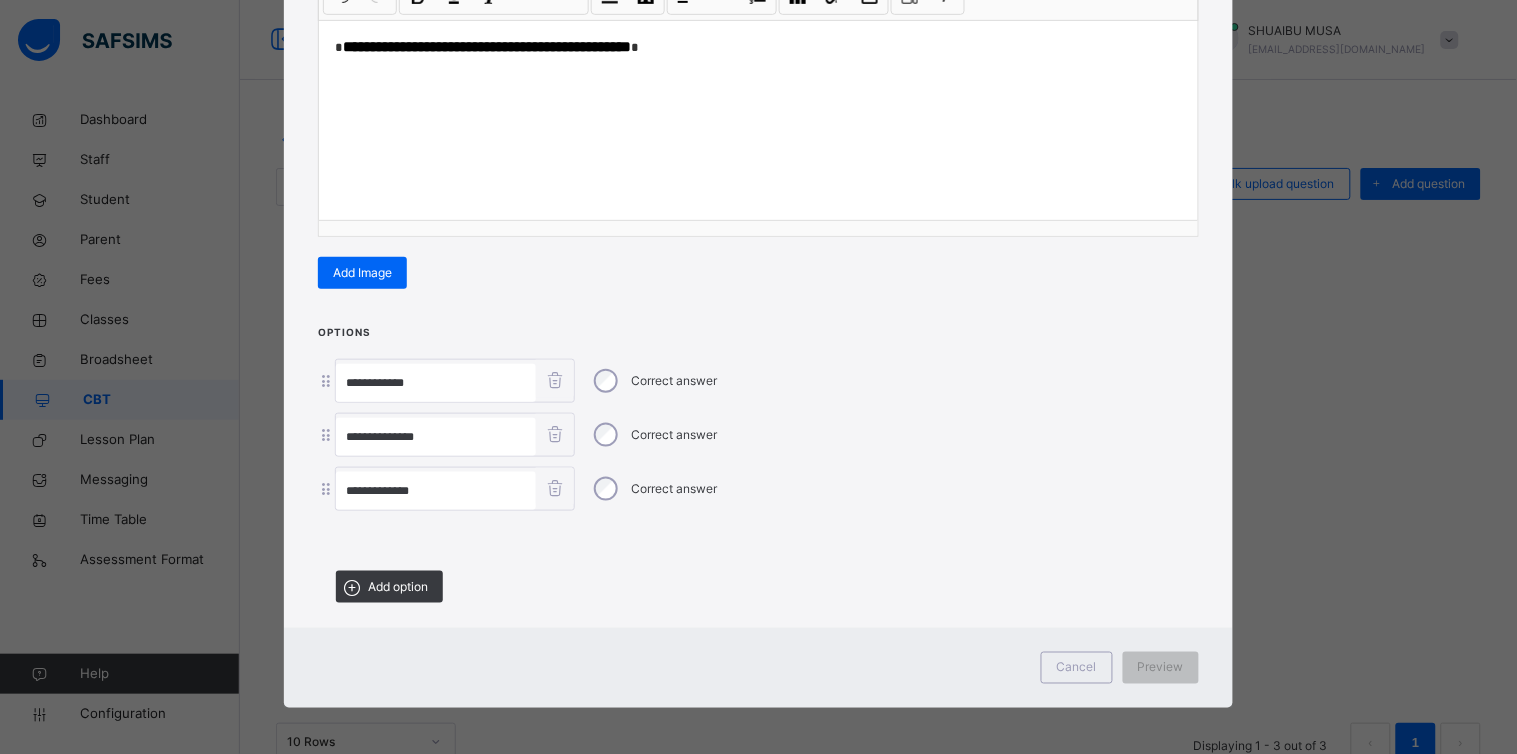 type on "**********" 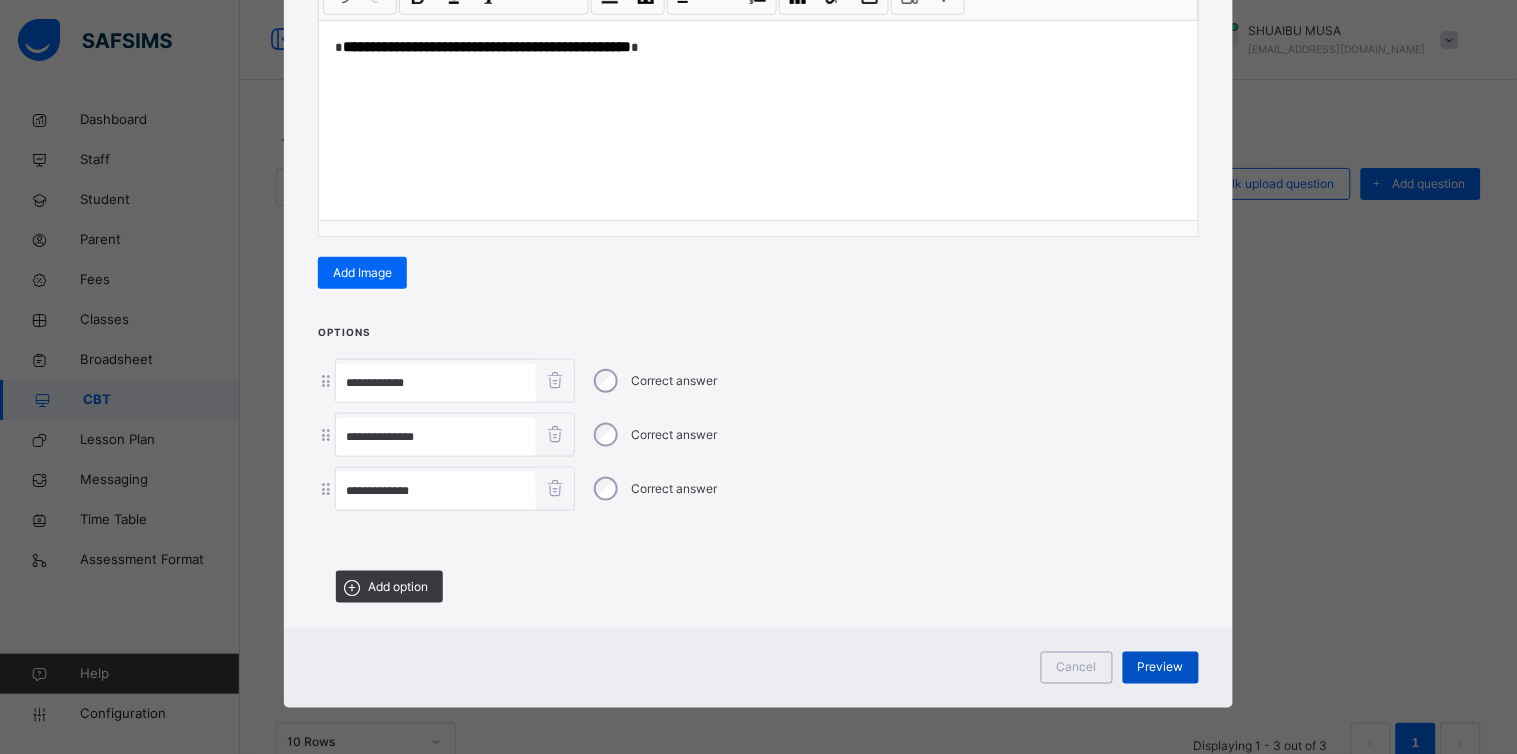 click on "Preview" at bounding box center (1161, 668) 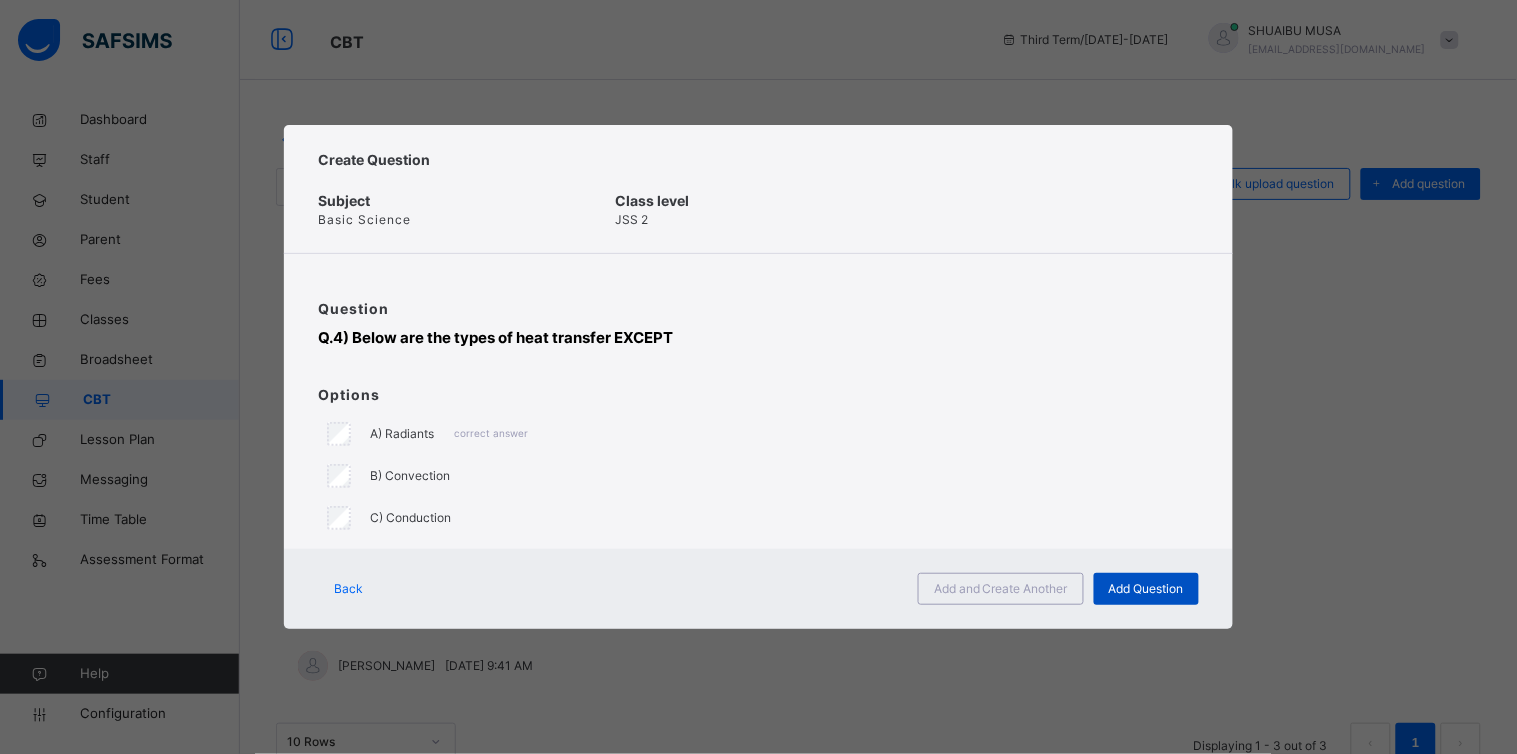 scroll, scrollTop: 0, scrollLeft: 0, axis: both 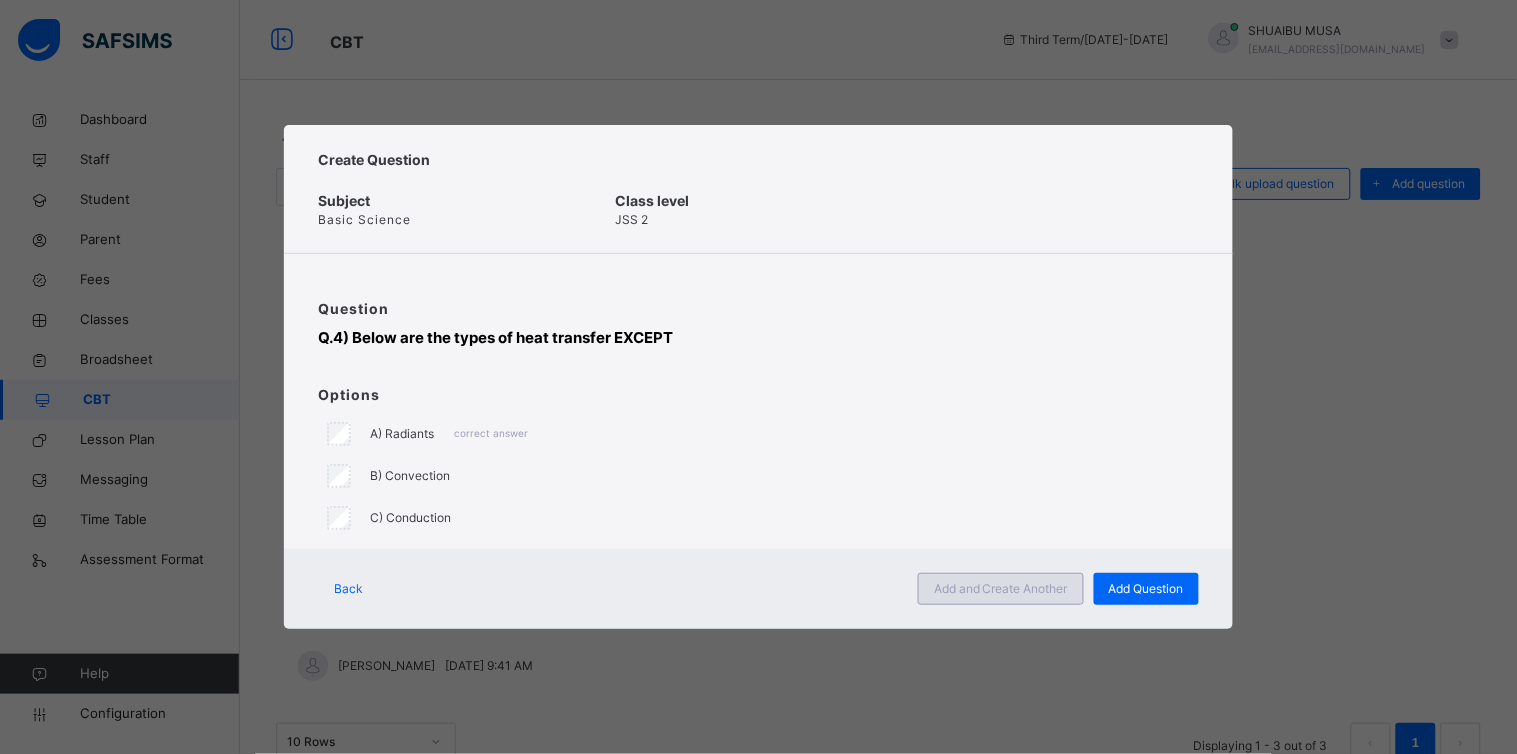 click on "Add and Create Another" at bounding box center (1001, 589) 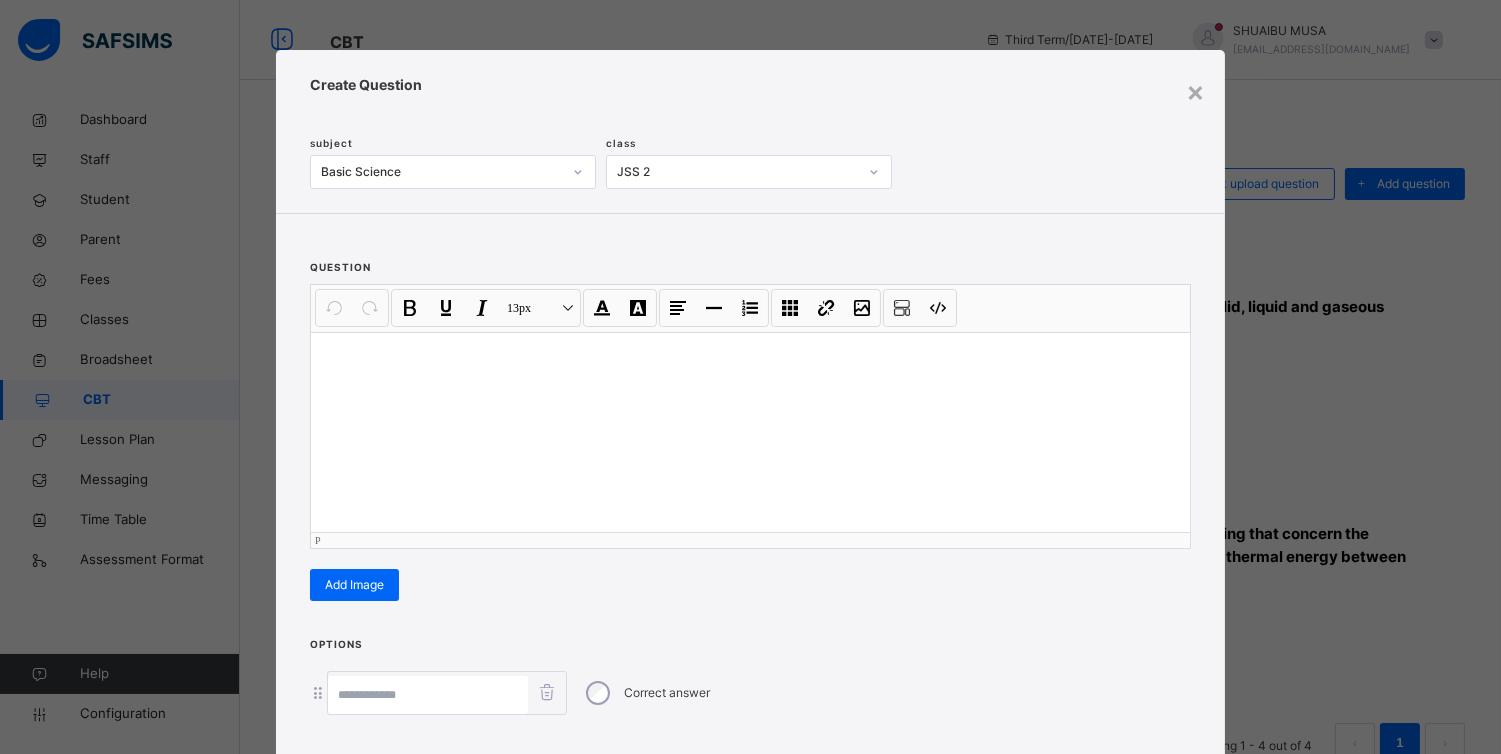 click at bounding box center (750, 432) 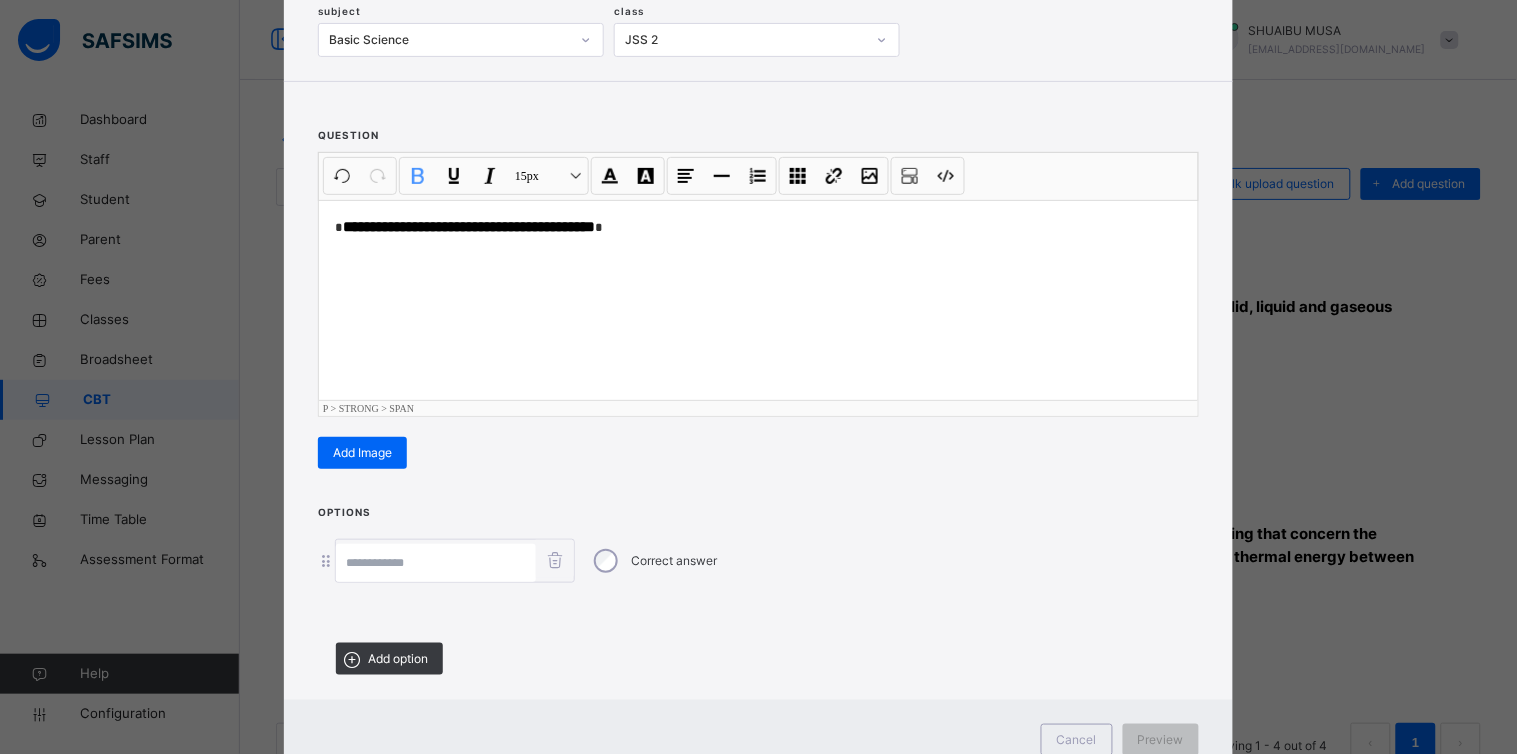 scroll, scrollTop: 206, scrollLeft: 0, axis: vertical 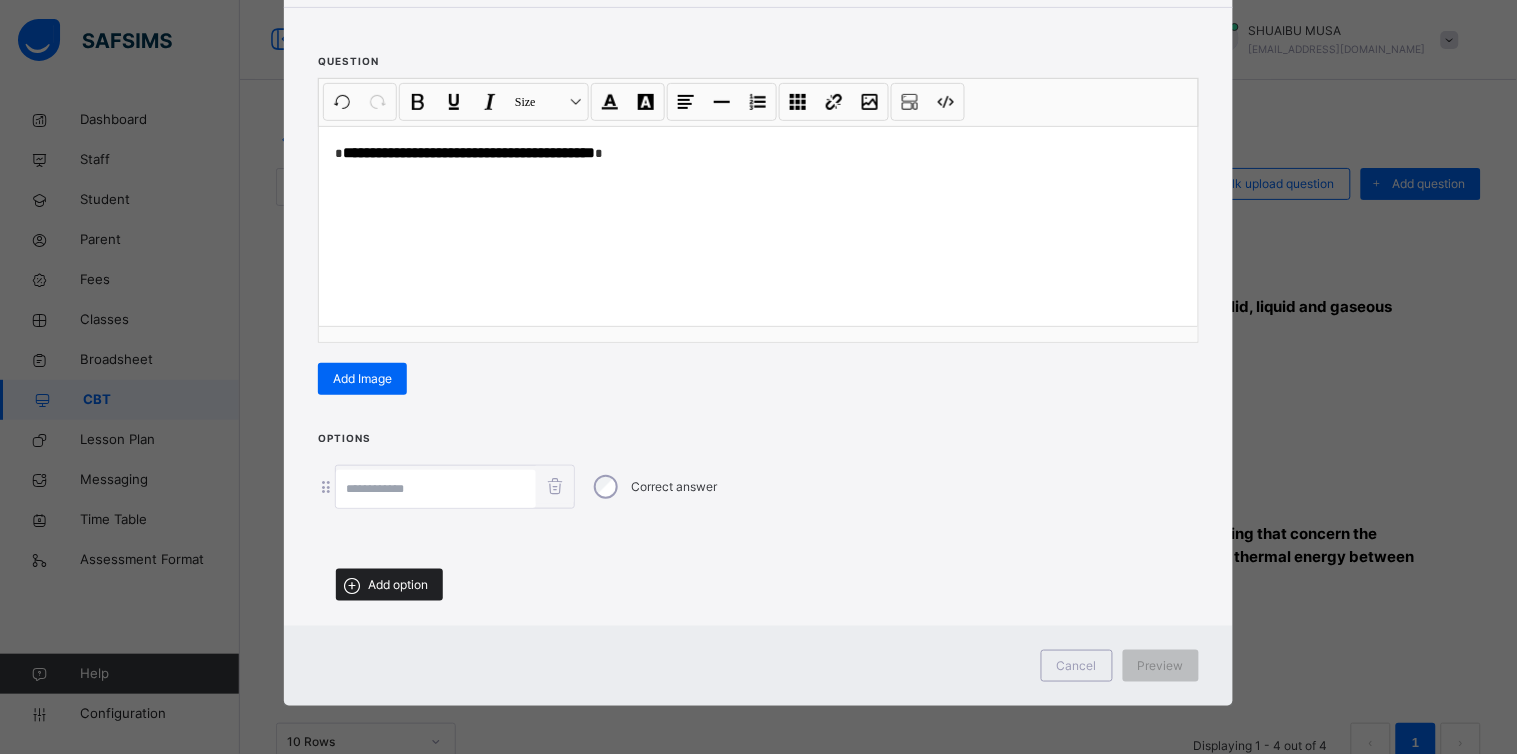 click on "Add option" at bounding box center (398, 585) 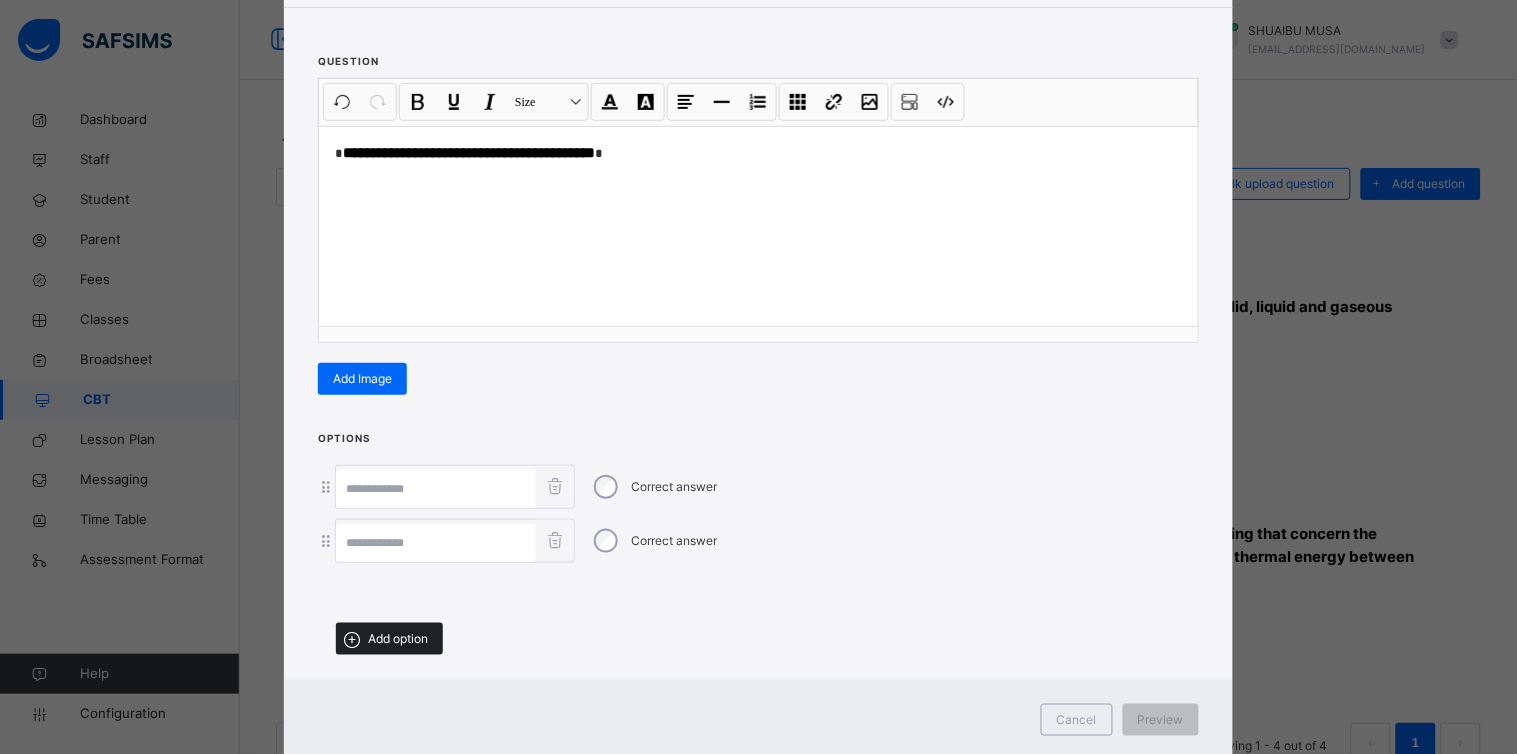 click on "Add option" at bounding box center (398, 639) 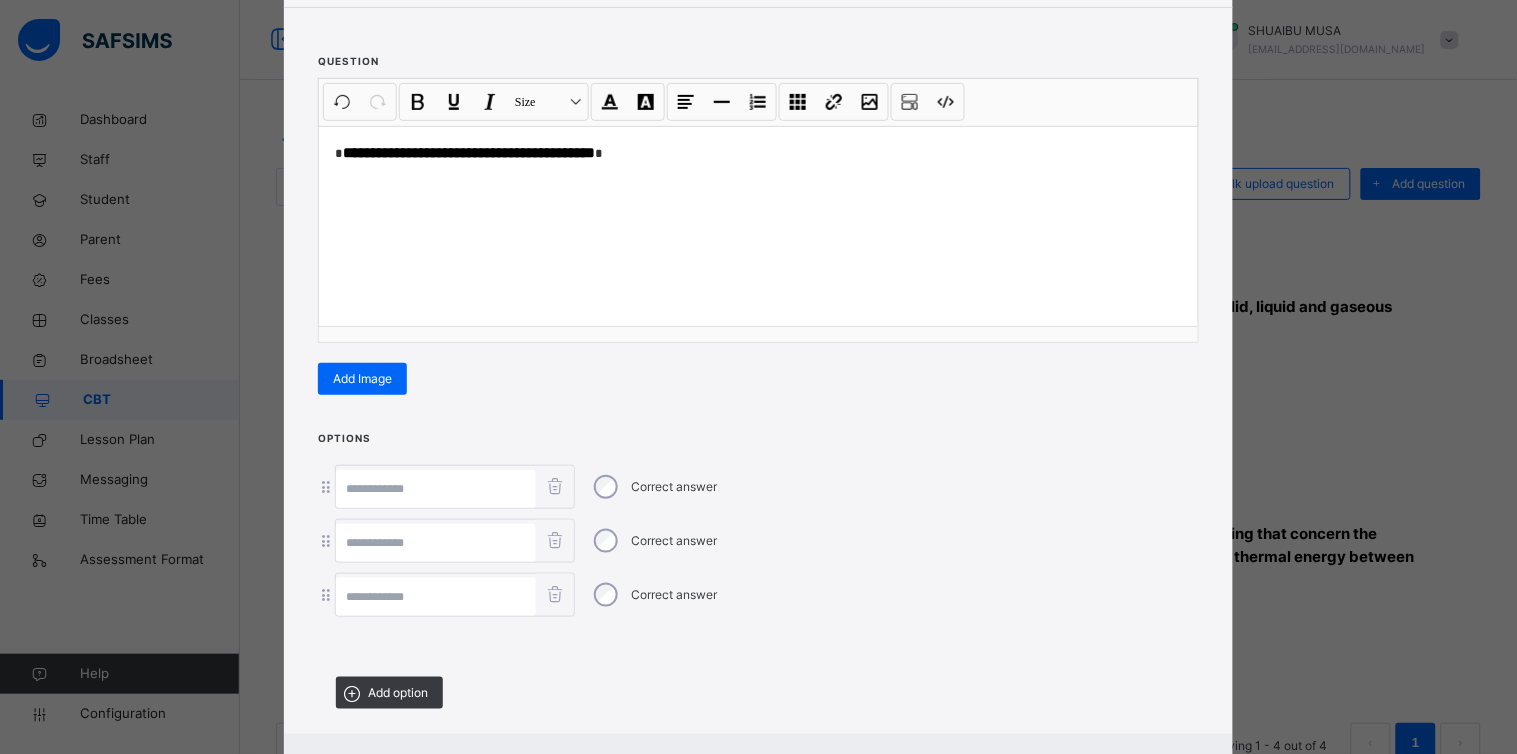 click at bounding box center [436, 597] 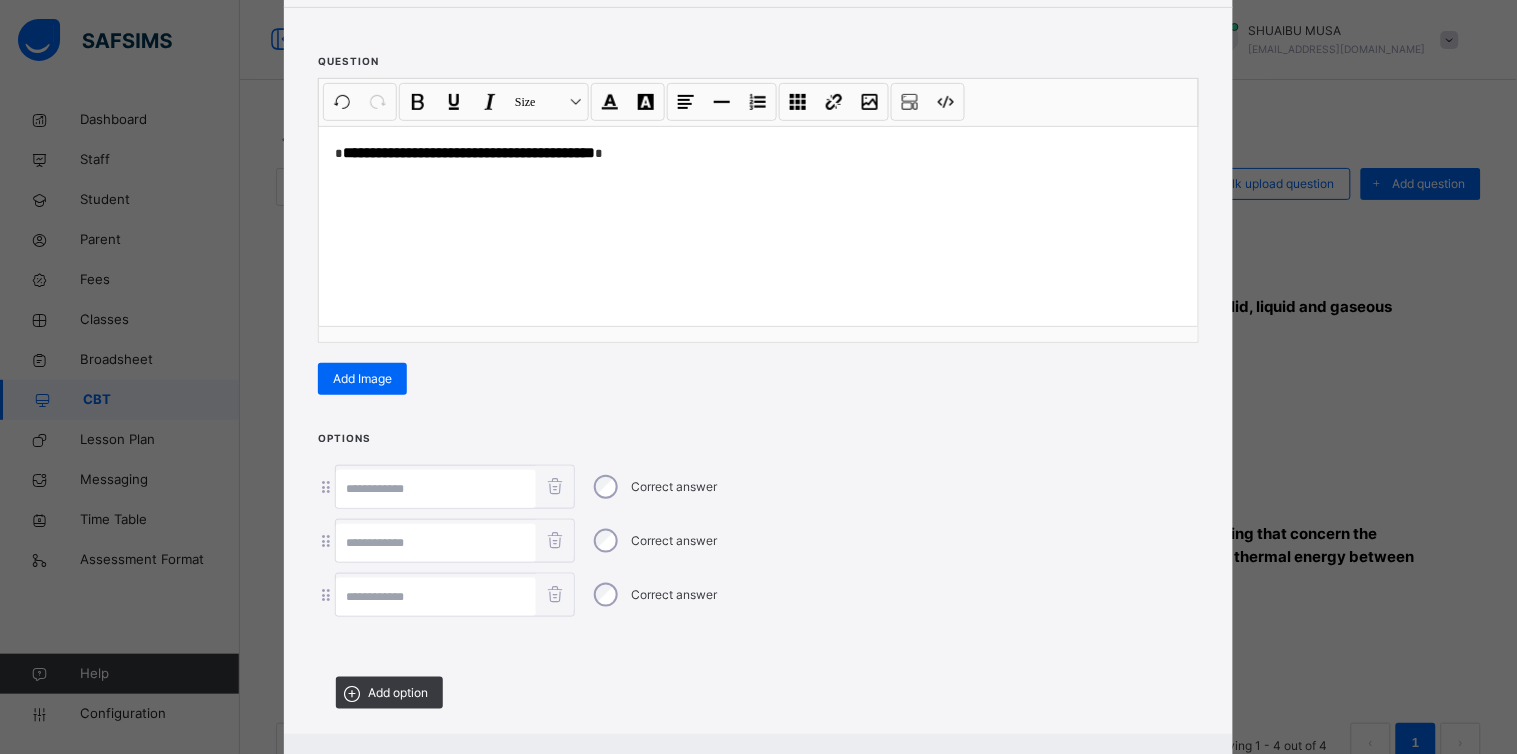 paste on "**********" 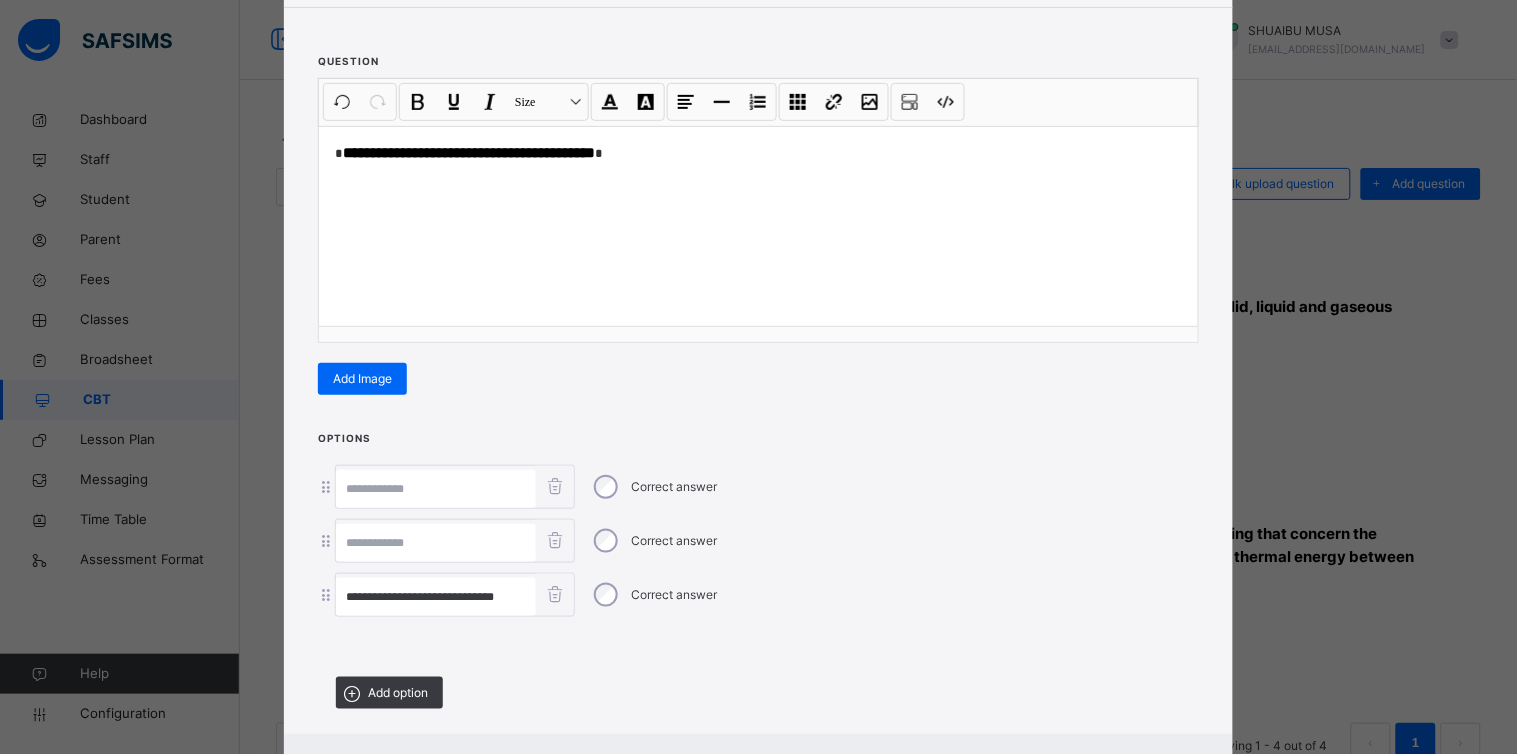 drag, startPoint x: 471, startPoint y: 591, endPoint x: 168, endPoint y: 611, distance: 303.65936 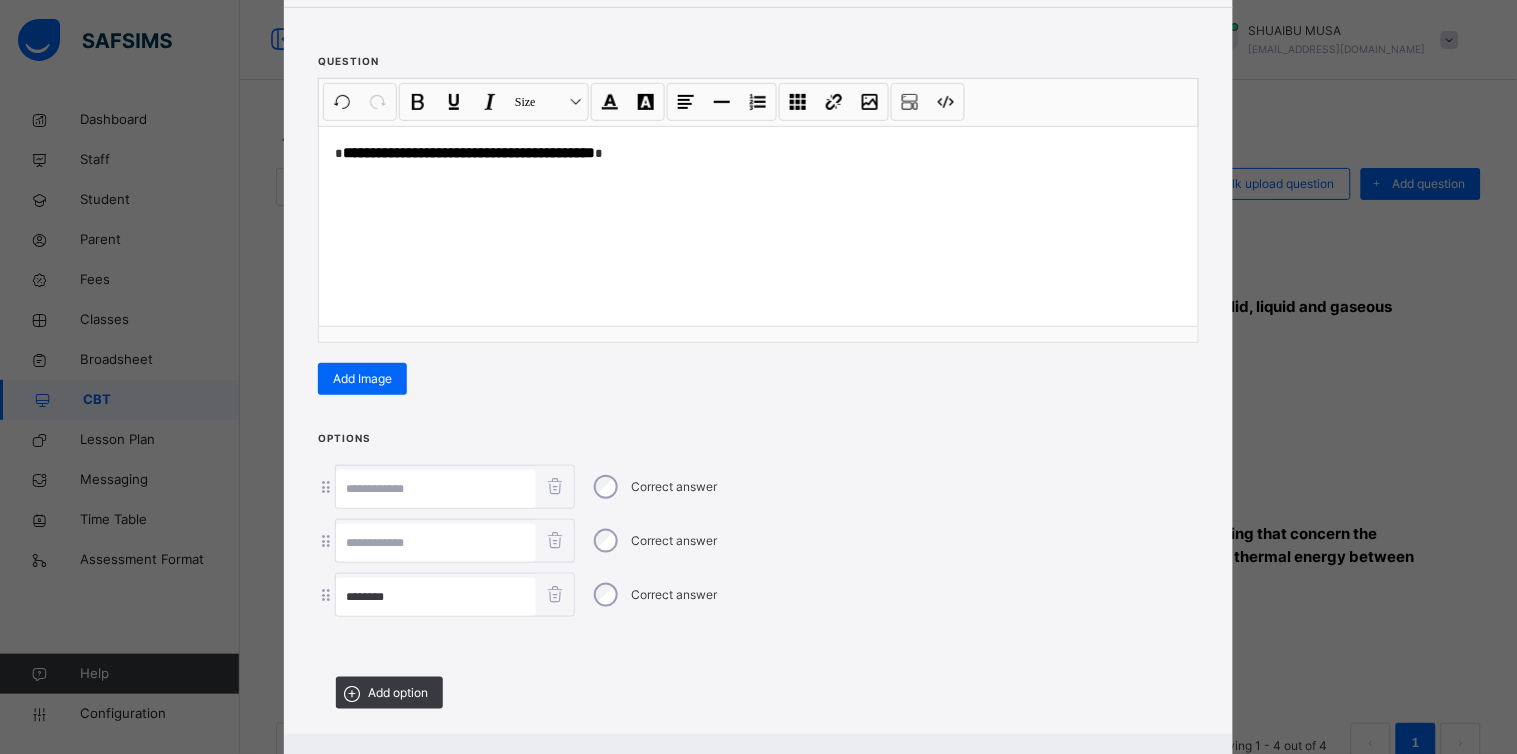 type on "********" 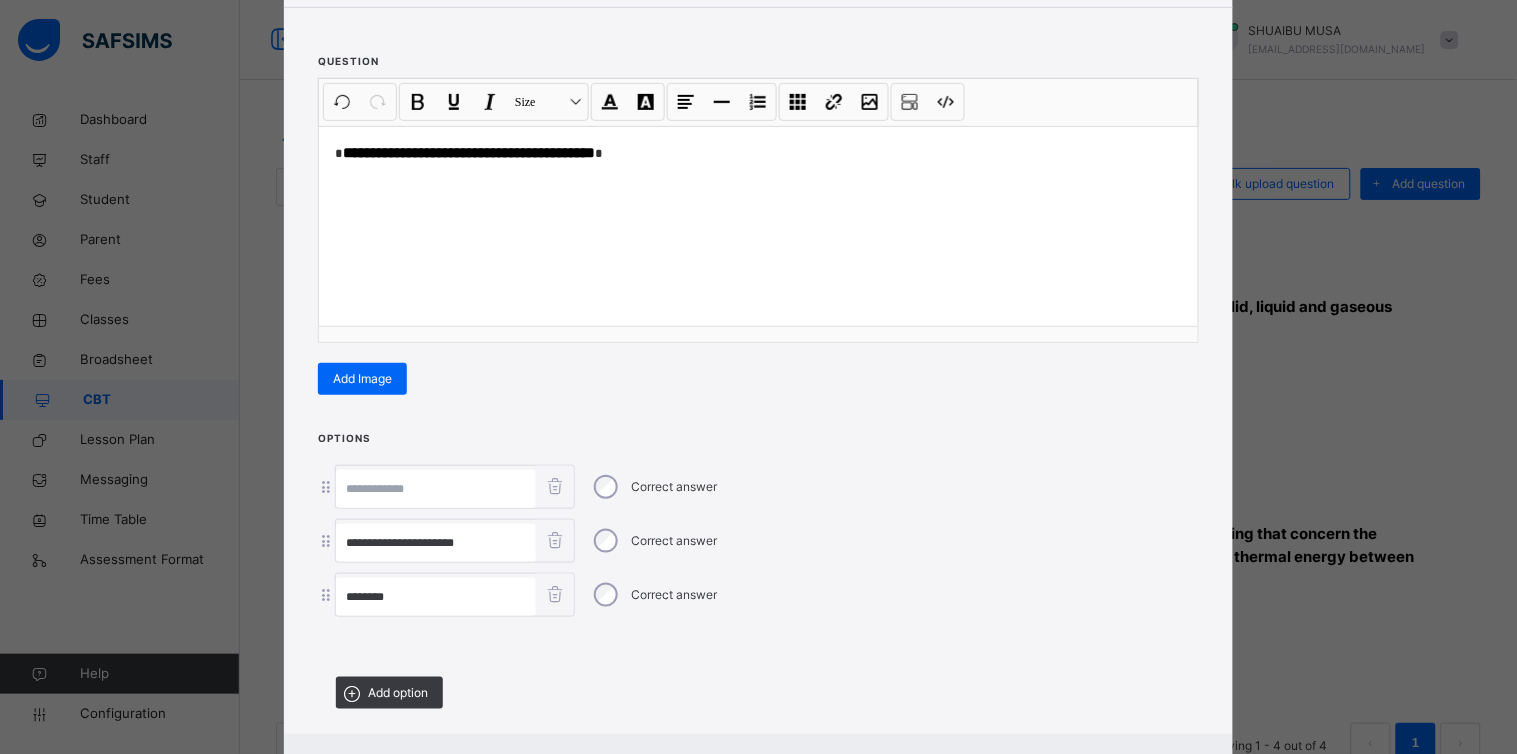 drag, startPoint x: 417, startPoint y: 548, endPoint x: 233, endPoint y: 544, distance: 184.04347 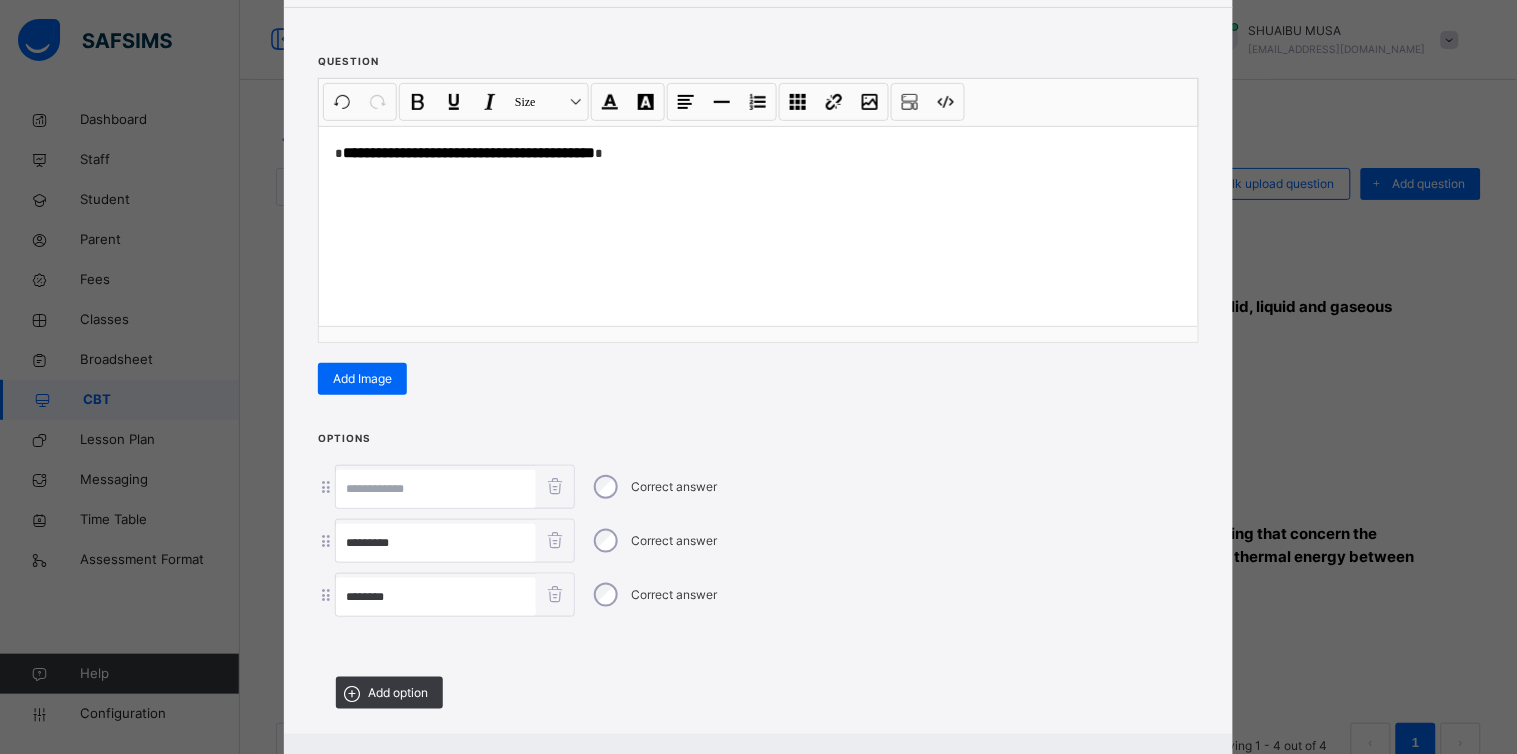 type on "********" 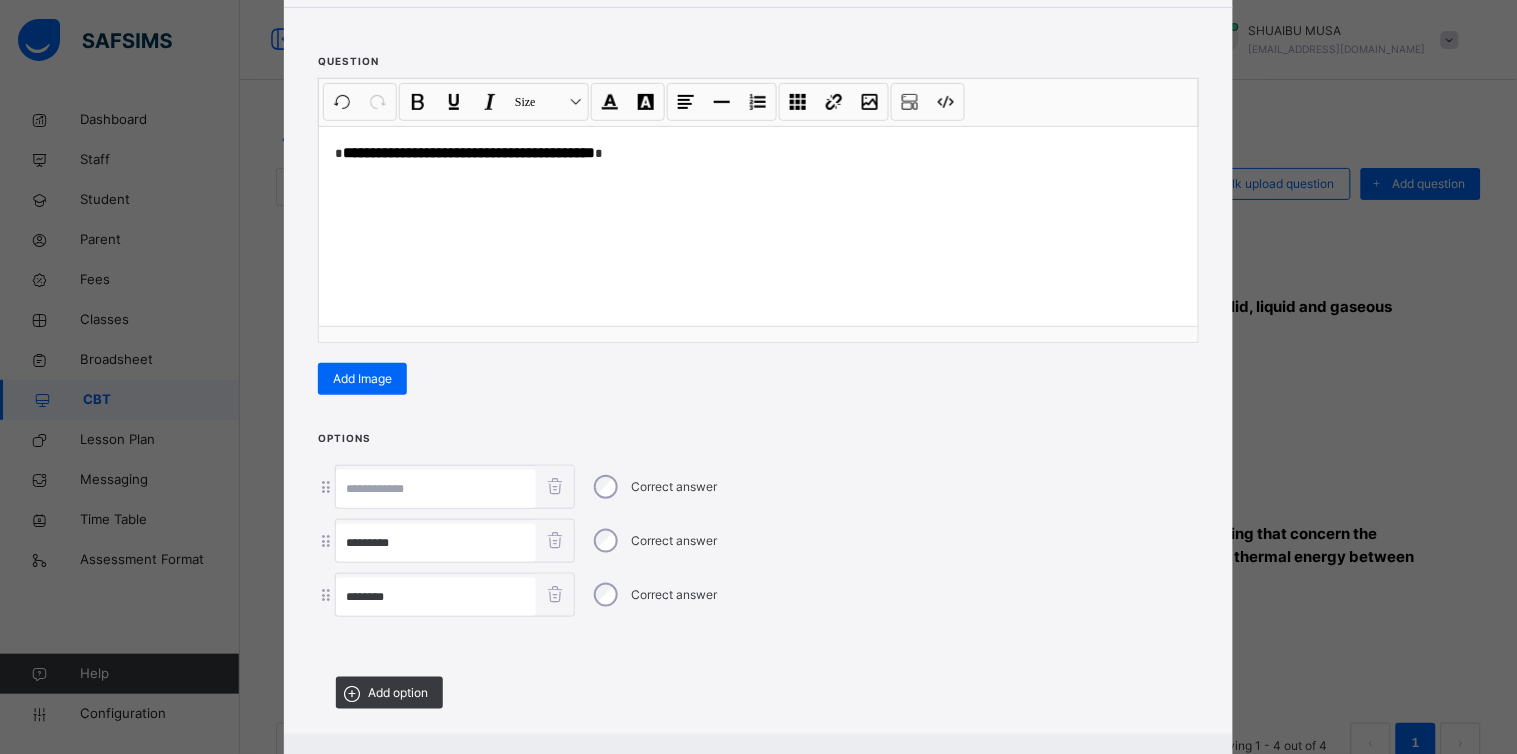 paste on "**********" 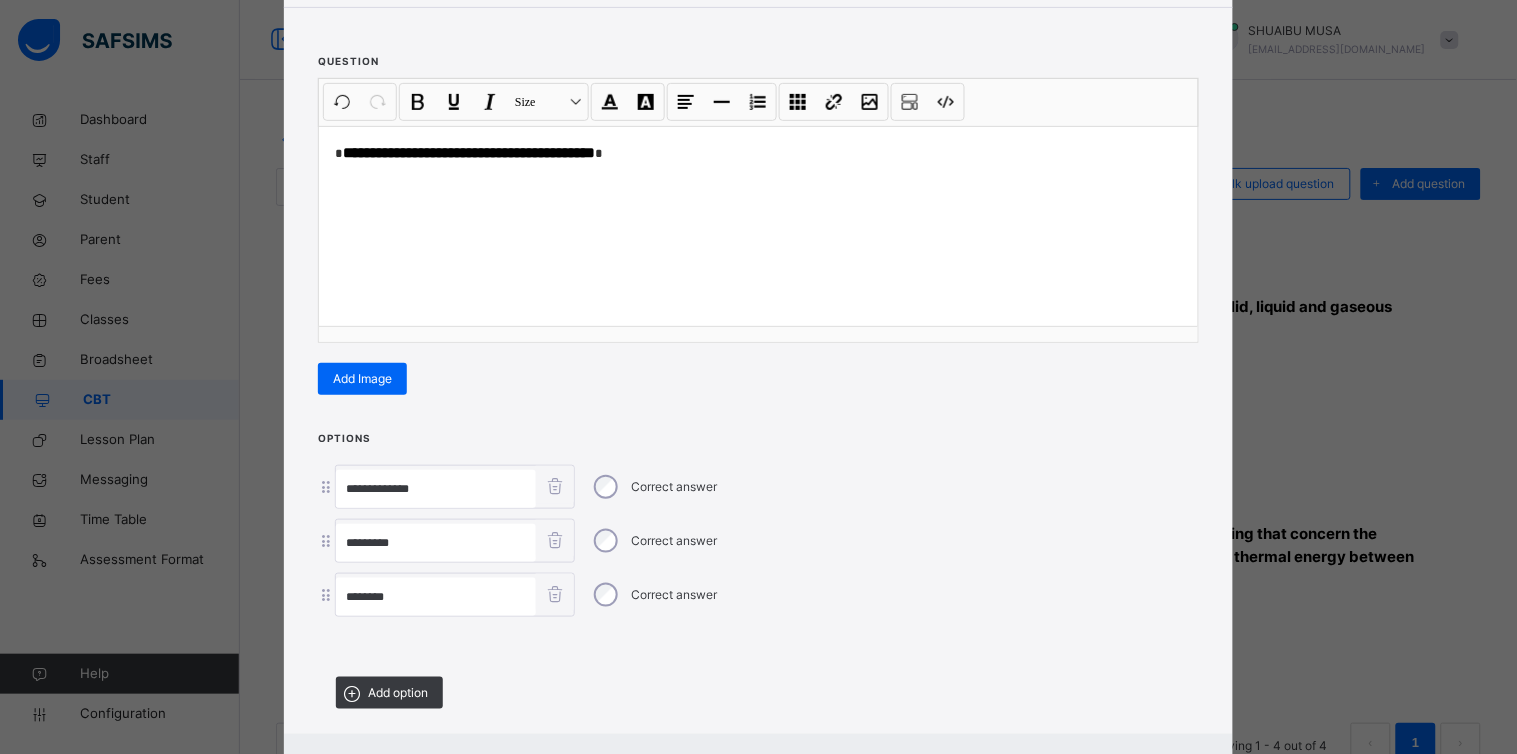 scroll, scrollTop: 312, scrollLeft: 0, axis: vertical 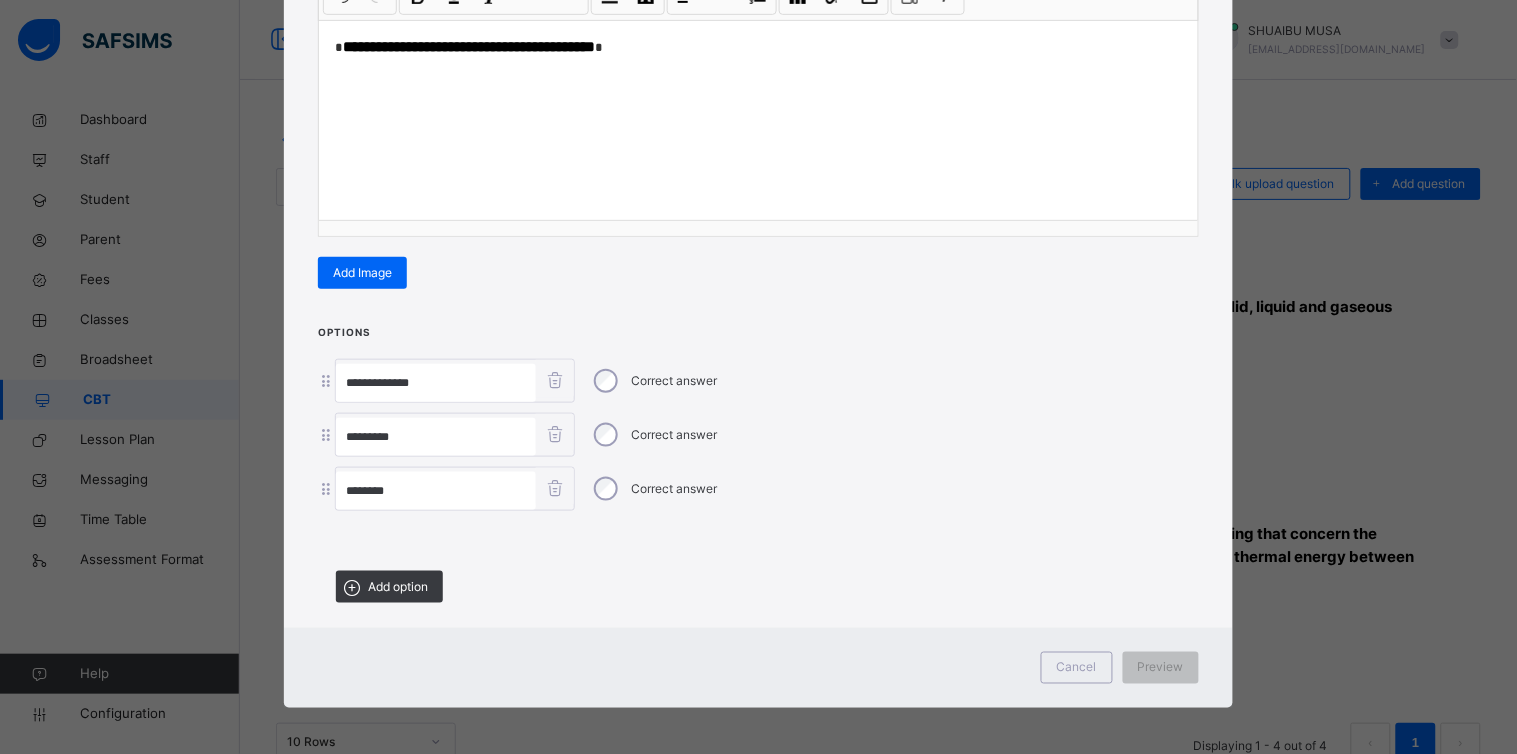 type on "**********" 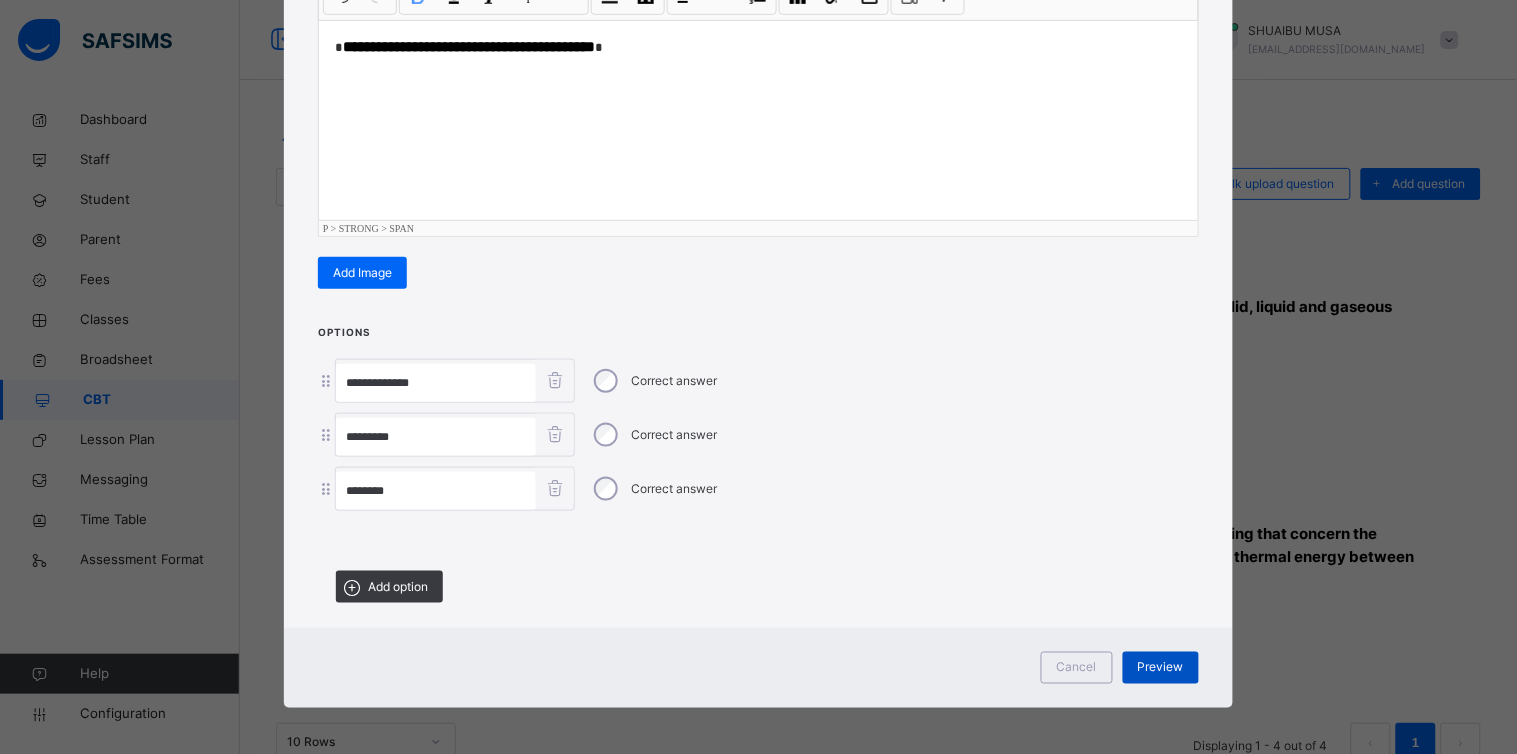click on "Preview" at bounding box center (1161, 668) 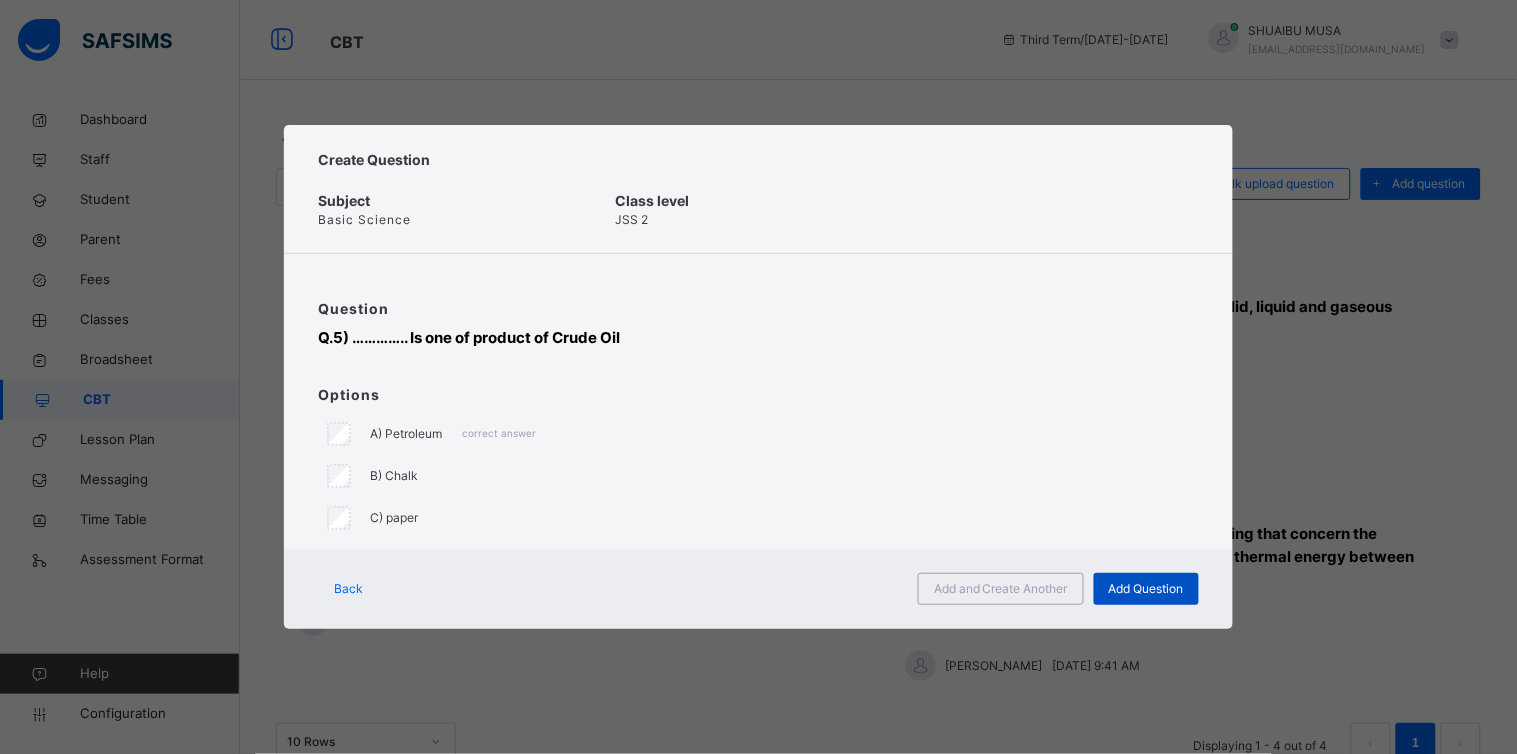 scroll, scrollTop: 0, scrollLeft: 0, axis: both 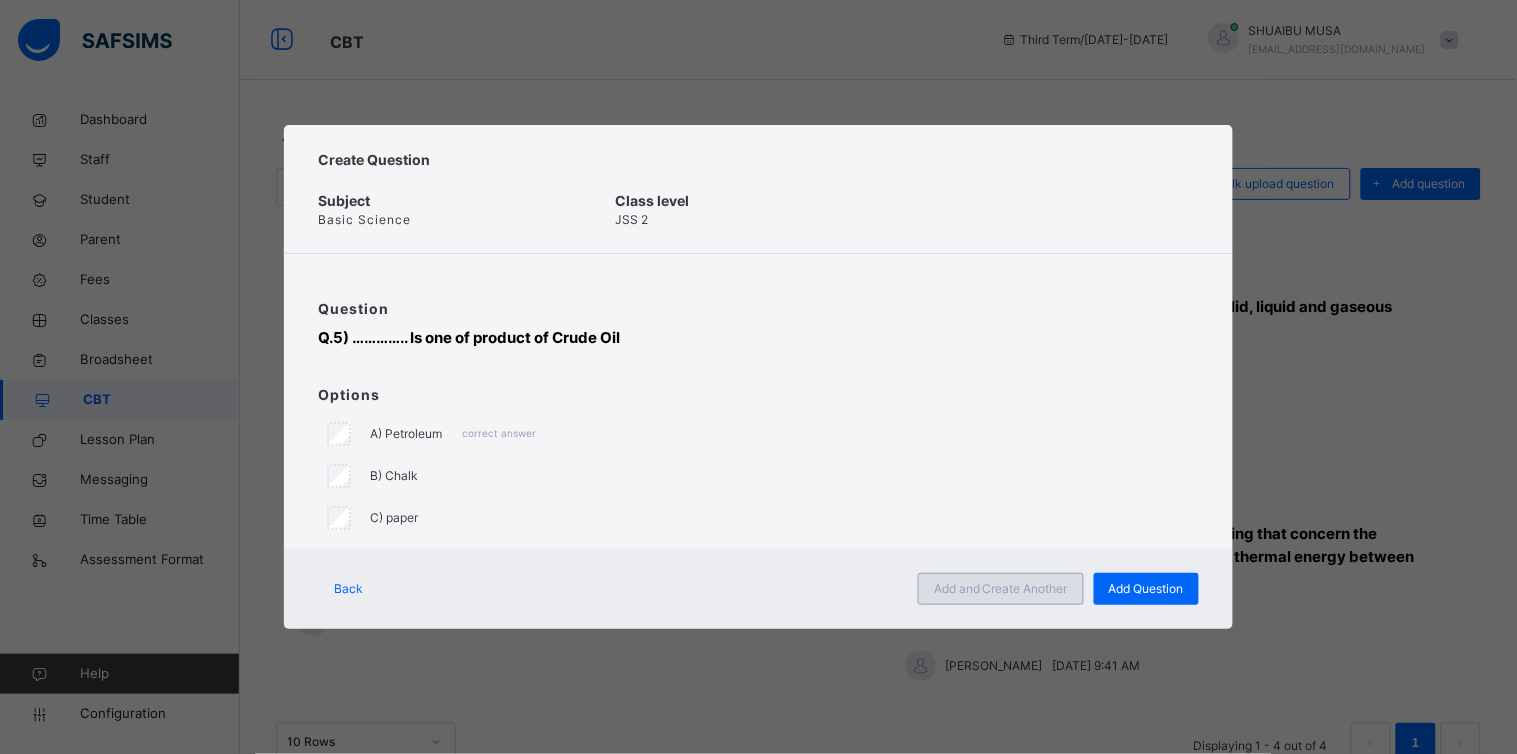 click on "Add and Create Another" at bounding box center [1001, 589] 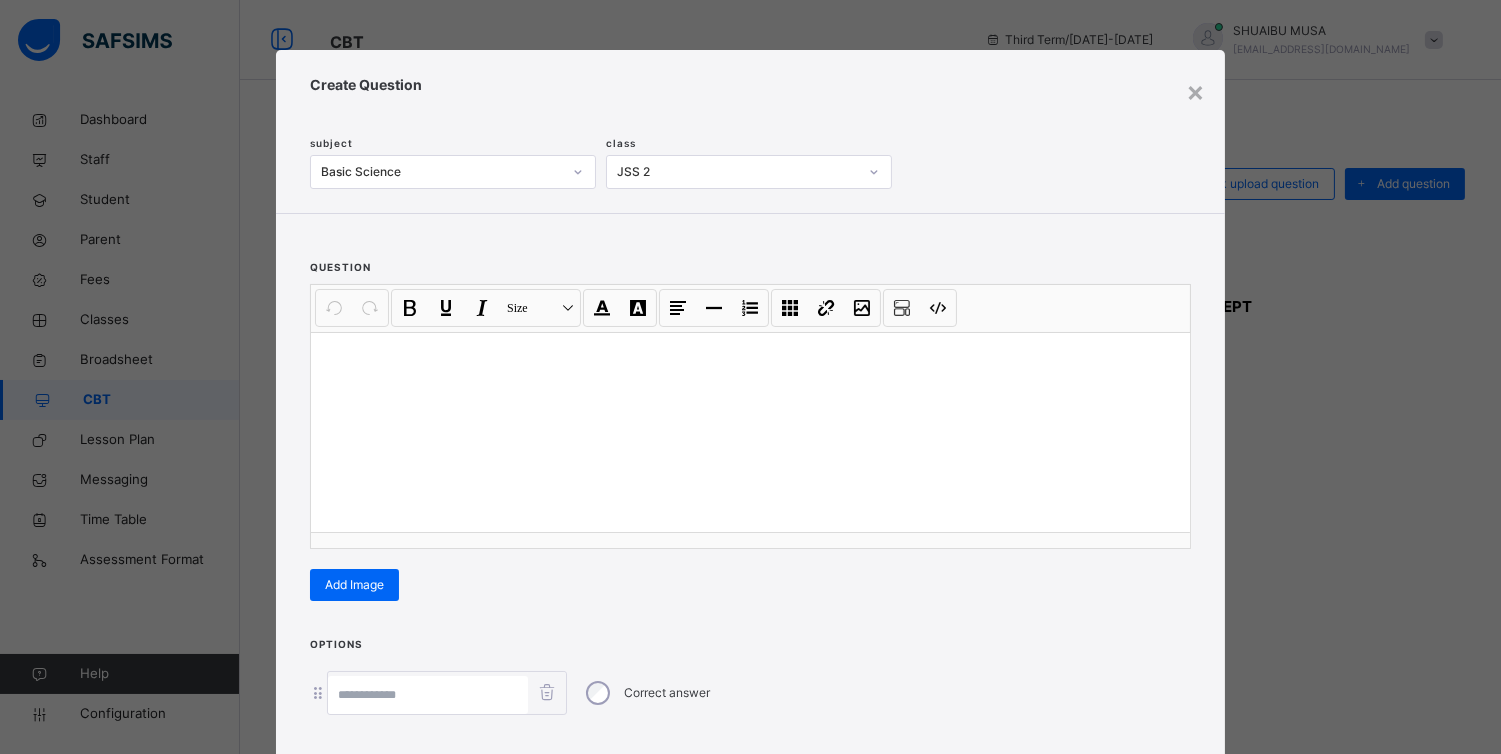 click at bounding box center (750, 432) 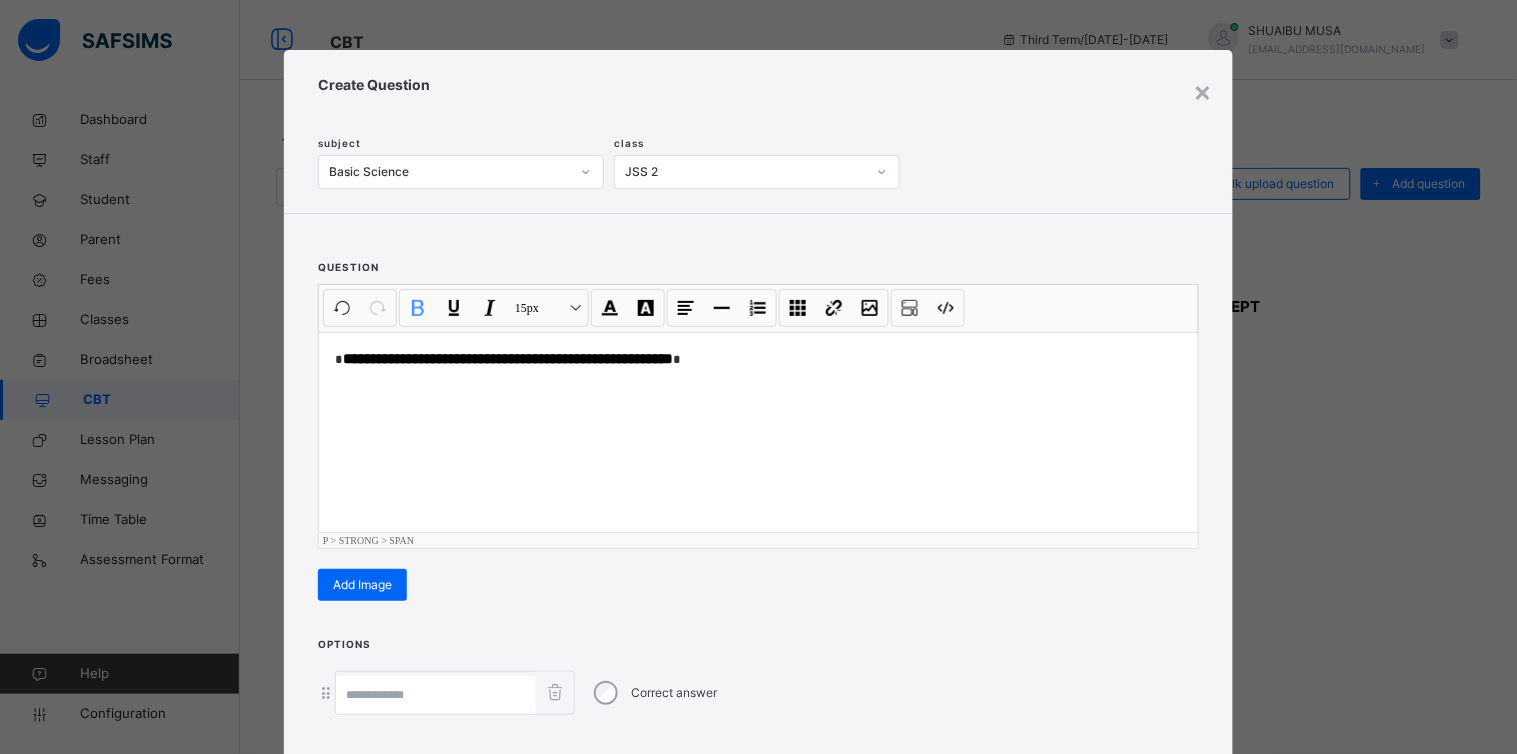 scroll, scrollTop: 206, scrollLeft: 0, axis: vertical 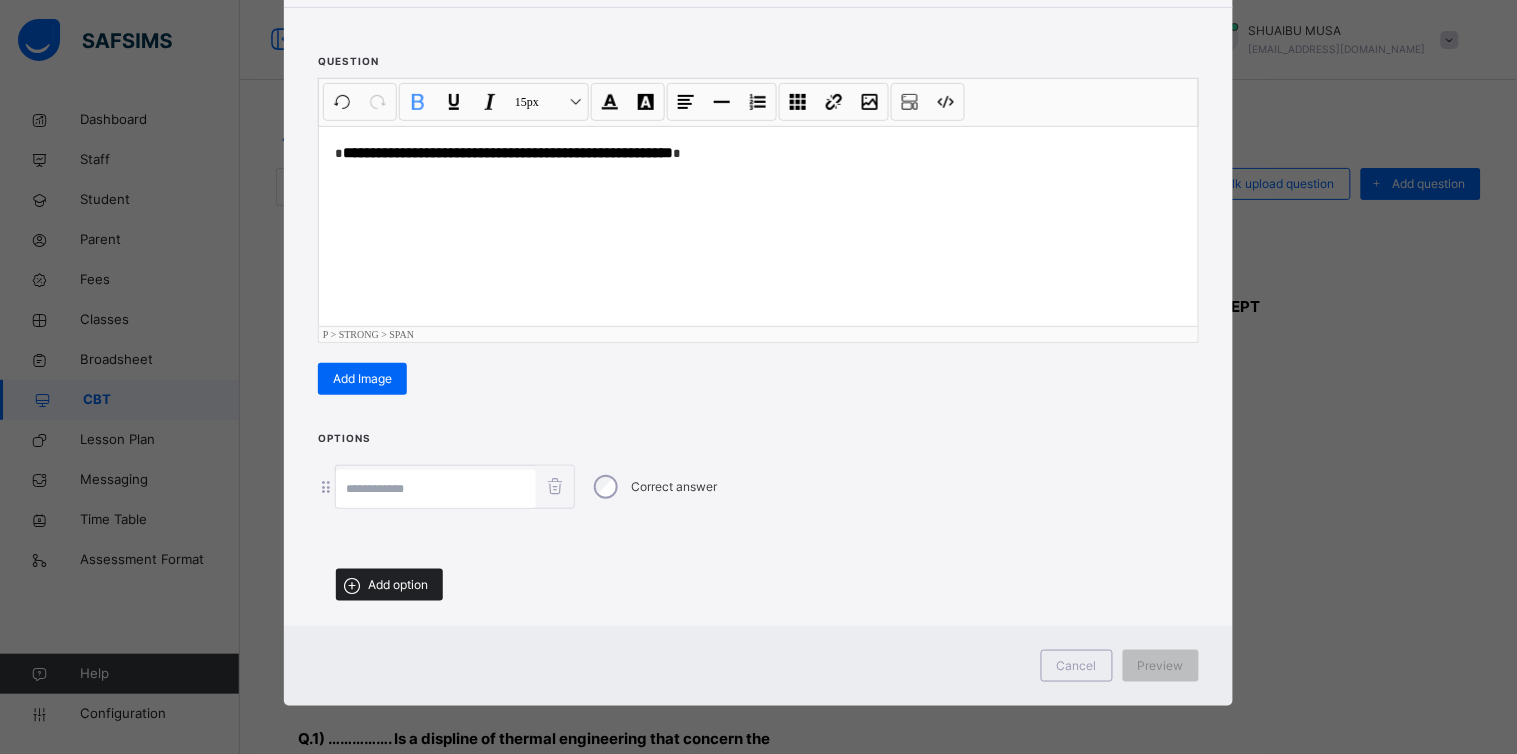 click on "Add option" at bounding box center [398, 585] 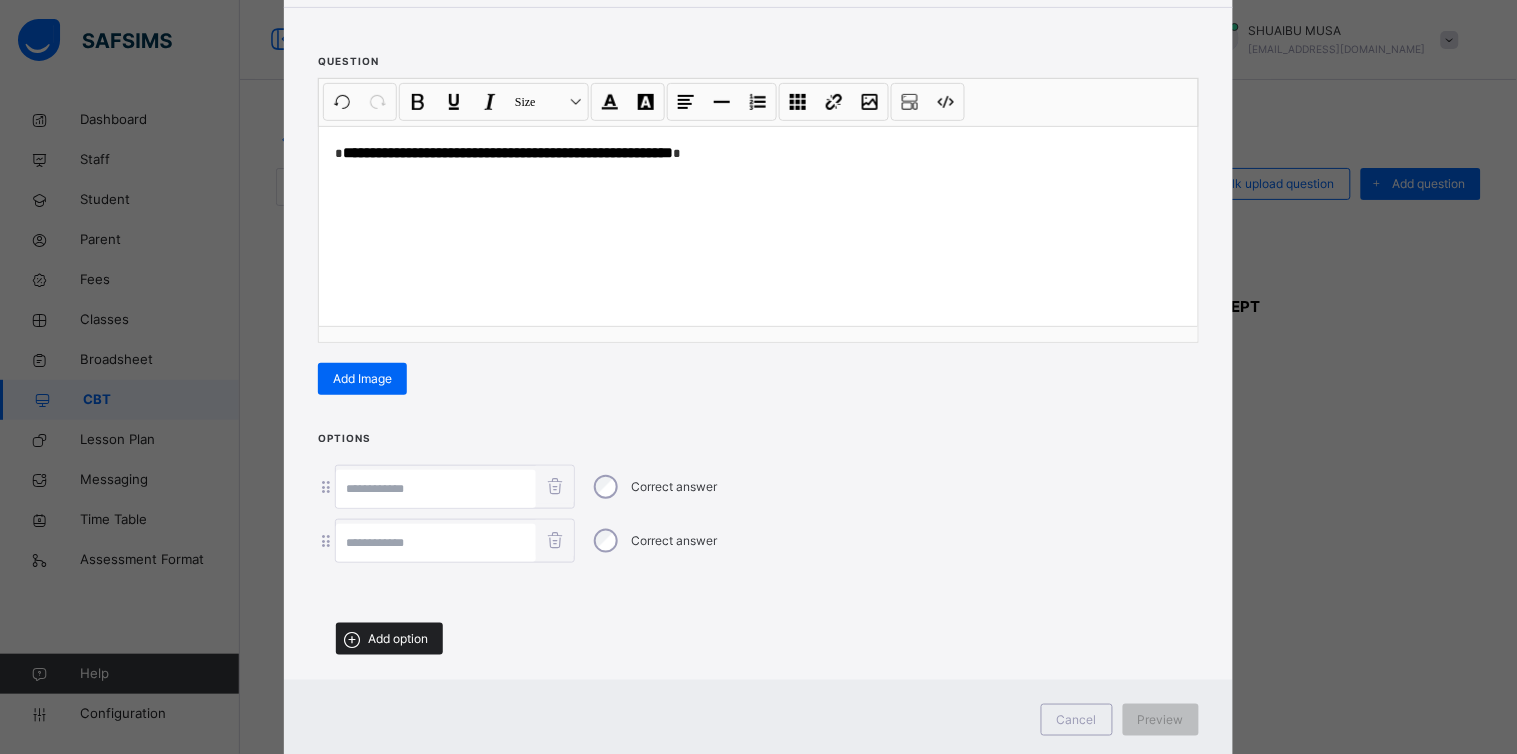 click on "Add option" at bounding box center [398, 639] 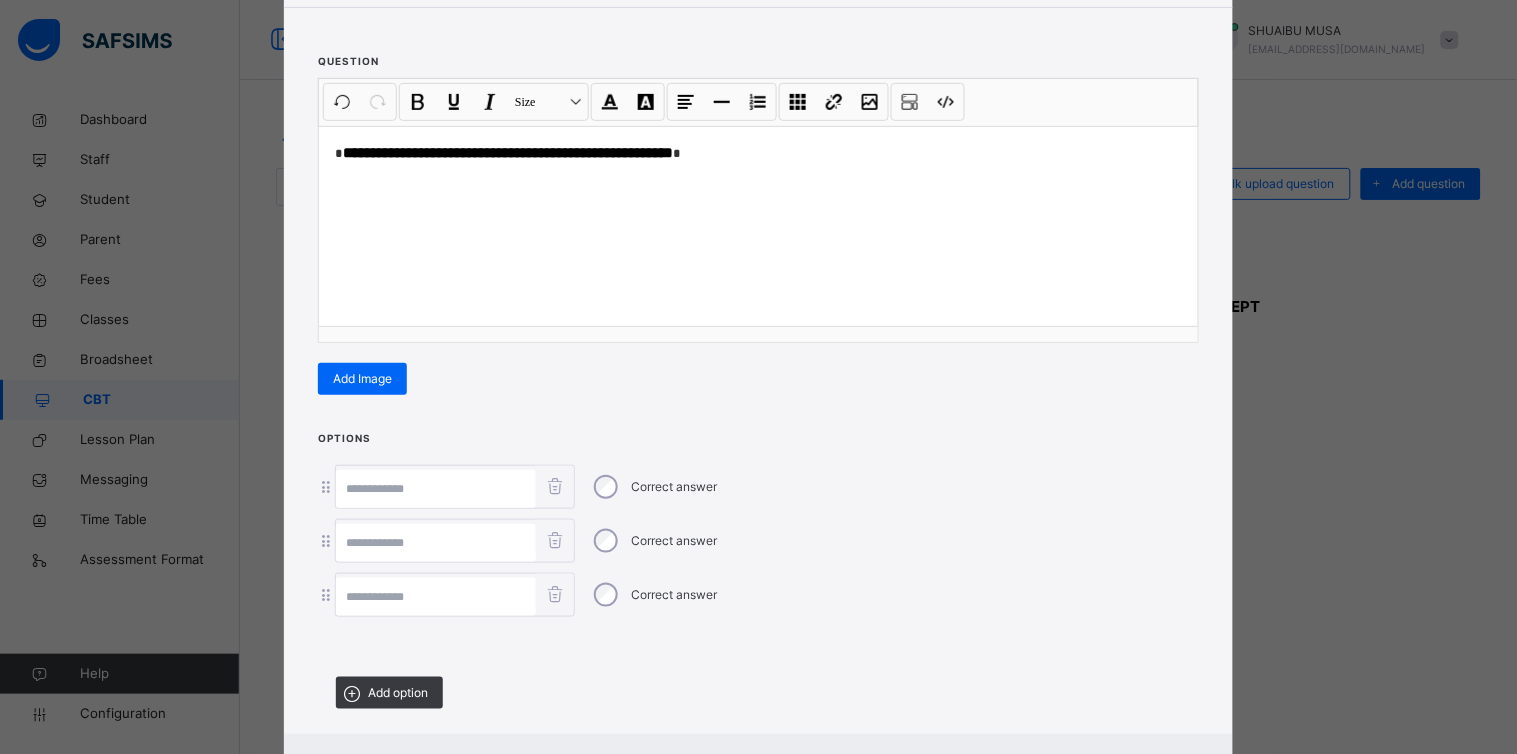 click at bounding box center (436, 597) 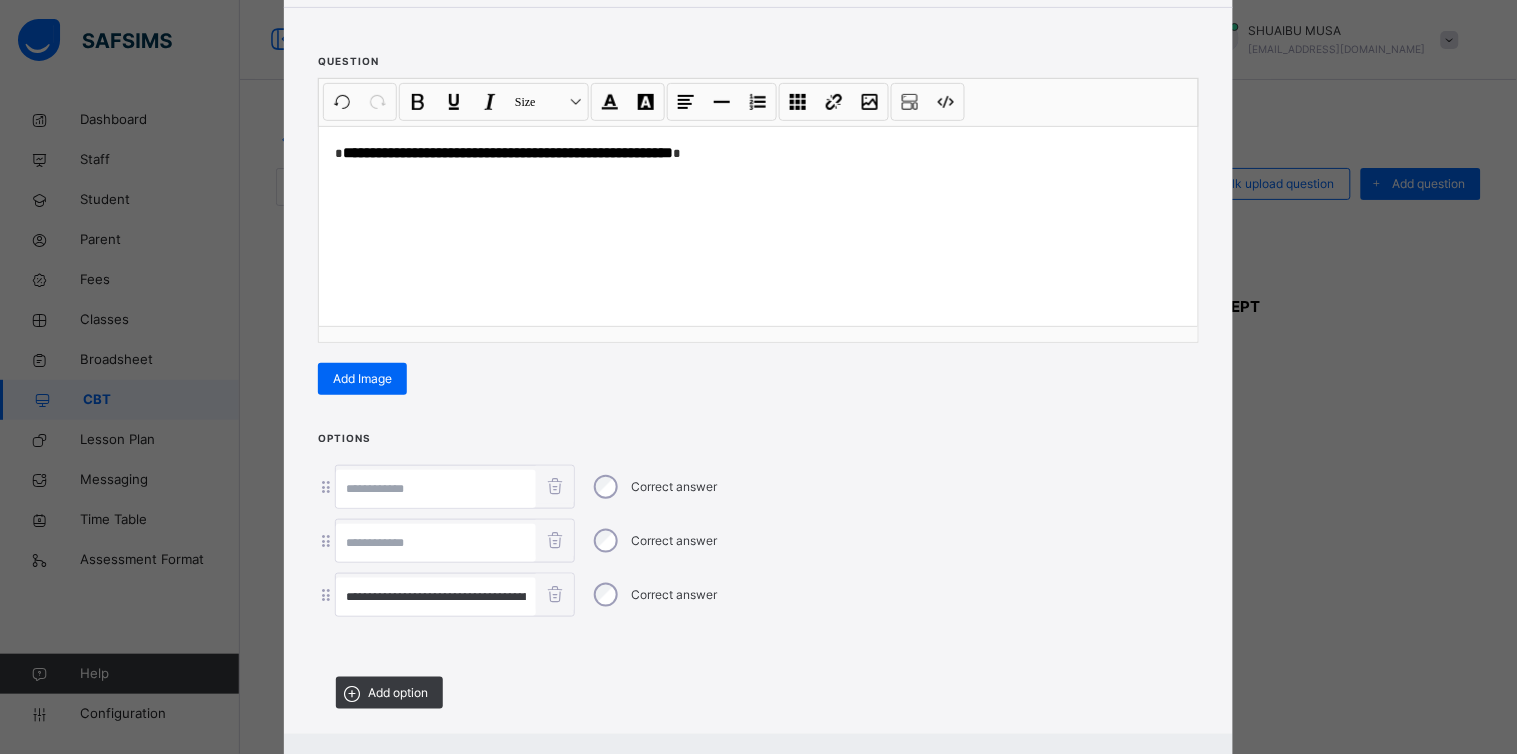 scroll, scrollTop: 0, scrollLeft: 72, axis: horizontal 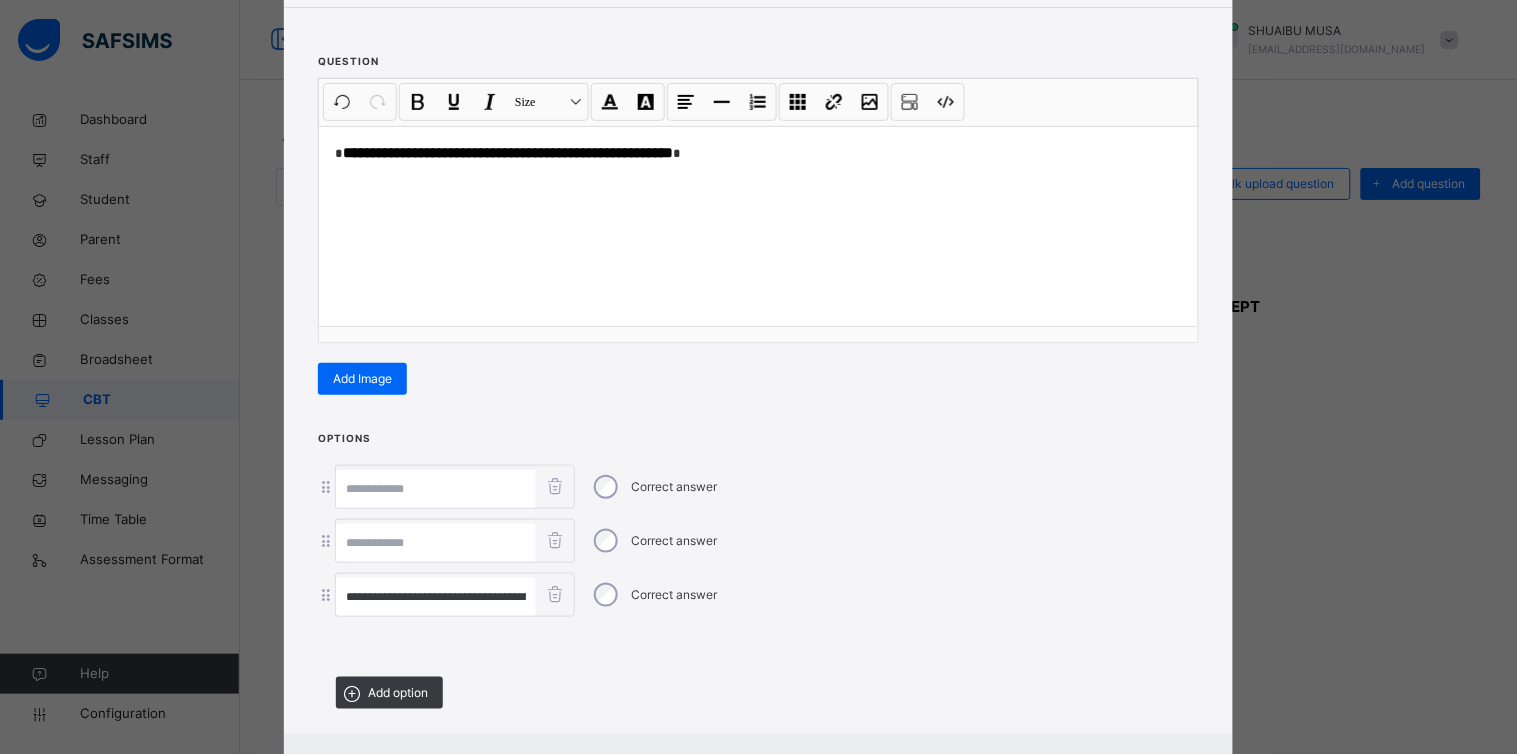drag, startPoint x: 421, startPoint y: 593, endPoint x: 242, endPoint y: 613, distance: 180.11385 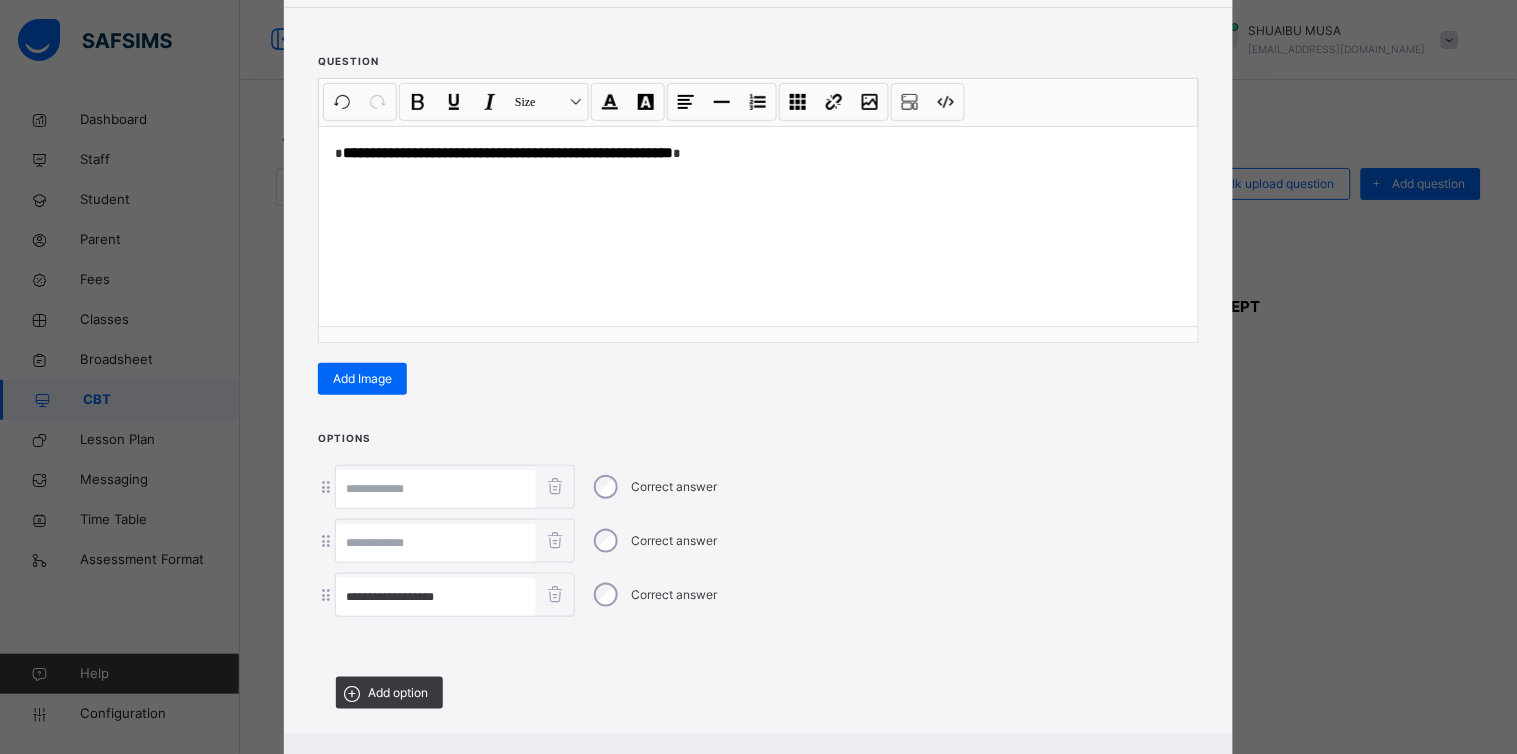 type on "**********" 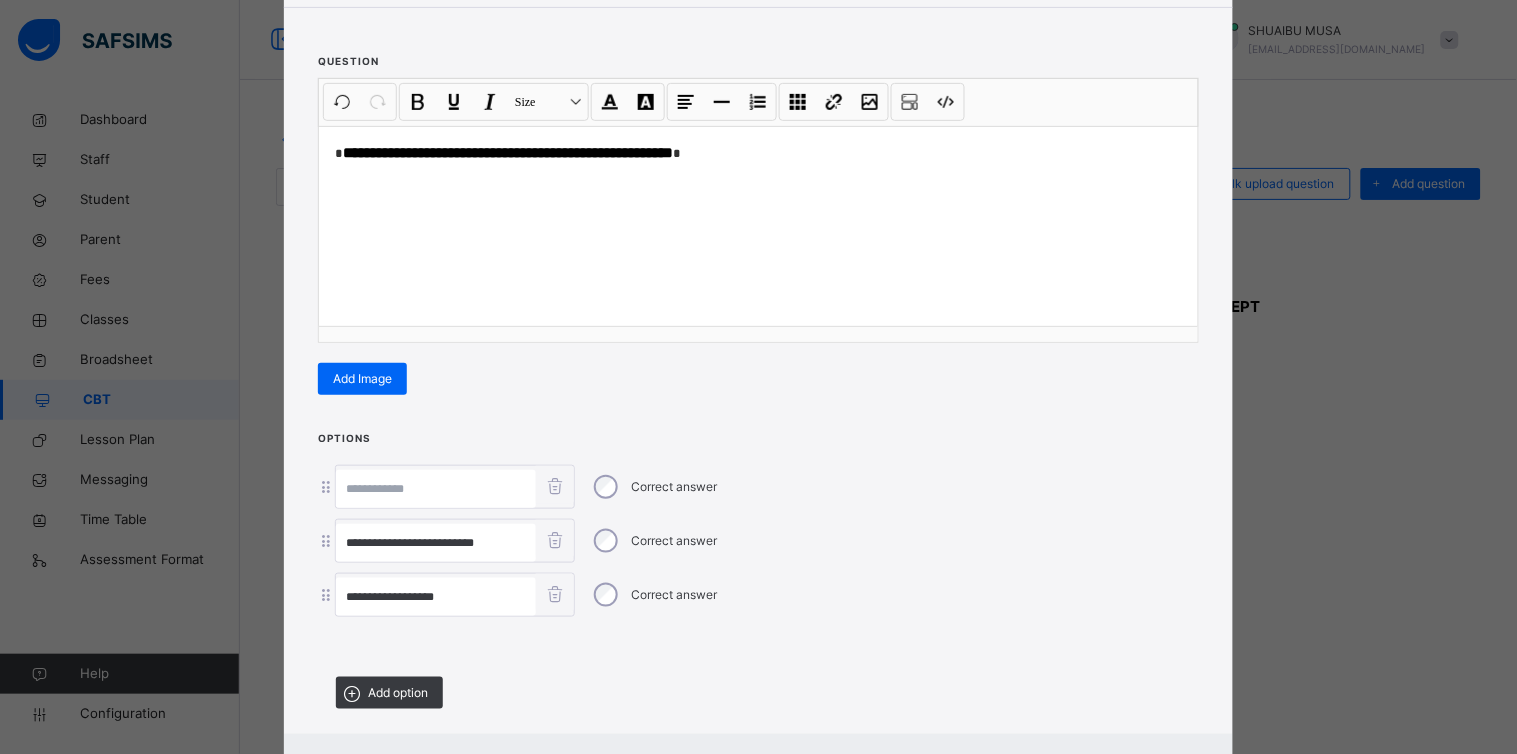 drag, startPoint x: 390, startPoint y: 535, endPoint x: 292, endPoint y: 543, distance: 98.32599 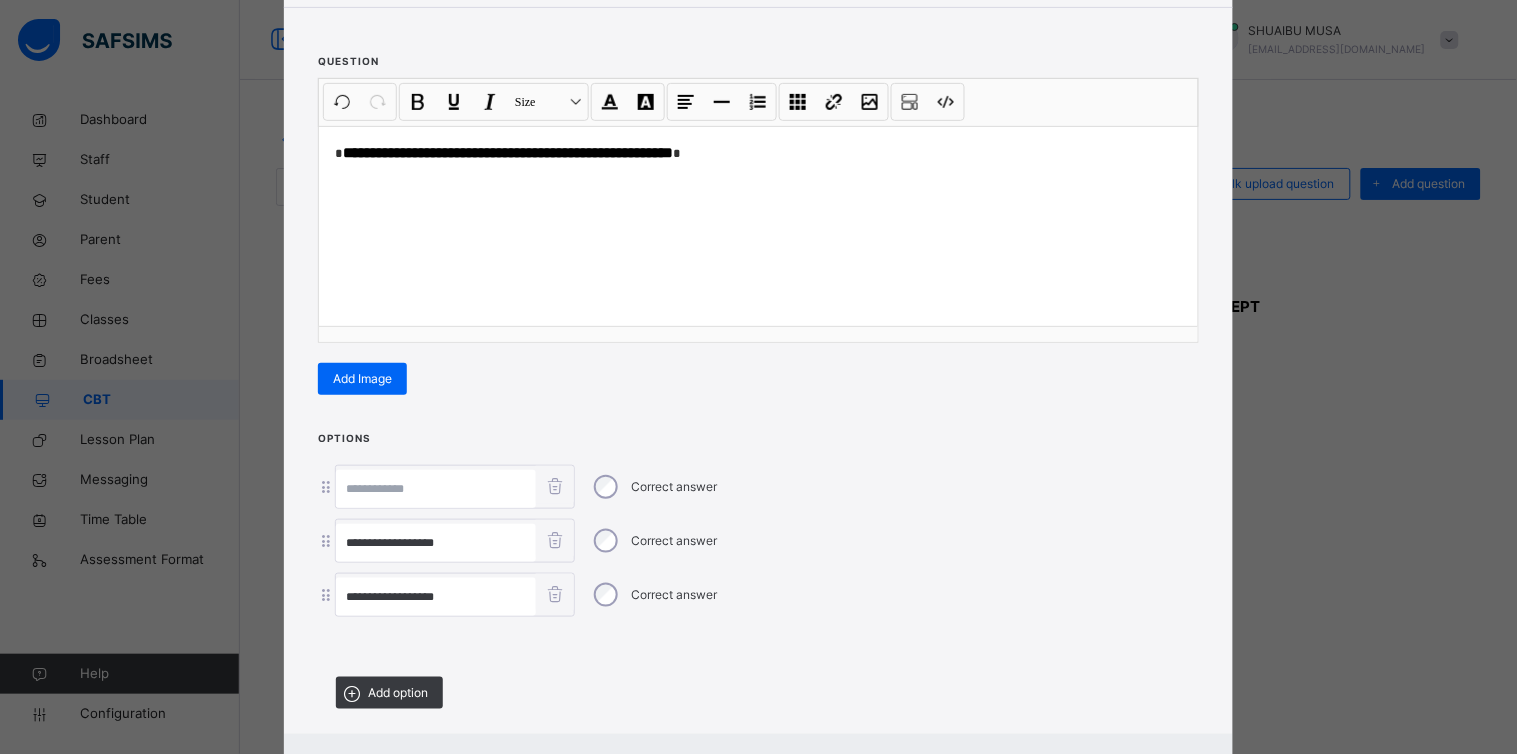 type on "**********" 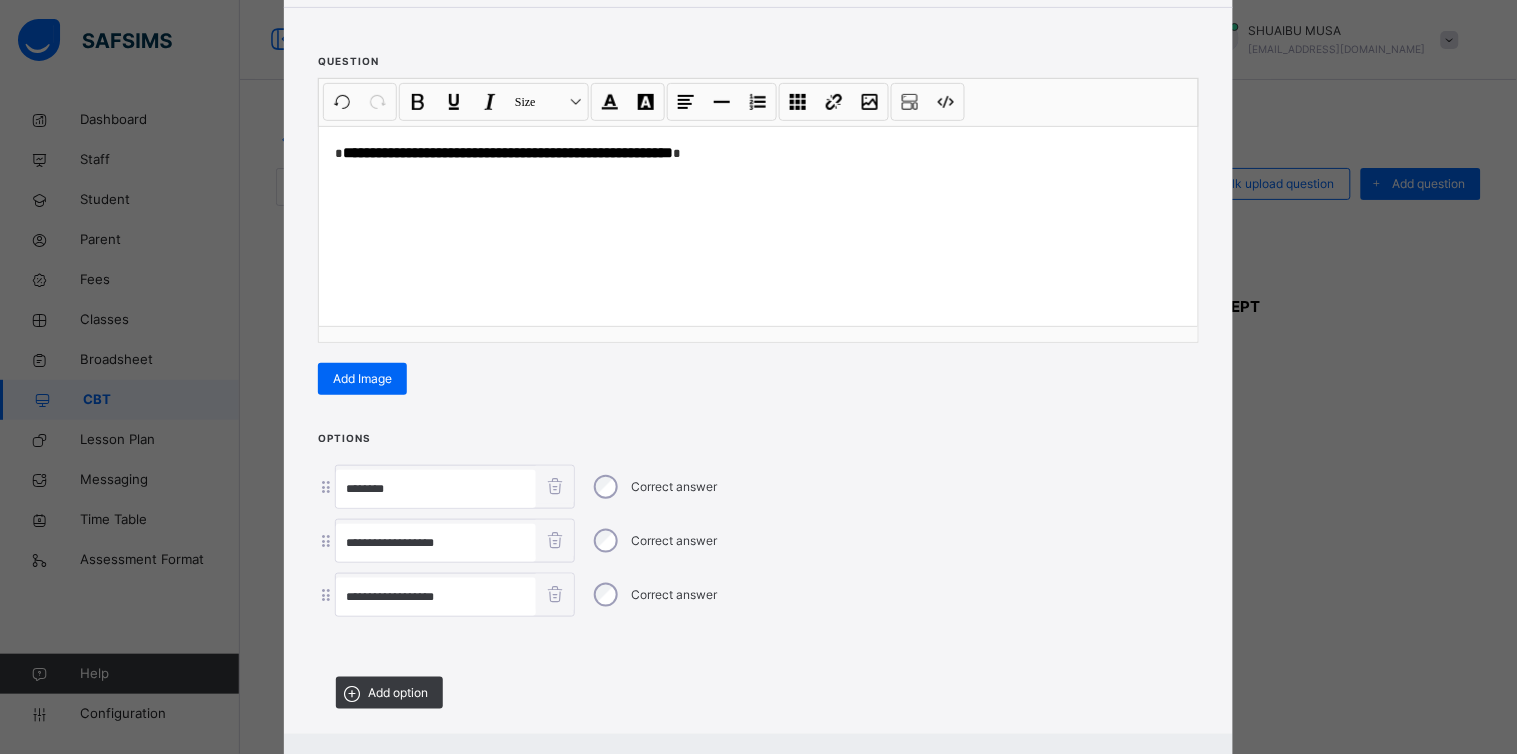 type on "*******" 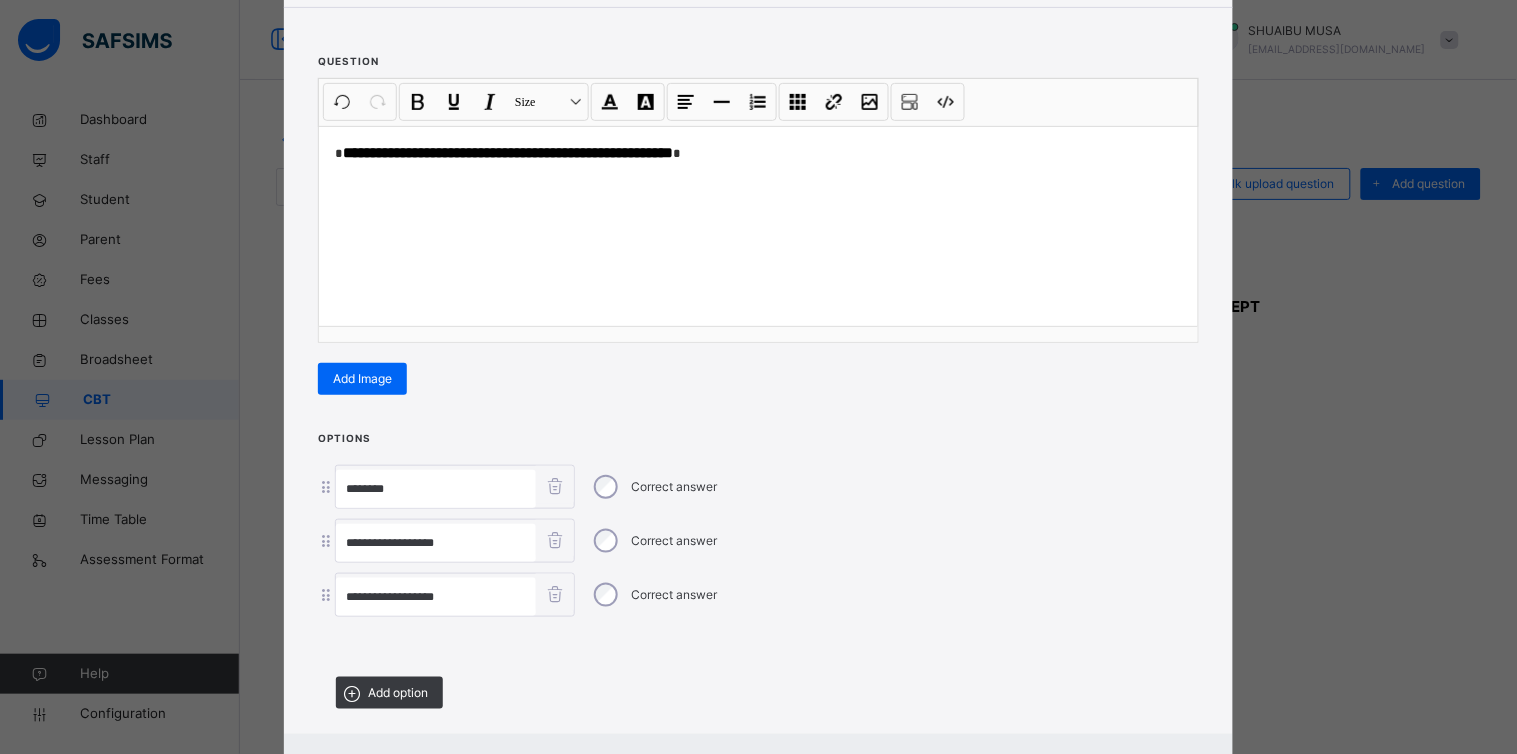 scroll, scrollTop: 312, scrollLeft: 0, axis: vertical 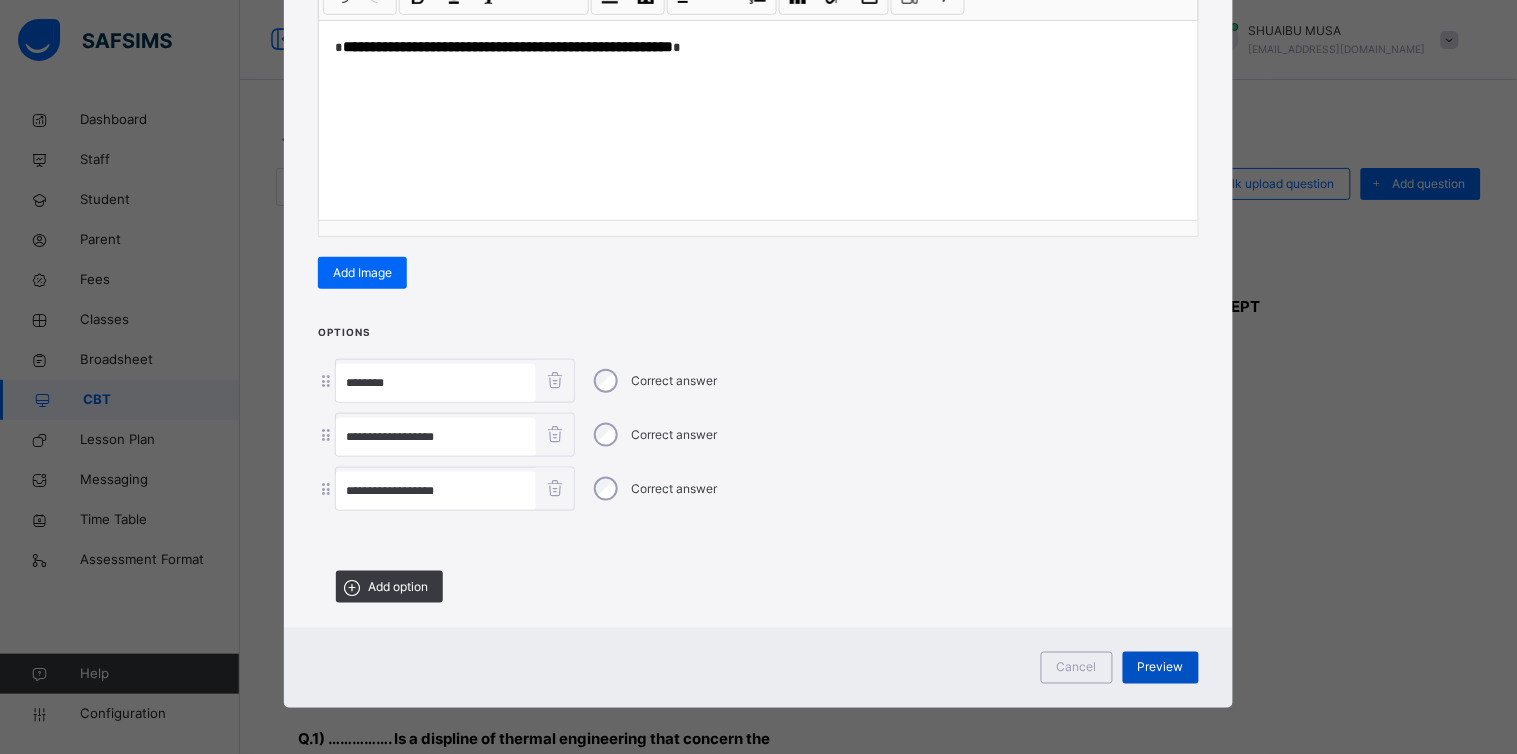 click on "Preview" at bounding box center [1161, 668] 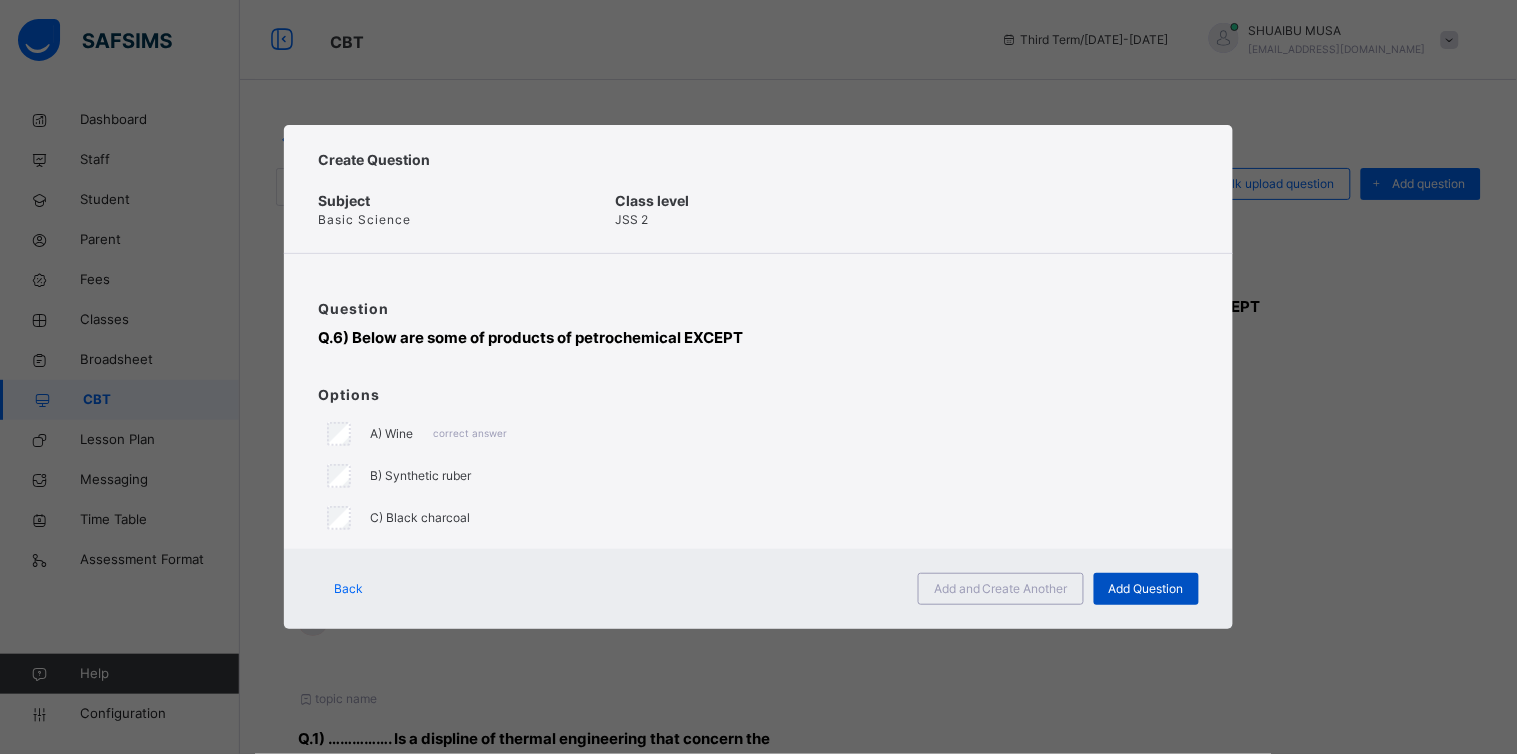 scroll, scrollTop: 0, scrollLeft: 0, axis: both 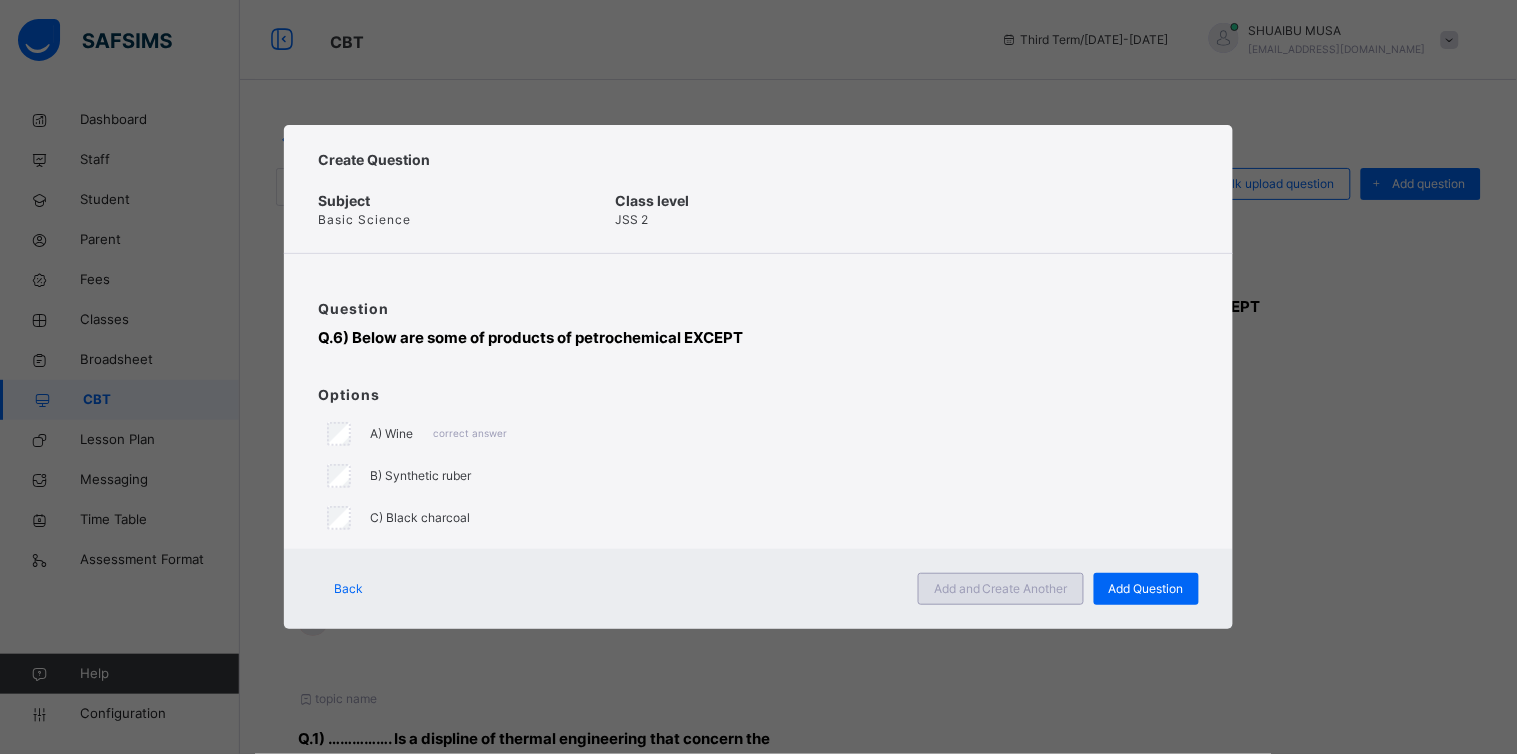 click on "Add and Create Another" at bounding box center [1001, 589] 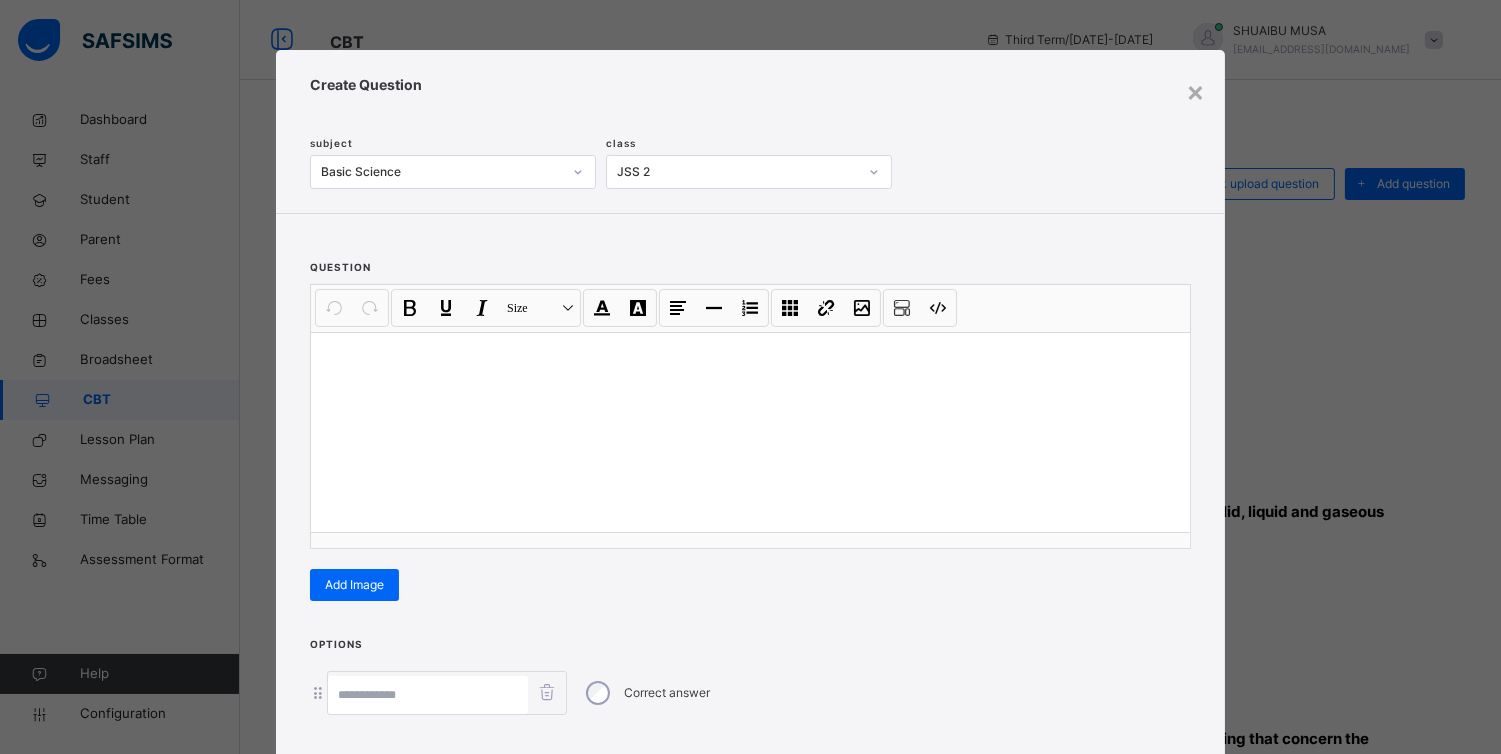 click at bounding box center [750, 432] 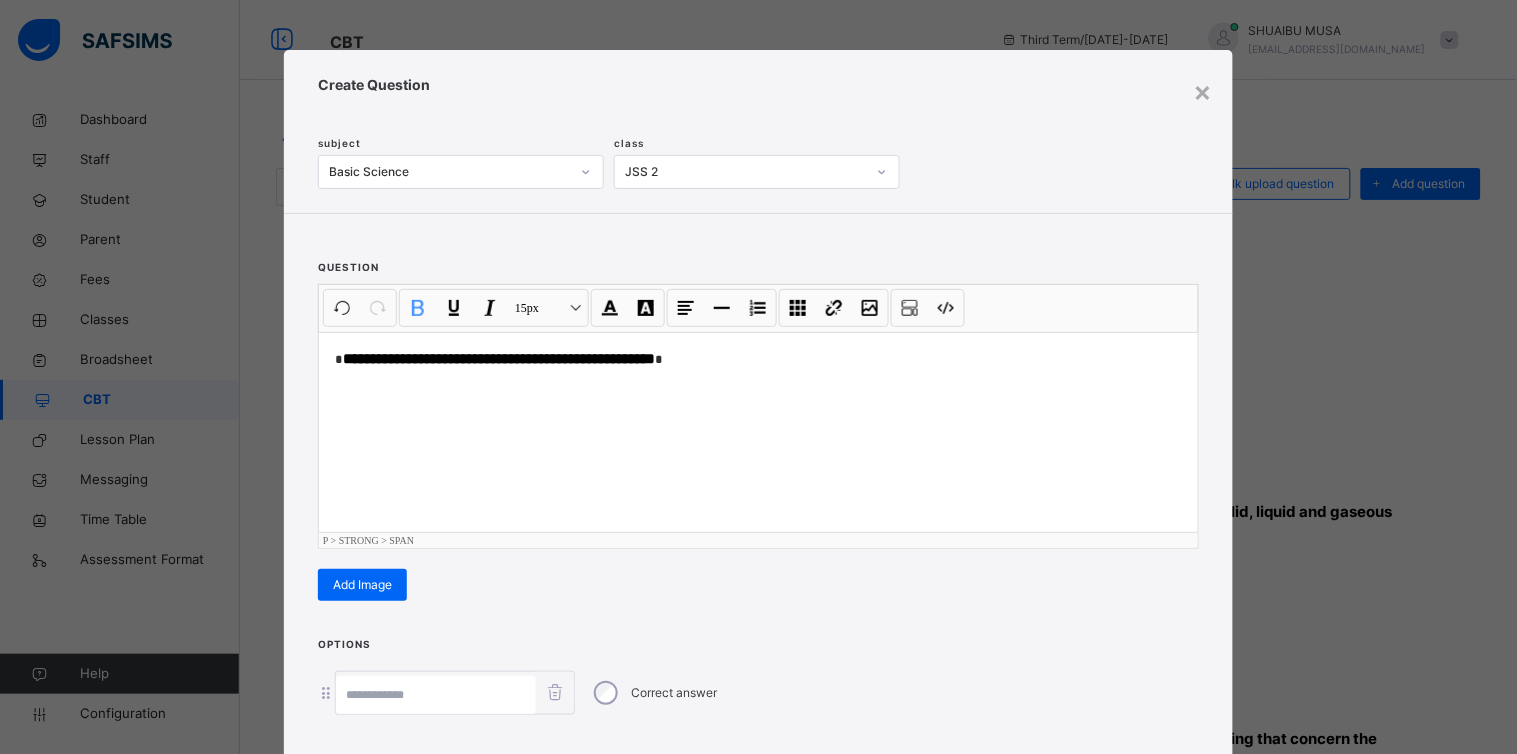 scroll, scrollTop: 206, scrollLeft: 0, axis: vertical 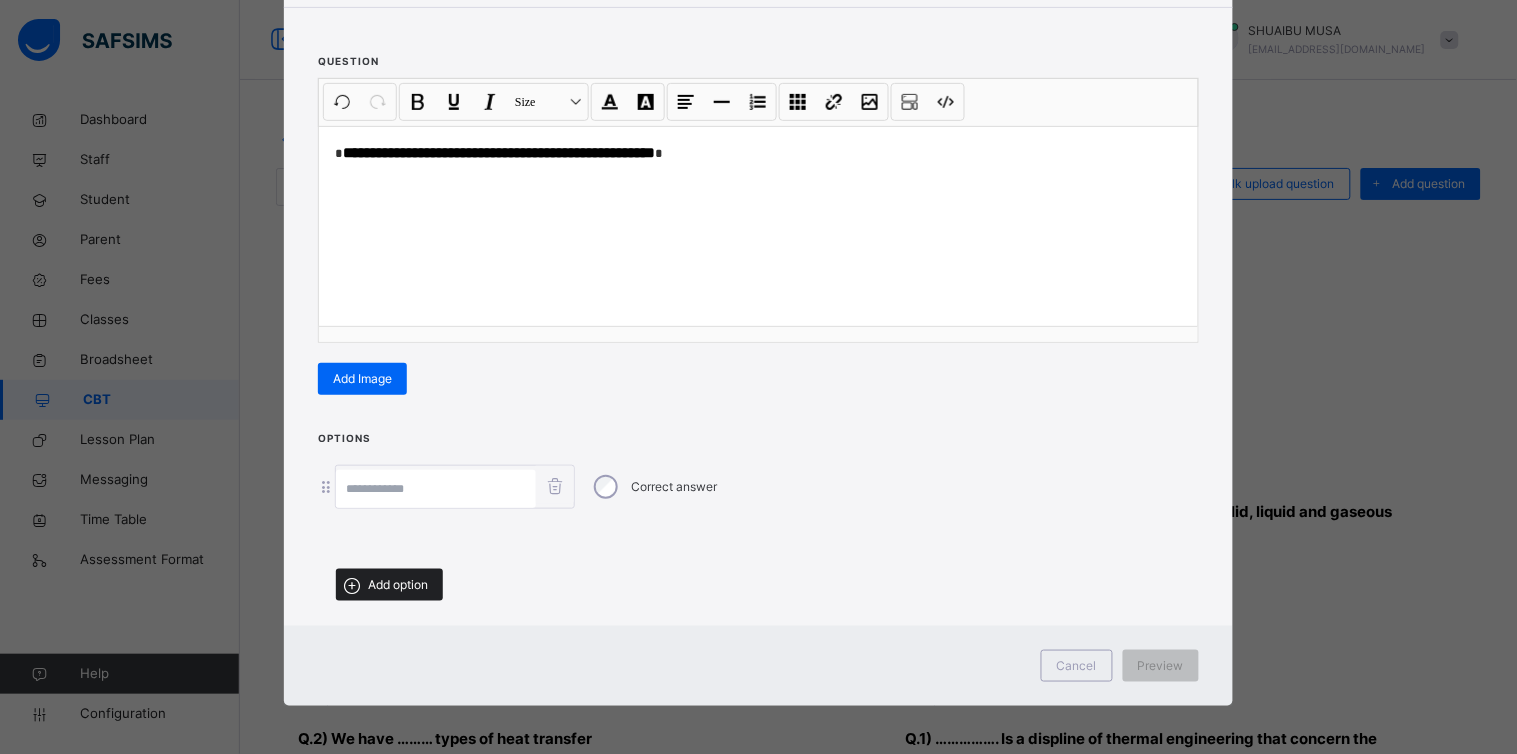 click on "Add option" at bounding box center (398, 585) 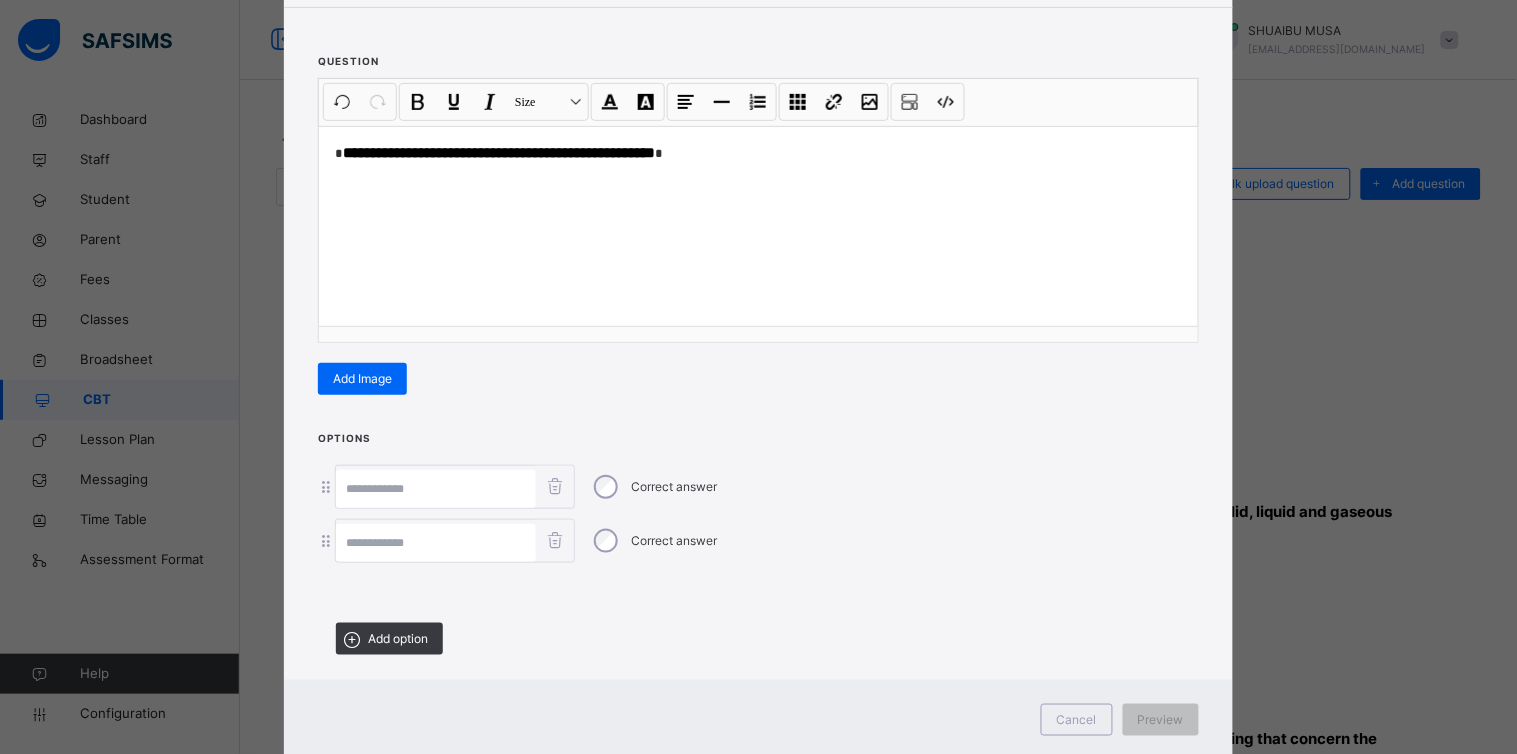click at bounding box center (436, 543) 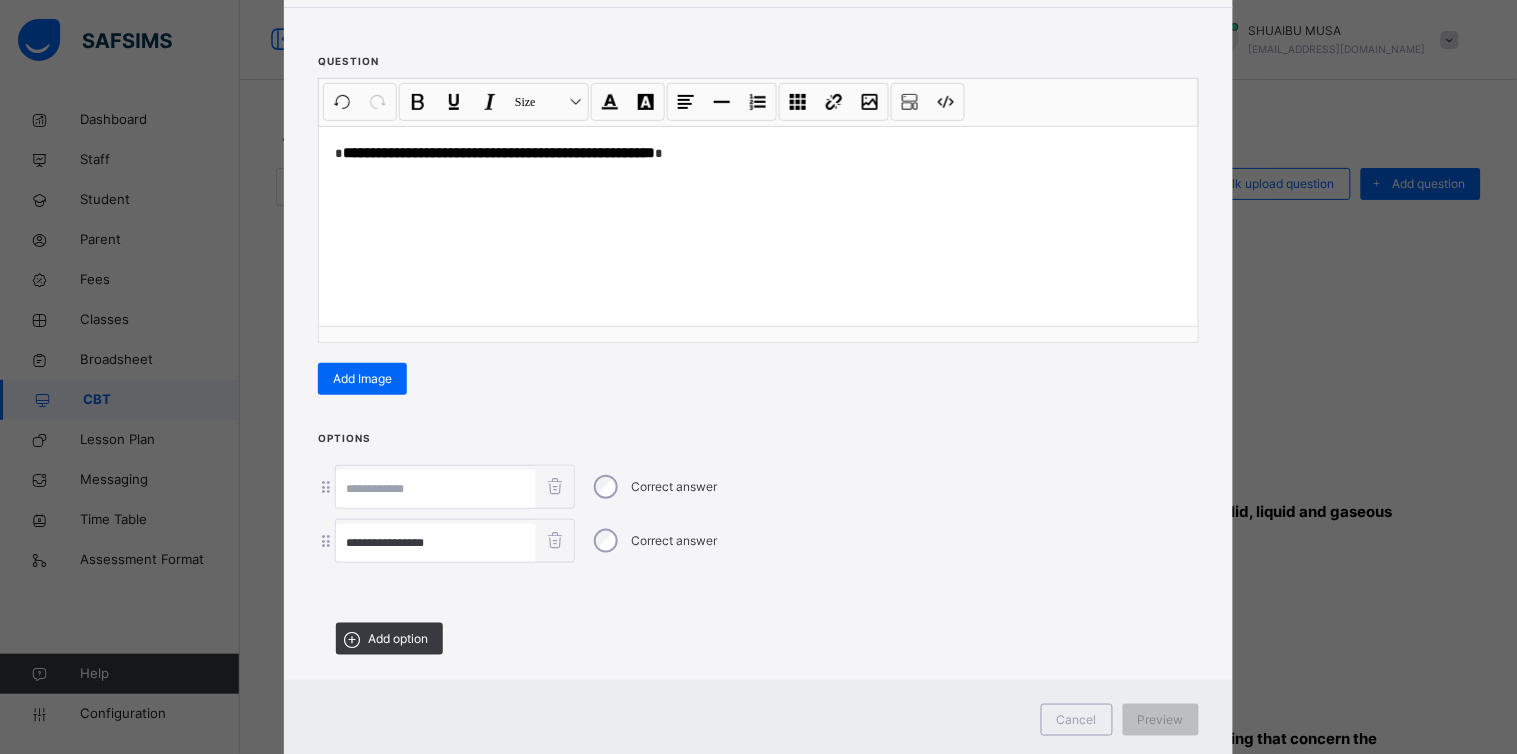 drag, startPoint x: 394, startPoint y: 537, endPoint x: 276, endPoint y: 524, distance: 118.71394 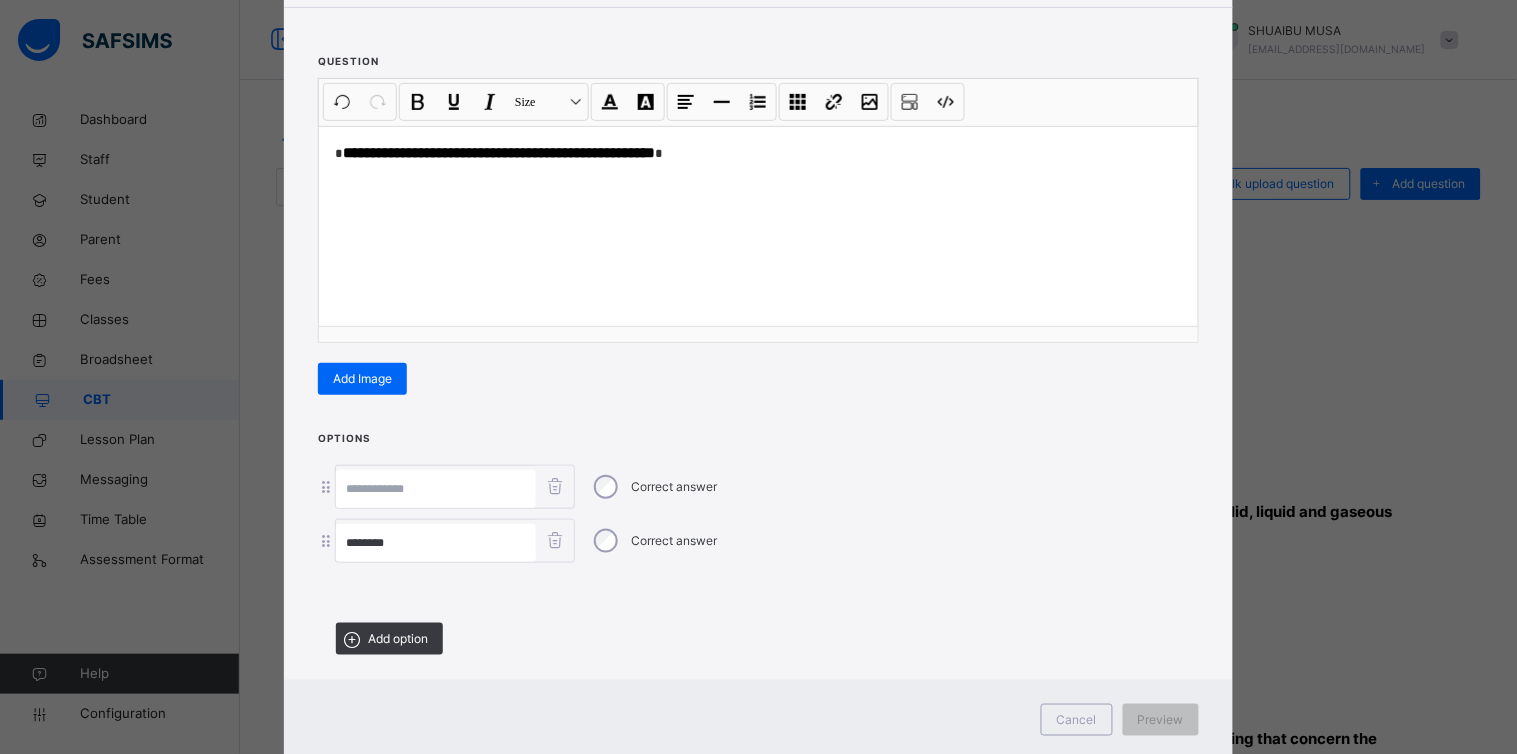 type on "********" 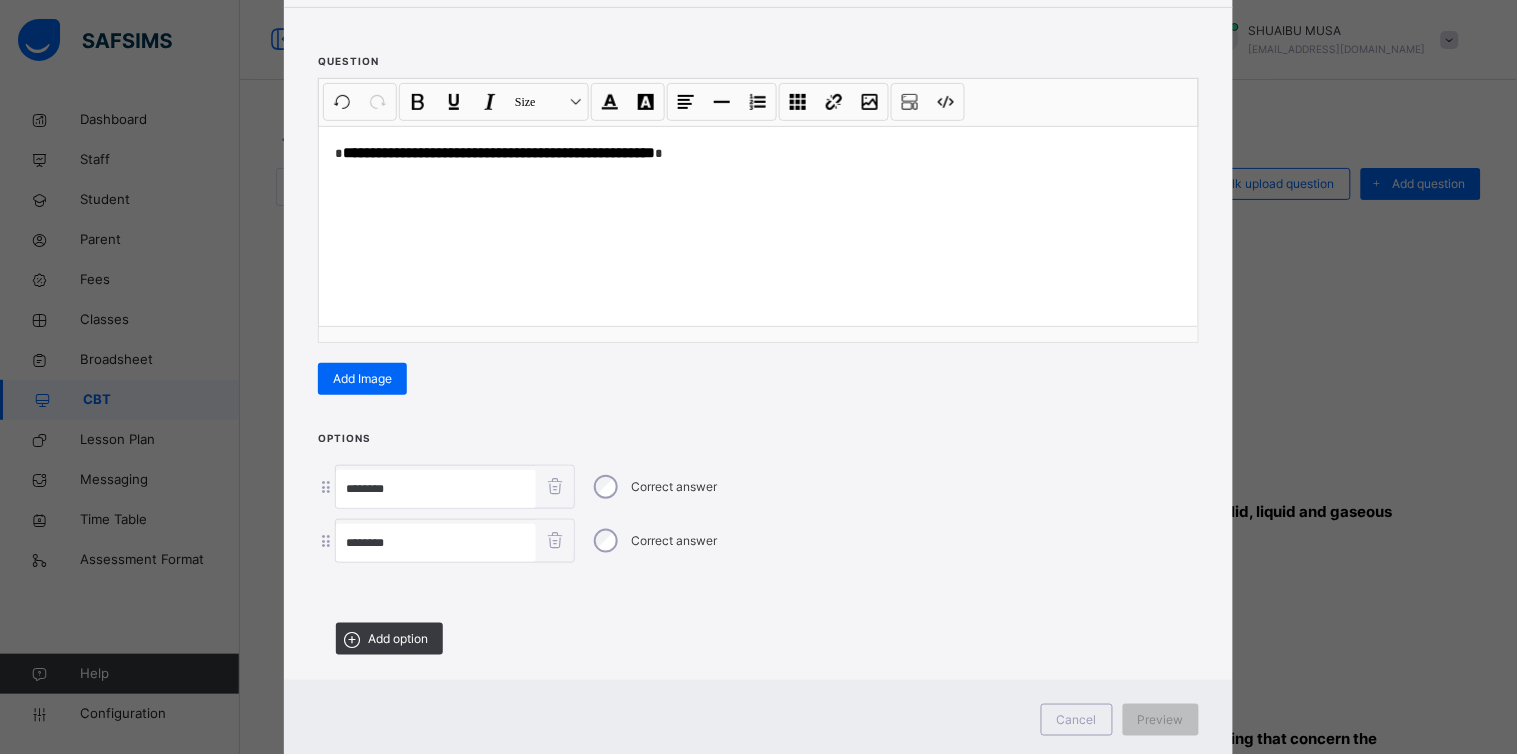 type on "*******" 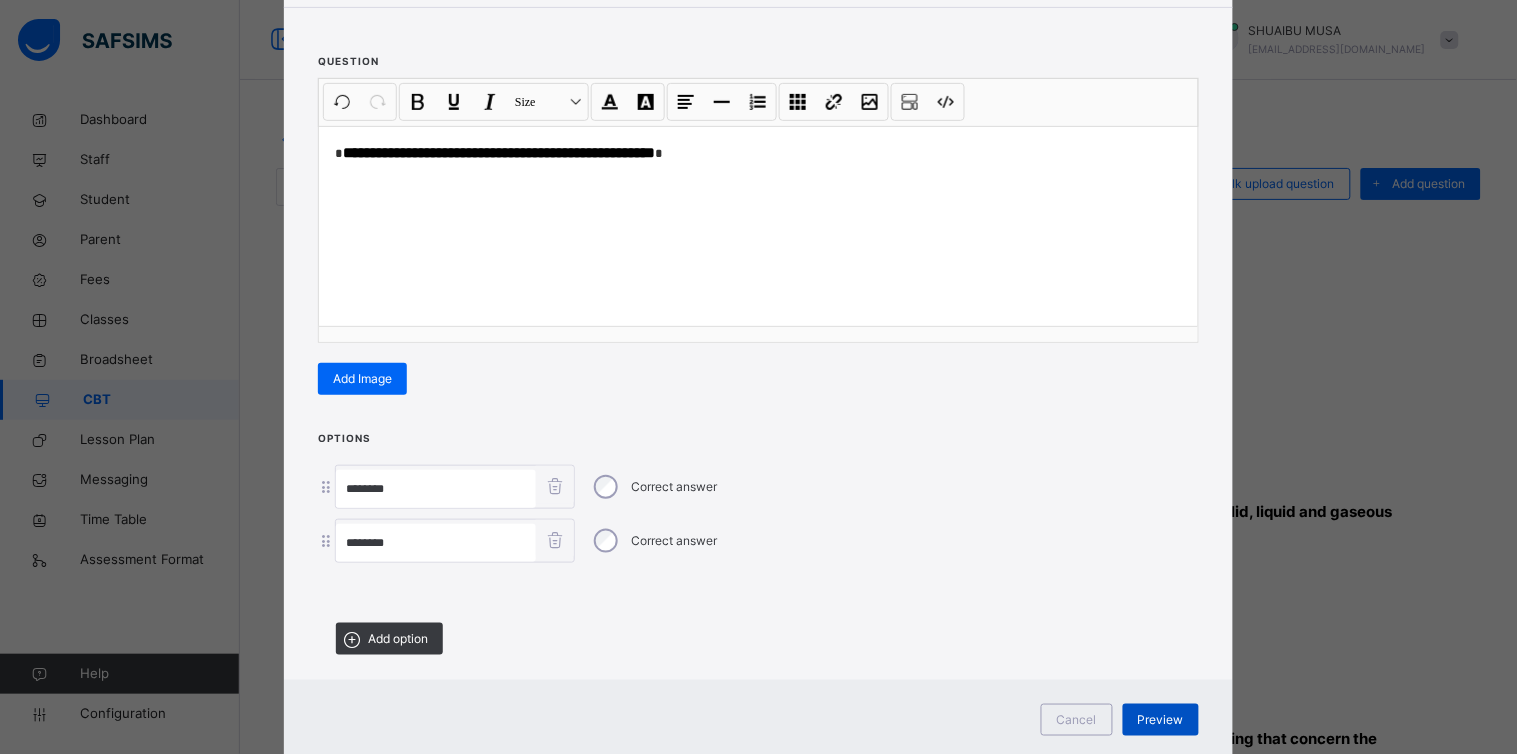 click on "Preview" at bounding box center [1161, 720] 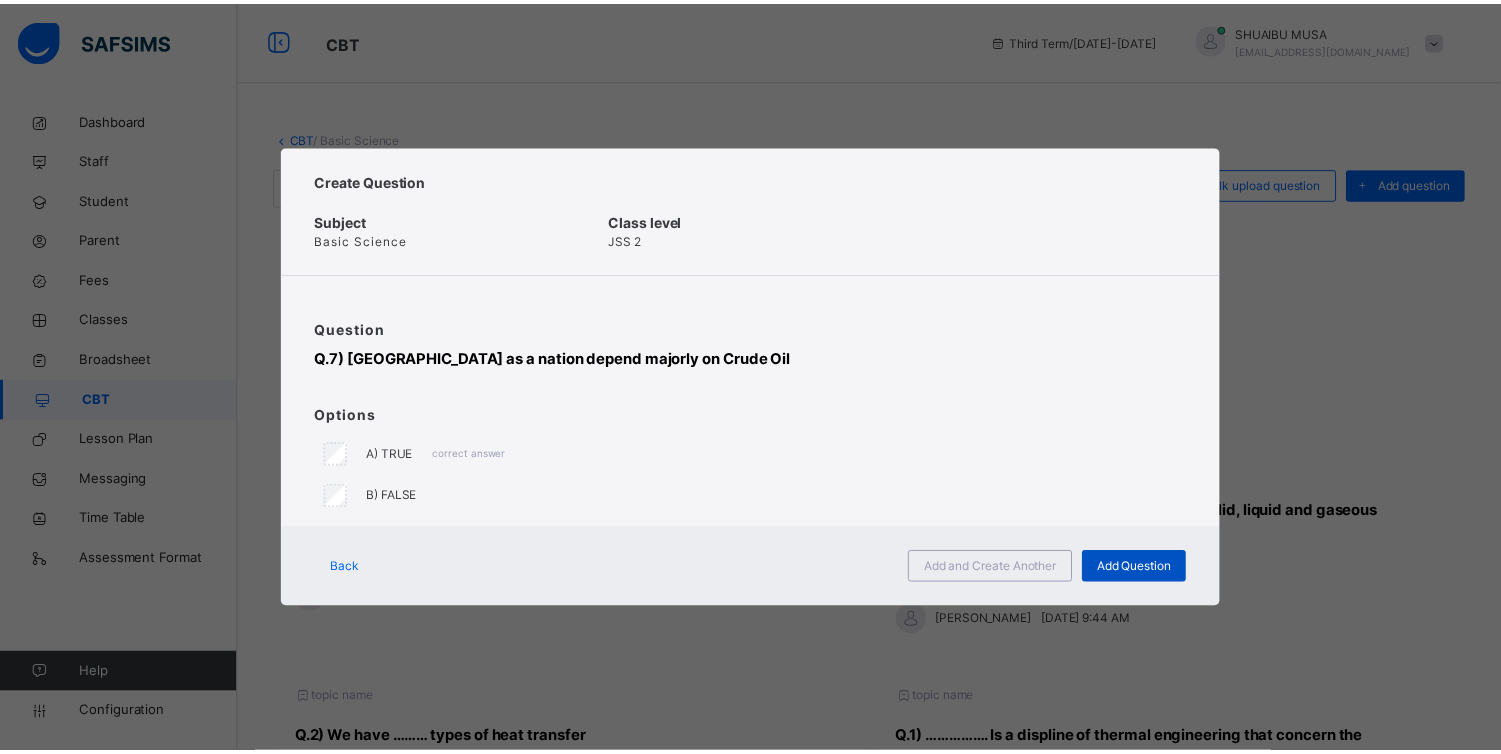 scroll, scrollTop: 0, scrollLeft: 0, axis: both 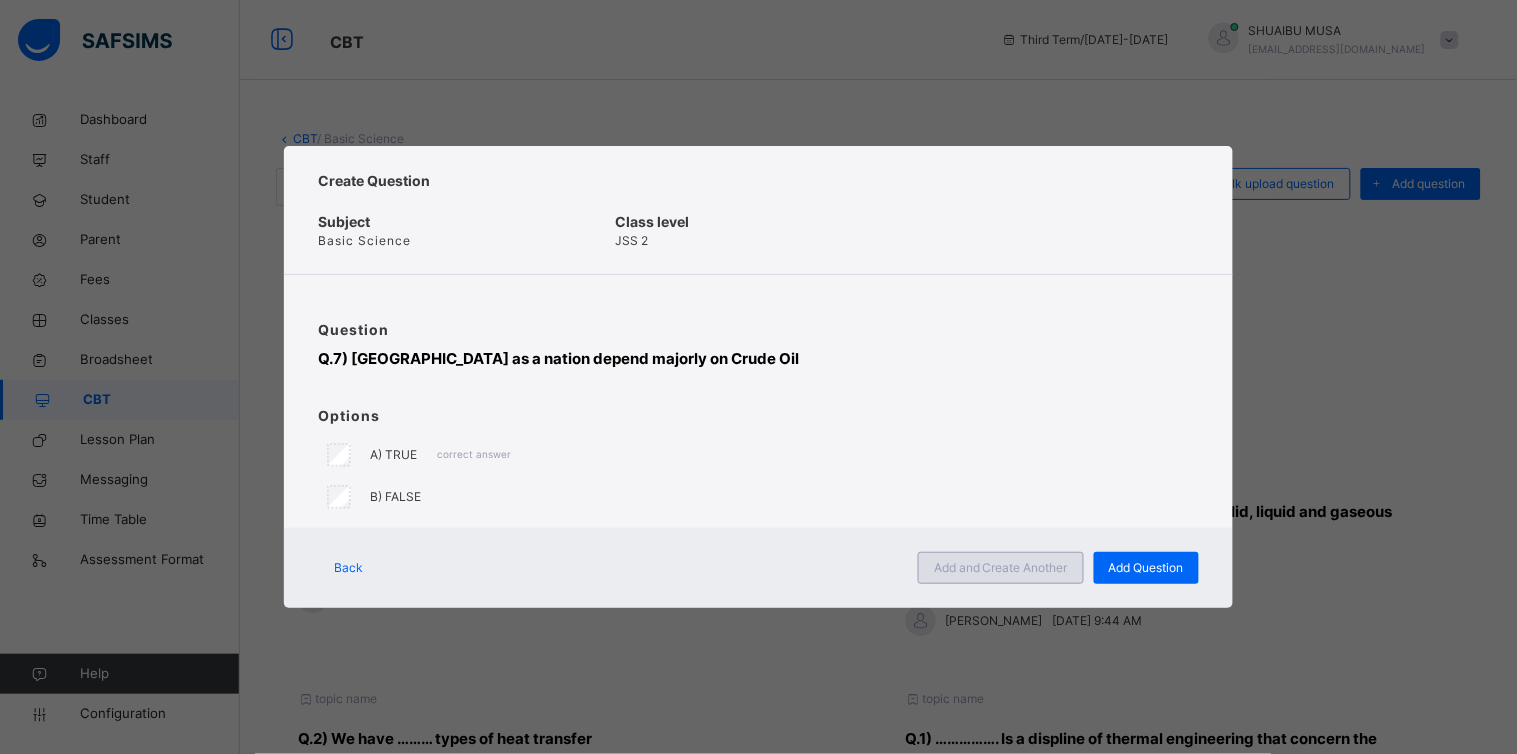 click on "Add and Create Another" at bounding box center [1001, 568] 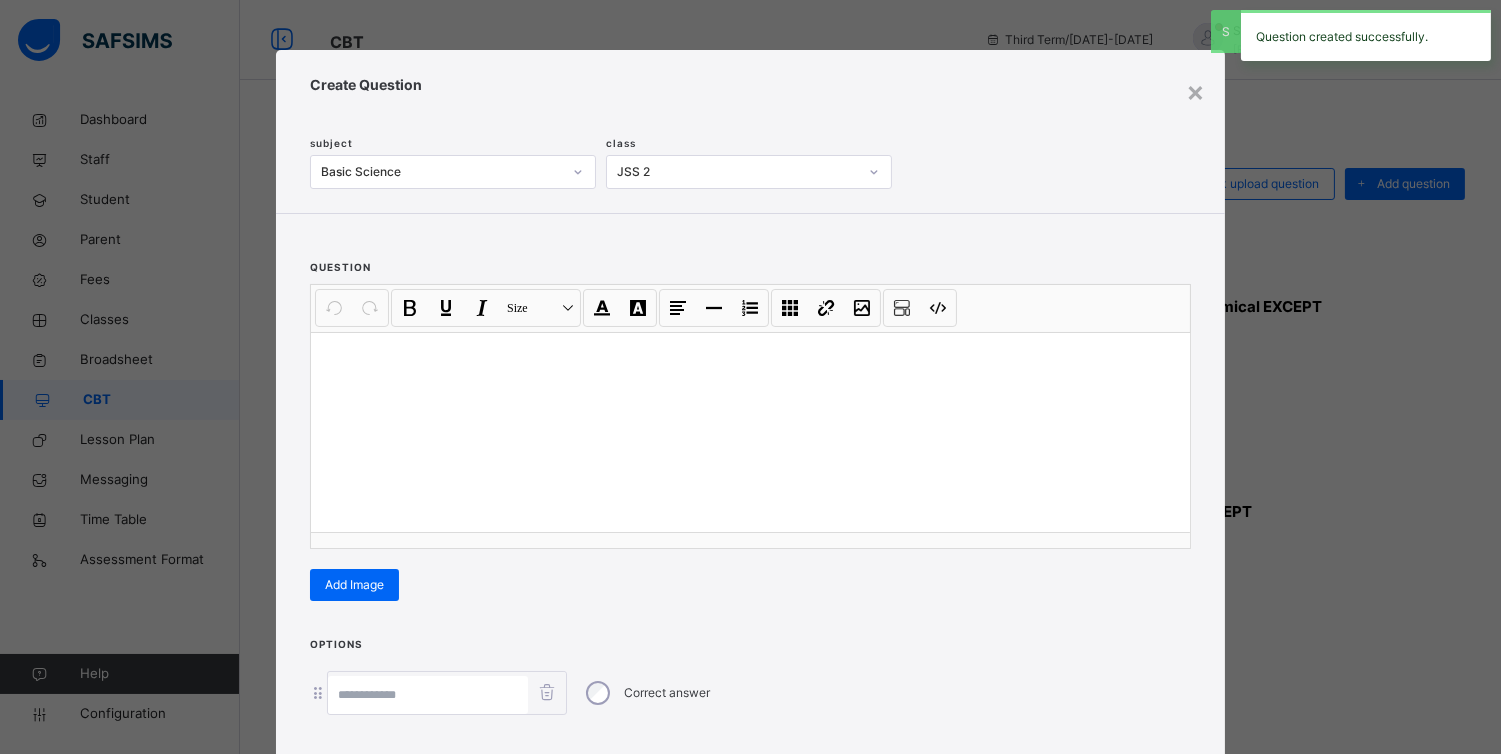 click on "question Undo CTRL+ Z Redo CTRL+ Y  / CTRL+SHIFT+ Z Bold CTRL+ B Underline CTRL+ U Italic CTRL+ I Size Size Font Color Highlight Color Align Horizontal line List Table Link Image Show blocks Code view Align left Align center Align right Align justify (Default) 12 14 16 18 20 Insert Link URL to link Text to display  Open in new window  Download link Submit Insert image Image Link Select from files Image URL Alternative text Width   Height **** x ****  Constrain proportions  Insert description URL to link Text to display  Open in new window  Download link Basic Left Center Right Submit Insert Video Media embed URL, YouTube/Vimeo Width   Height (Ratio) x * **** *** ****  Constrain proportions Basic Left Center Right Submit Insert Audio Audio URL Submit   Edit Unlink Remove 100% Resize 100% 75% Resize 75% 50% Resize 50% Auto size Rotate left Rotate right Mirror, Horizontal Mirror, Vertical Align Basic Left Center Right Insert description Revert Edit Remove Edit Remove Add Image" at bounding box center (750, 419) 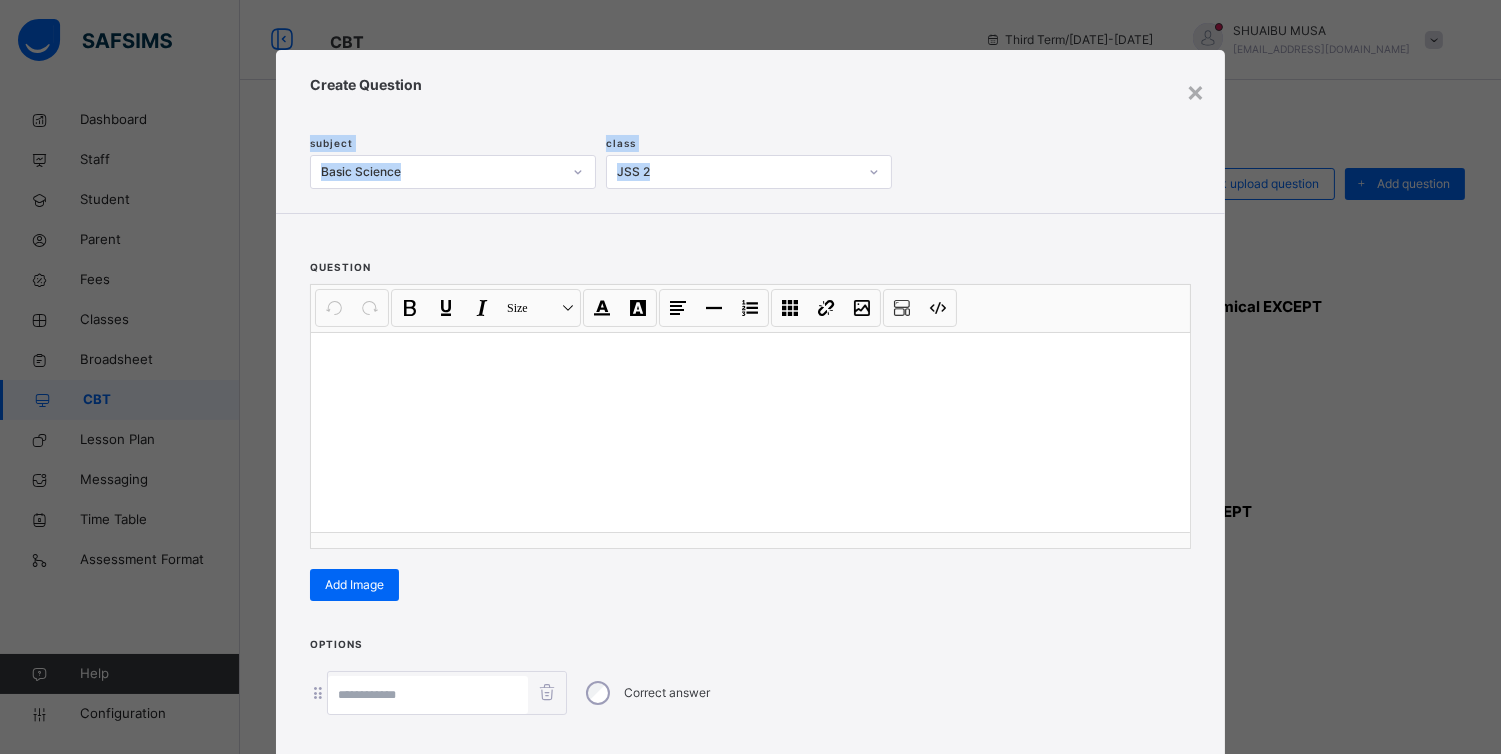 drag, startPoint x: 1164, startPoint y: 235, endPoint x: 1121, endPoint y: 115, distance: 127.471565 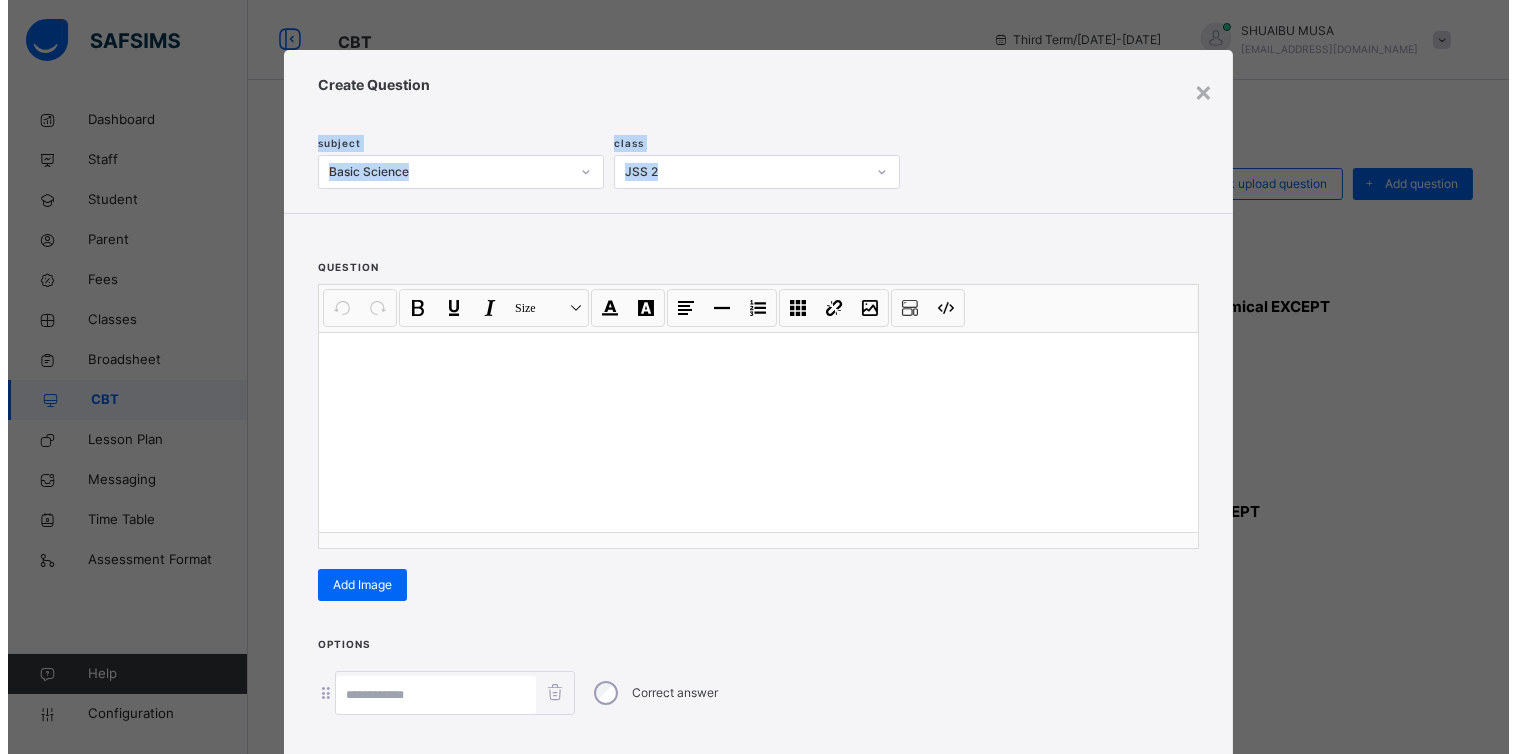 scroll, scrollTop: 206, scrollLeft: 0, axis: vertical 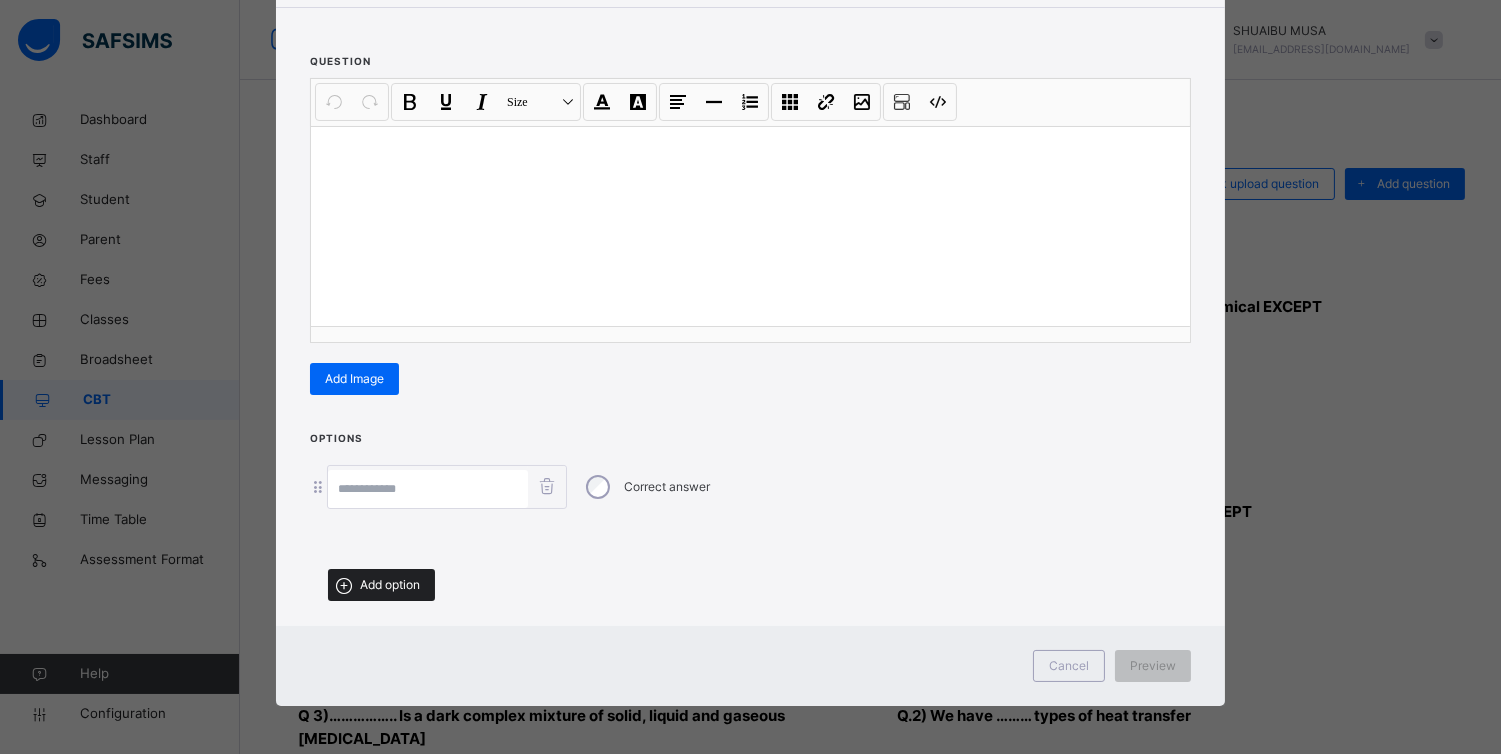 click on "Add option" at bounding box center [390, 585] 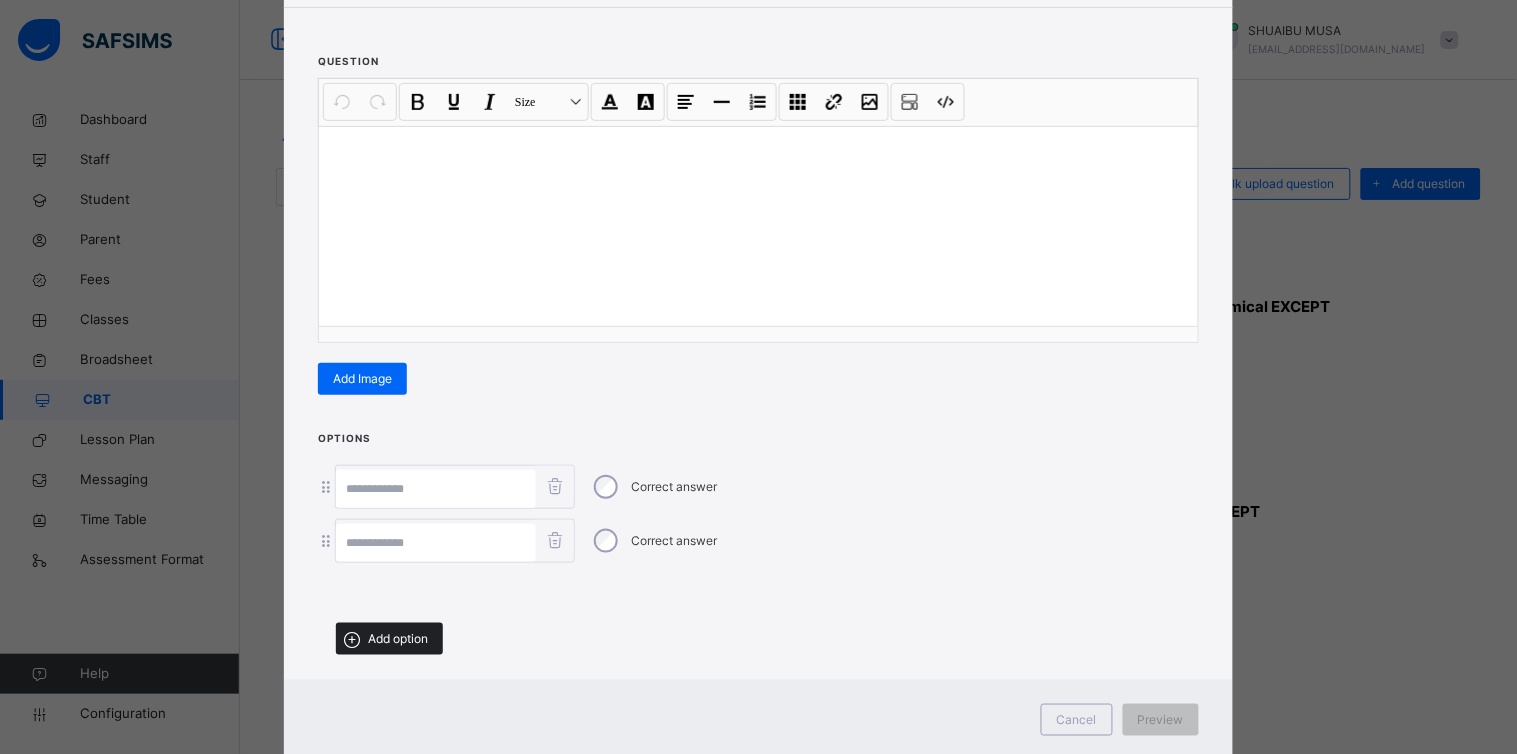 click on "Add option" at bounding box center (398, 639) 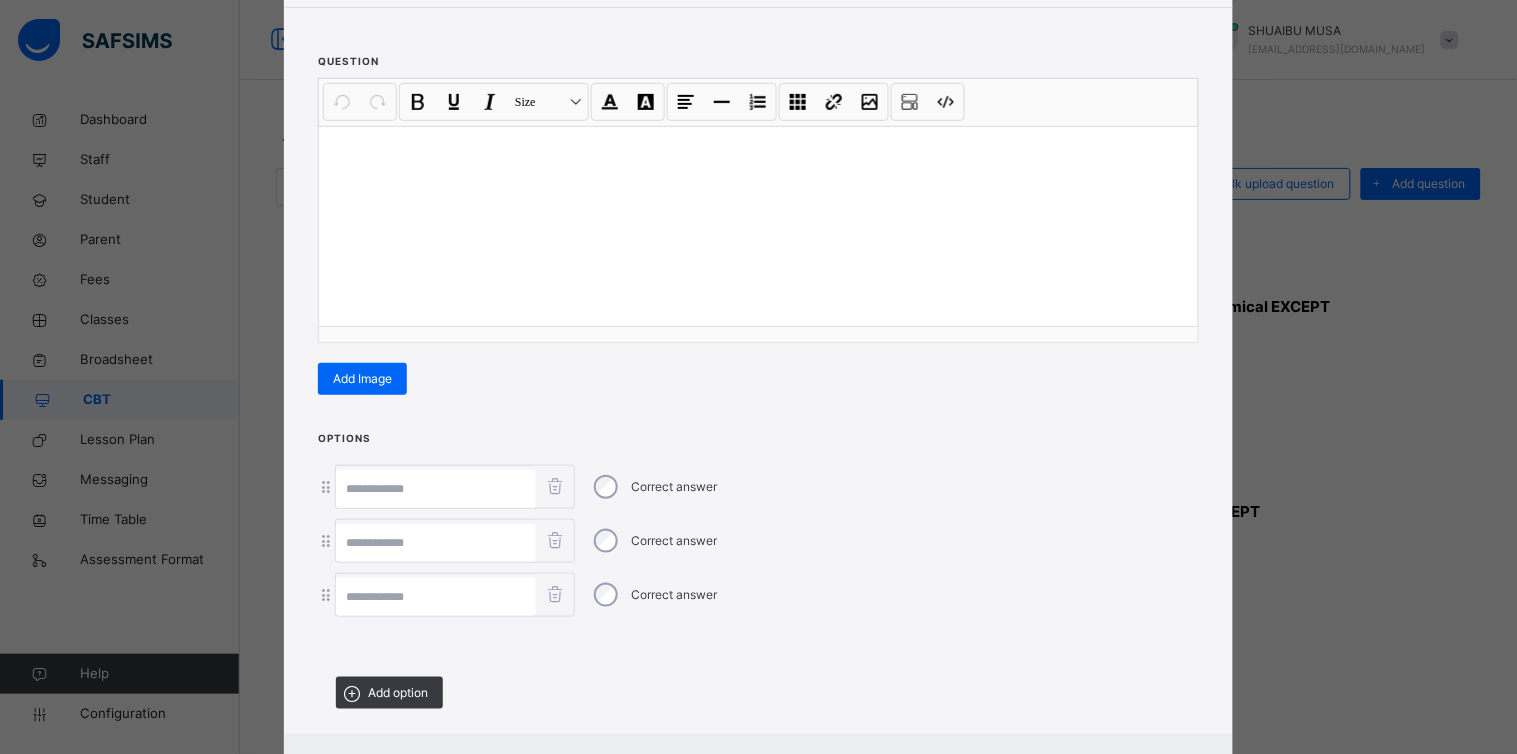 click at bounding box center [758, 226] 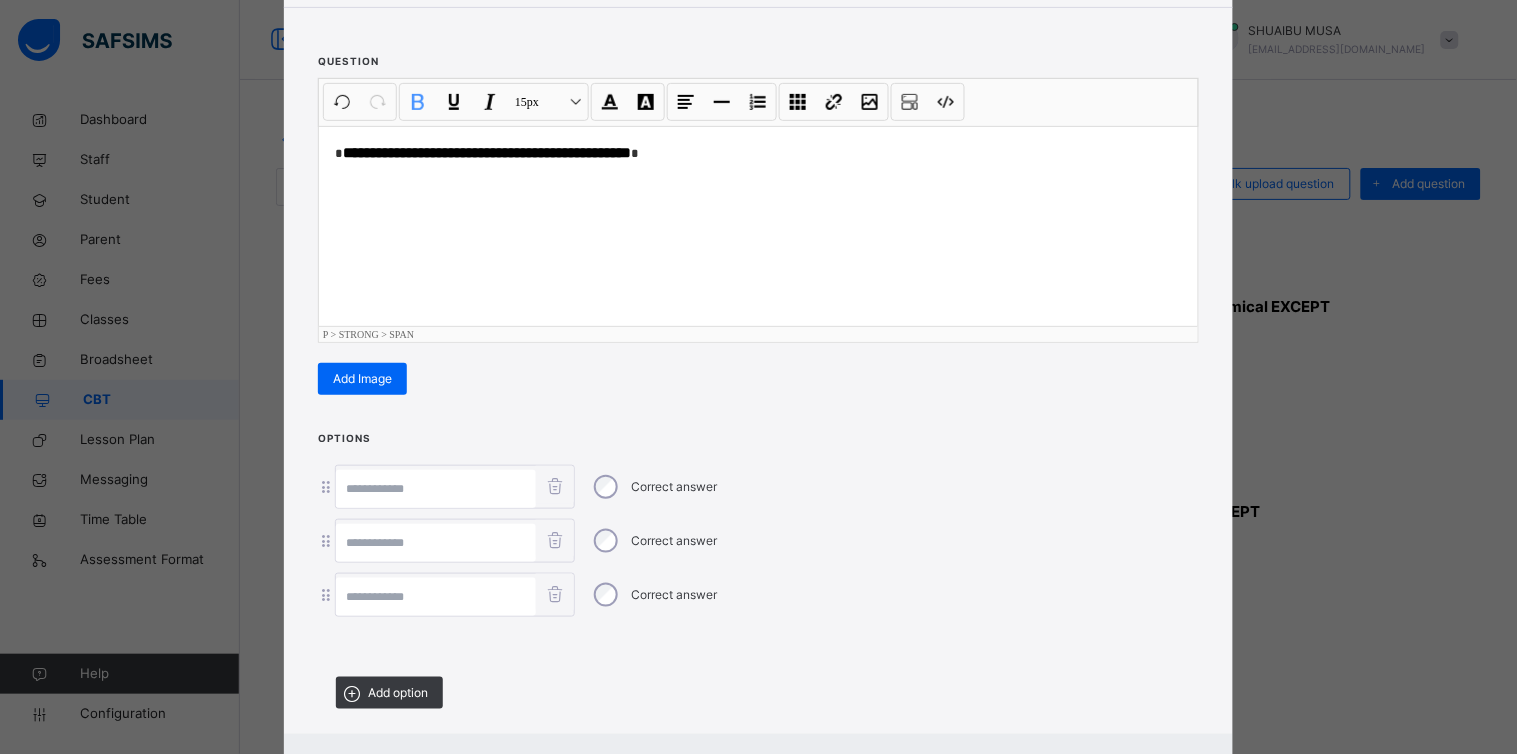 click at bounding box center (436, 597) 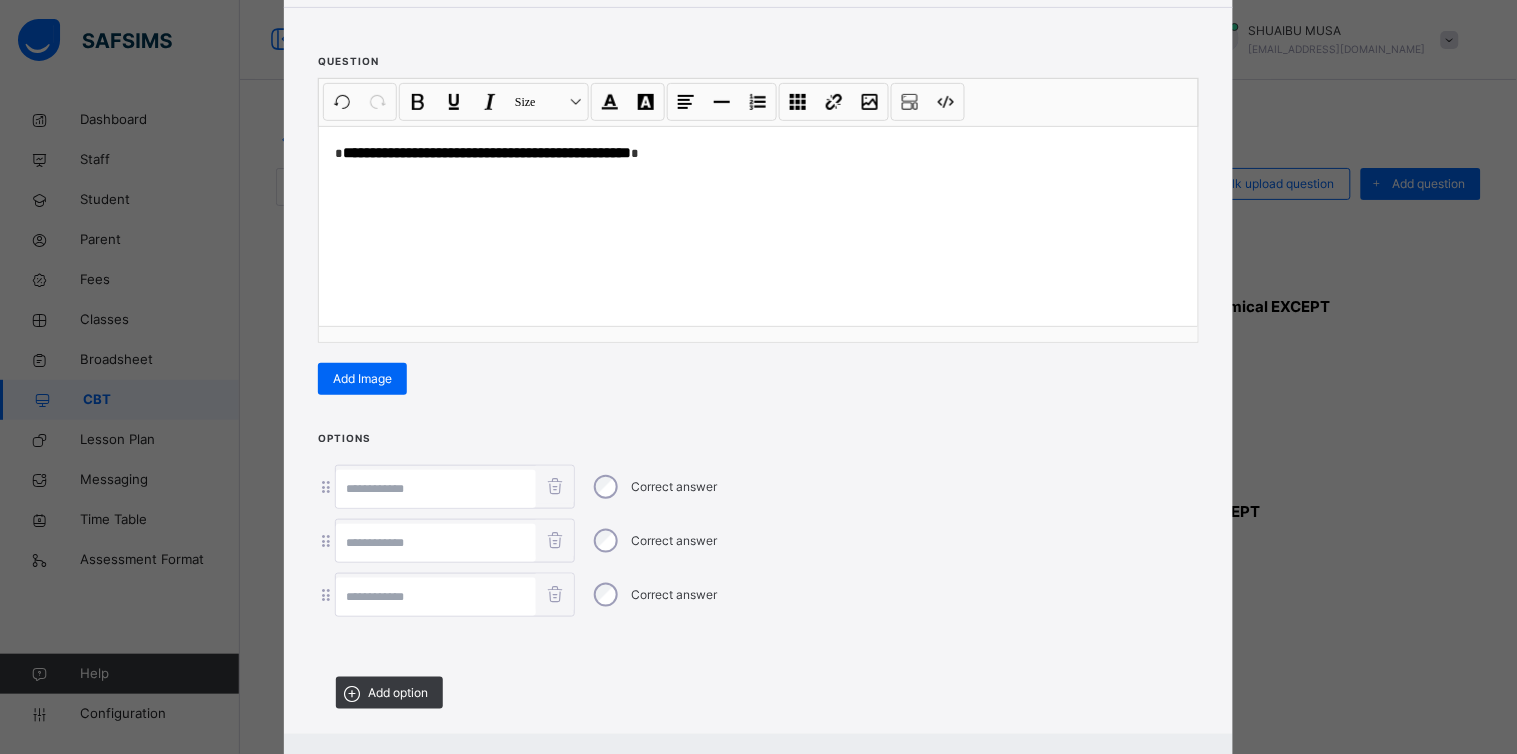paste on "**********" 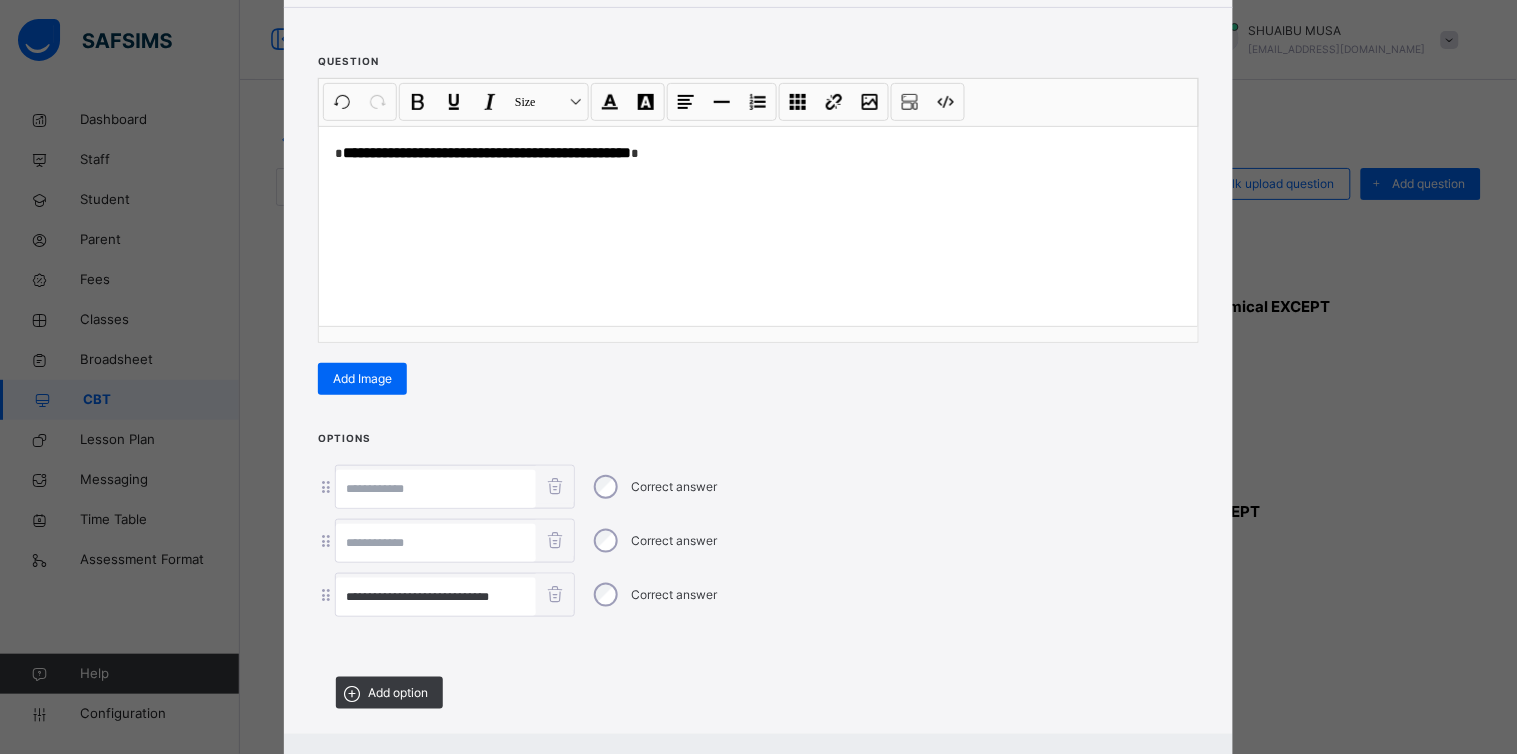drag, startPoint x: 455, startPoint y: 588, endPoint x: 158, endPoint y: 601, distance: 297.28436 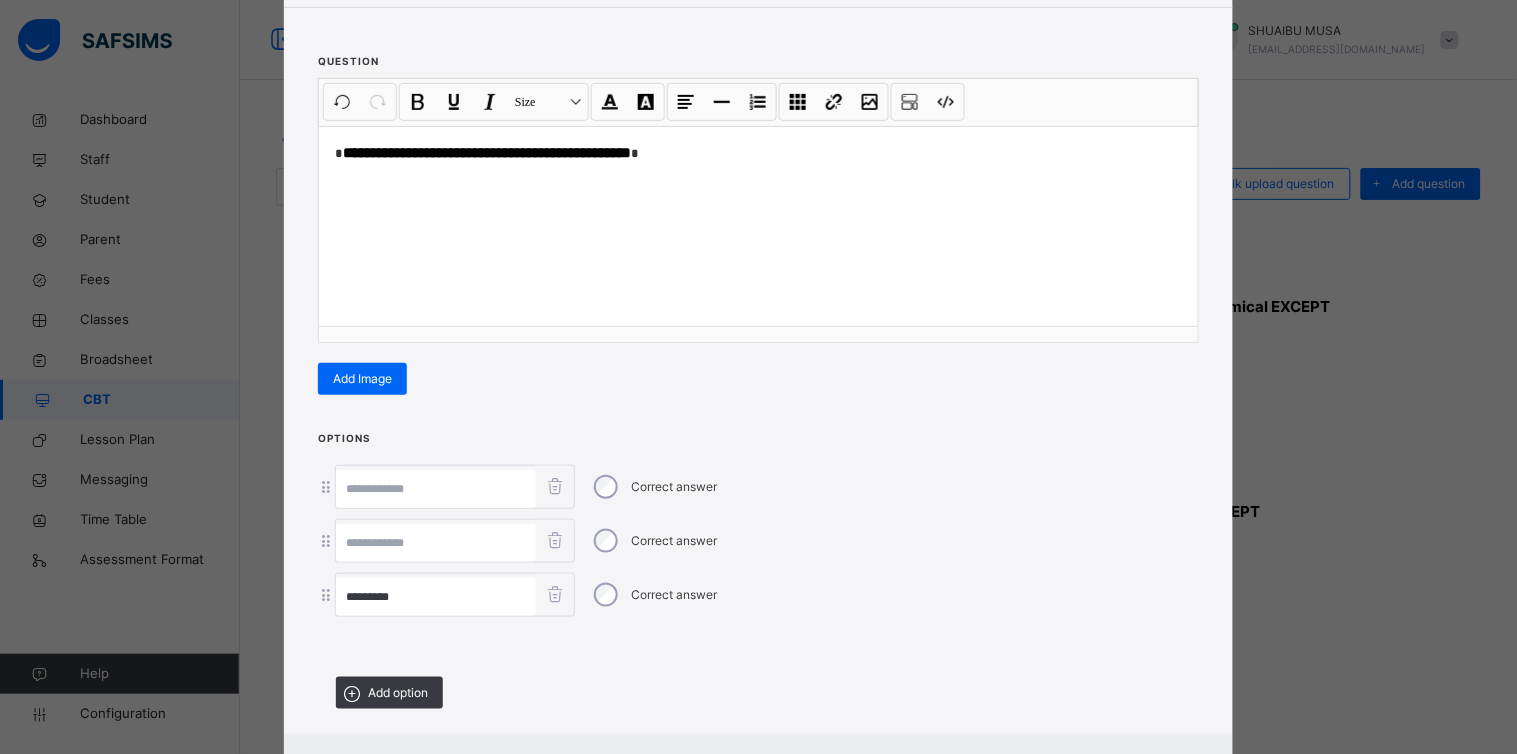 type on "*********" 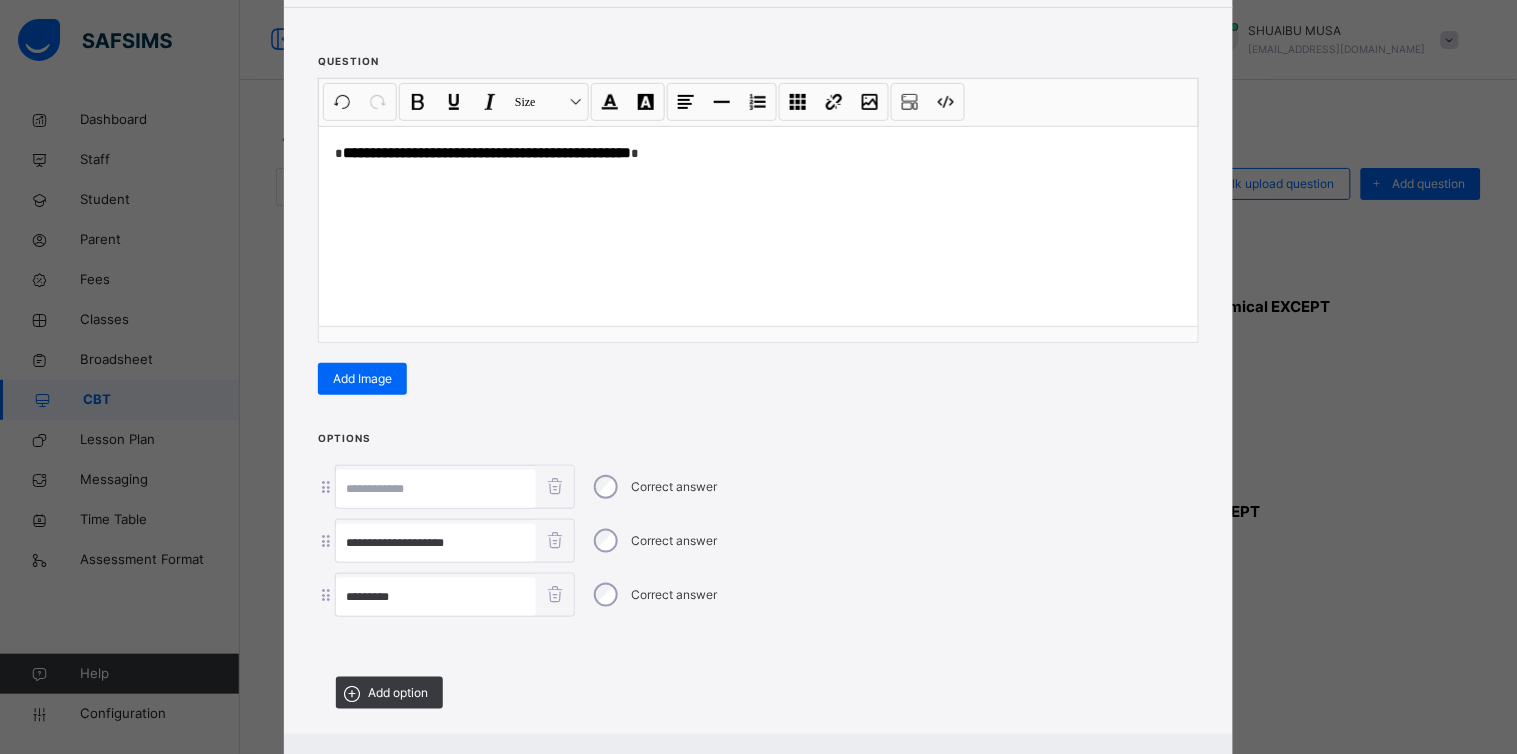 drag, startPoint x: 384, startPoint y: 534, endPoint x: 170, endPoint y: 553, distance: 214.8418 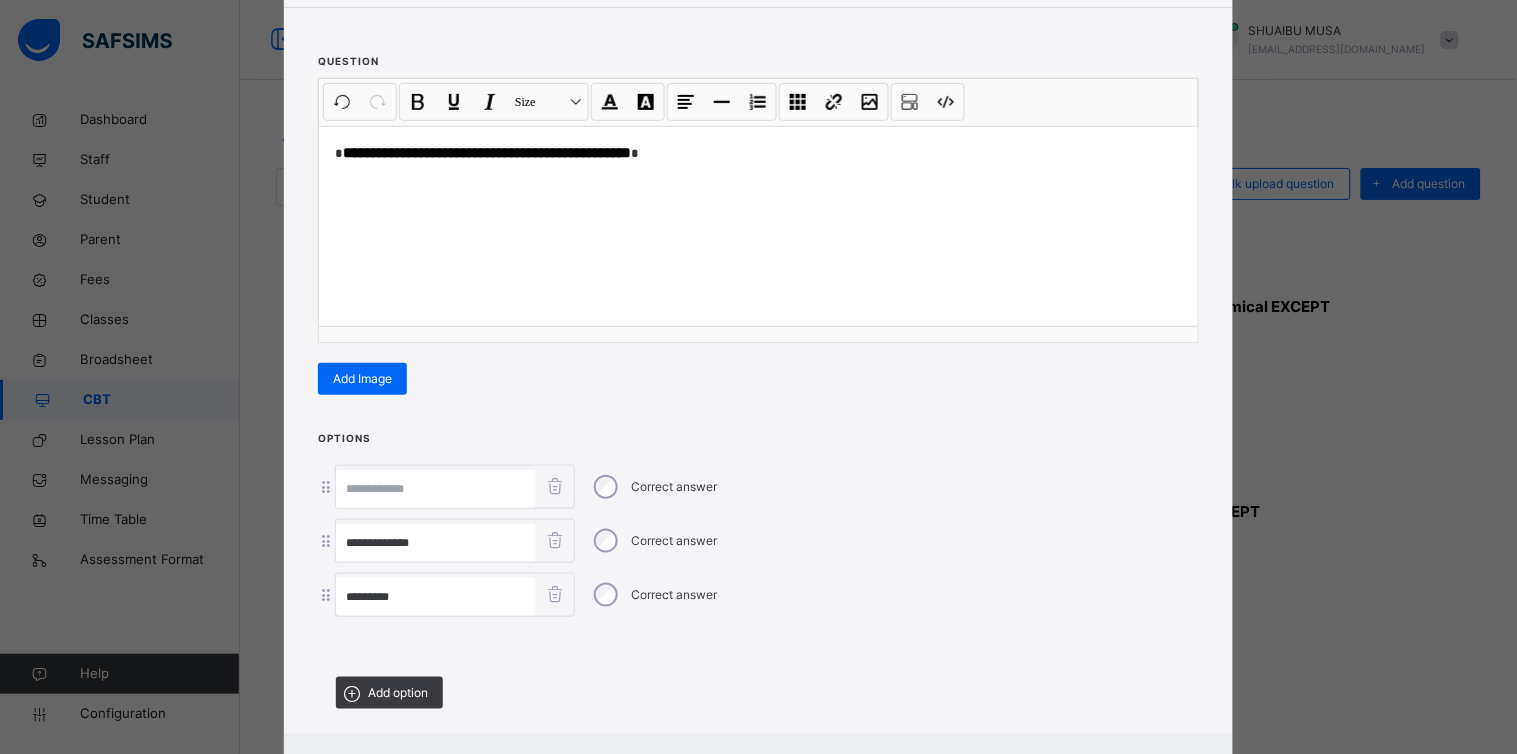 type on "**********" 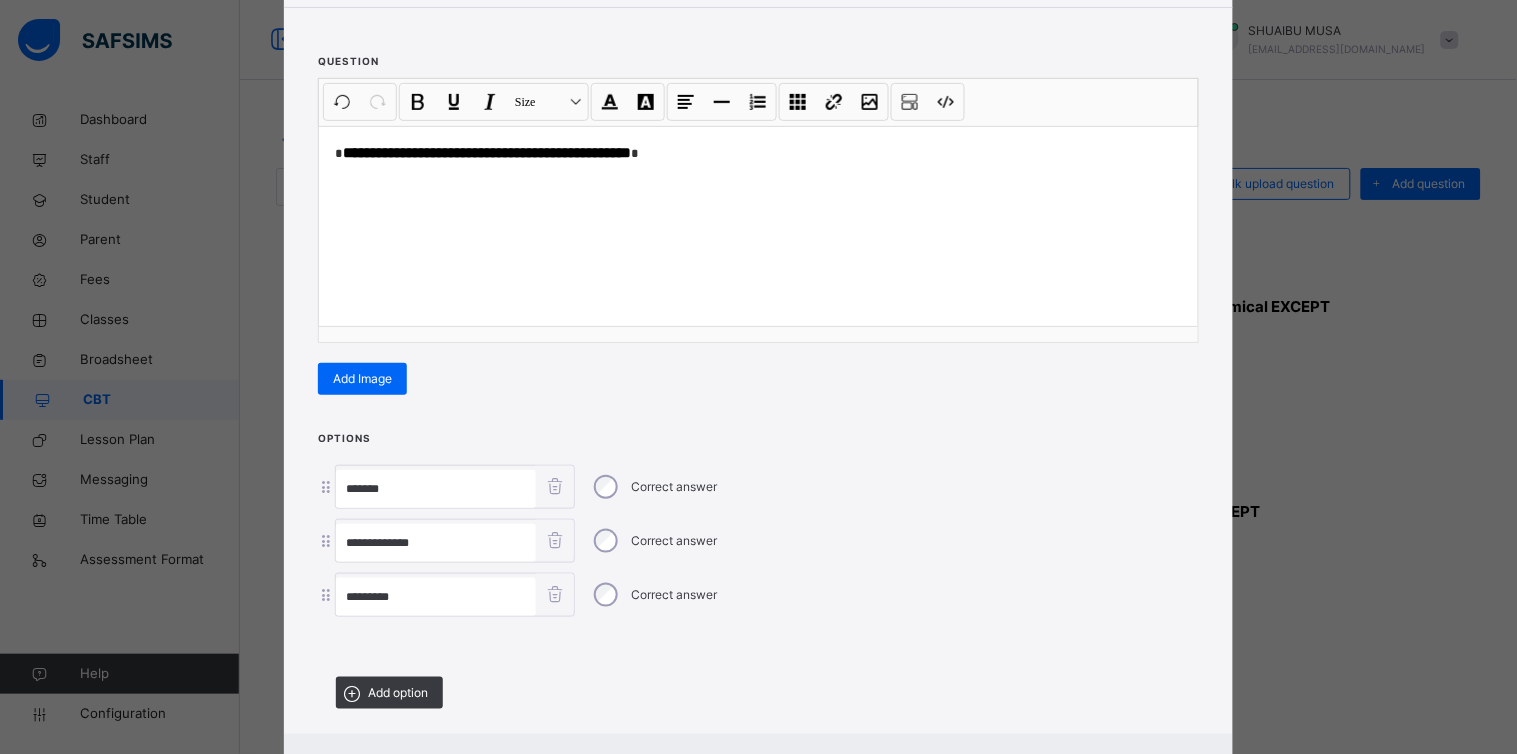 scroll, scrollTop: 312, scrollLeft: 0, axis: vertical 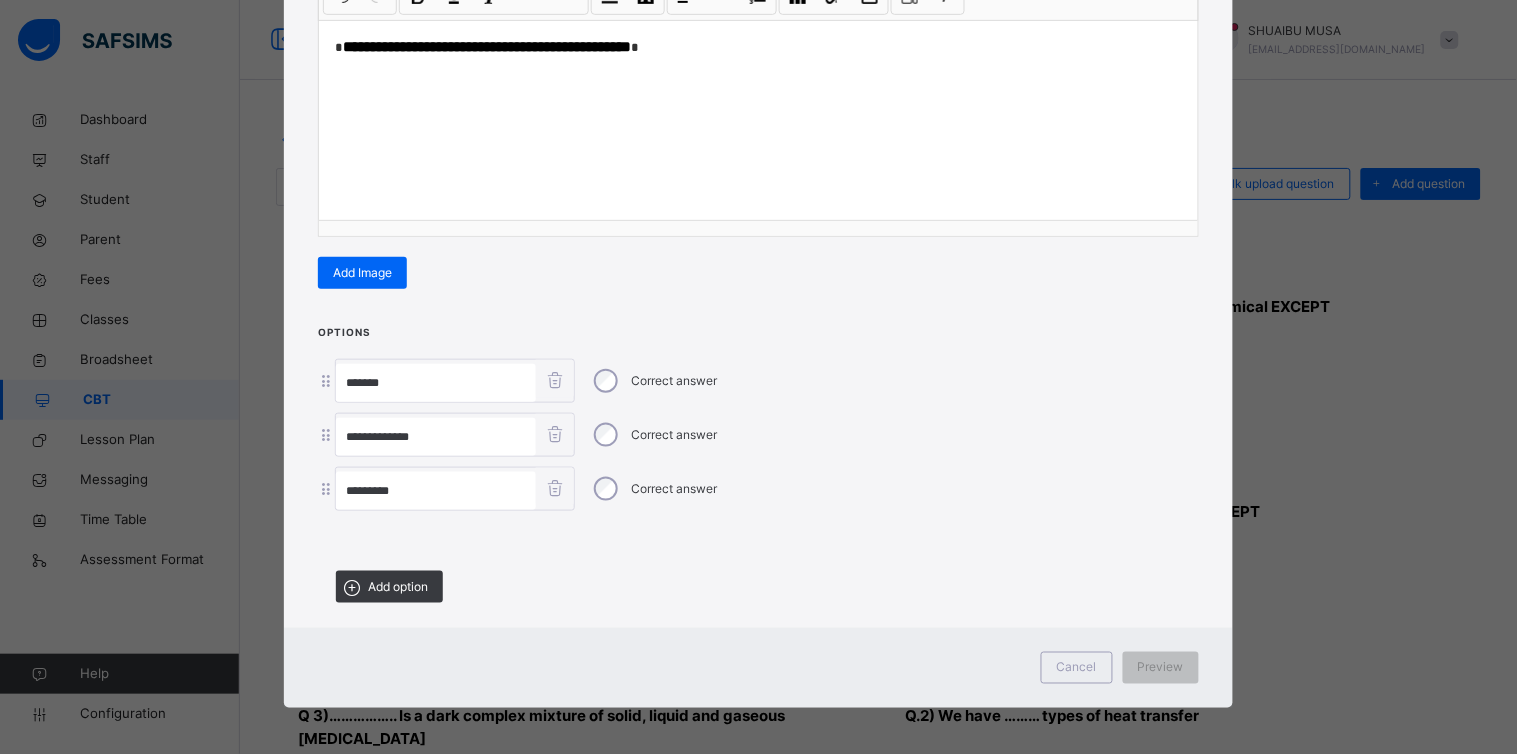 type on "******" 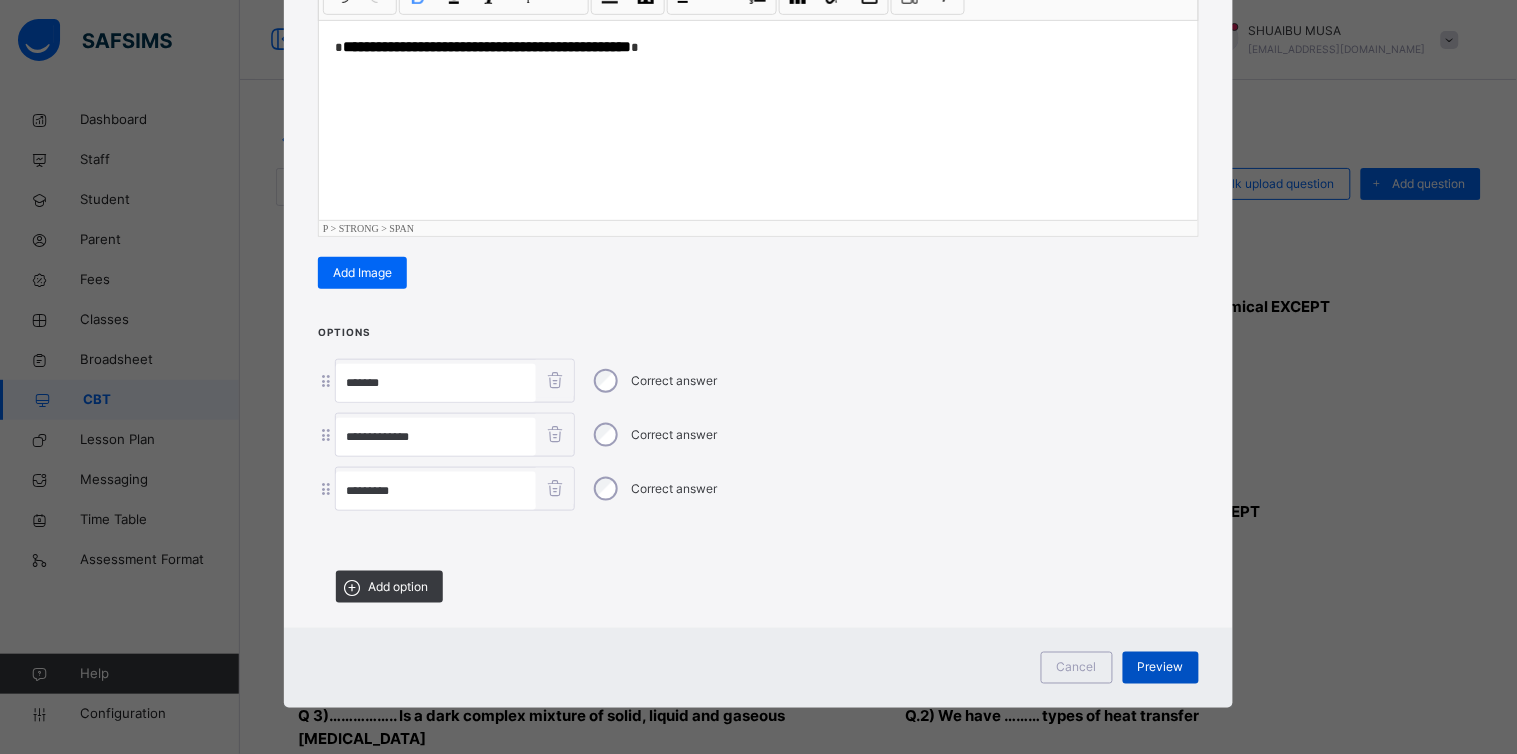 click on "Preview" at bounding box center (1161, 668) 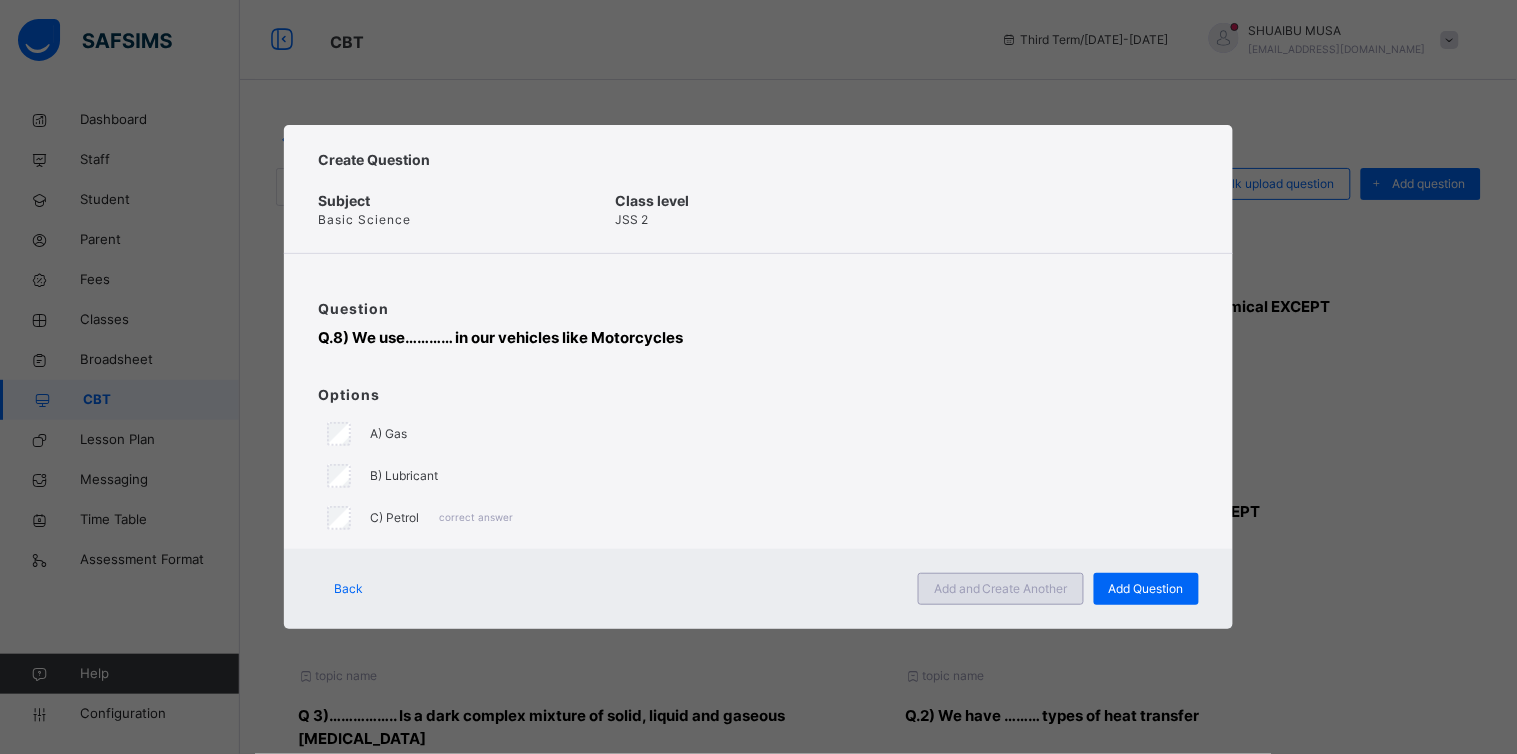 click on "Add and Create Another" at bounding box center (1001, 589) 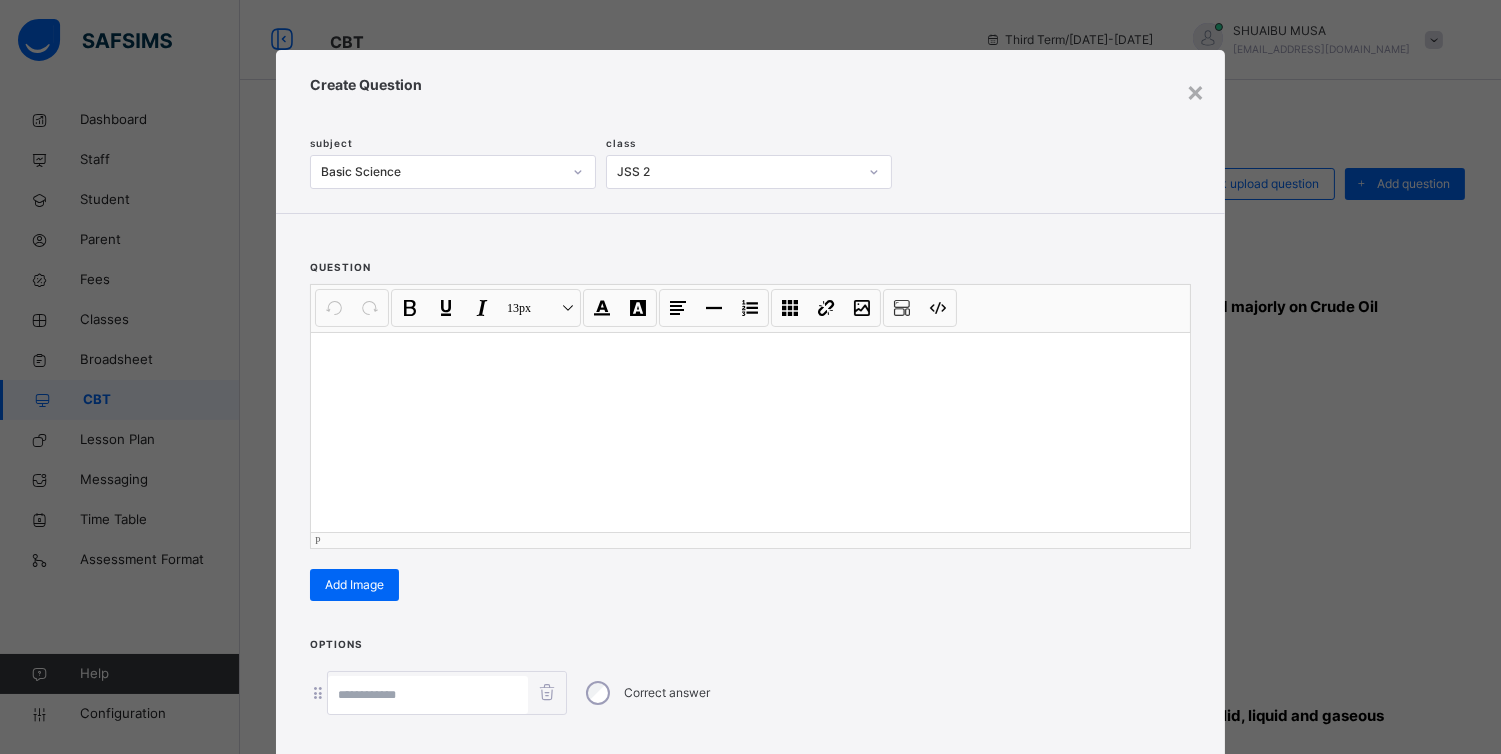 click at bounding box center (750, 432) 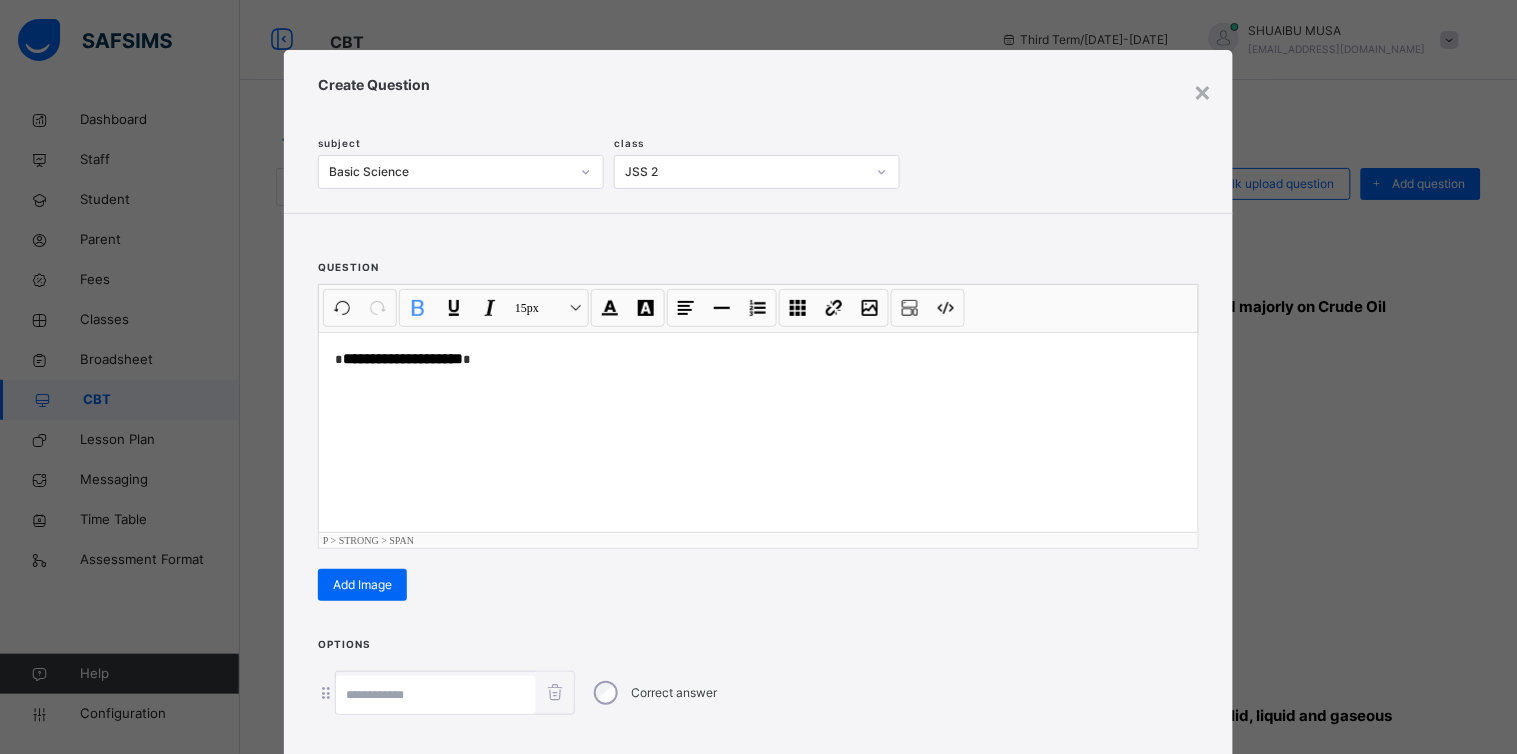 scroll, scrollTop: 206, scrollLeft: 0, axis: vertical 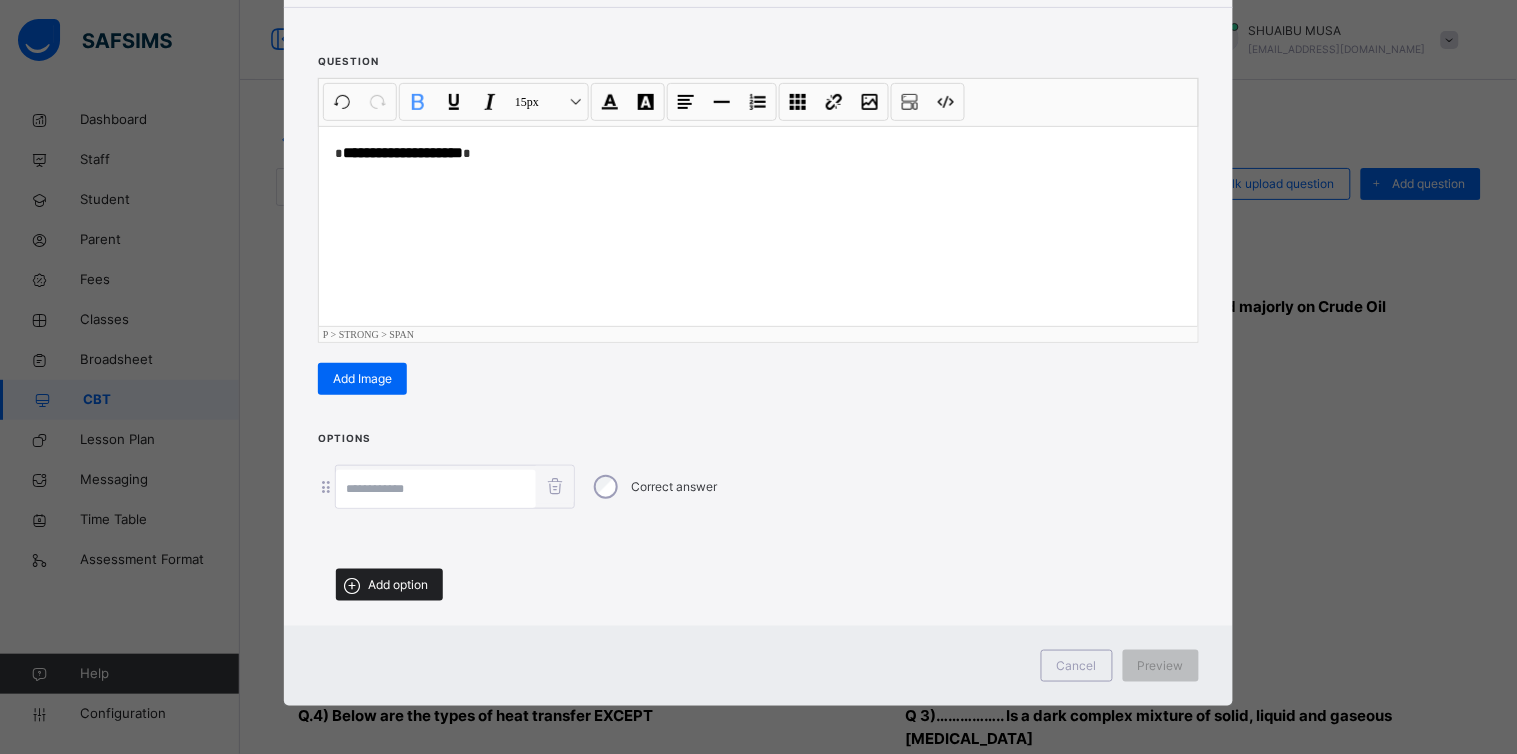 click on "Add option" at bounding box center (389, 585) 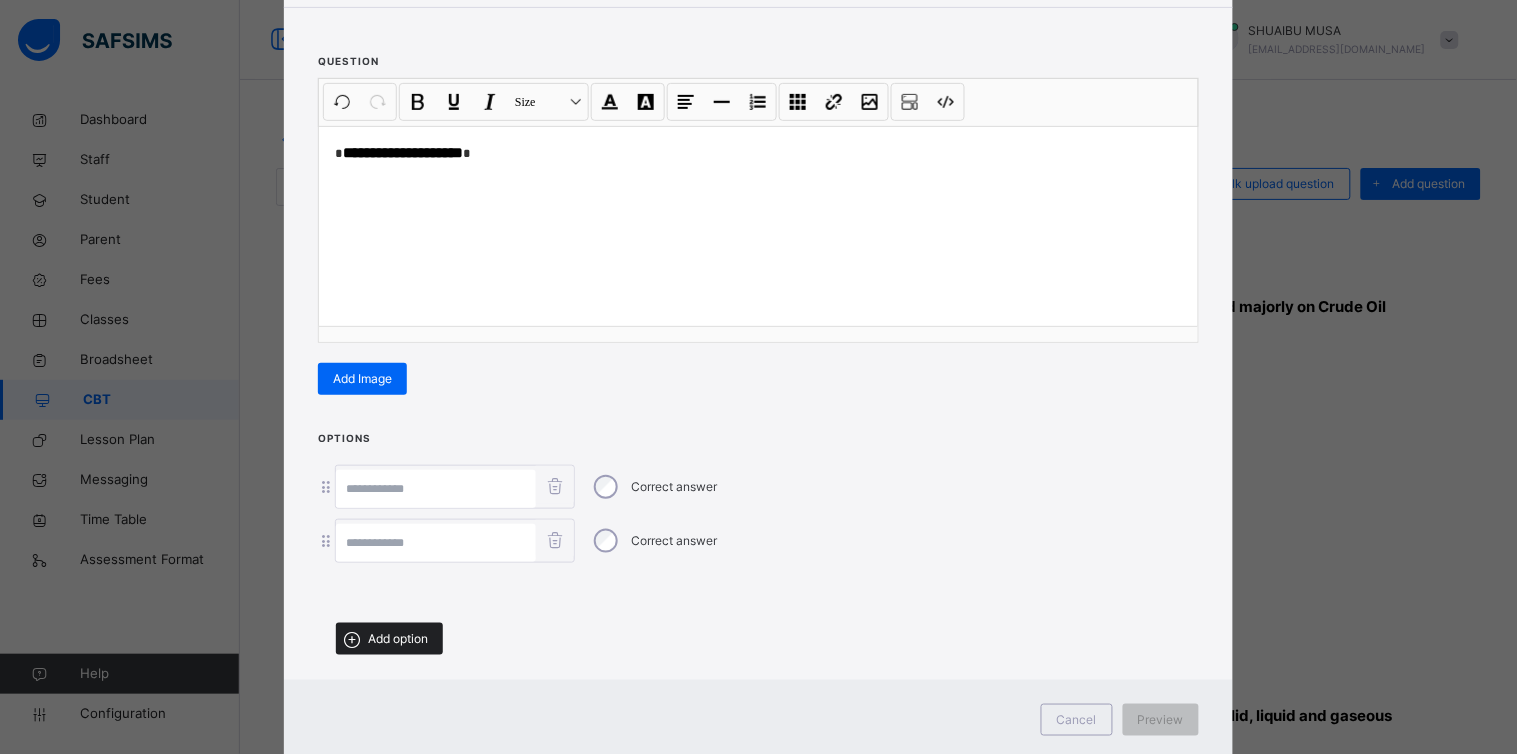 click on "Add option" at bounding box center [389, 639] 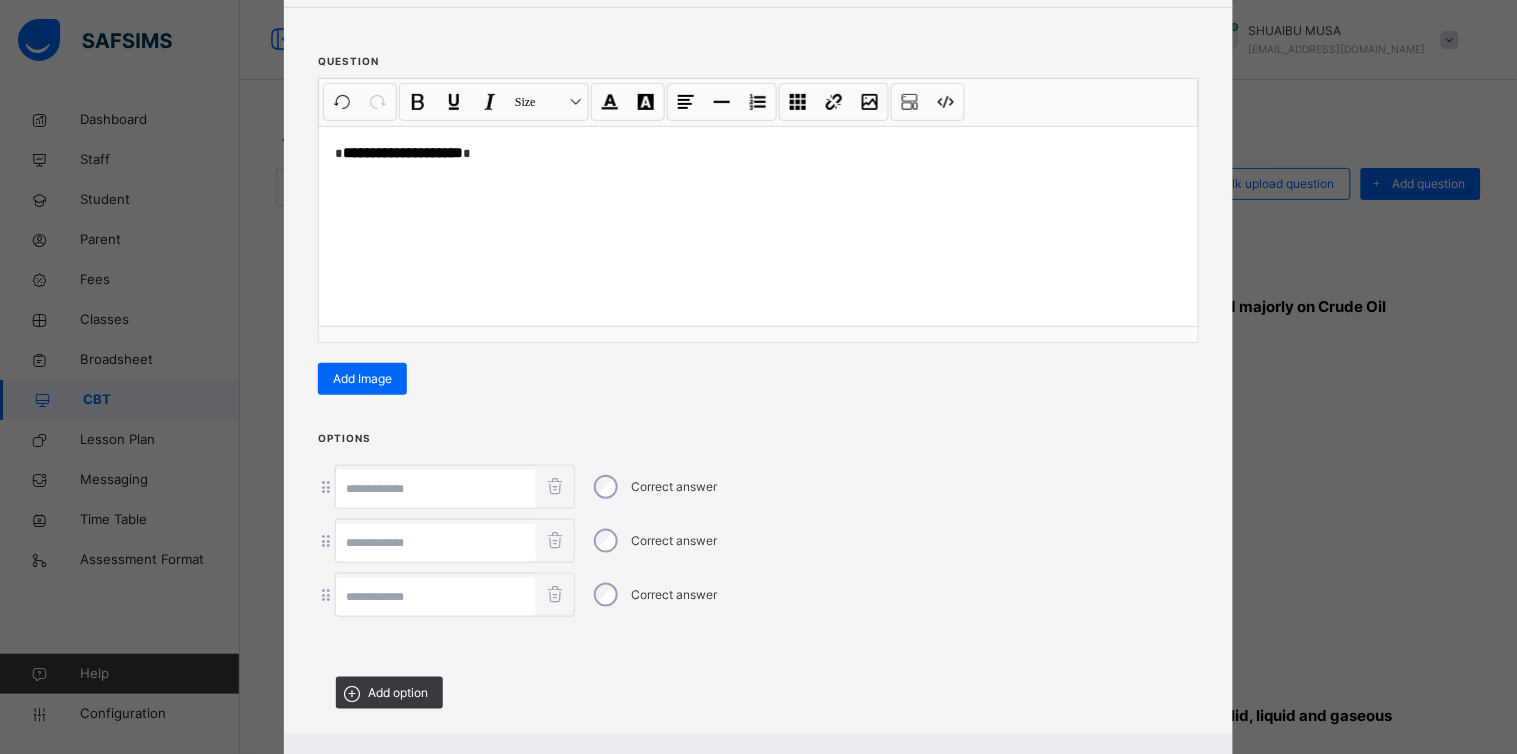 click at bounding box center (436, 597) 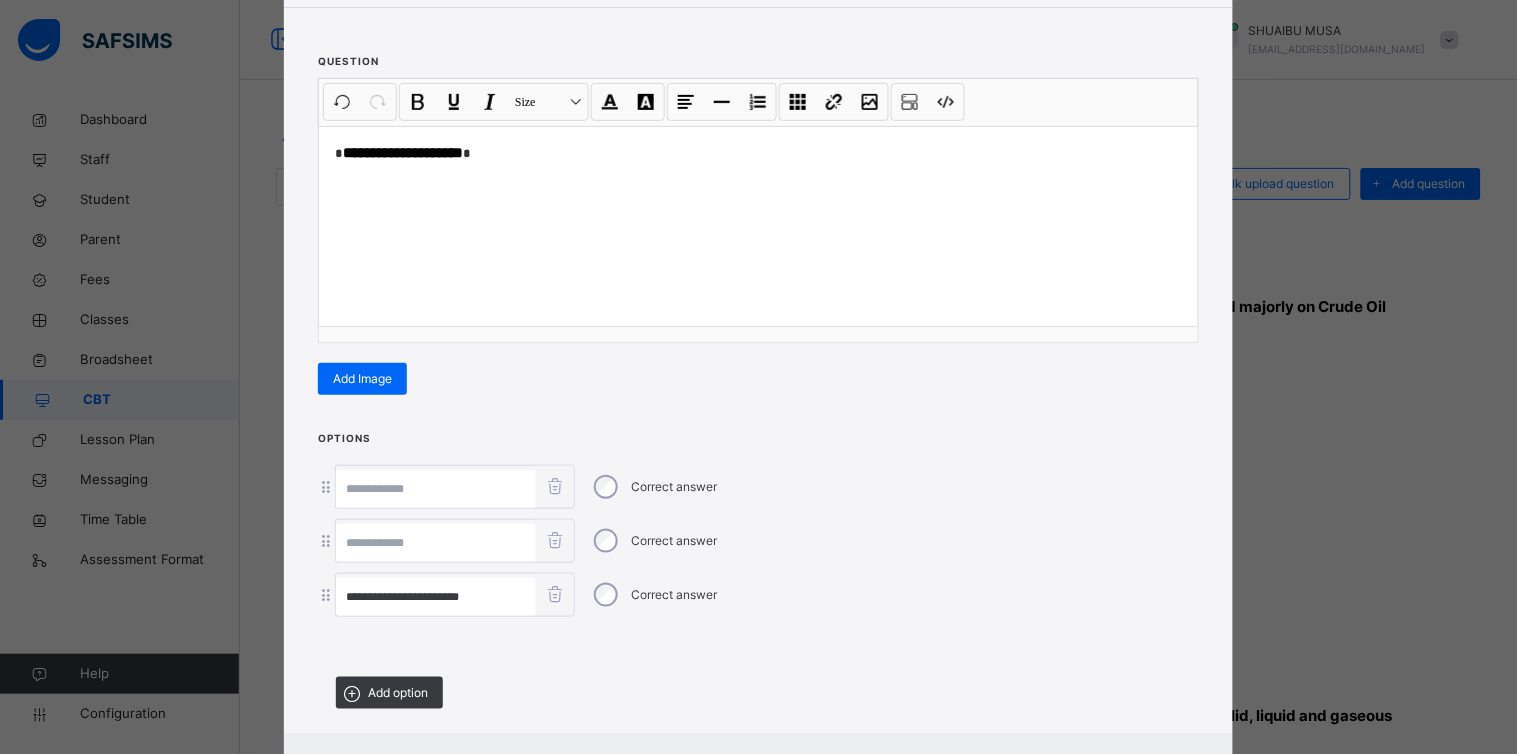 drag, startPoint x: 437, startPoint y: 595, endPoint x: 182, endPoint y: 556, distance: 257.96512 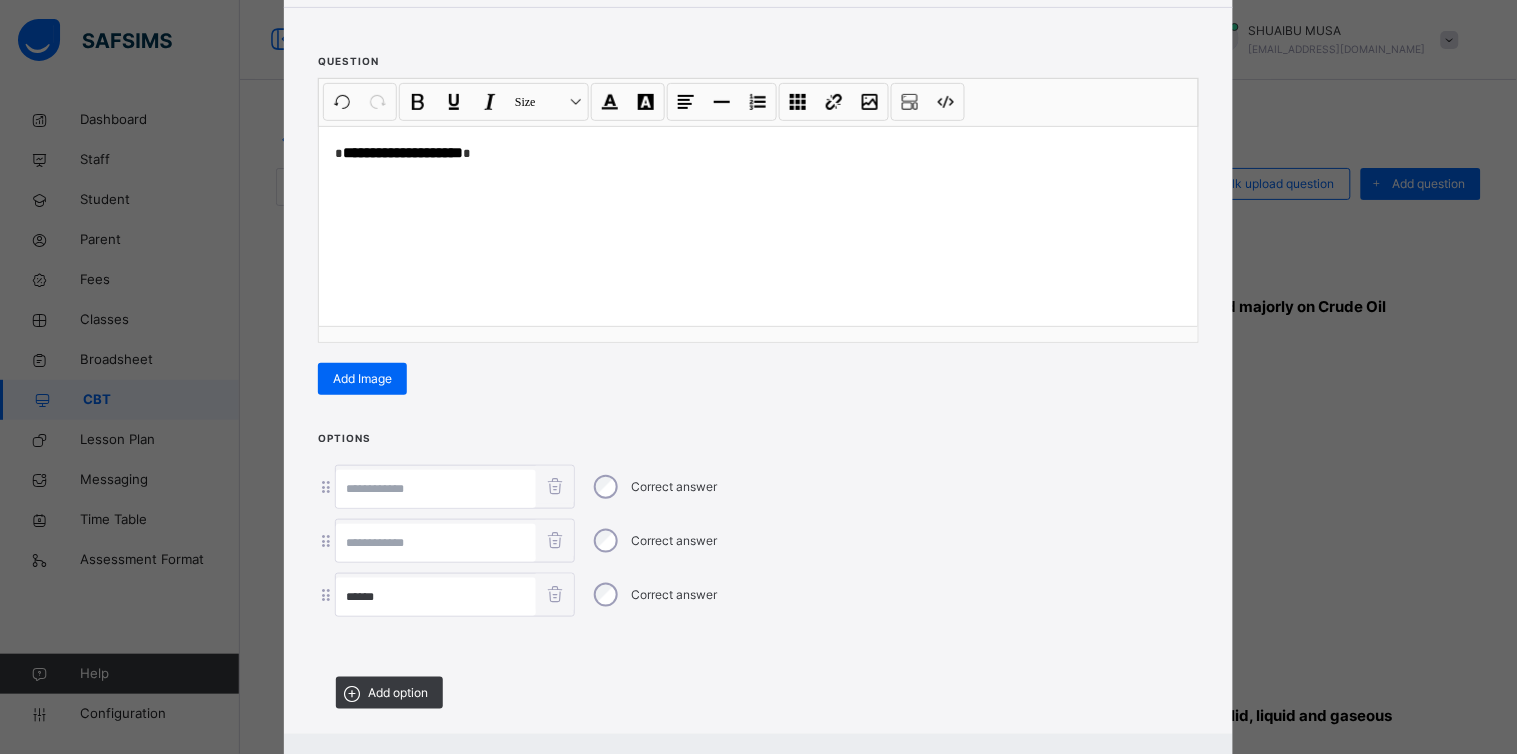 type on "******" 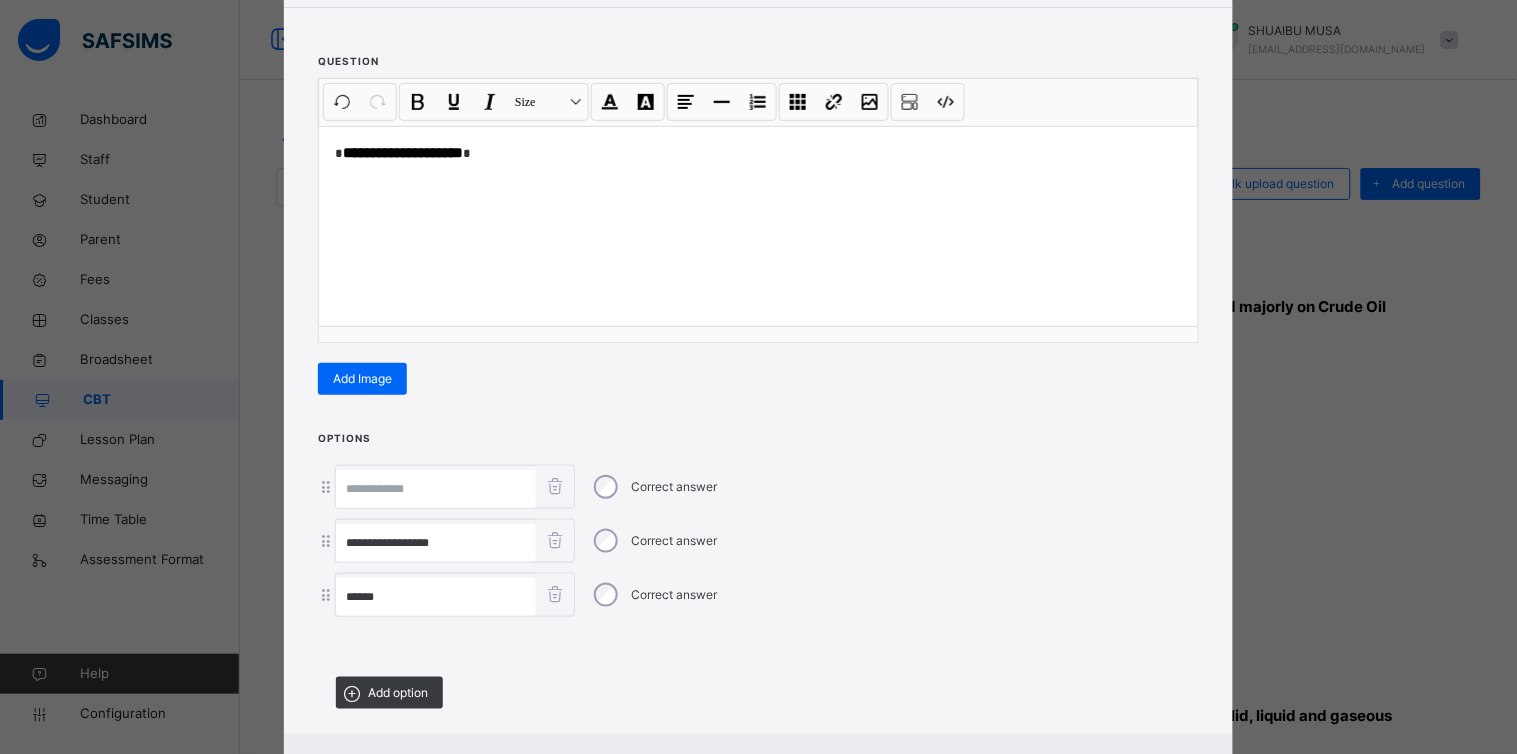 drag, startPoint x: 392, startPoint y: 541, endPoint x: 126, endPoint y: 553, distance: 266.27054 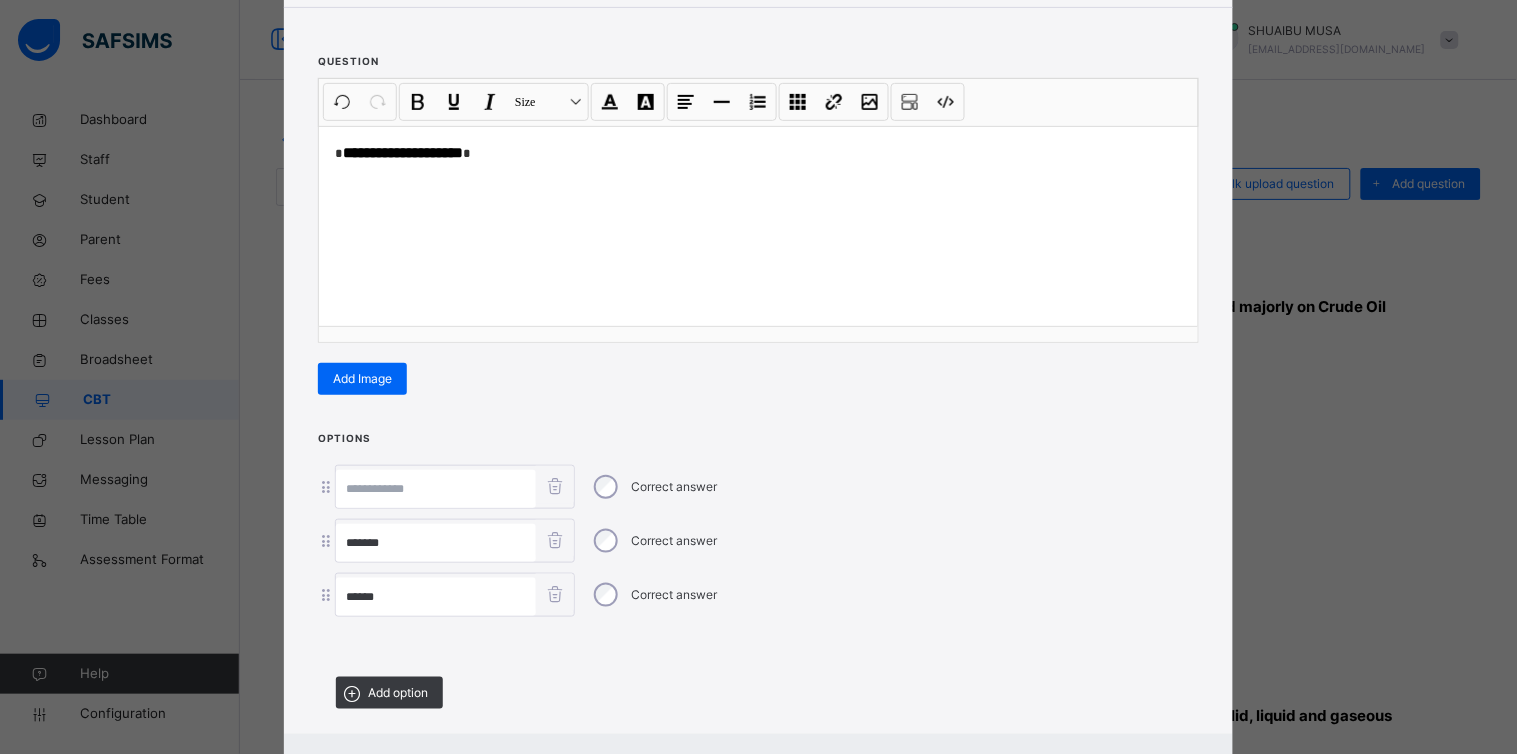 type on "******" 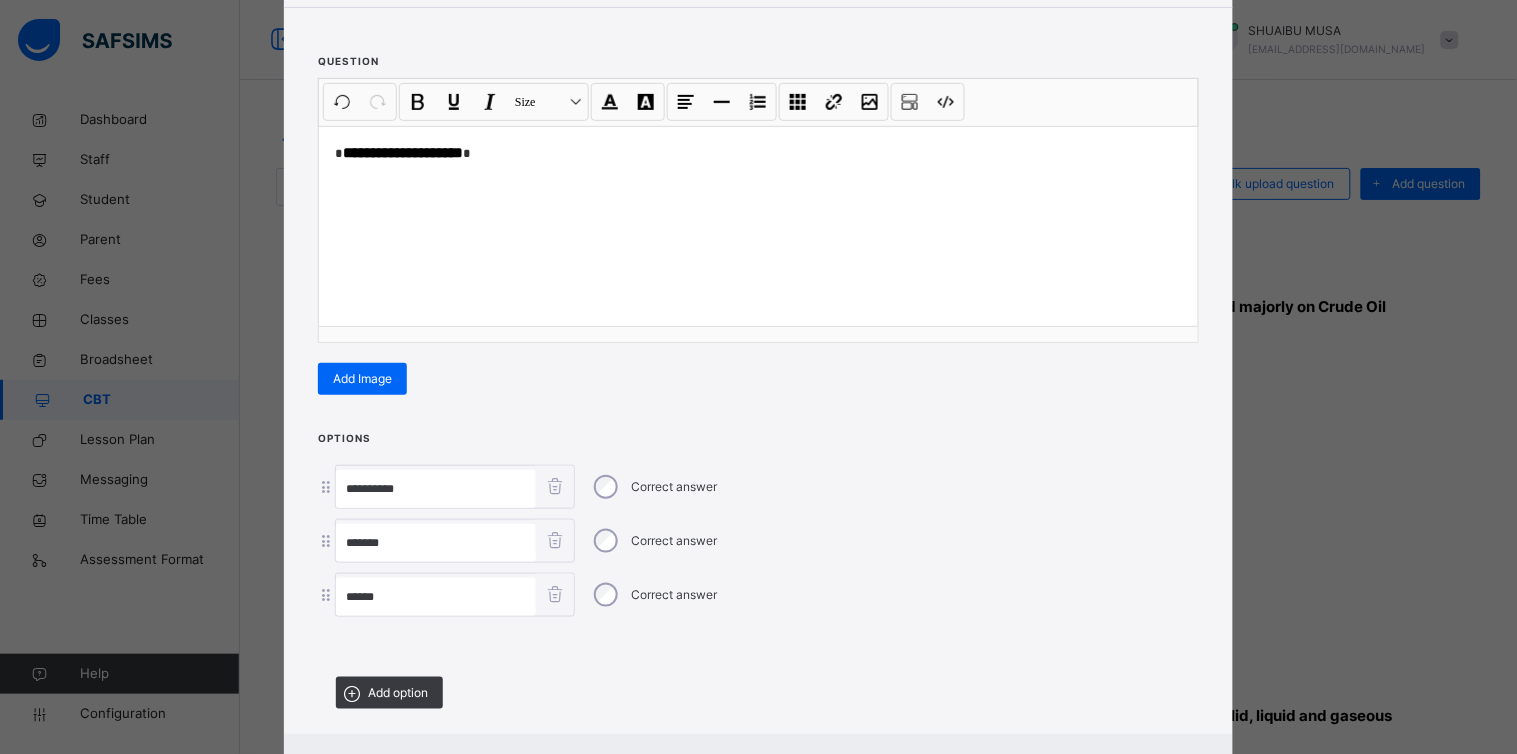 type on "*********" 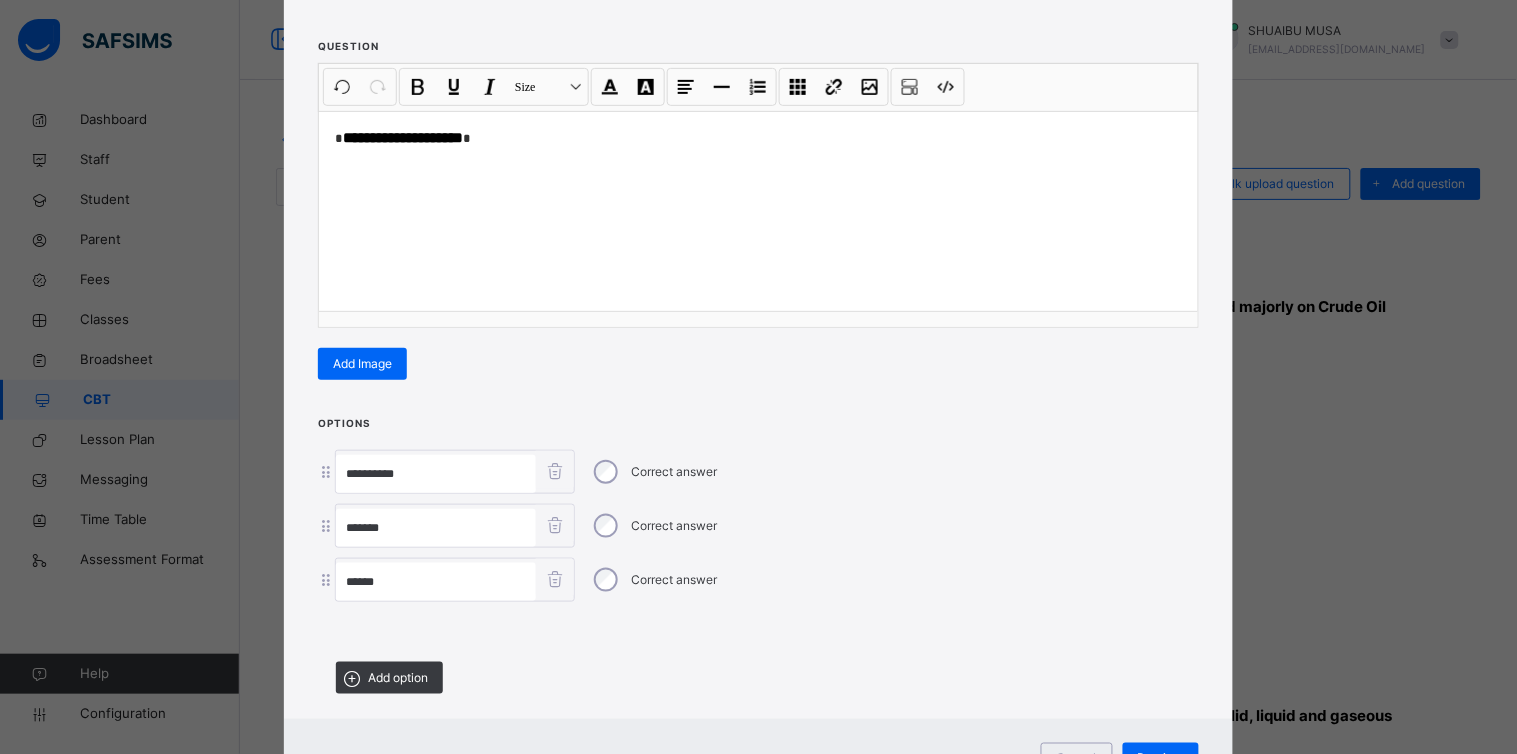 scroll, scrollTop: 312, scrollLeft: 0, axis: vertical 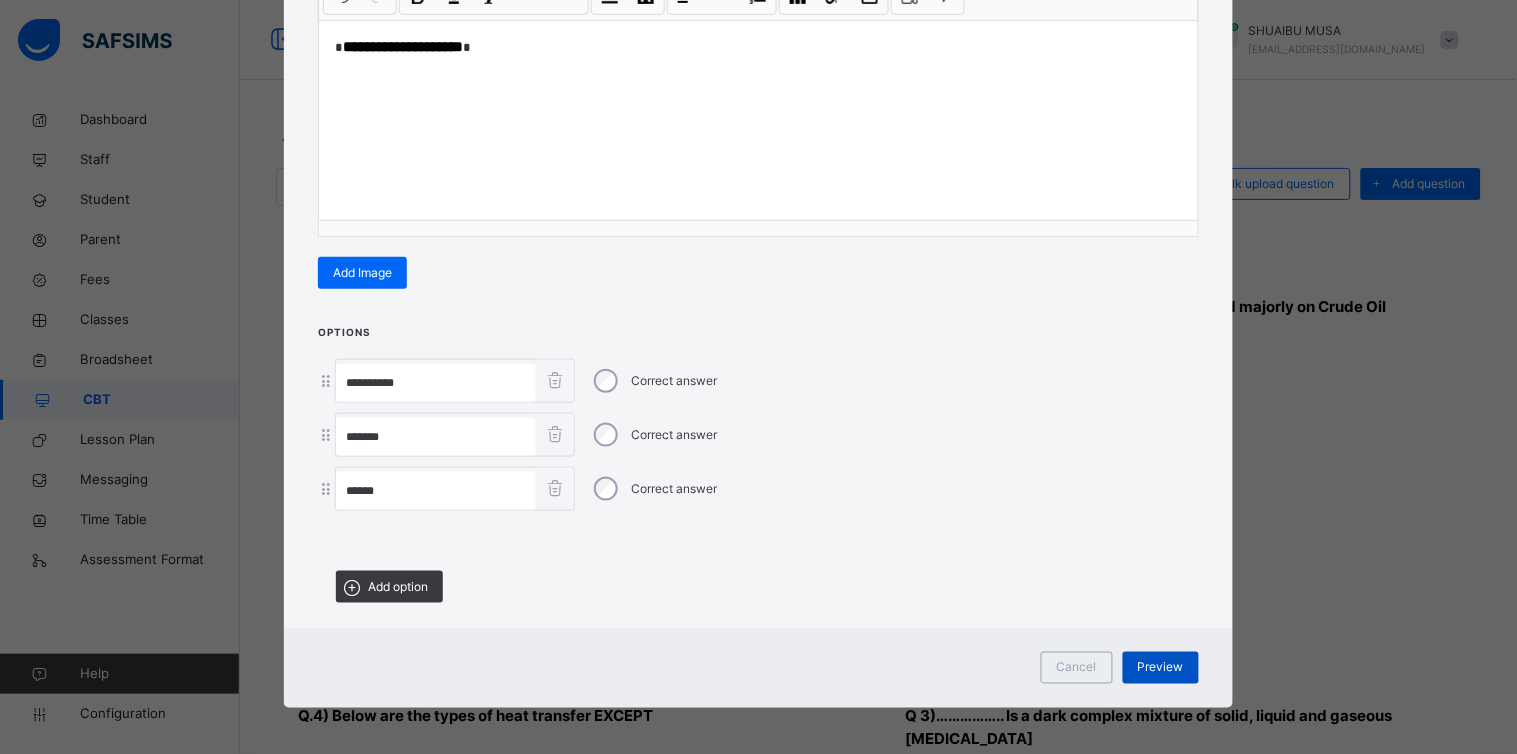 click on "Preview" at bounding box center (1161, 668) 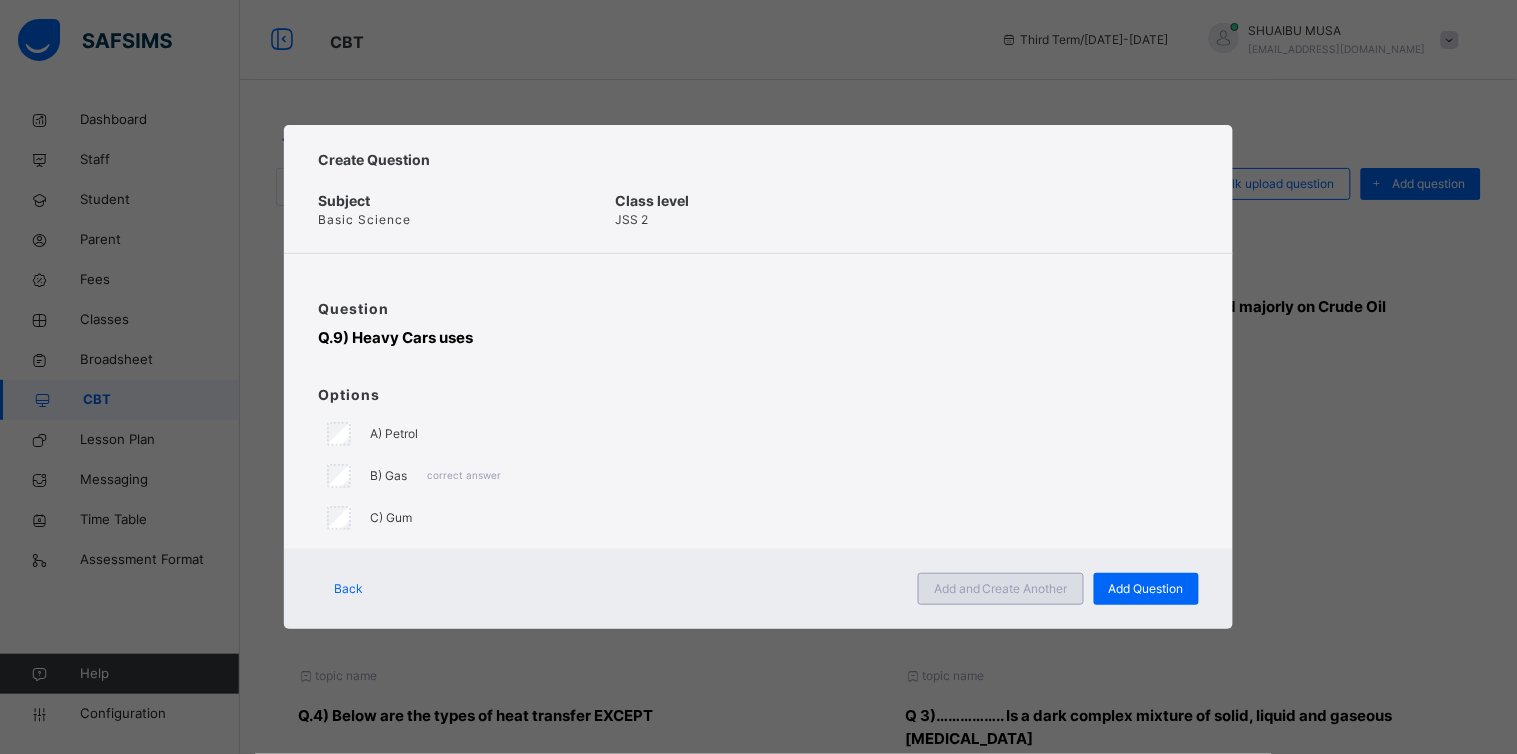 click on "Add and Create Another" at bounding box center (1001, 589) 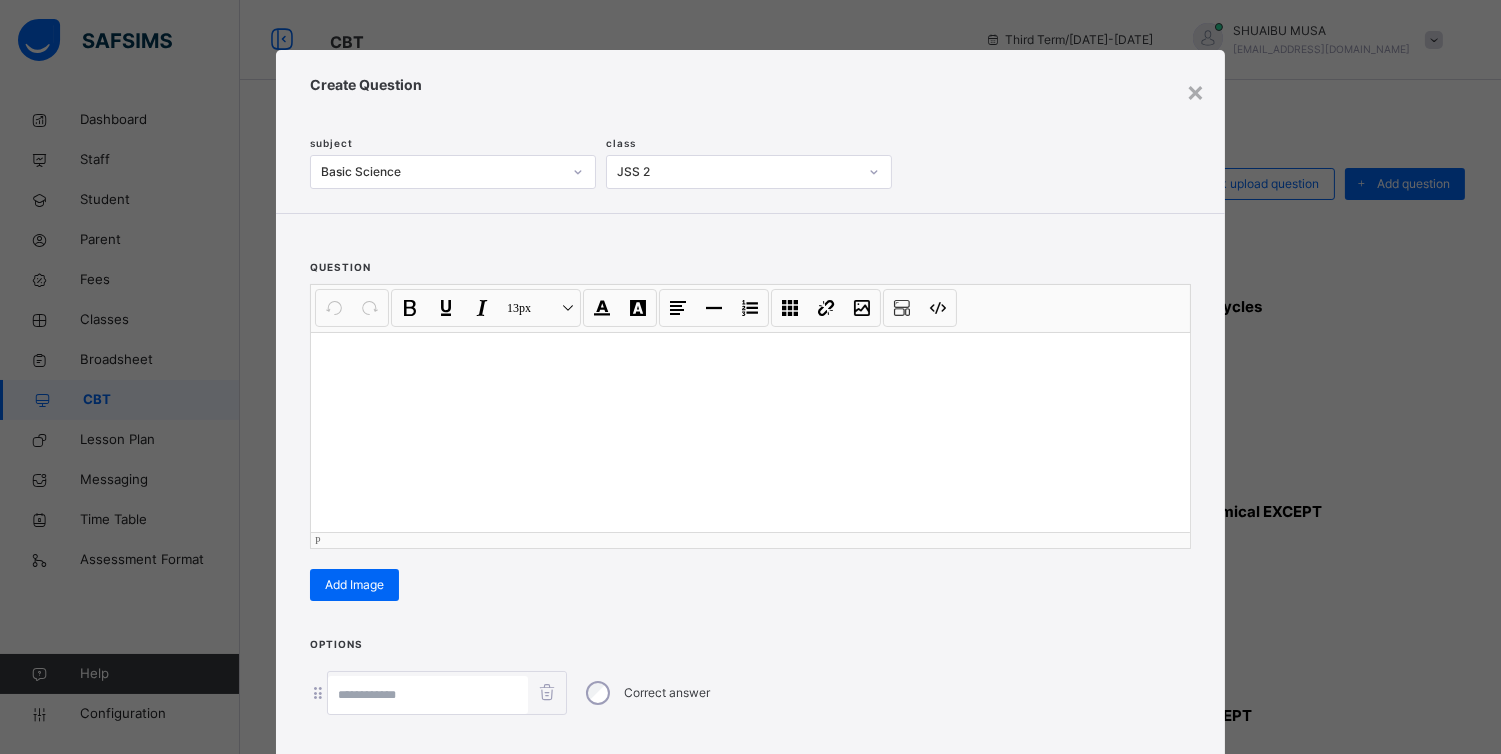 click at bounding box center [750, 432] 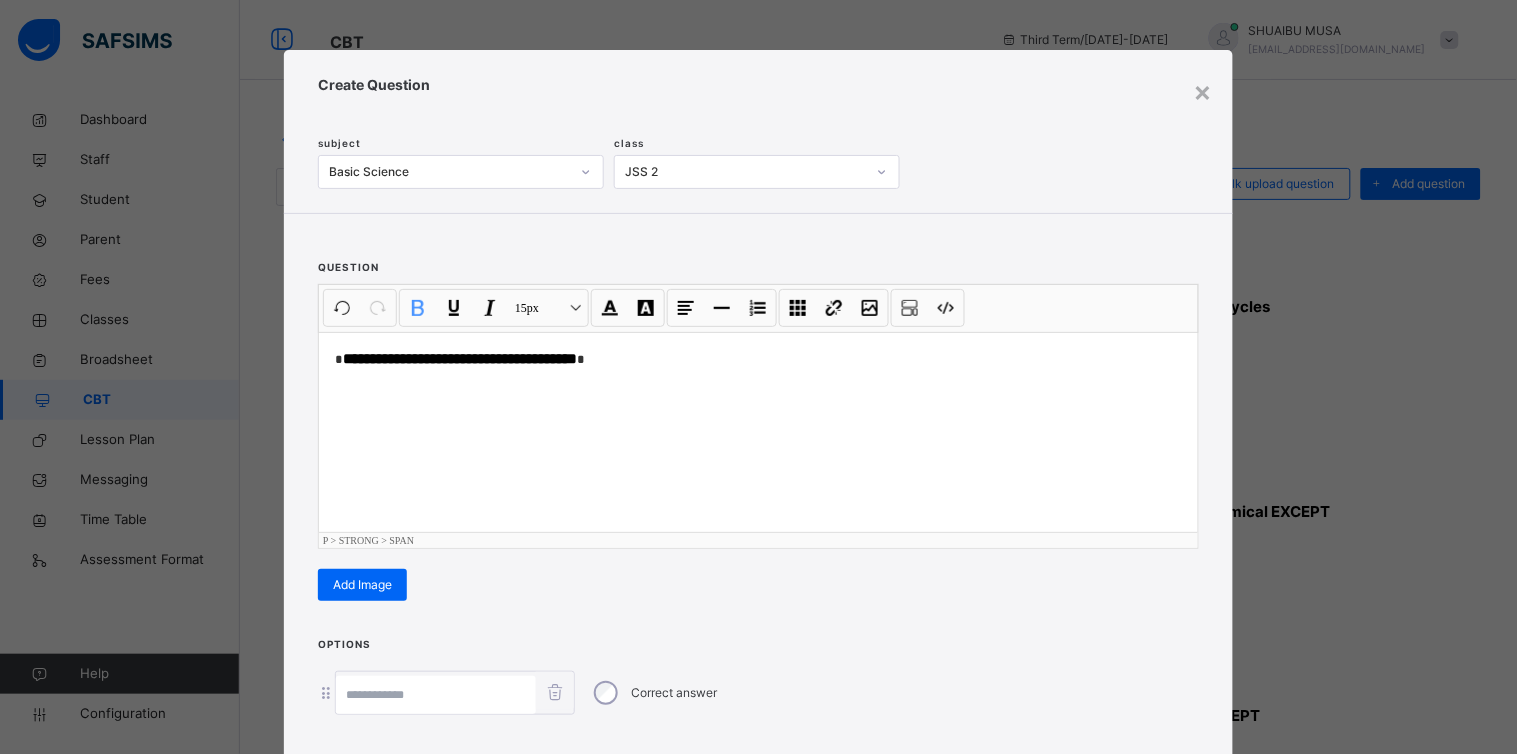 scroll, scrollTop: 206, scrollLeft: 0, axis: vertical 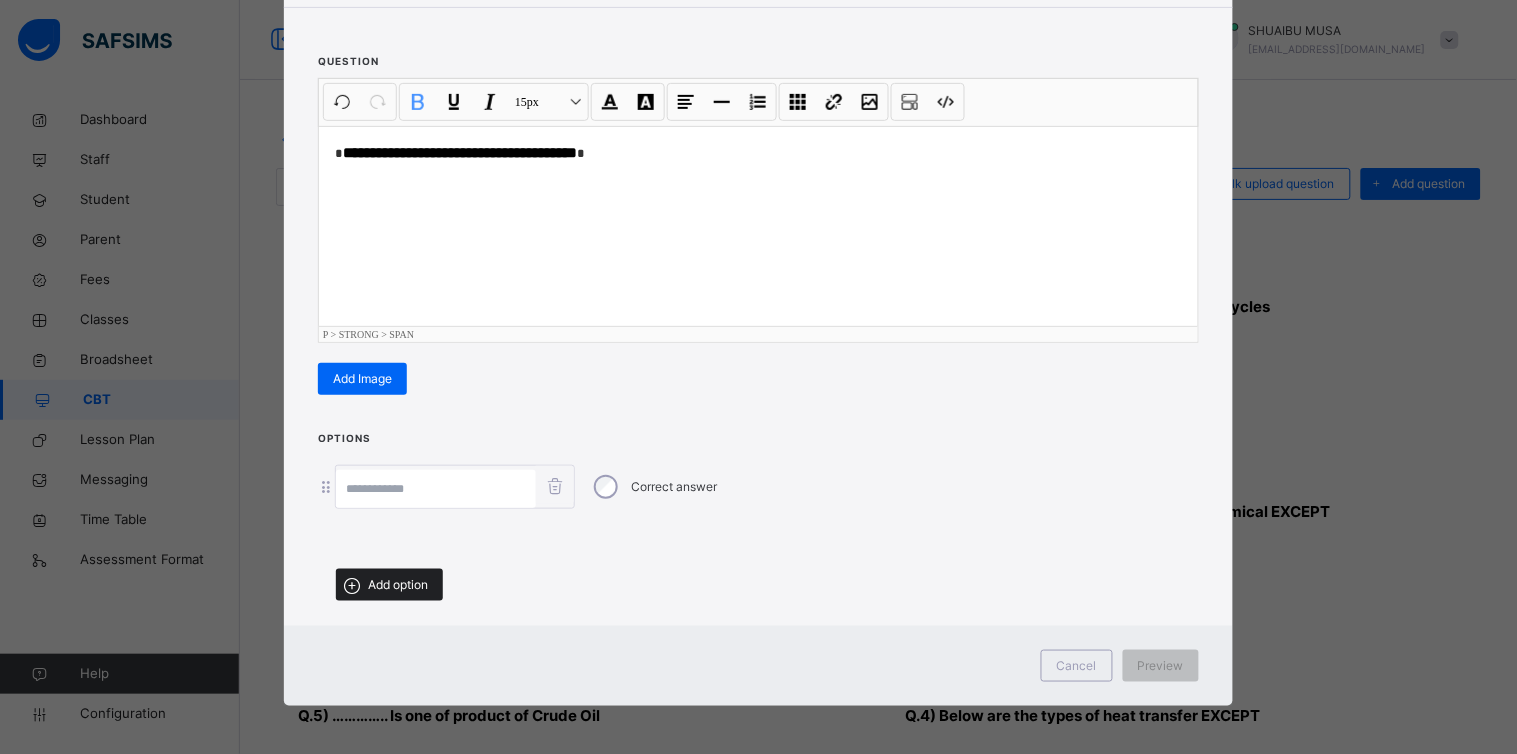 click on "Add option" at bounding box center (389, 585) 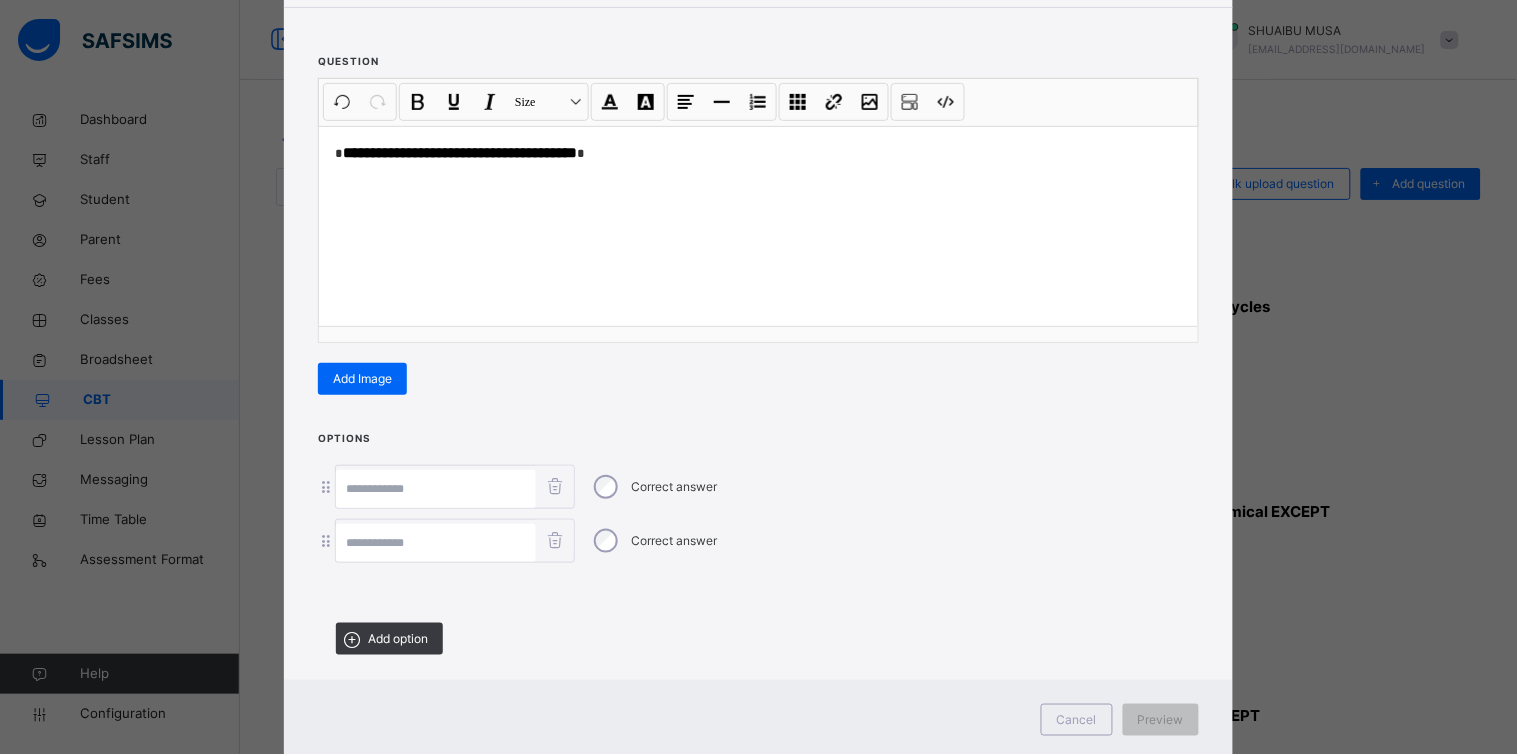 click on "Options Correct answer Correct answer Add option" at bounding box center [758, 549] 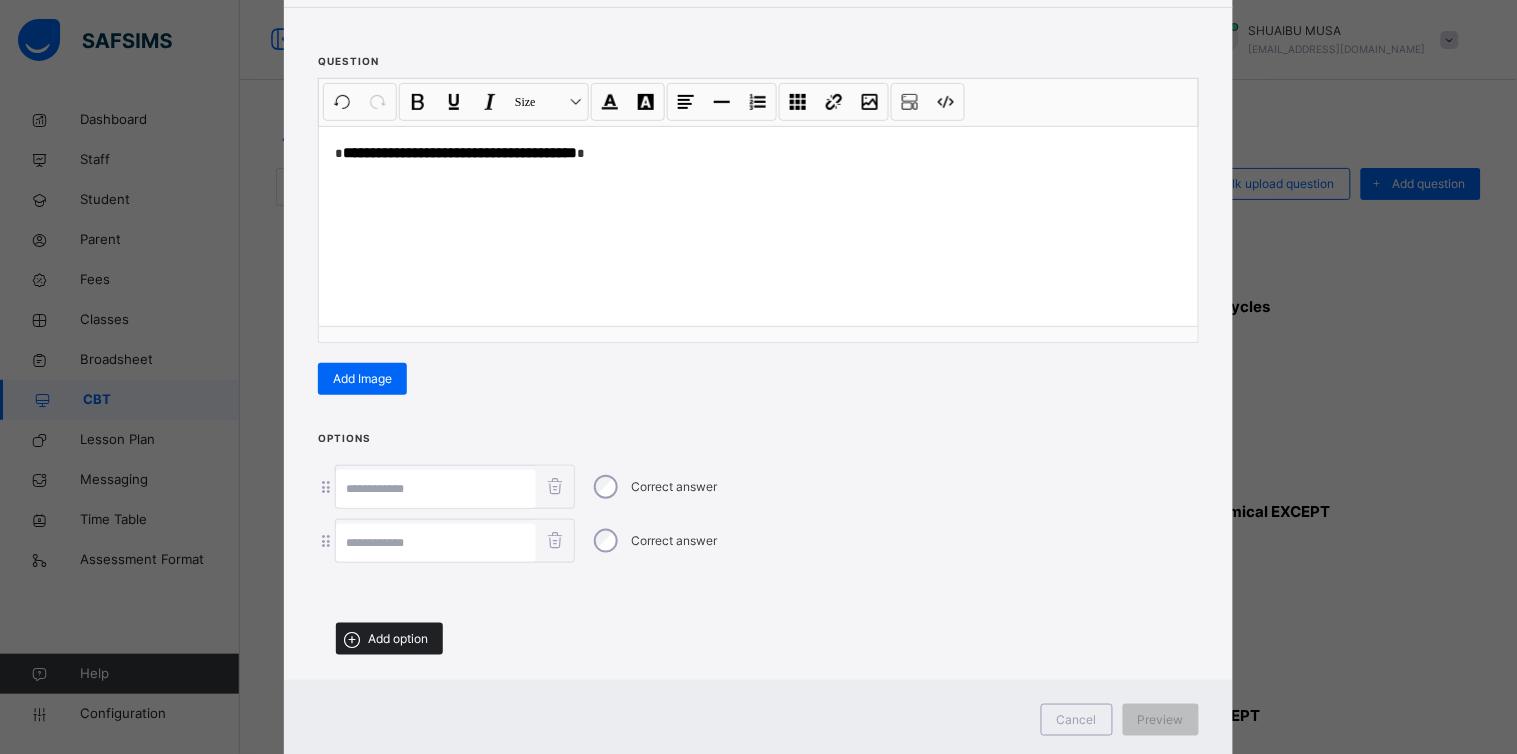 click on "Add option" at bounding box center (398, 639) 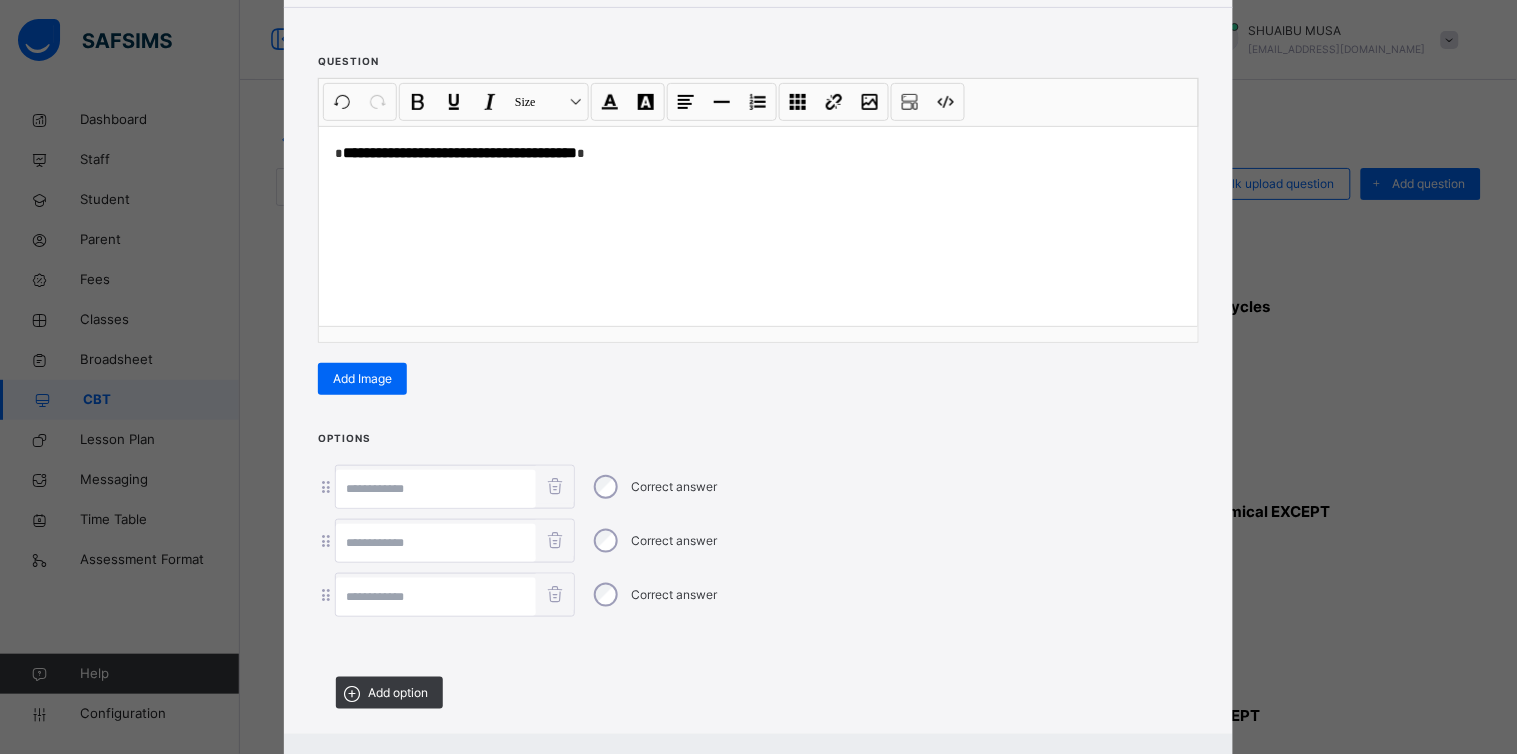 scroll, scrollTop: 312, scrollLeft: 0, axis: vertical 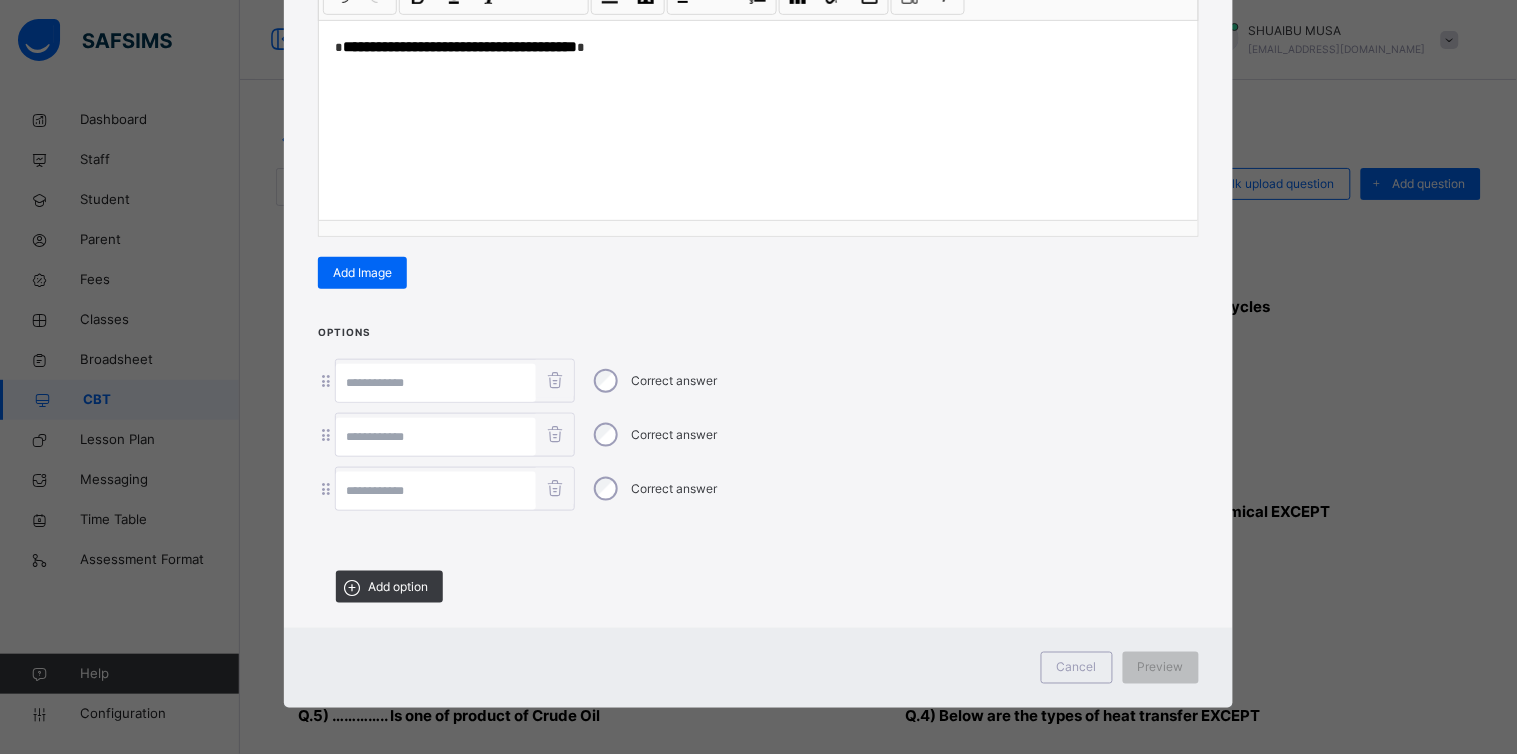 click at bounding box center [436, 491] 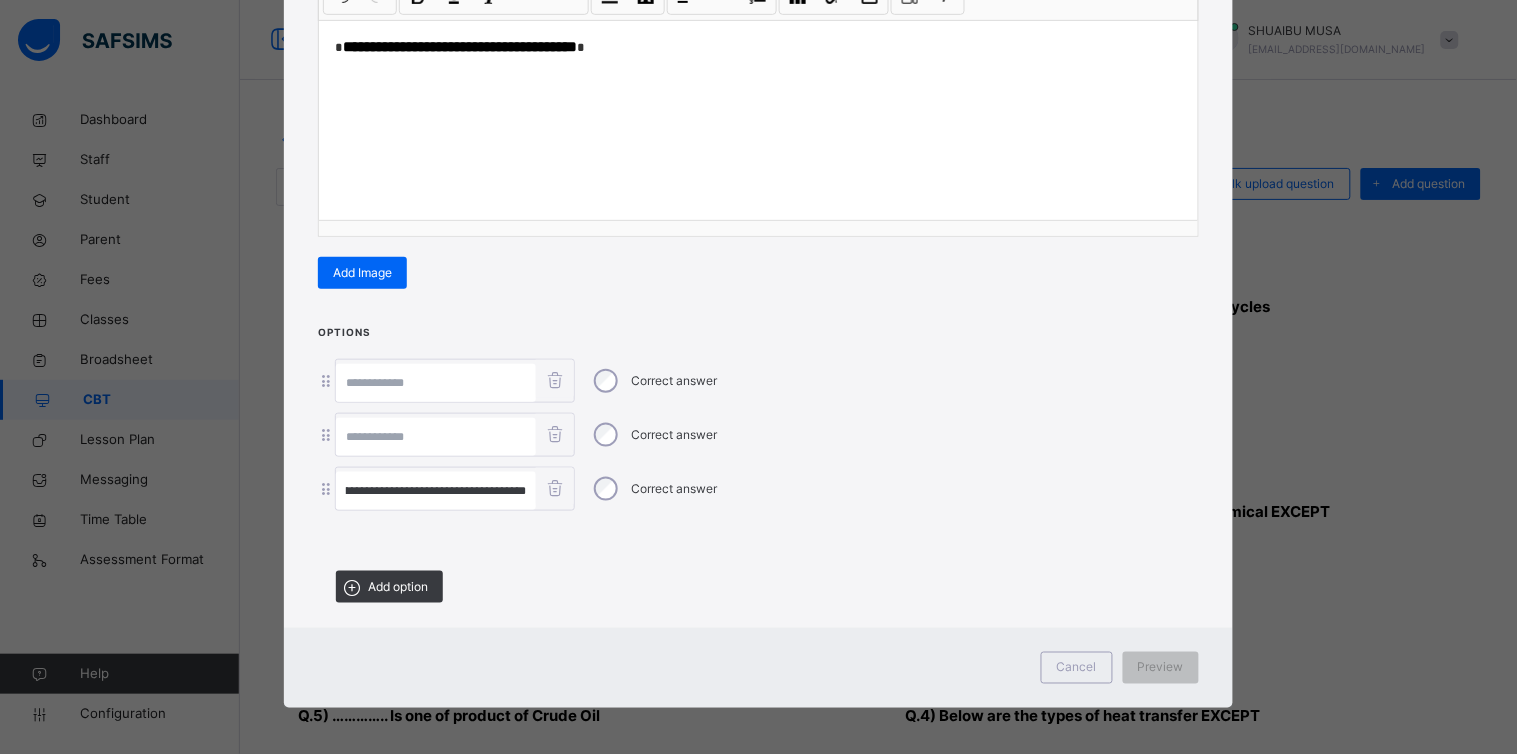 scroll, scrollTop: 0, scrollLeft: 0, axis: both 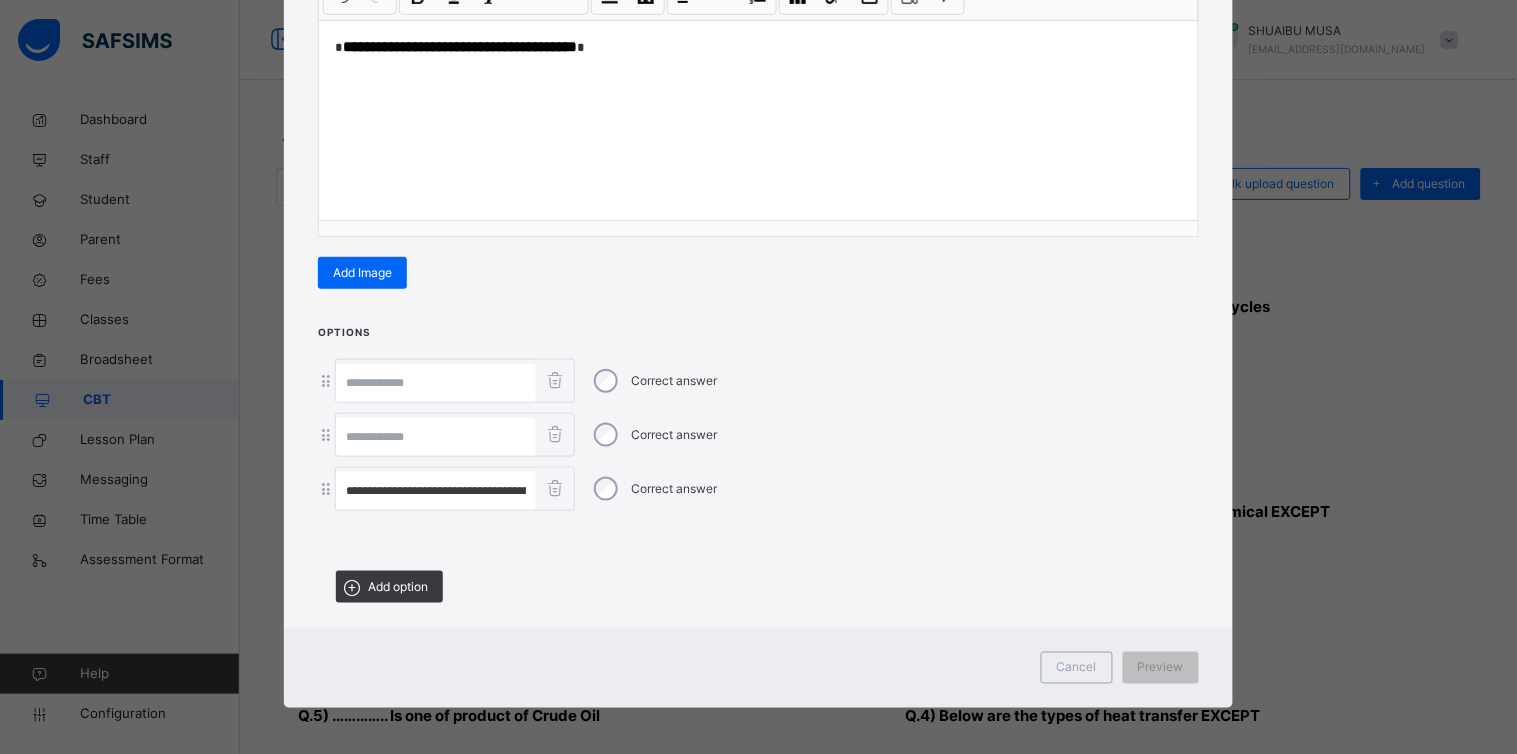 drag, startPoint x: 461, startPoint y: 480, endPoint x: 227, endPoint y: 515, distance: 236.60304 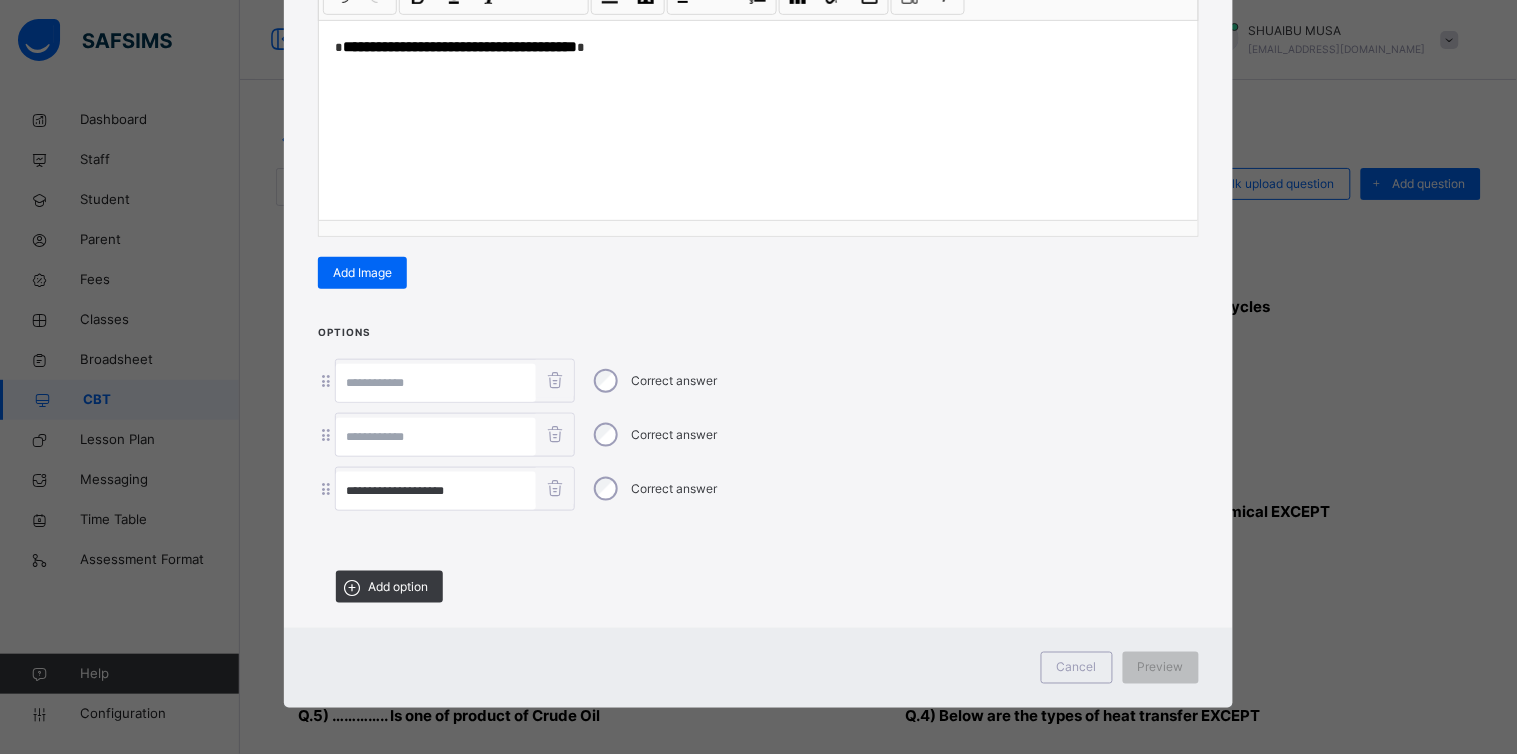 type on "**********" 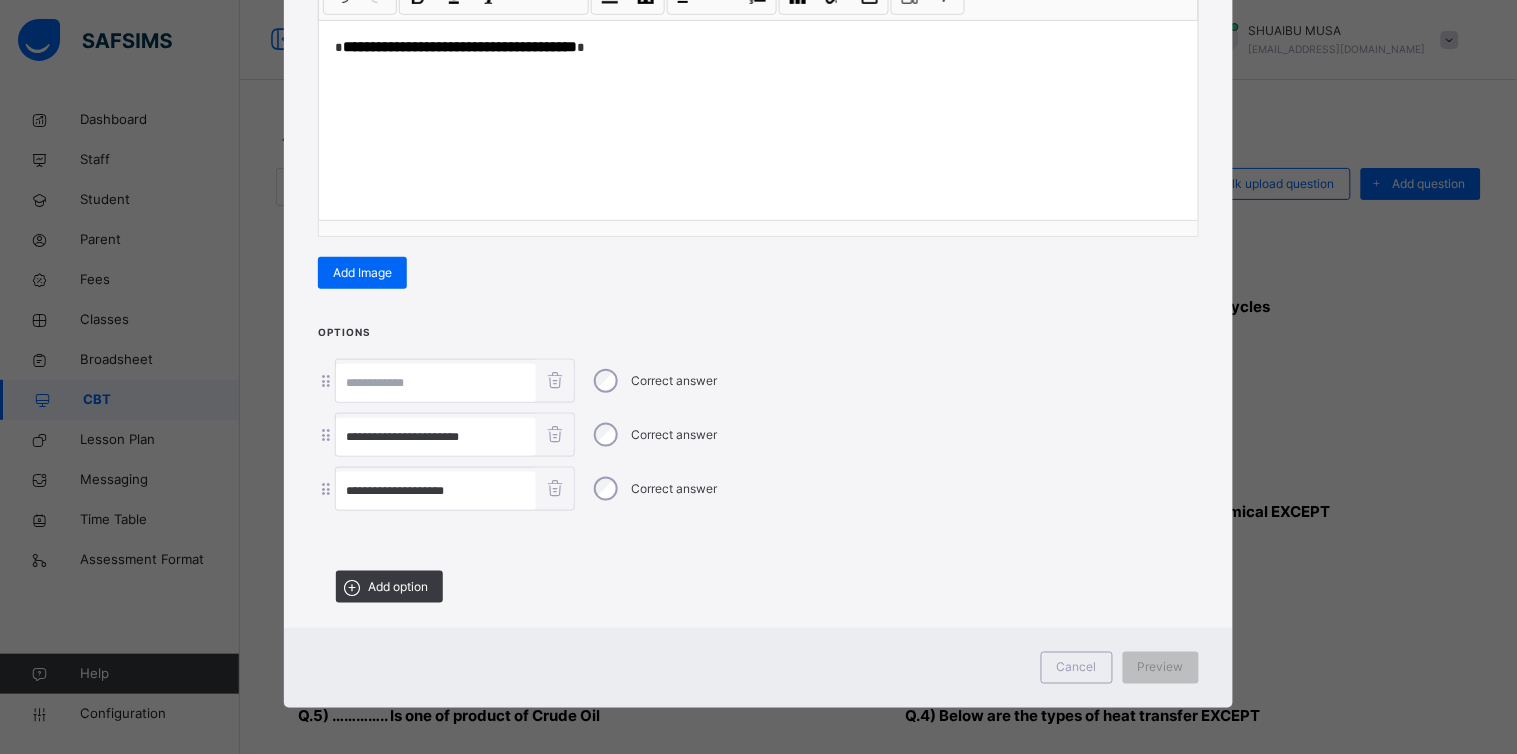 type on "**********" 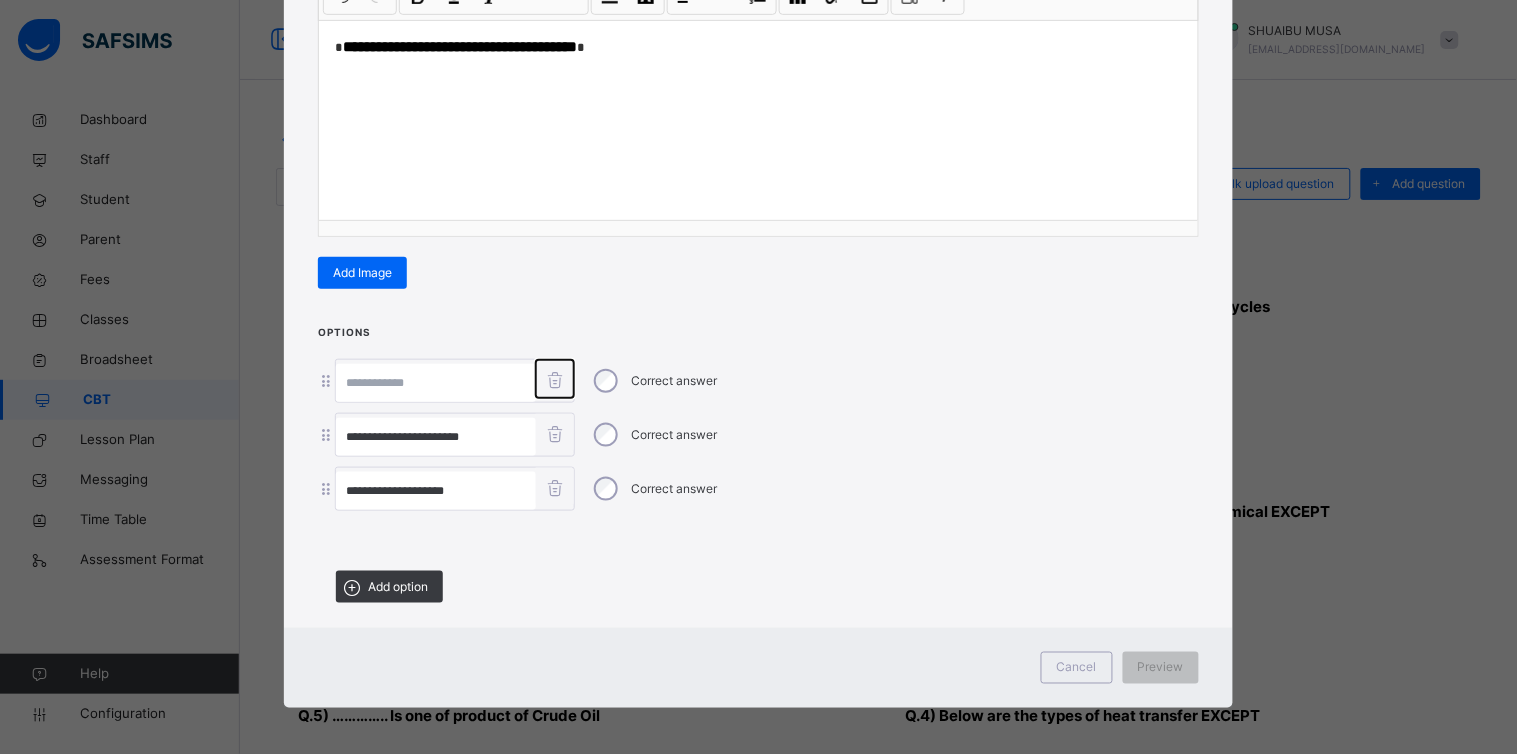 click at bounding box center (554, 379) 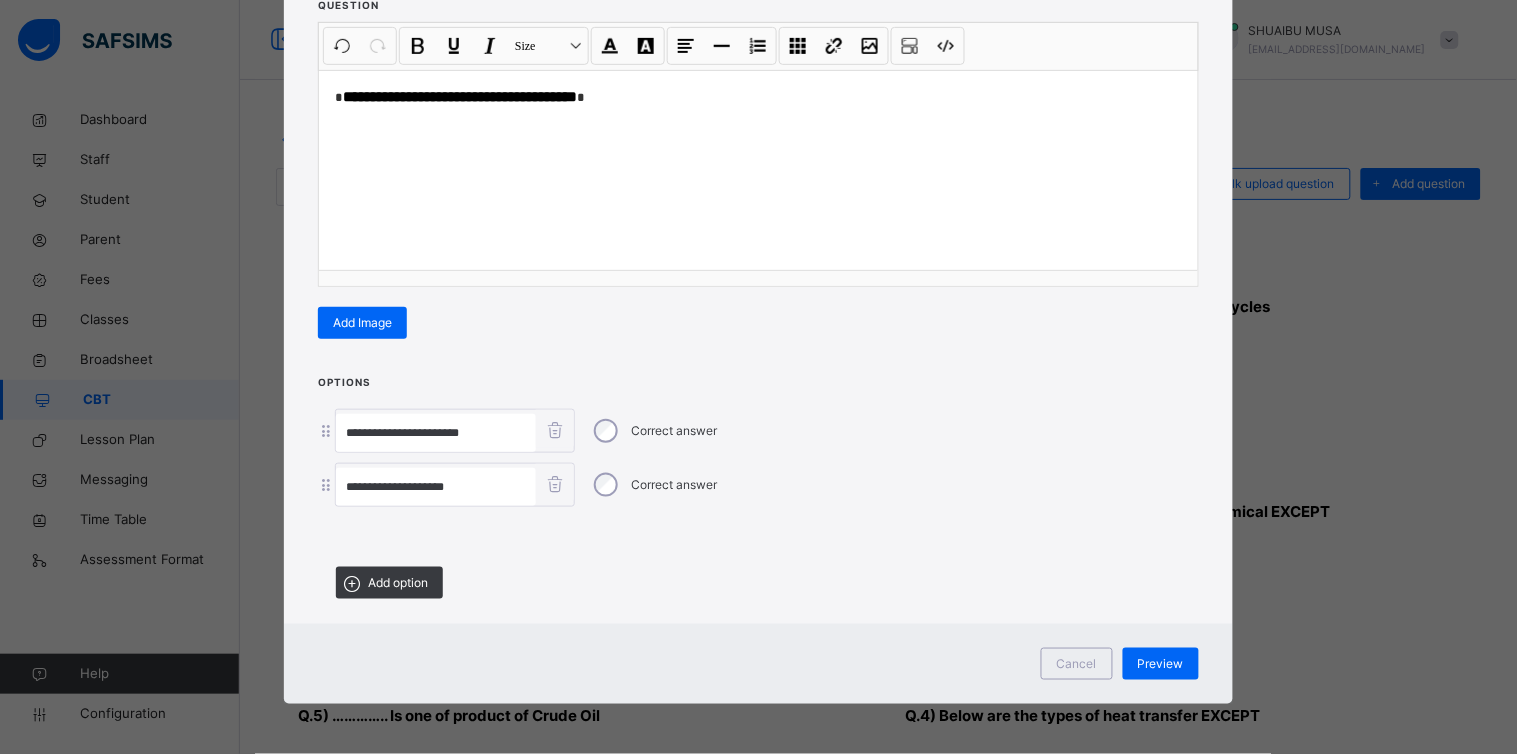 scroll, scrollTop: 258, scrollLeft: 0, axis: vertical 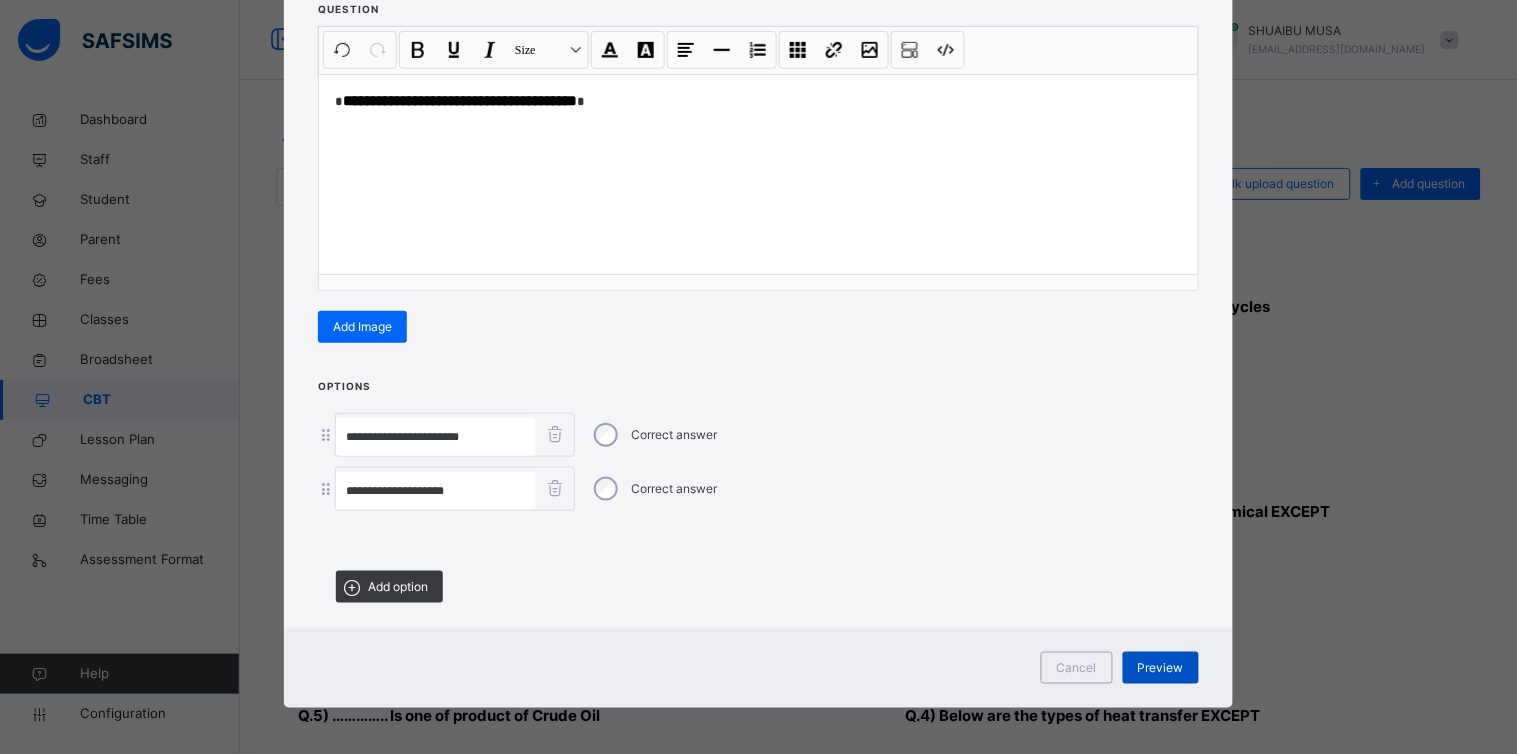 click on "Preview" at bounding box center [1161, 668] 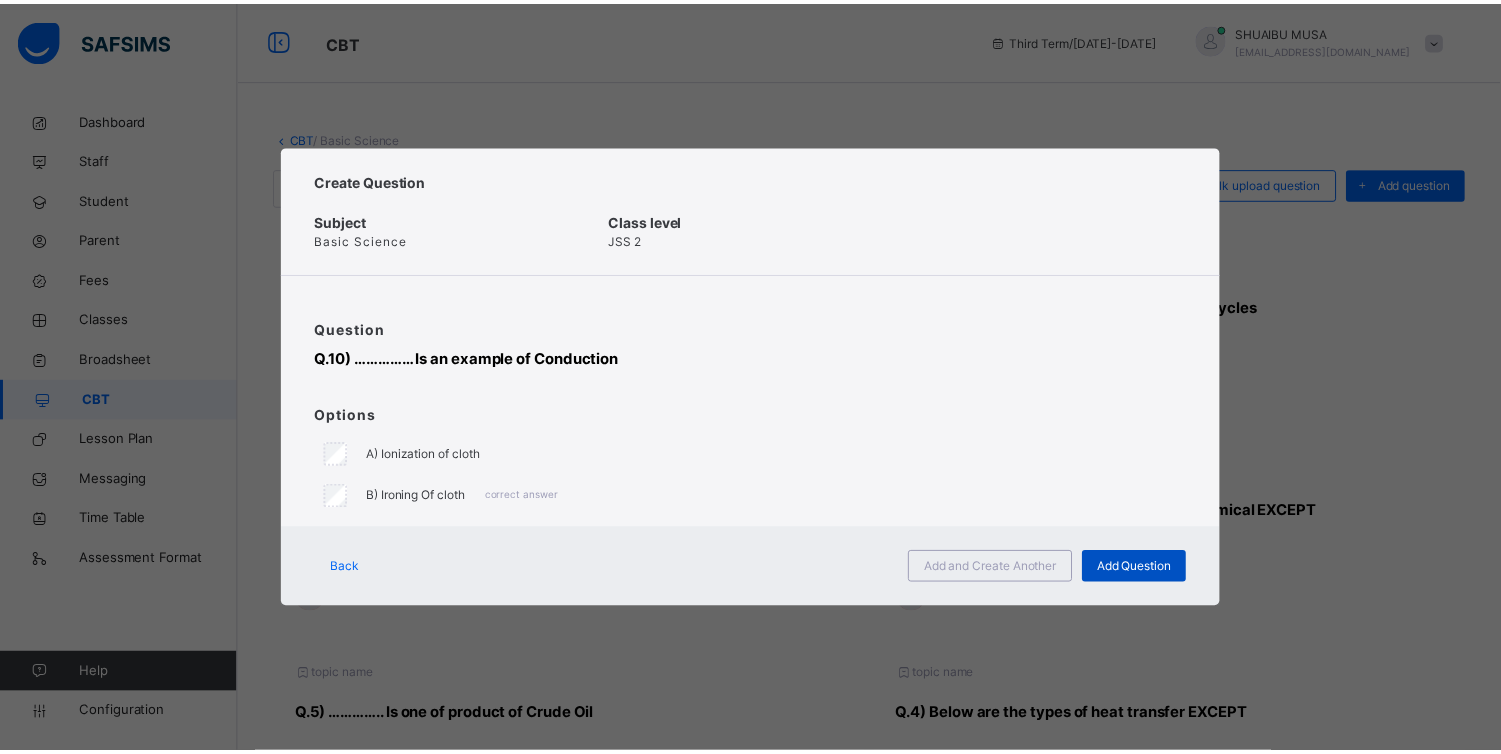 scroll, scrollTop: 0, scrollLeft: 0, axis: both 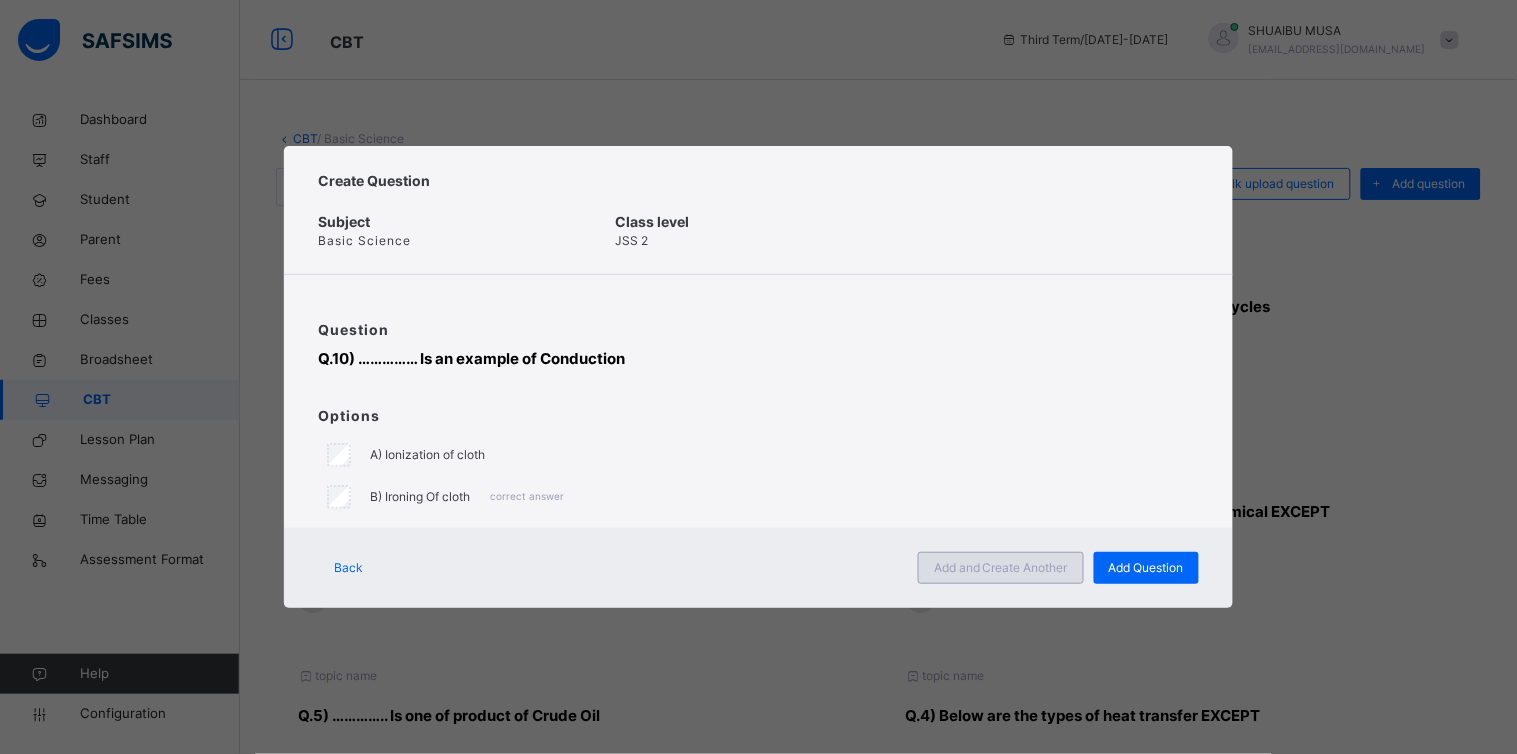 click on "Add and Create Another" at bounding box center (1001, 568) 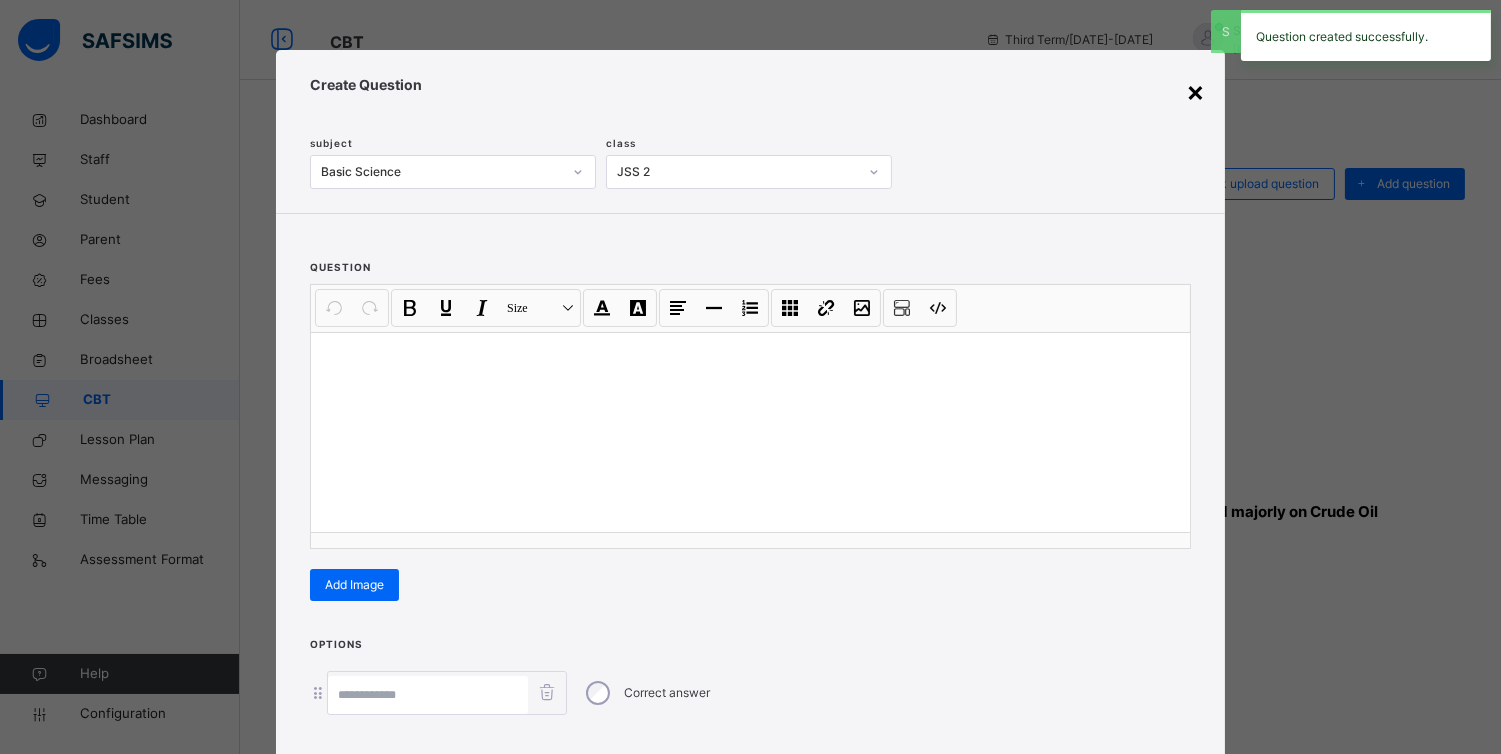 click on "×" at bounding box center (1195, 91) 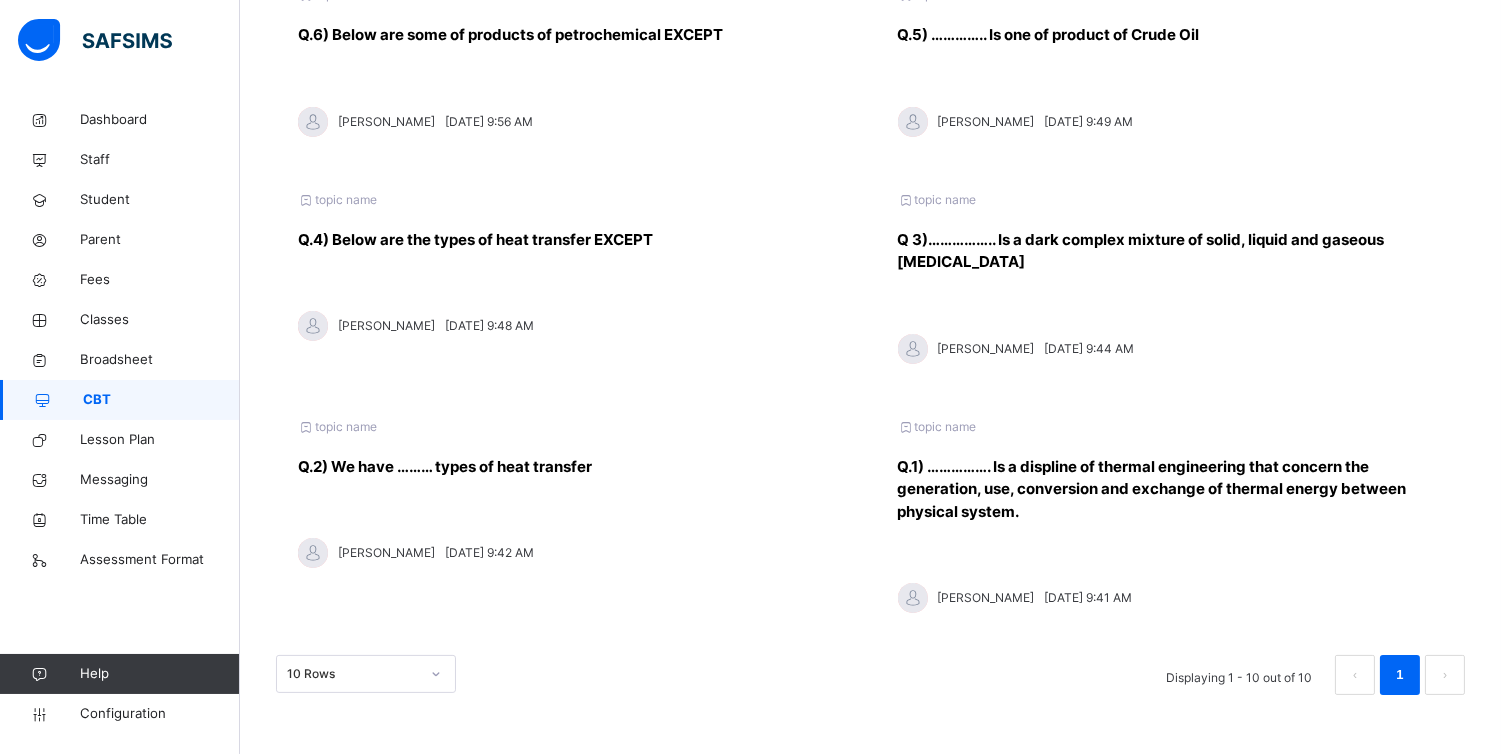 scroll, scrollTop: 0, scrollLeft: 0, axis: both 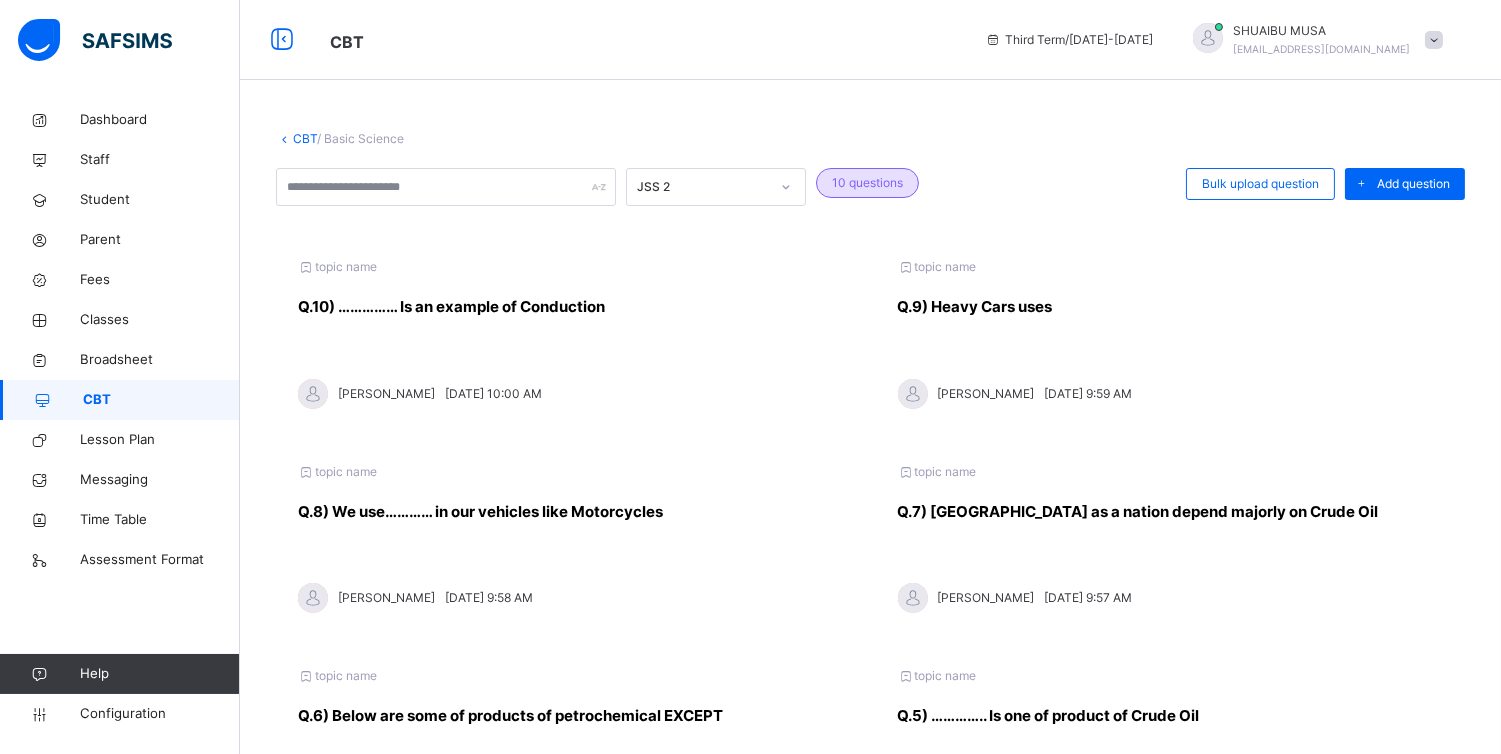 click on "CBT" at bounding box center [161, 400] 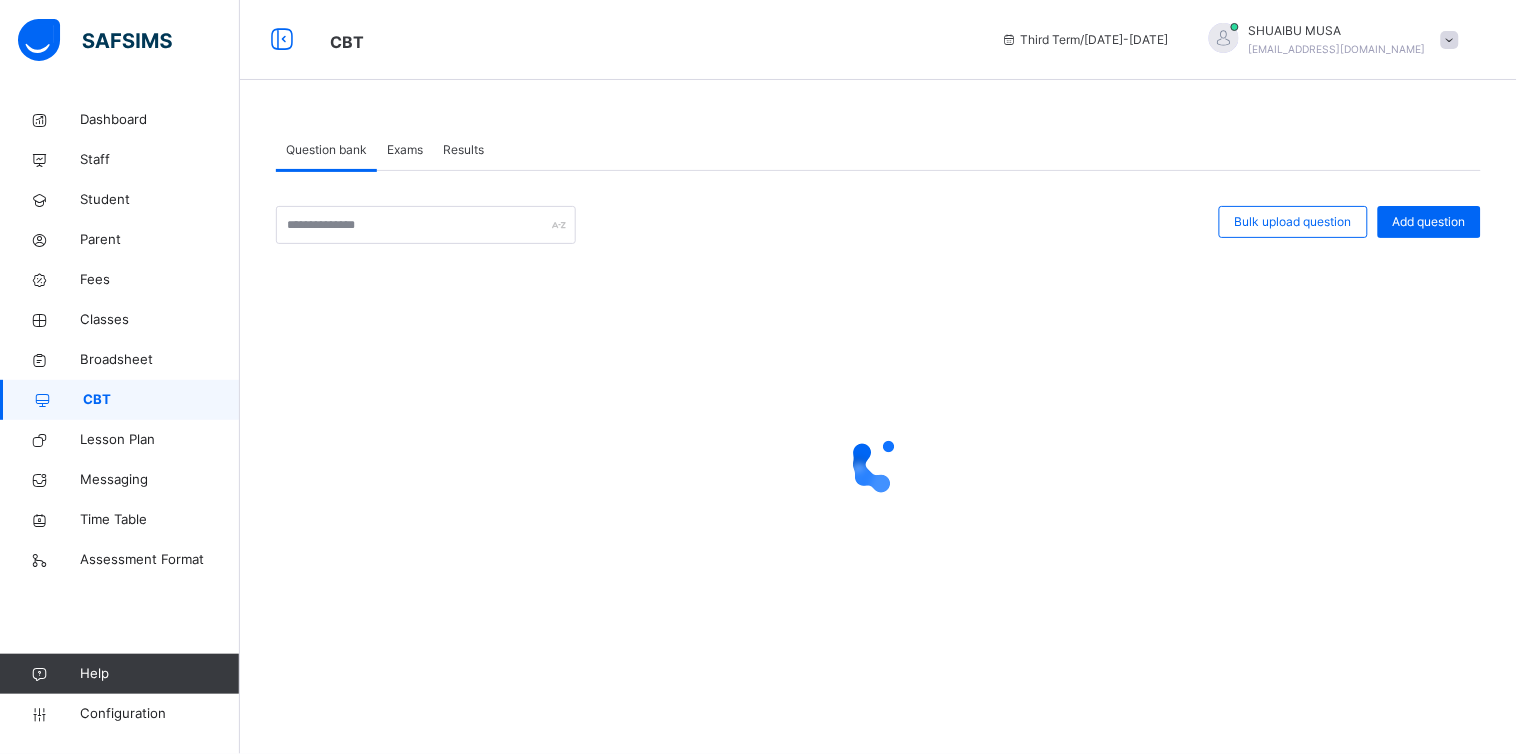 click on "Exams" at bounding box center (405, 150) 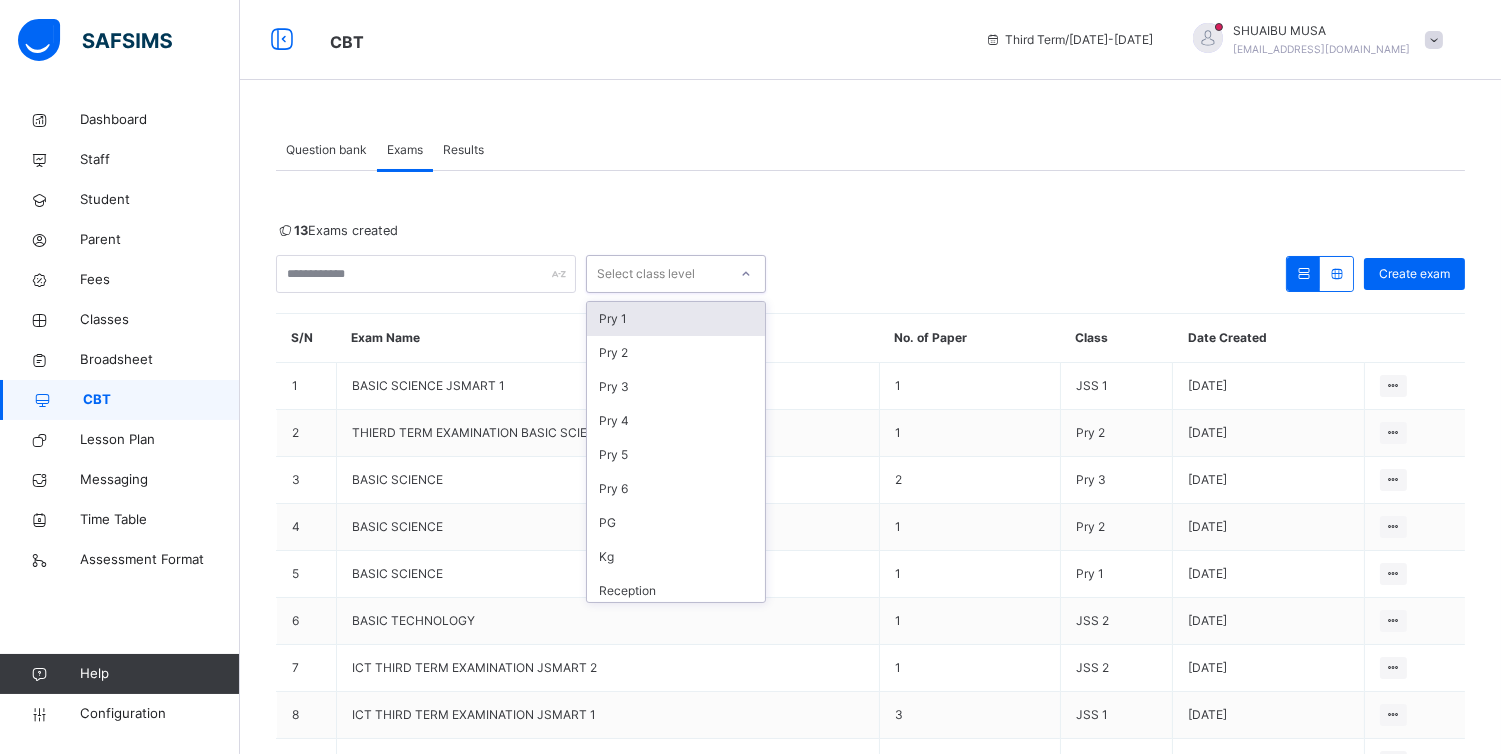 click on "Select class level" at bounding box center [657, 274] 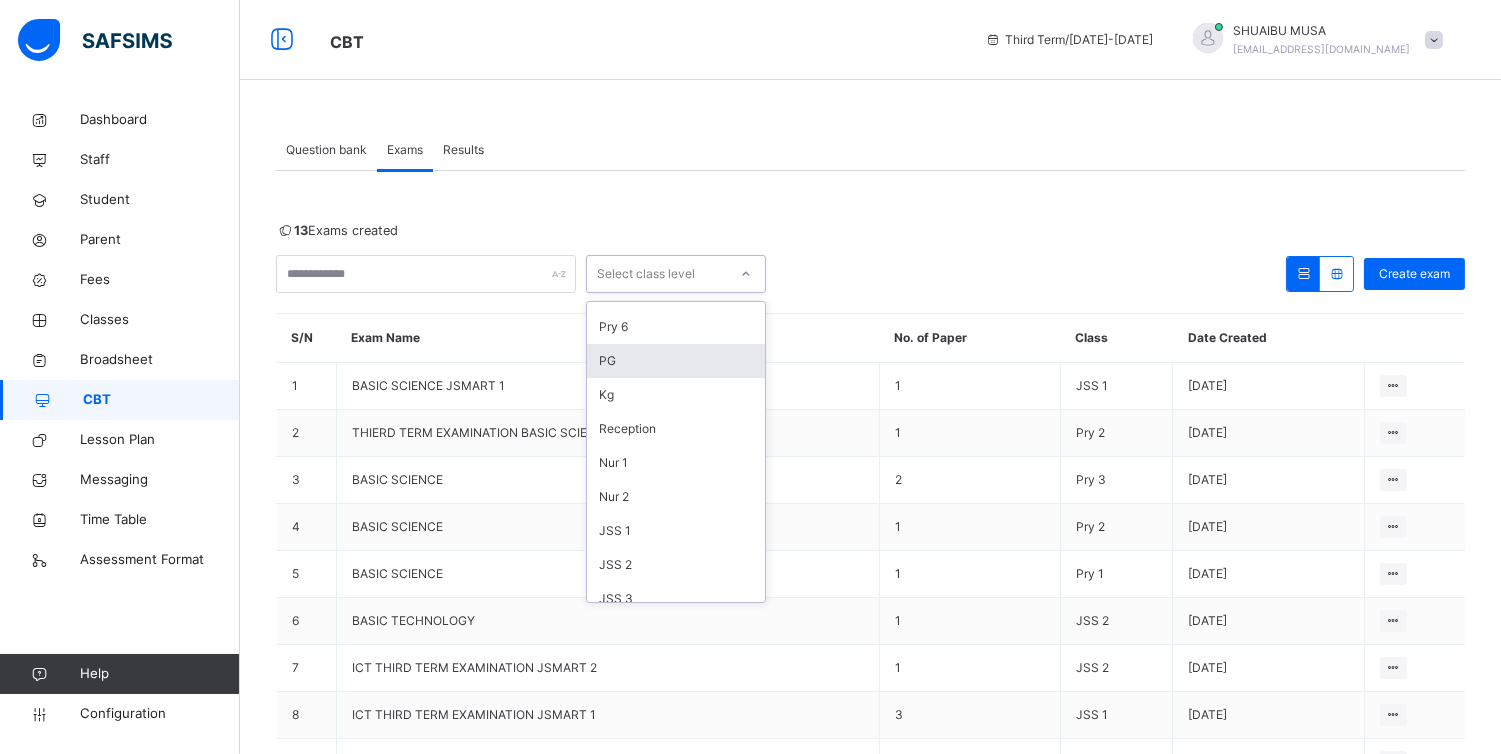 scroll, scrollTop: 175, scrollLeft: 0, axis: vertical 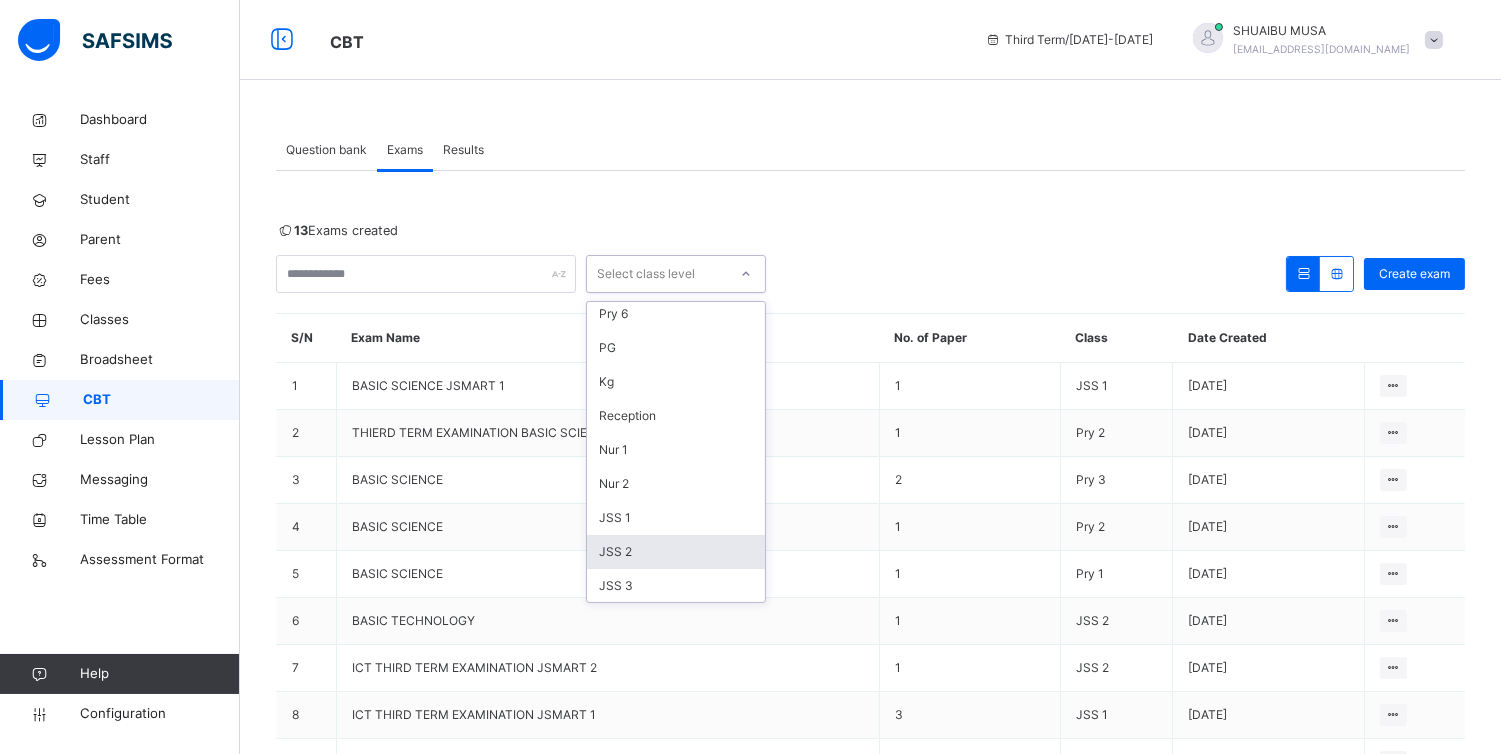 click on "JSS 2" at bounding box center [676, 552] 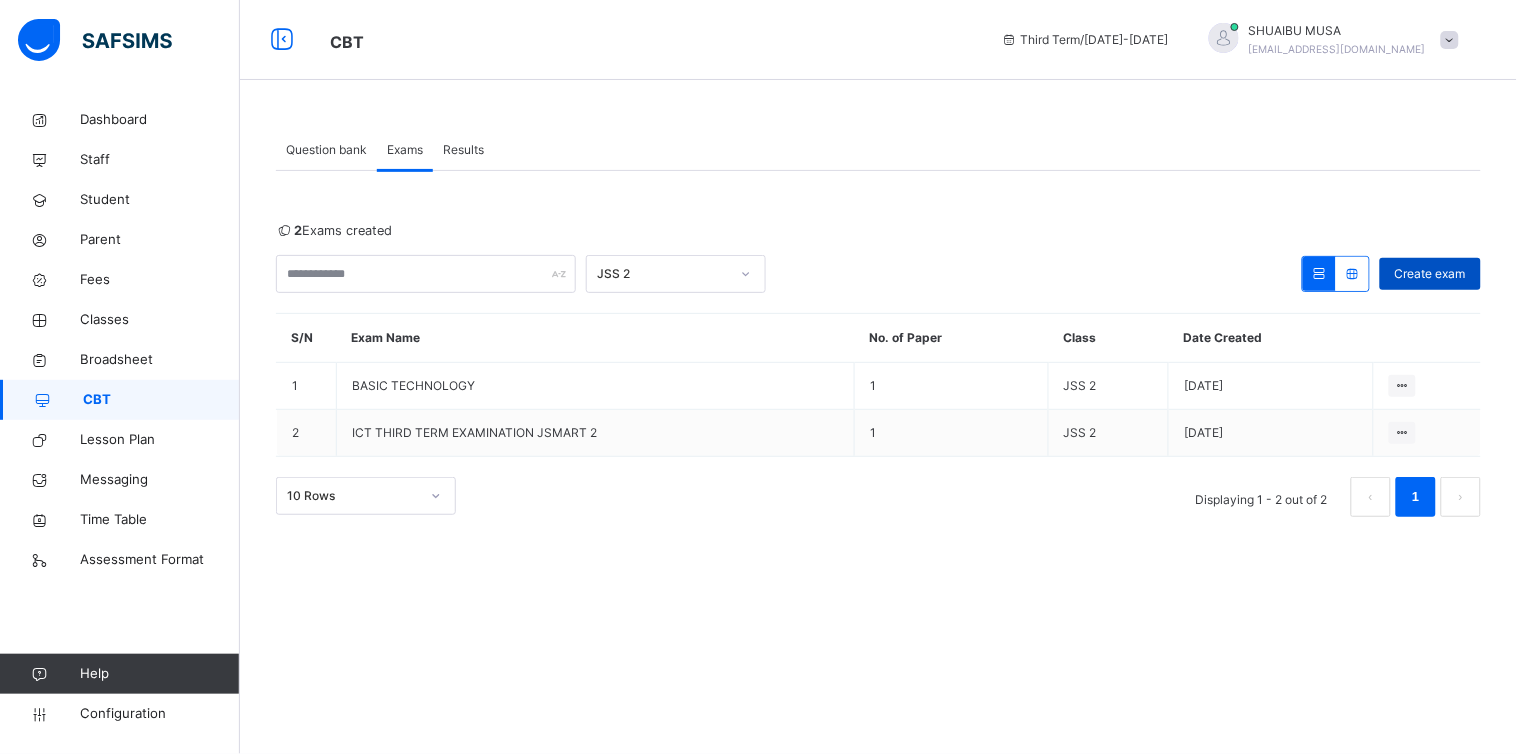 click on "Create exam" at bounding box center (1430, 274) 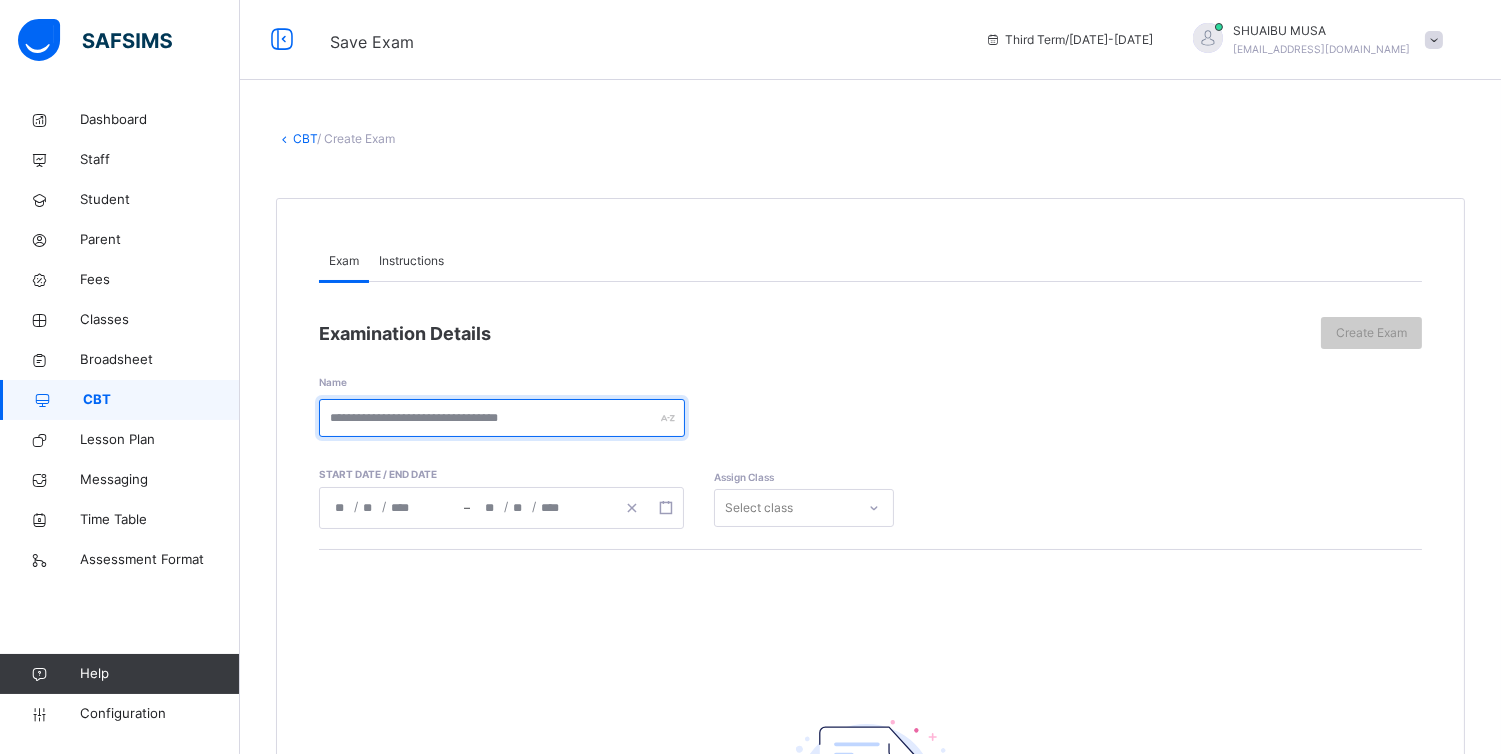 click at bounding box center (502, 418) 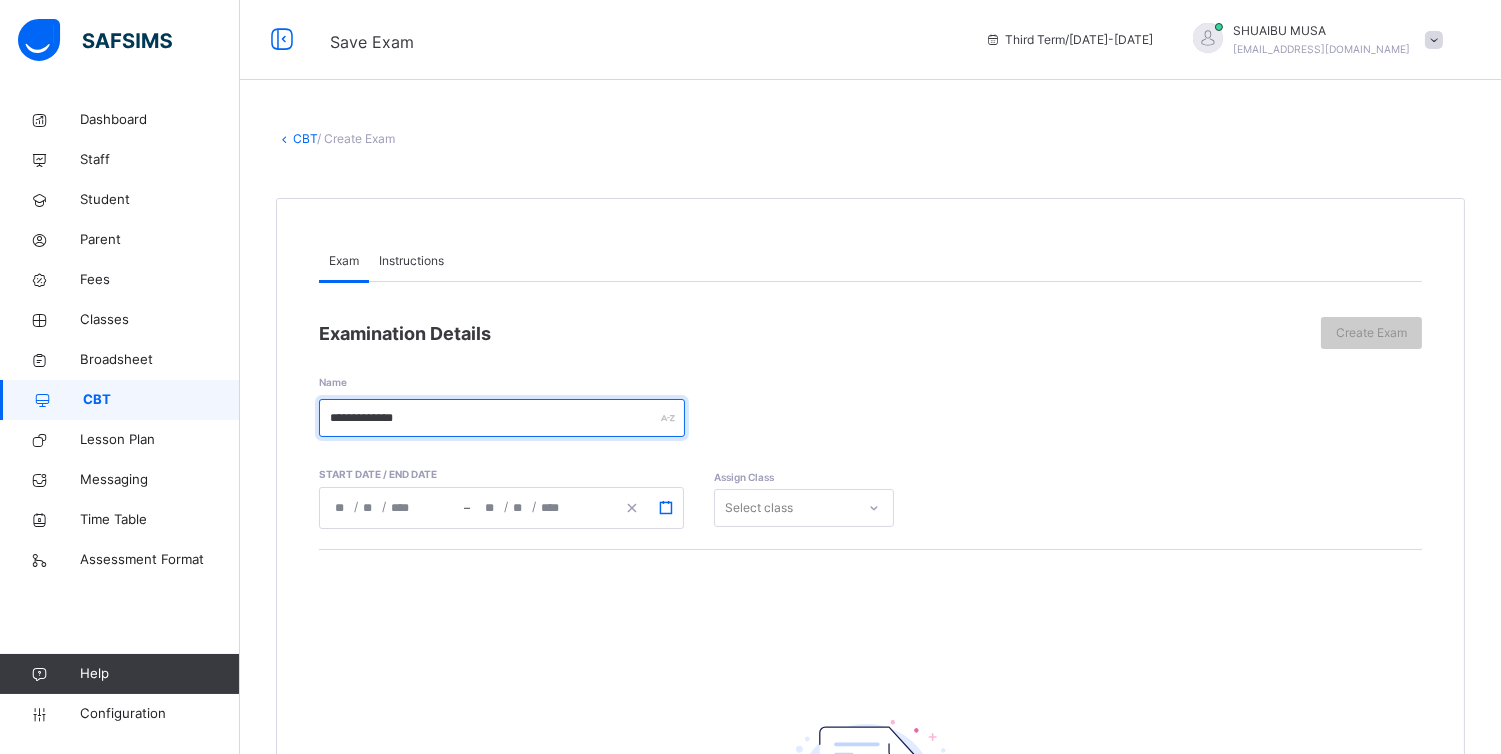 type on "**********" 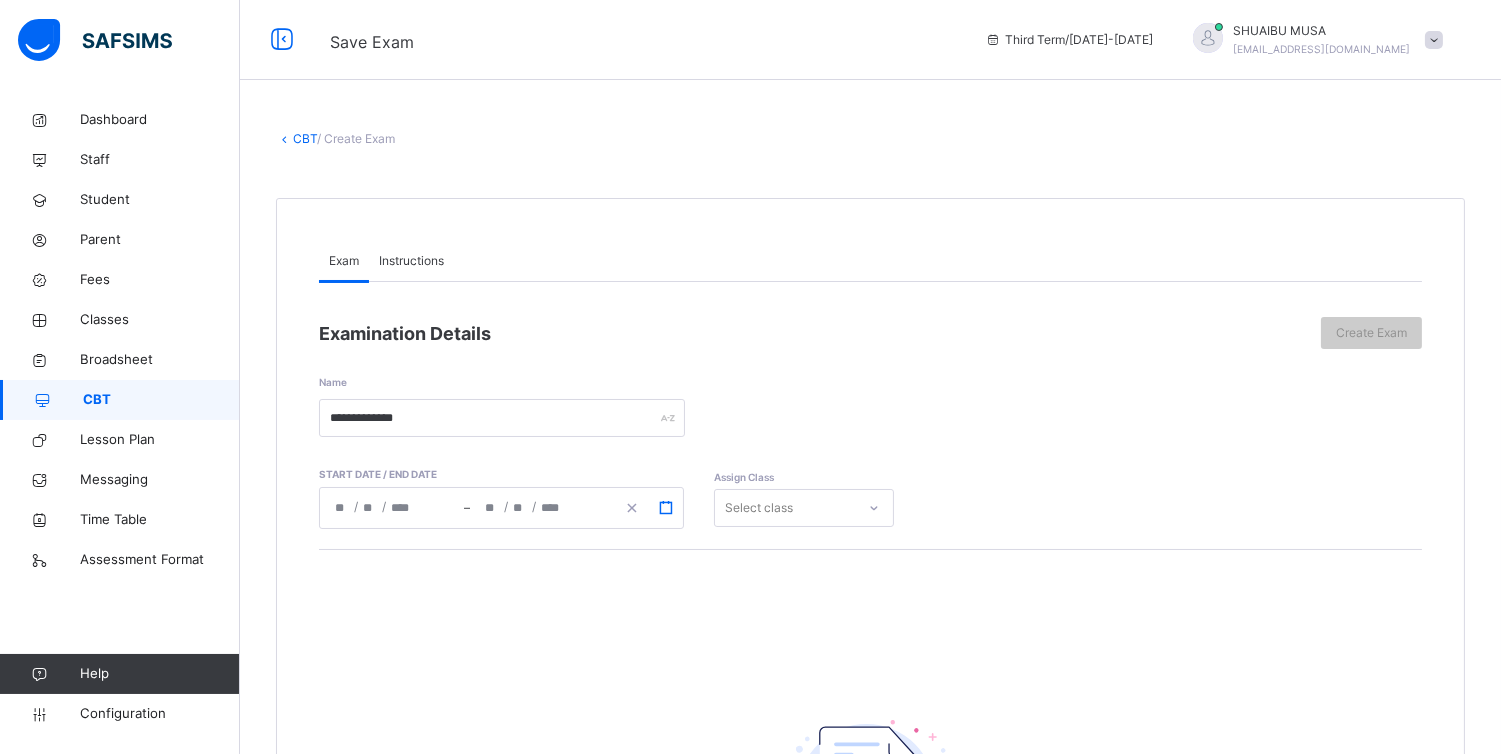 click at bounding box center (666, 508) 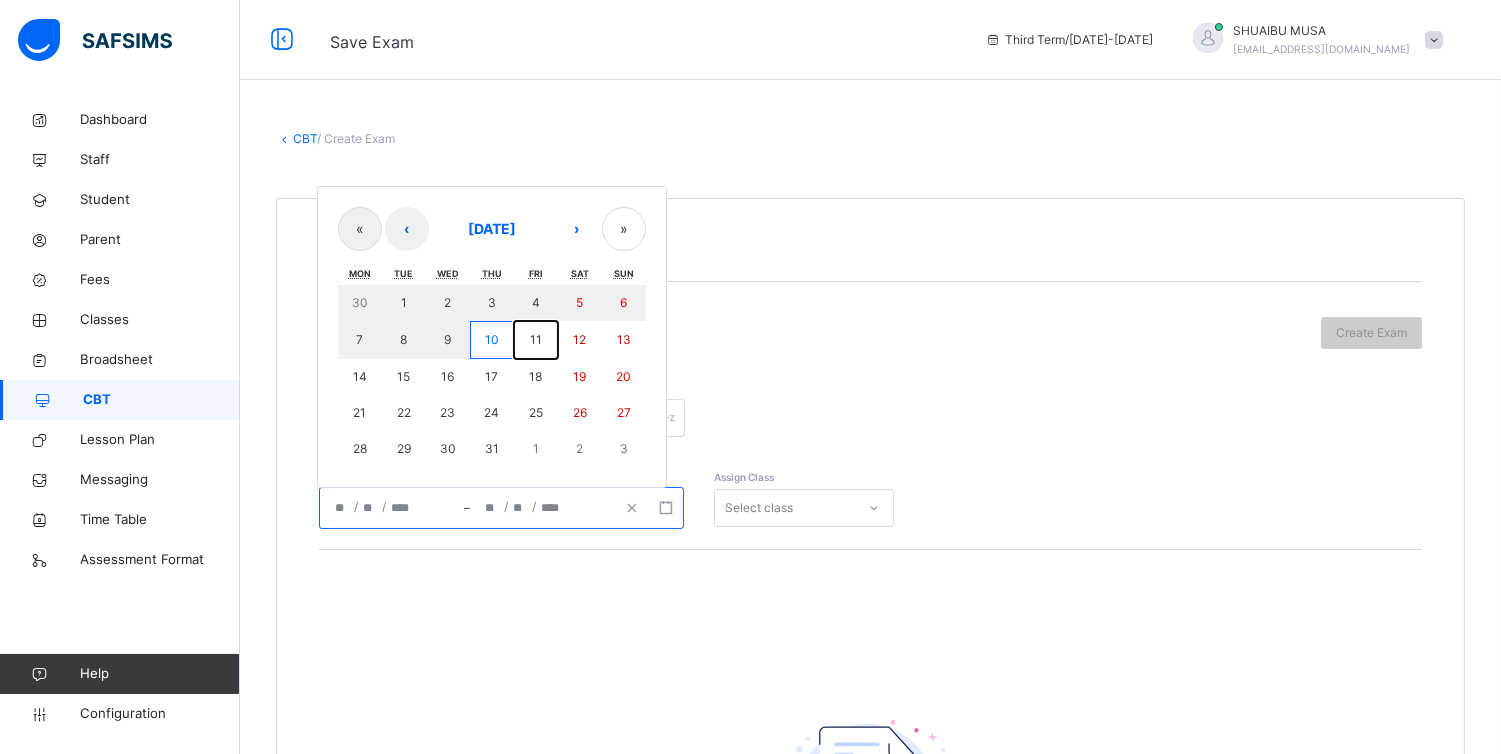 click on "11" at bounding box center (536, 339) 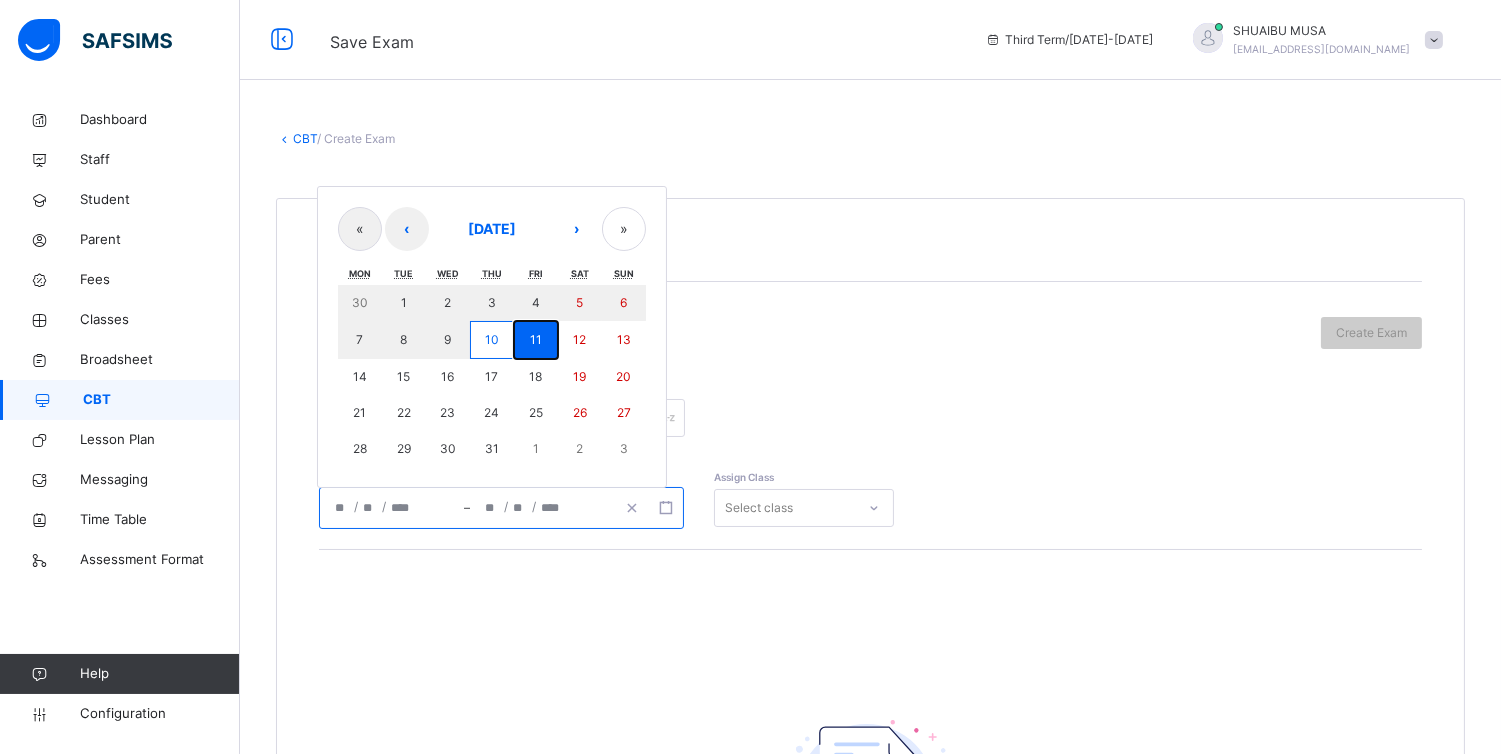 click on "11" at bounding box center (536, 339) 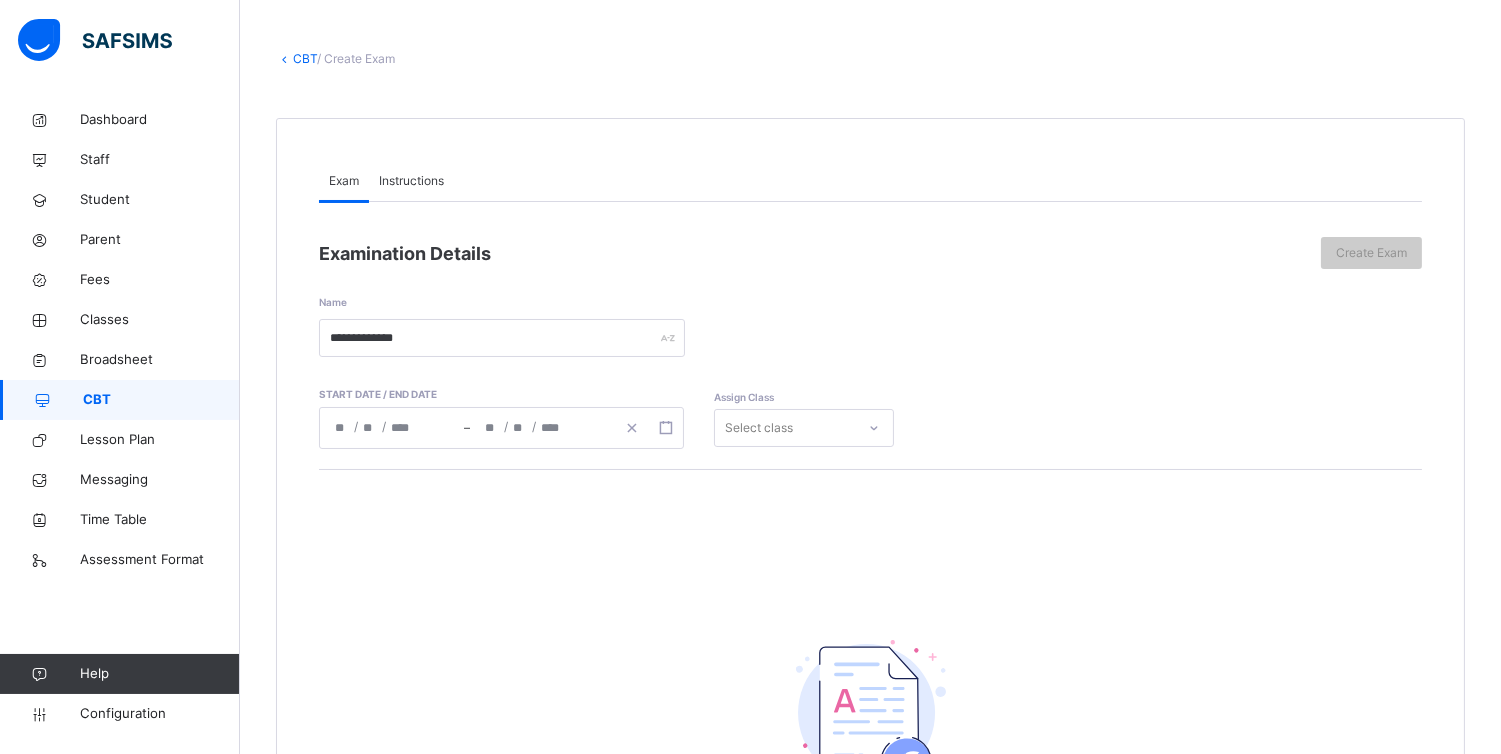 click on "Select class" at bounding box center [804, 428] 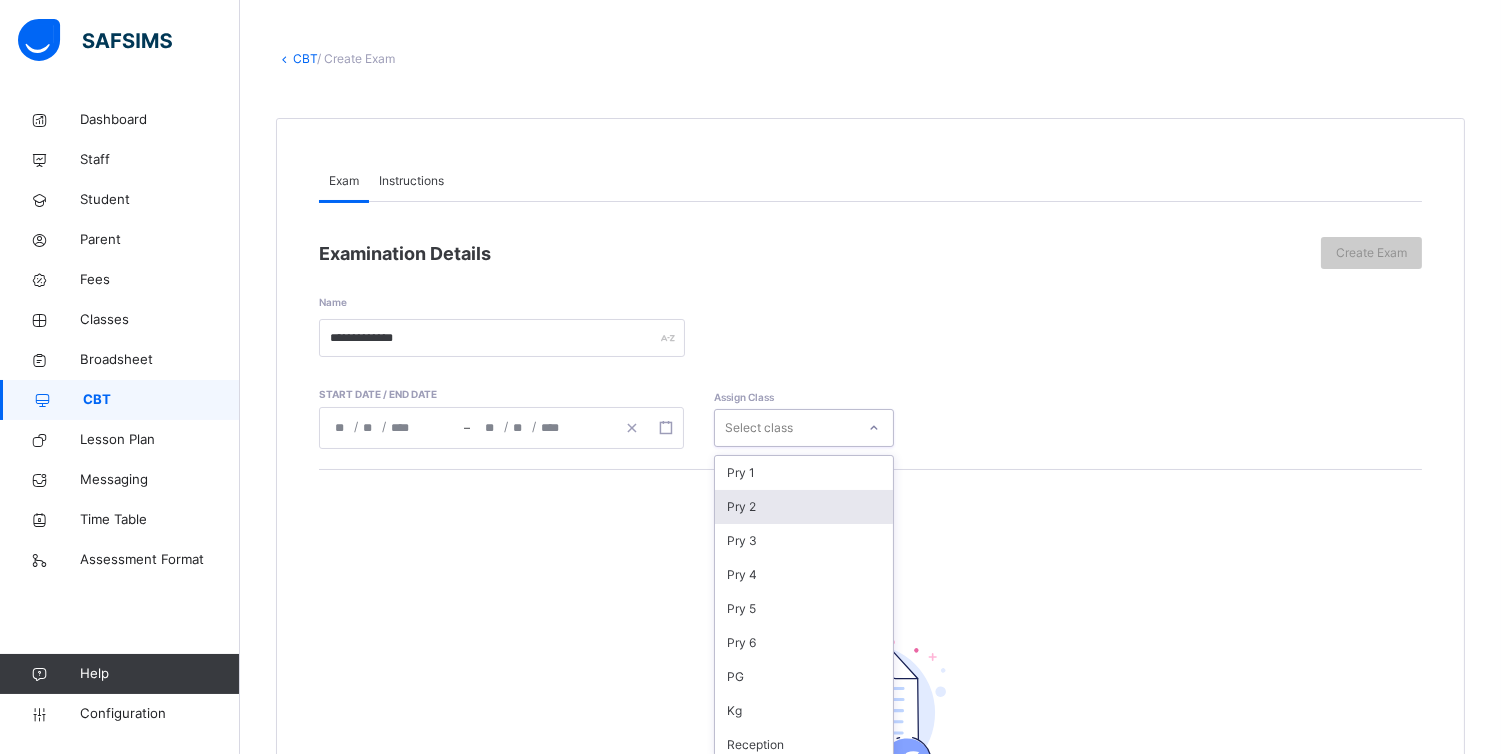 scroll, scrollTop: 91, scrollLeft: 0, axis: vertical 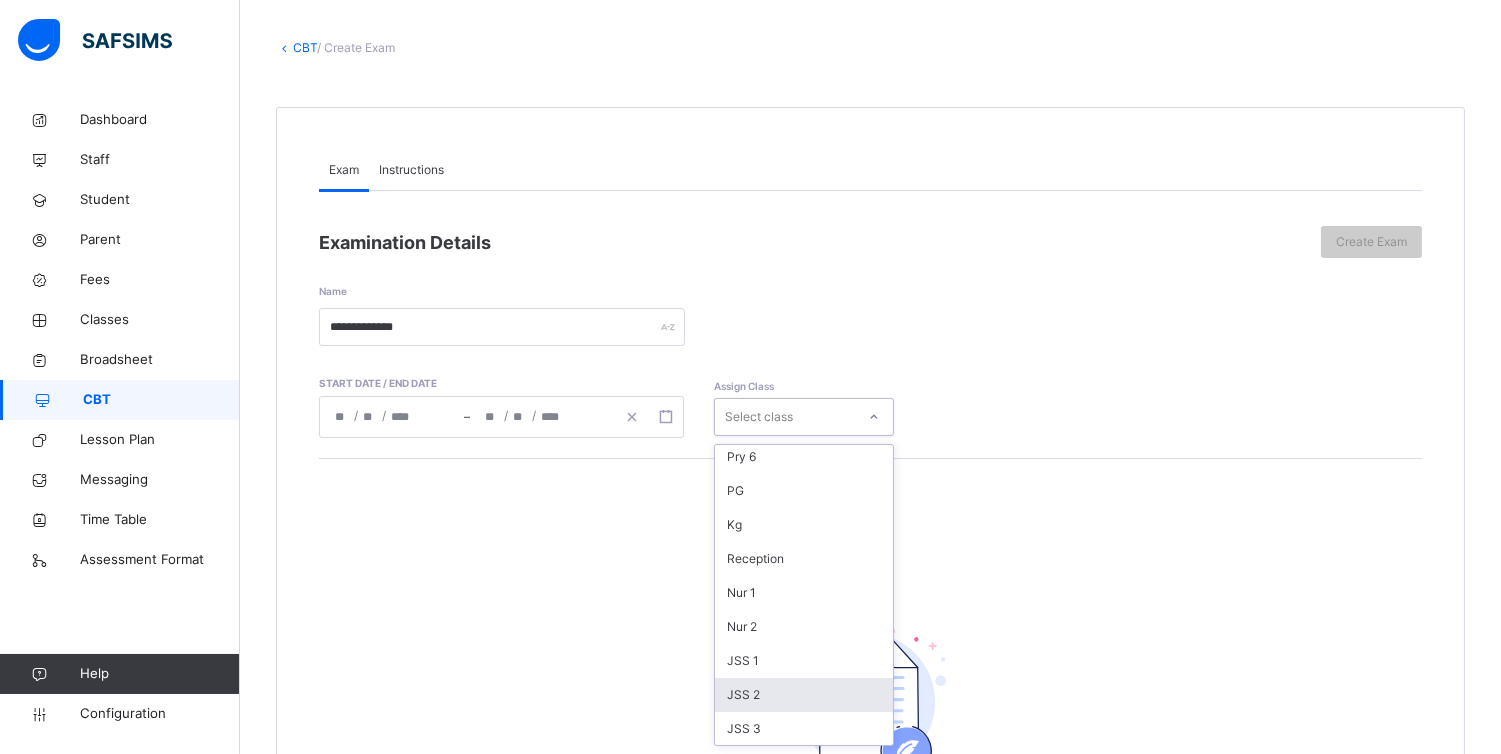 click on "JSS 2" at bounding box center [804, 695] 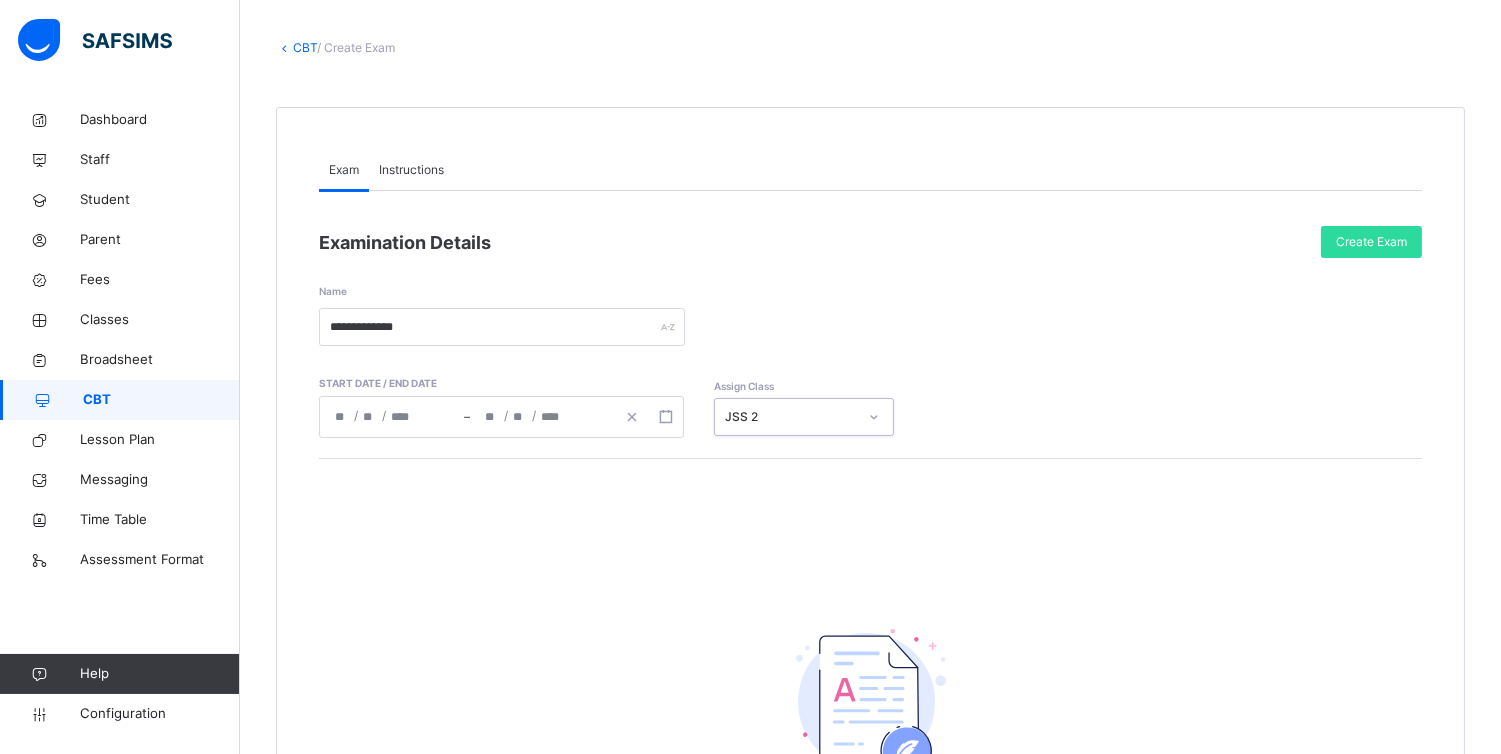 click on "Instructions" at bounding box center [411, 170] 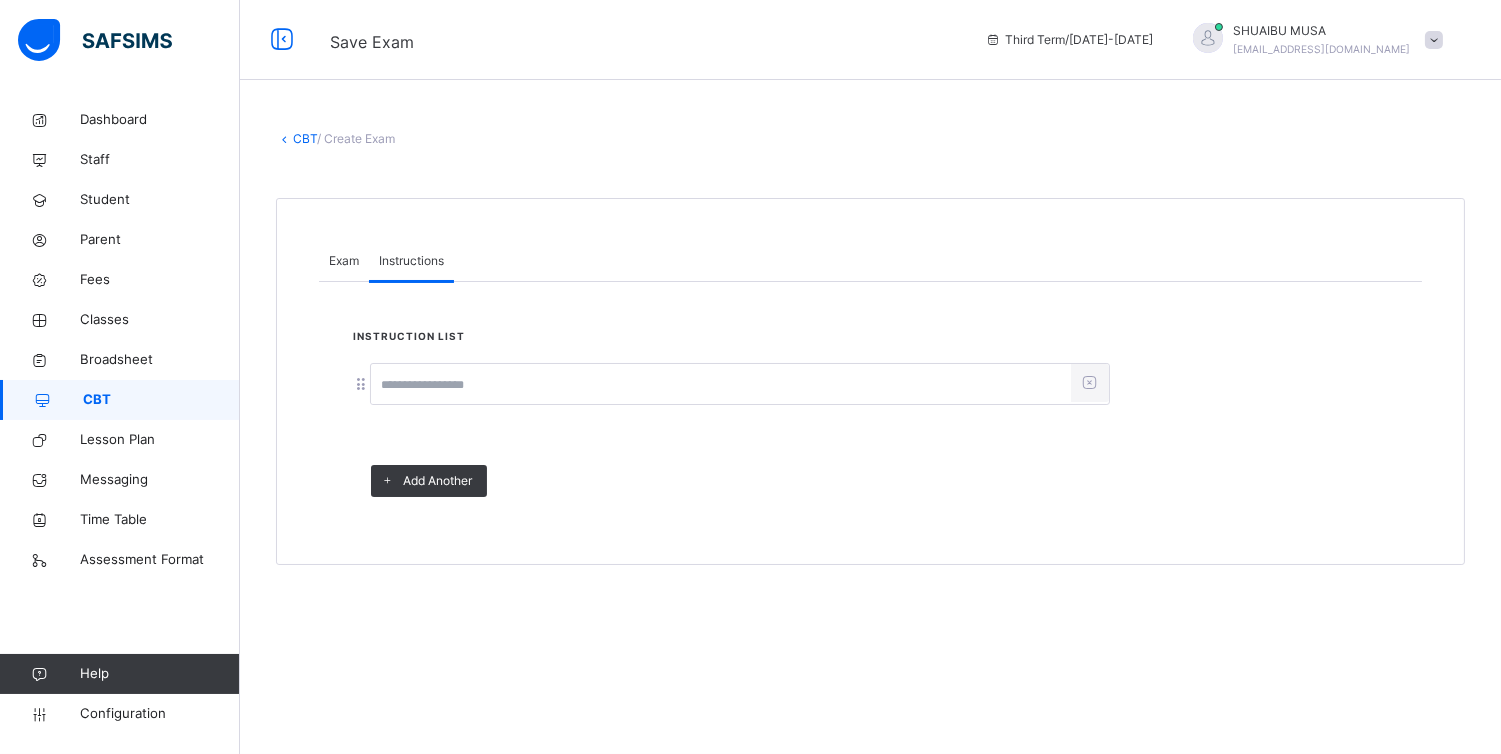 scroll, scrollTop: 0, scrollLeft: 0, axis: both 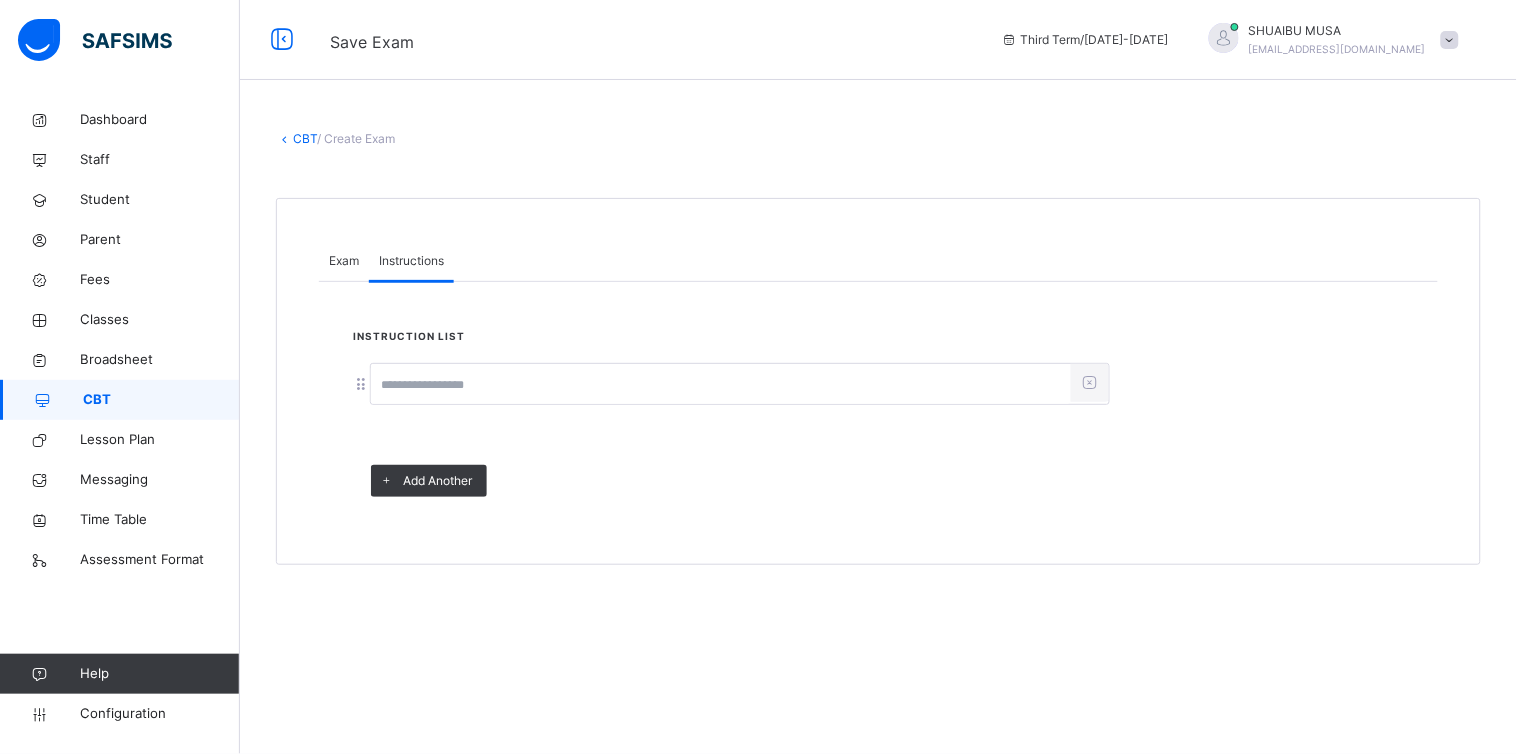 click at bounding box center (721, 385) 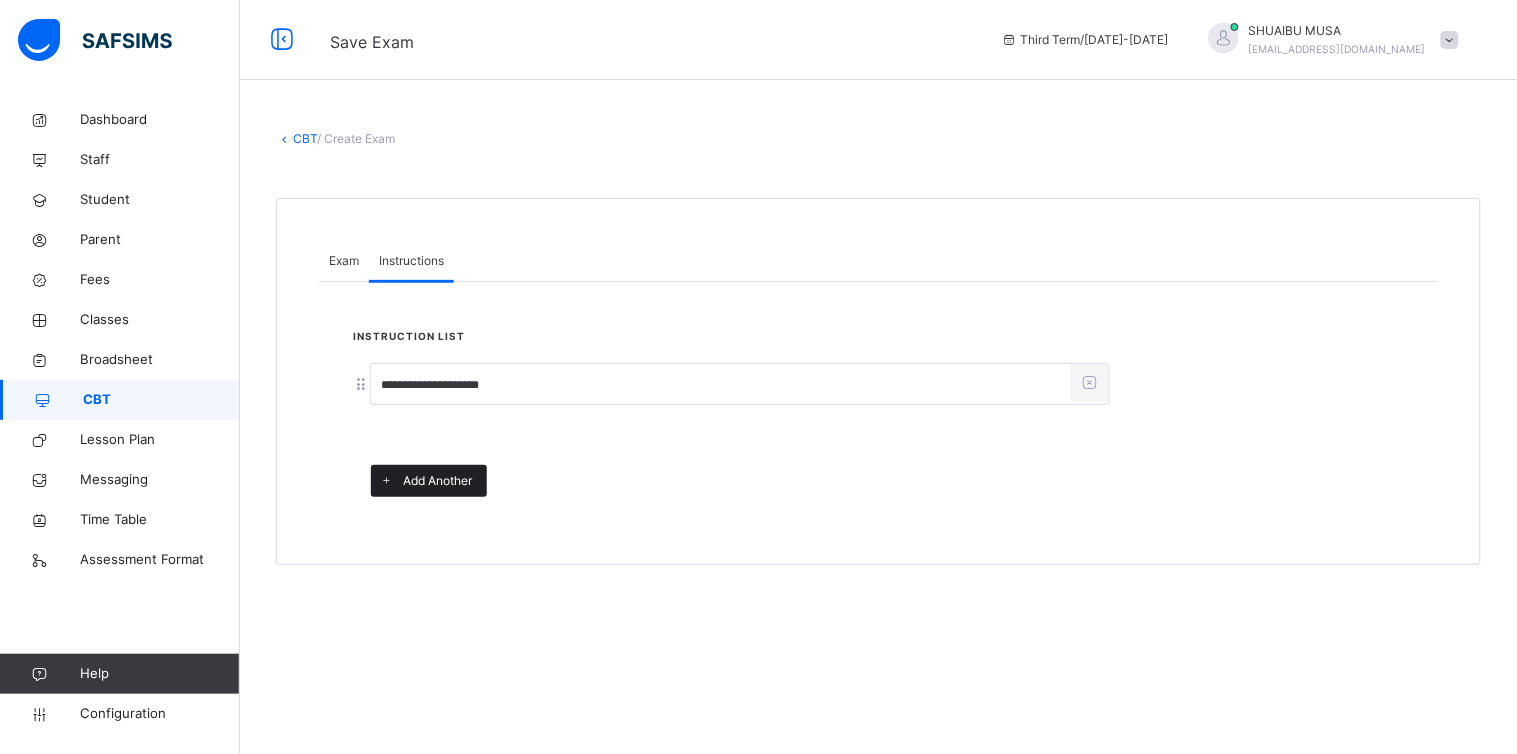 type on "**********" 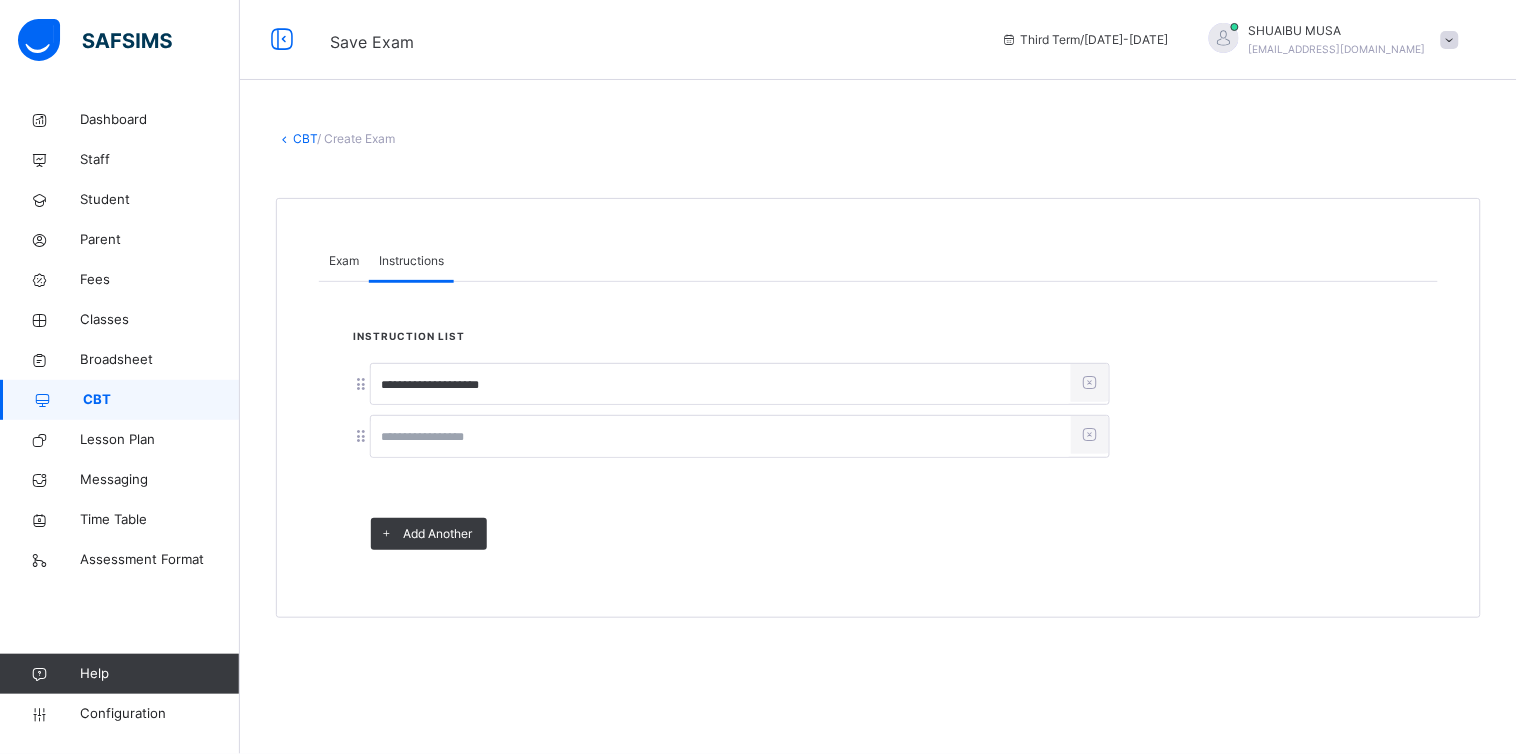 click at bounding box center [721, 438] 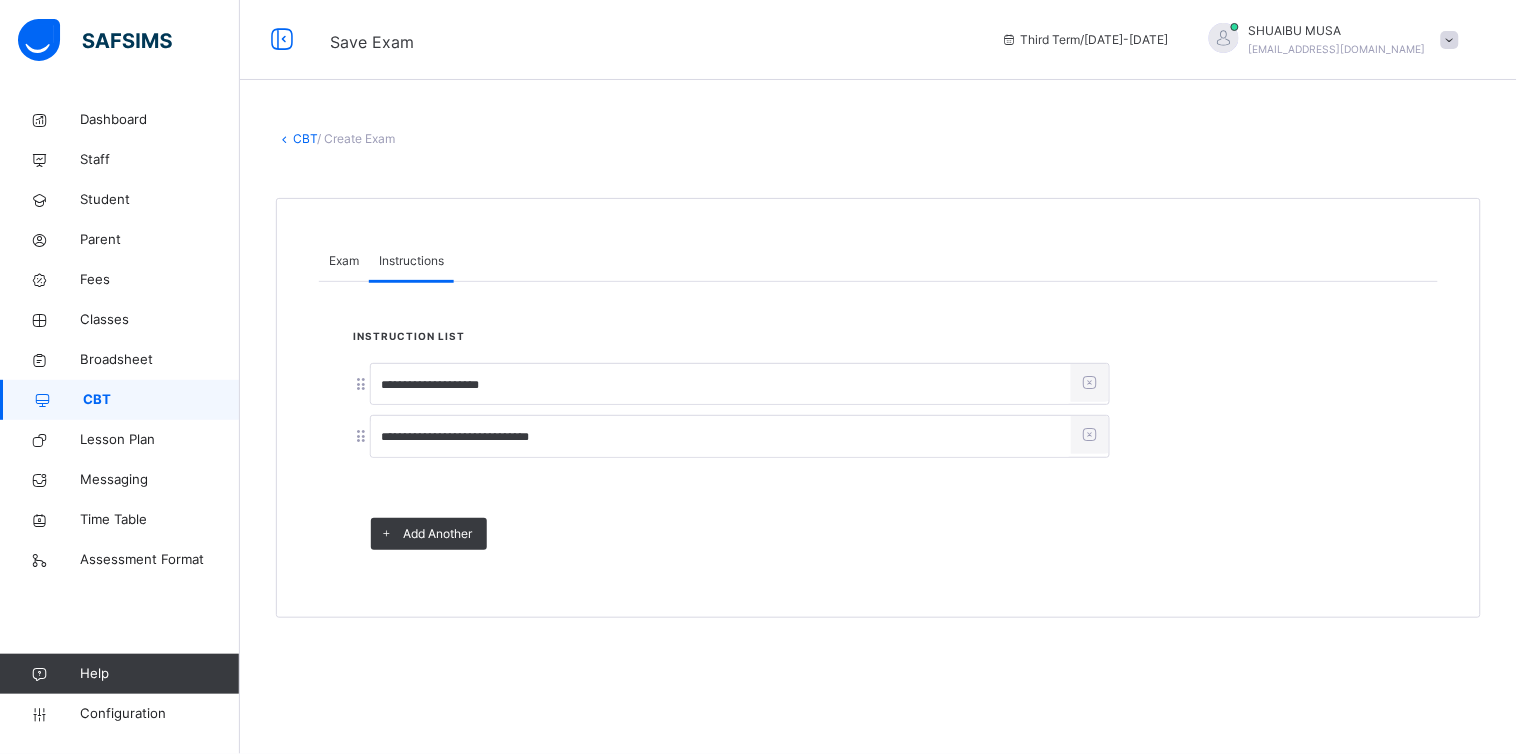 click on "**********" at bounding box center (721, 438) 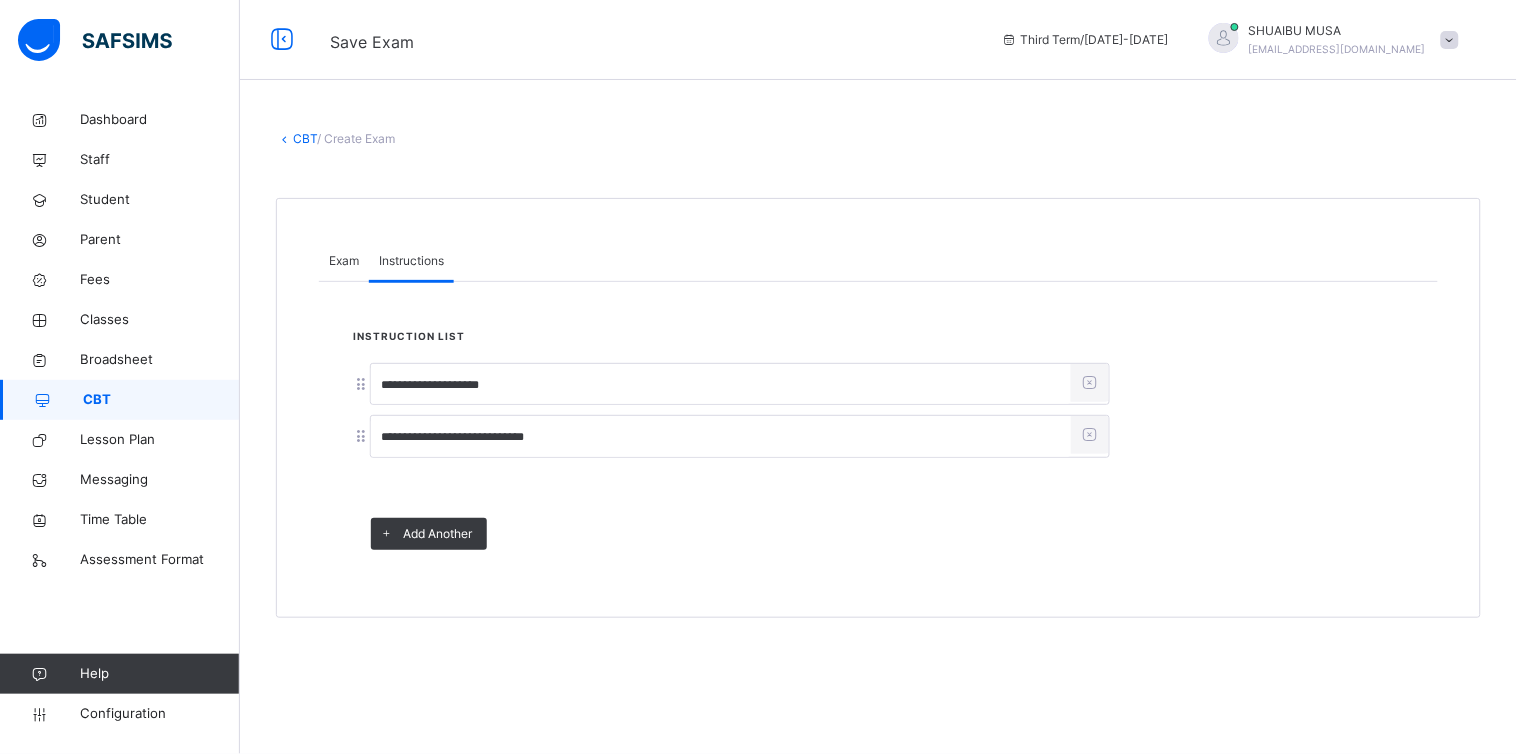 type on "**********" 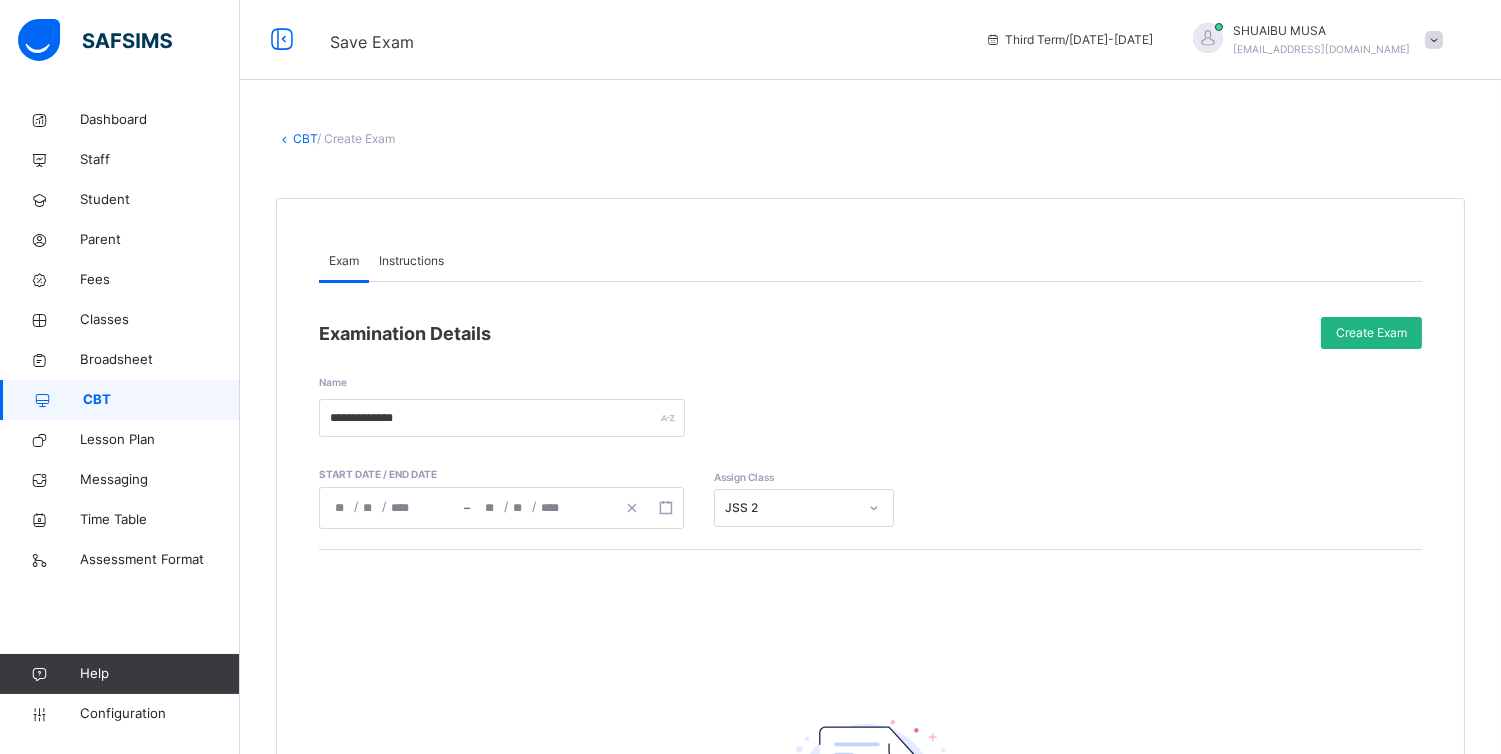 click on "Create Exam" at bounding box center (1371, 333) 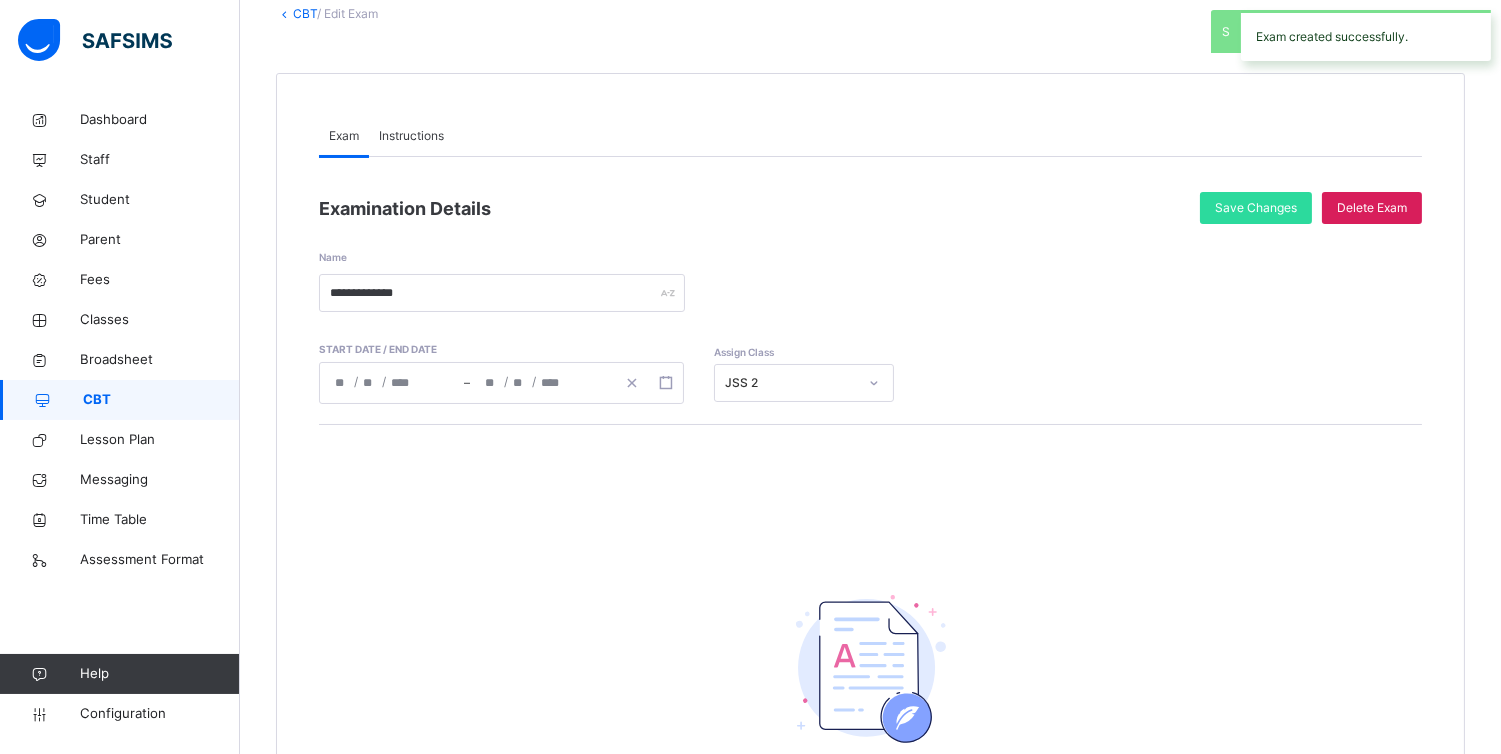 scroll, scrollTop: 232, scrollLeft: 0, axis: vertical 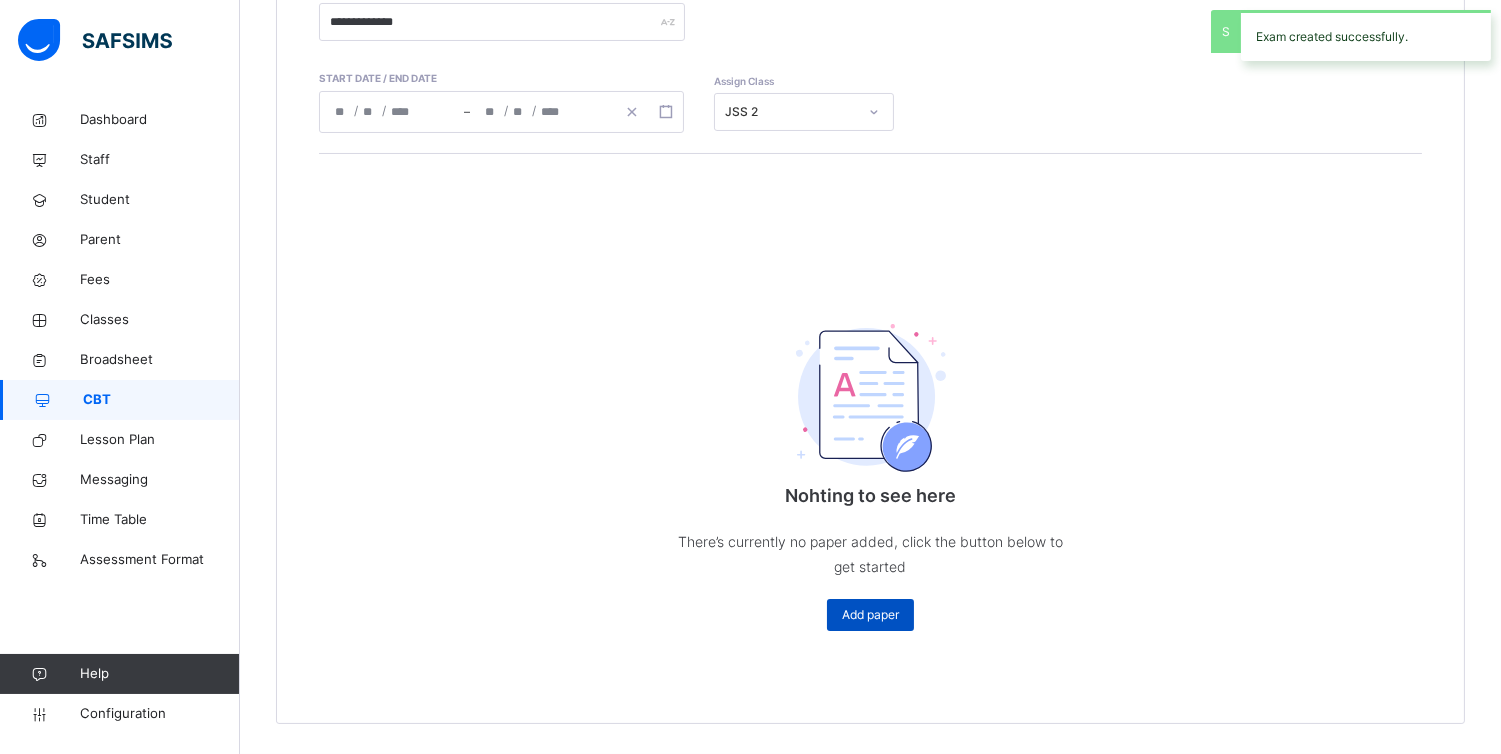 click on "Add paper" at bounding box center [870, 615] 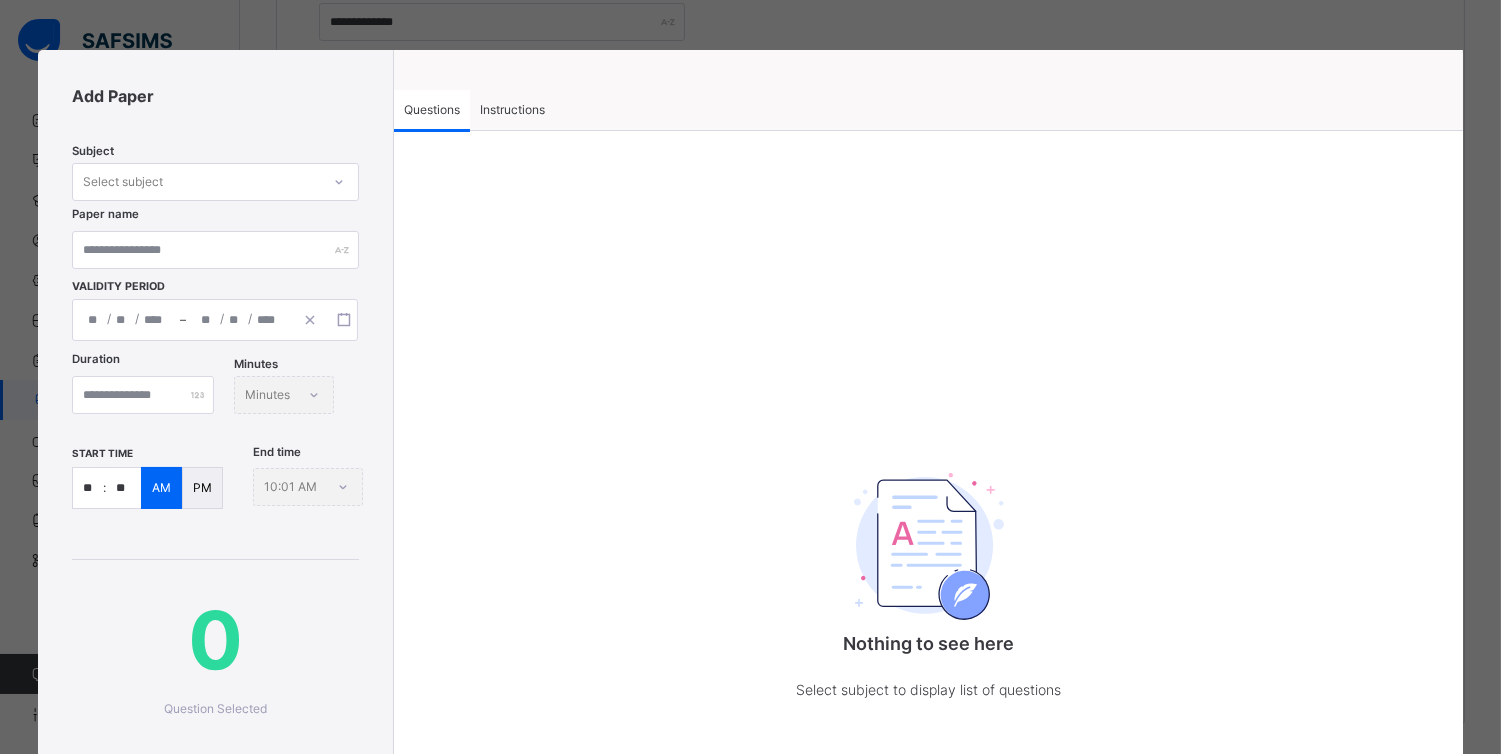 click on "Select subject" at bounding box center [196, 182] 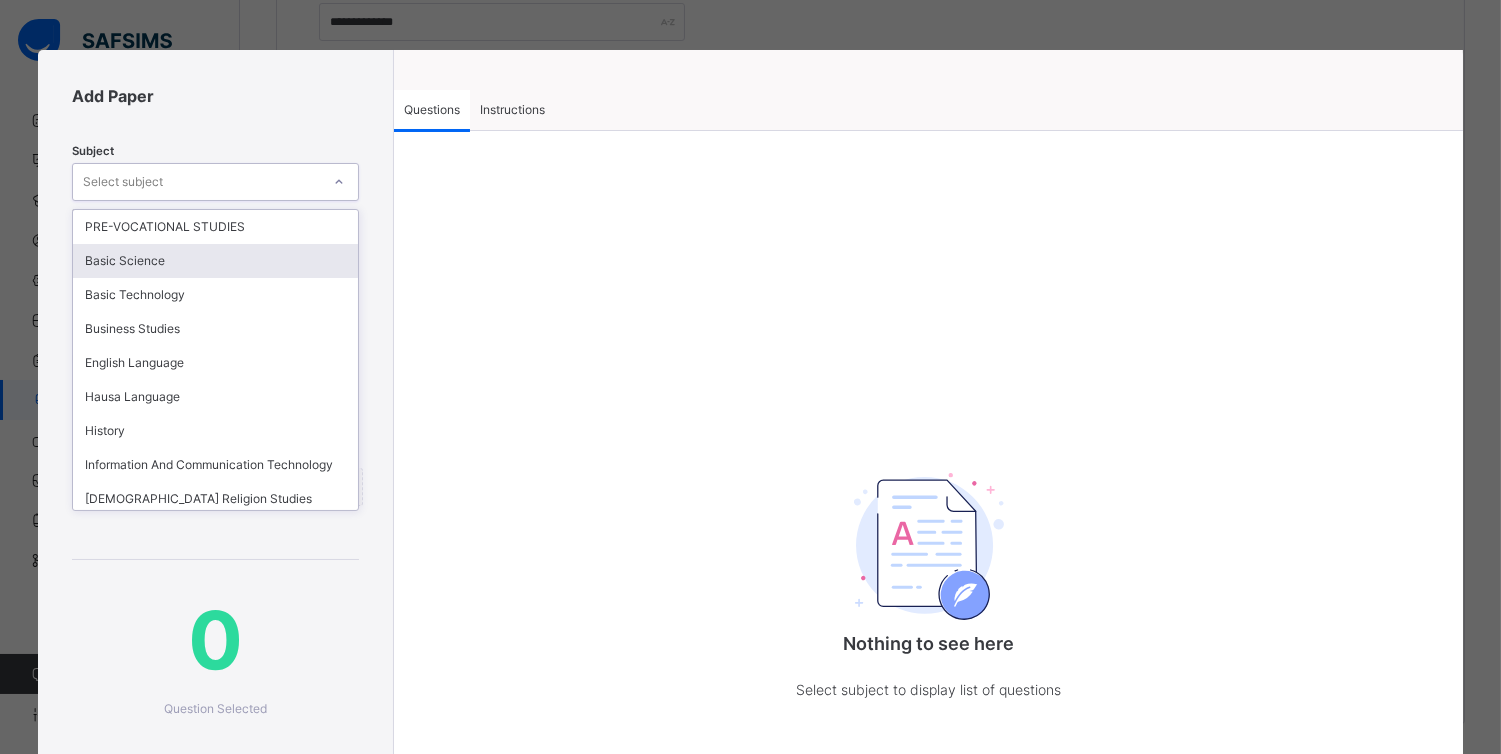 click on "Basic Science" at bounding box center [215, 261] 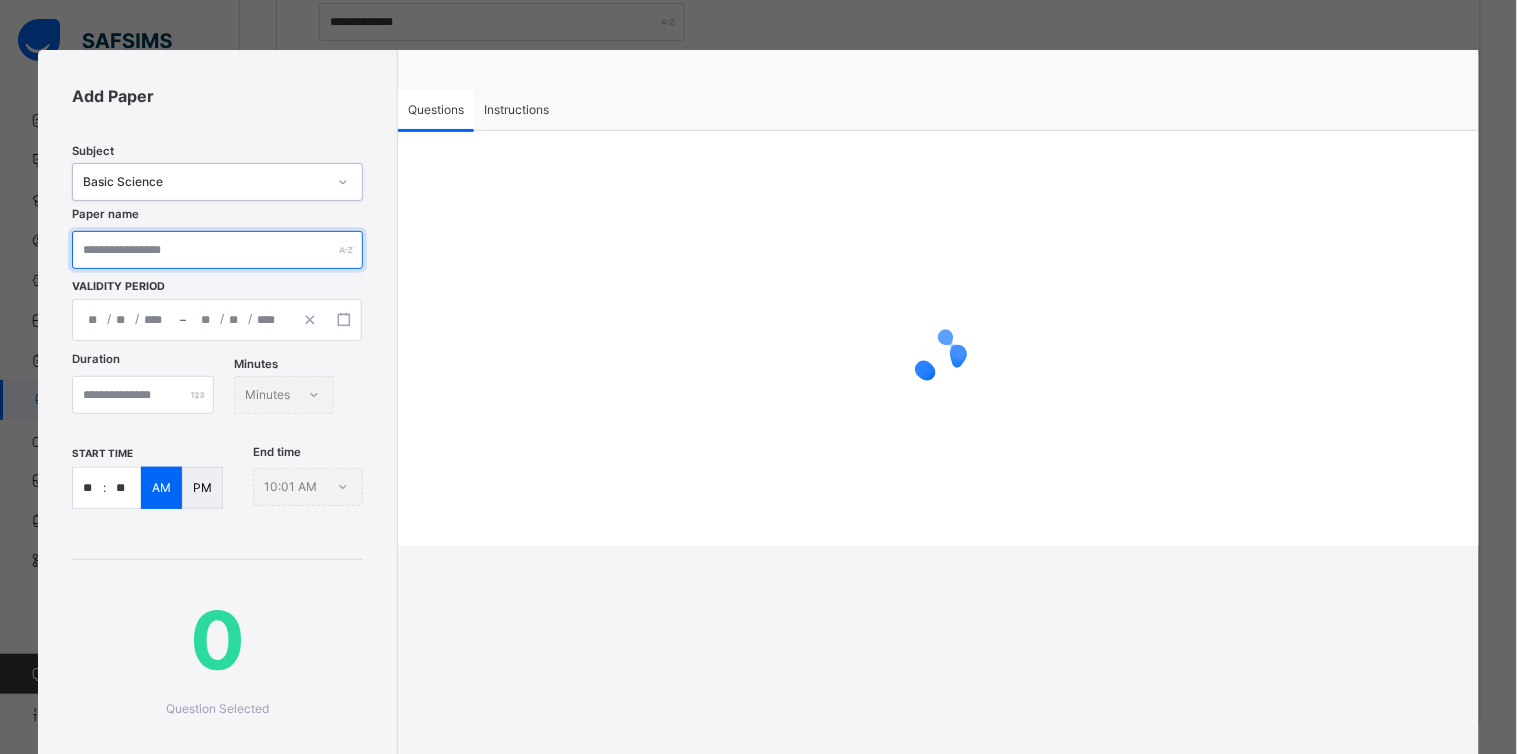 click at bounding box center [217, 250] 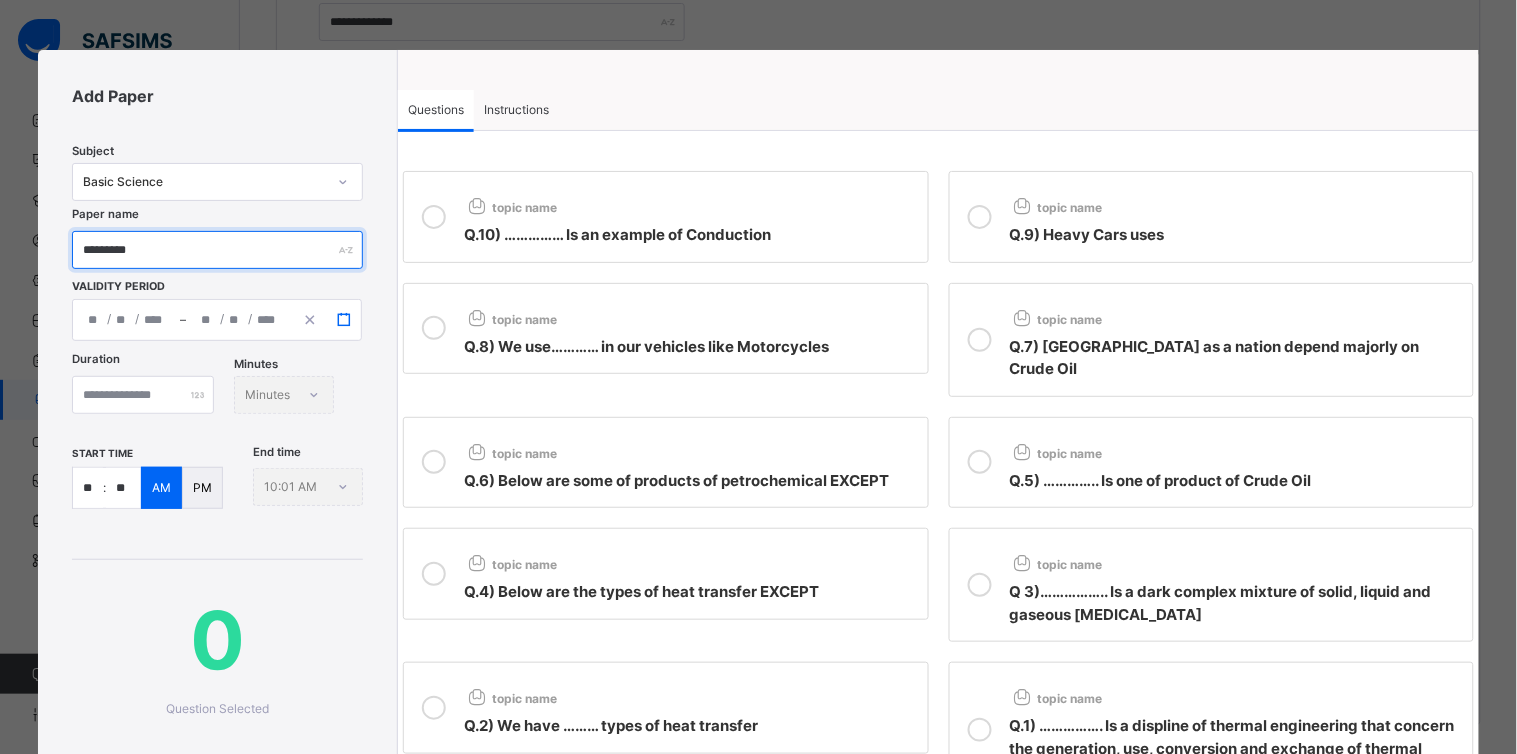 type on "*********" 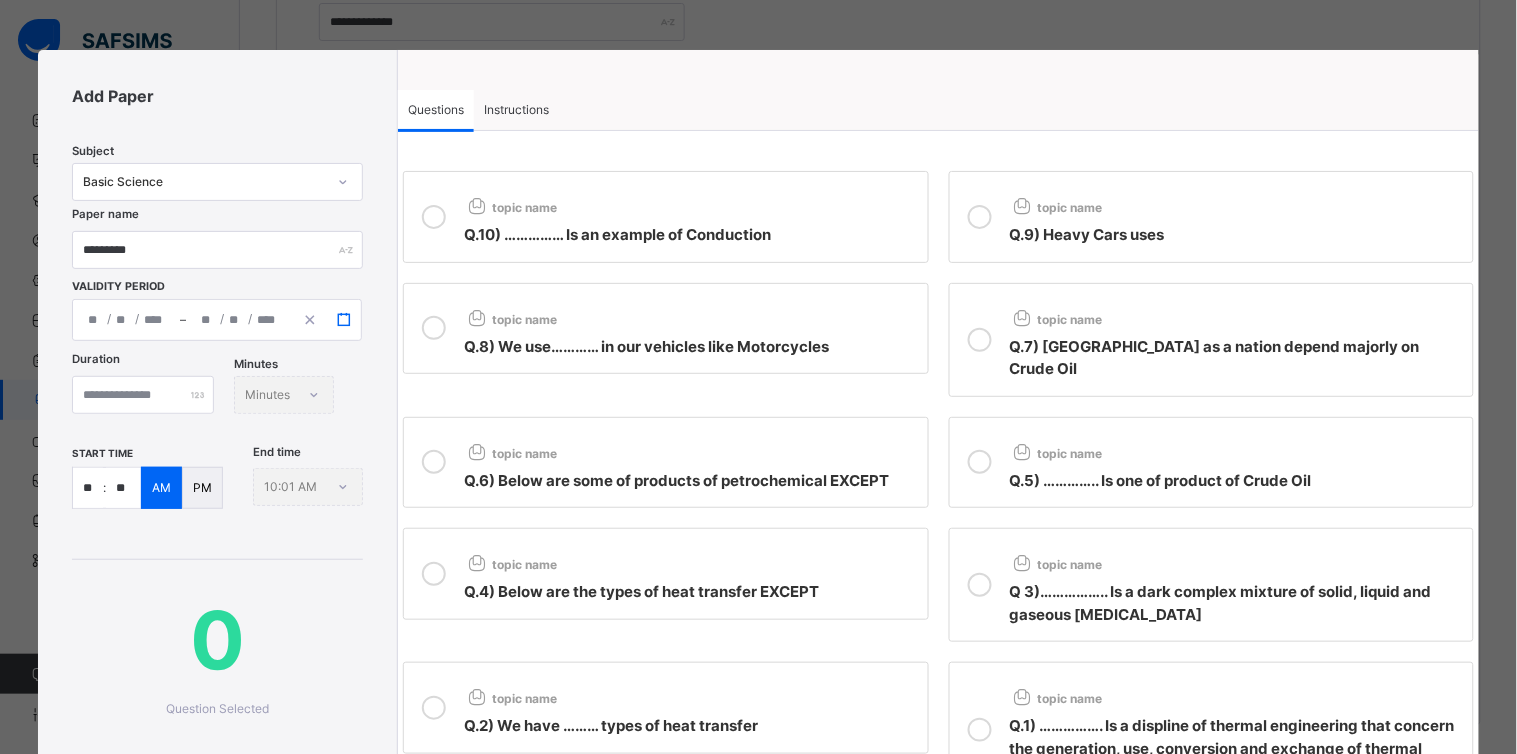 click at bounding box center [344, 320] 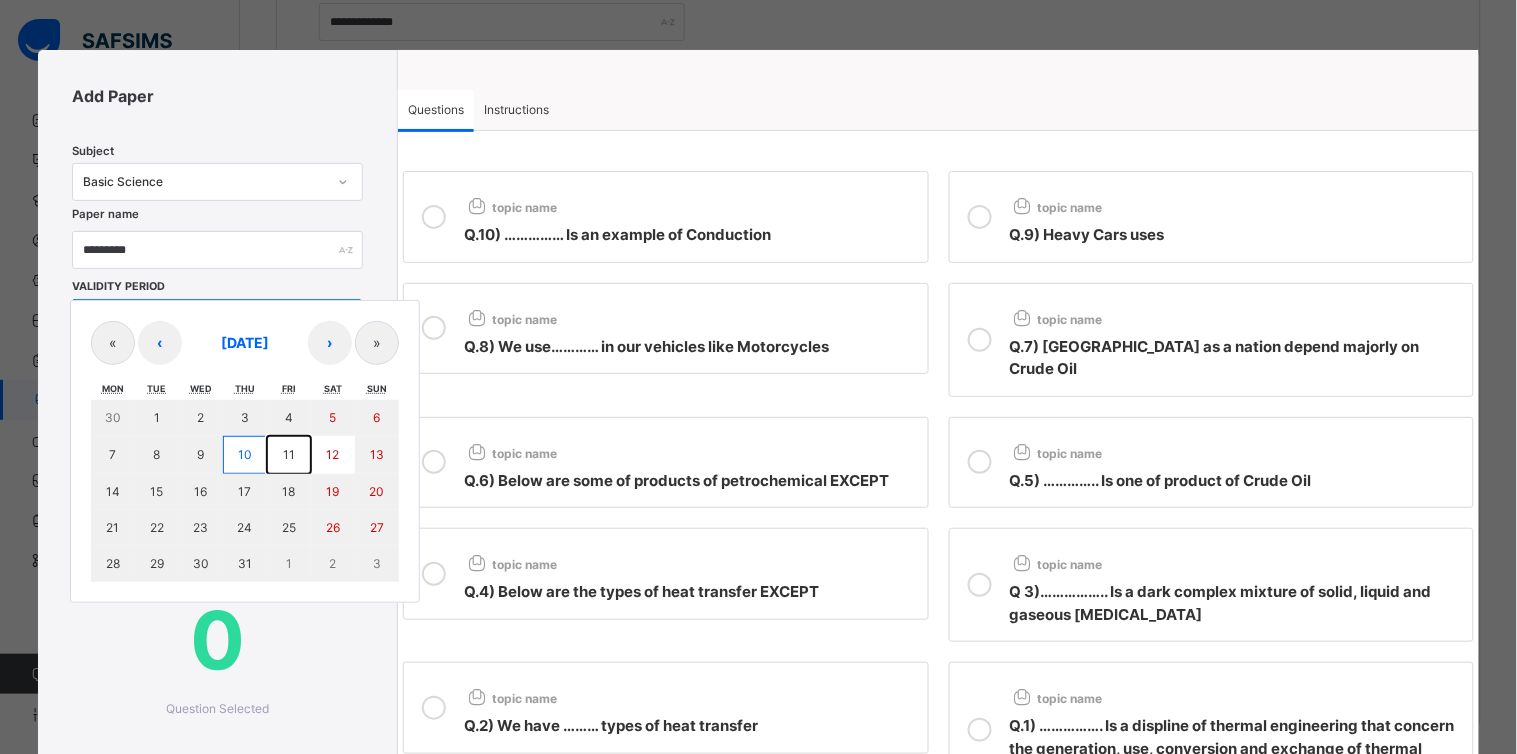 click on "11" at bounding box center [289, 454] 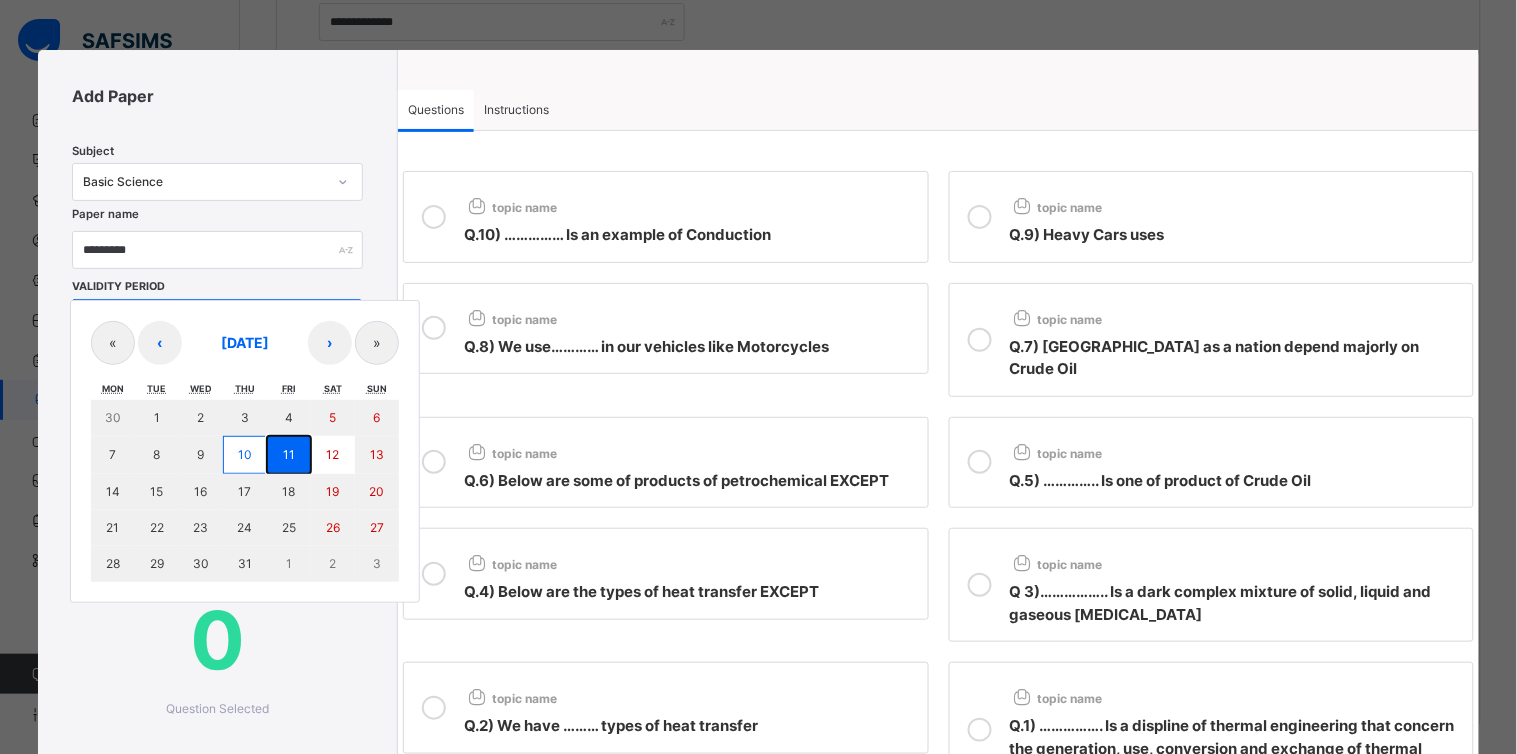 click on "11" at bounding box center [289, 454] 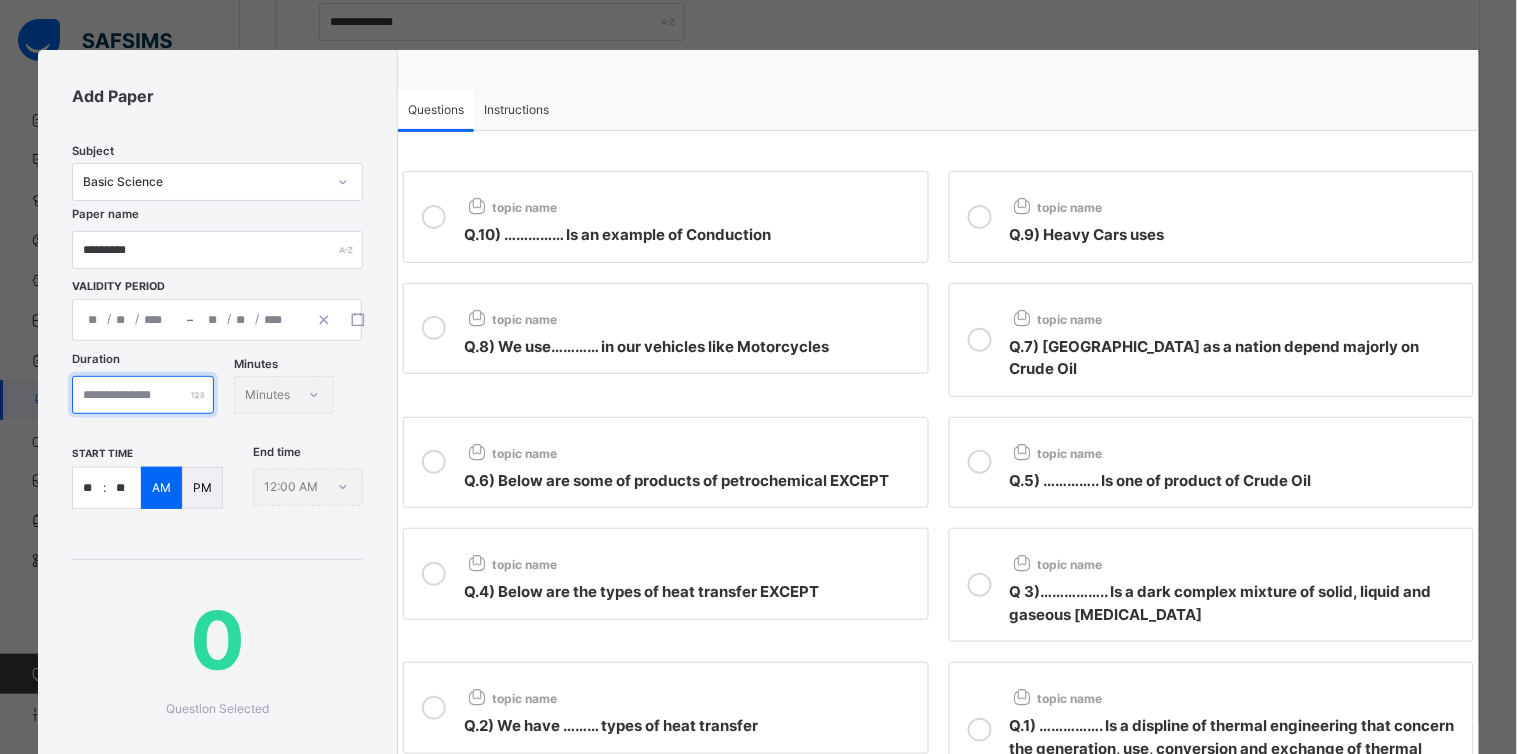 click at bounding box center [143, 395] 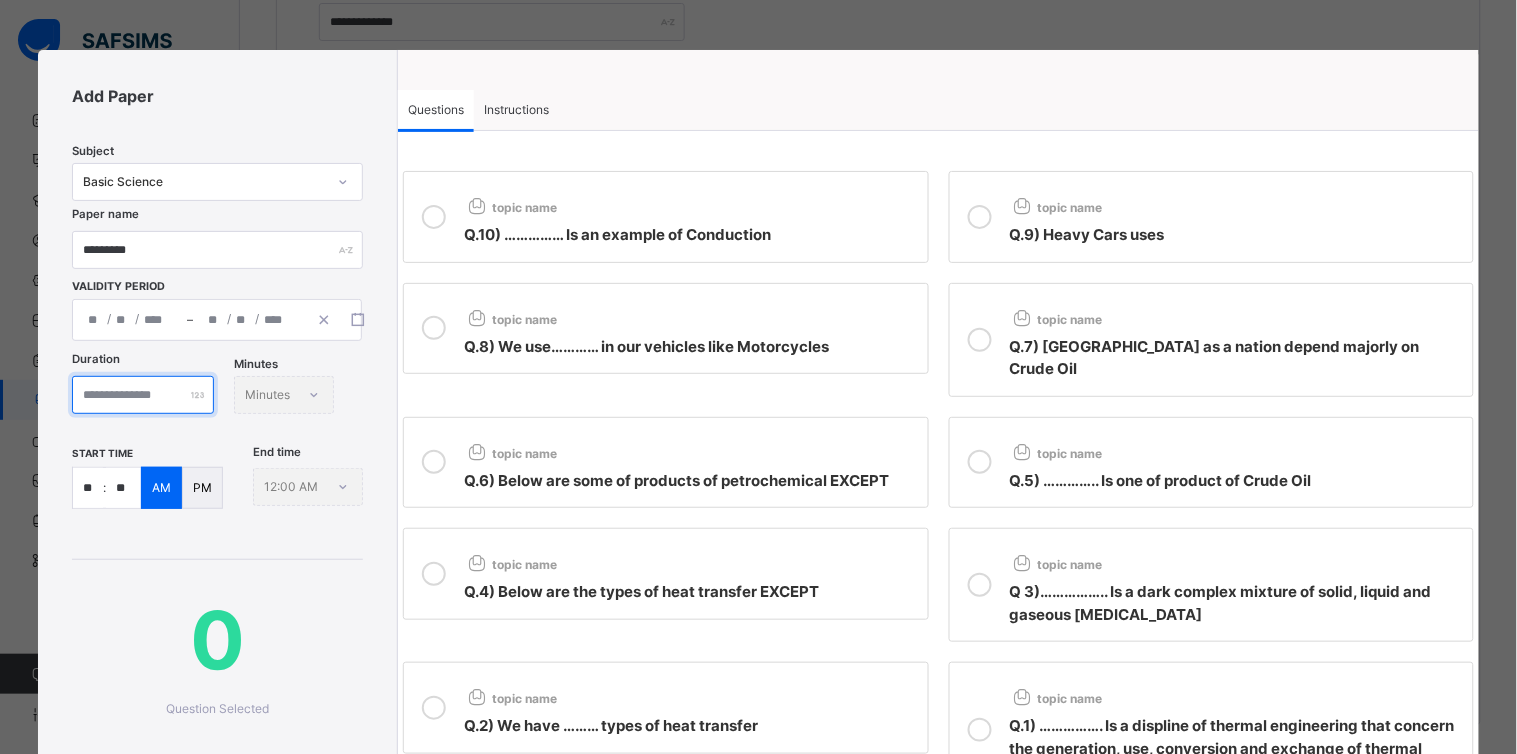 type on "**" 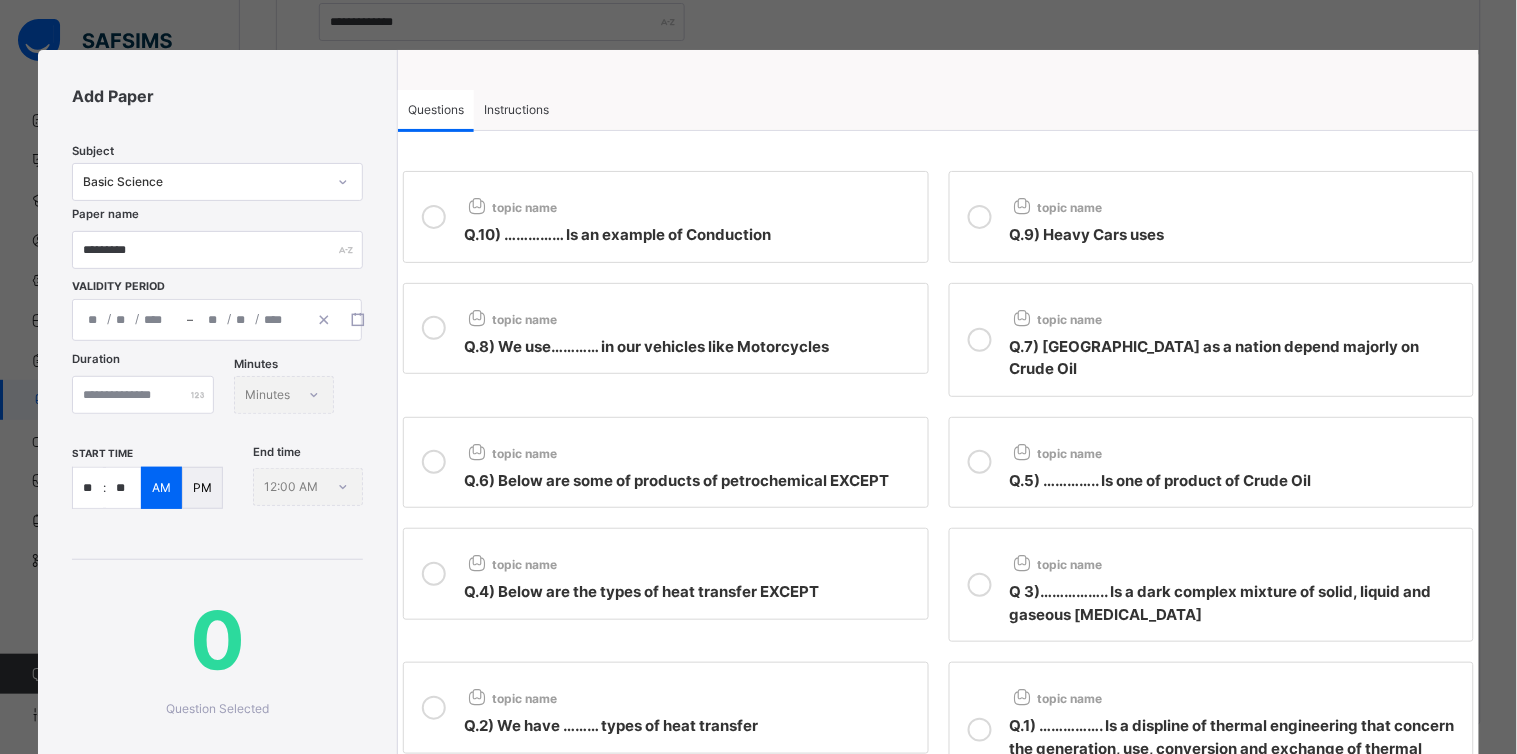 click on "**" at bounding box center (88, 488) 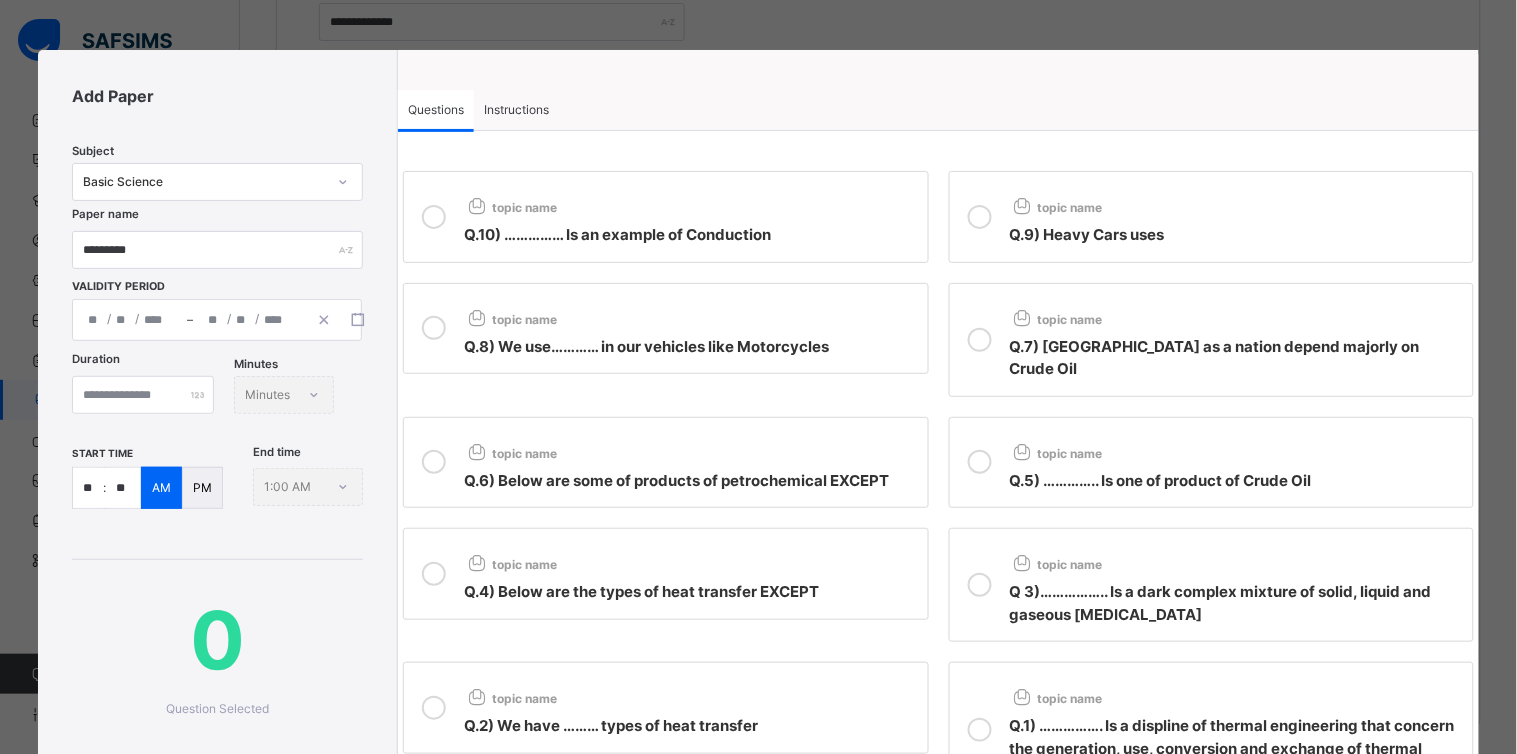 type on "*" 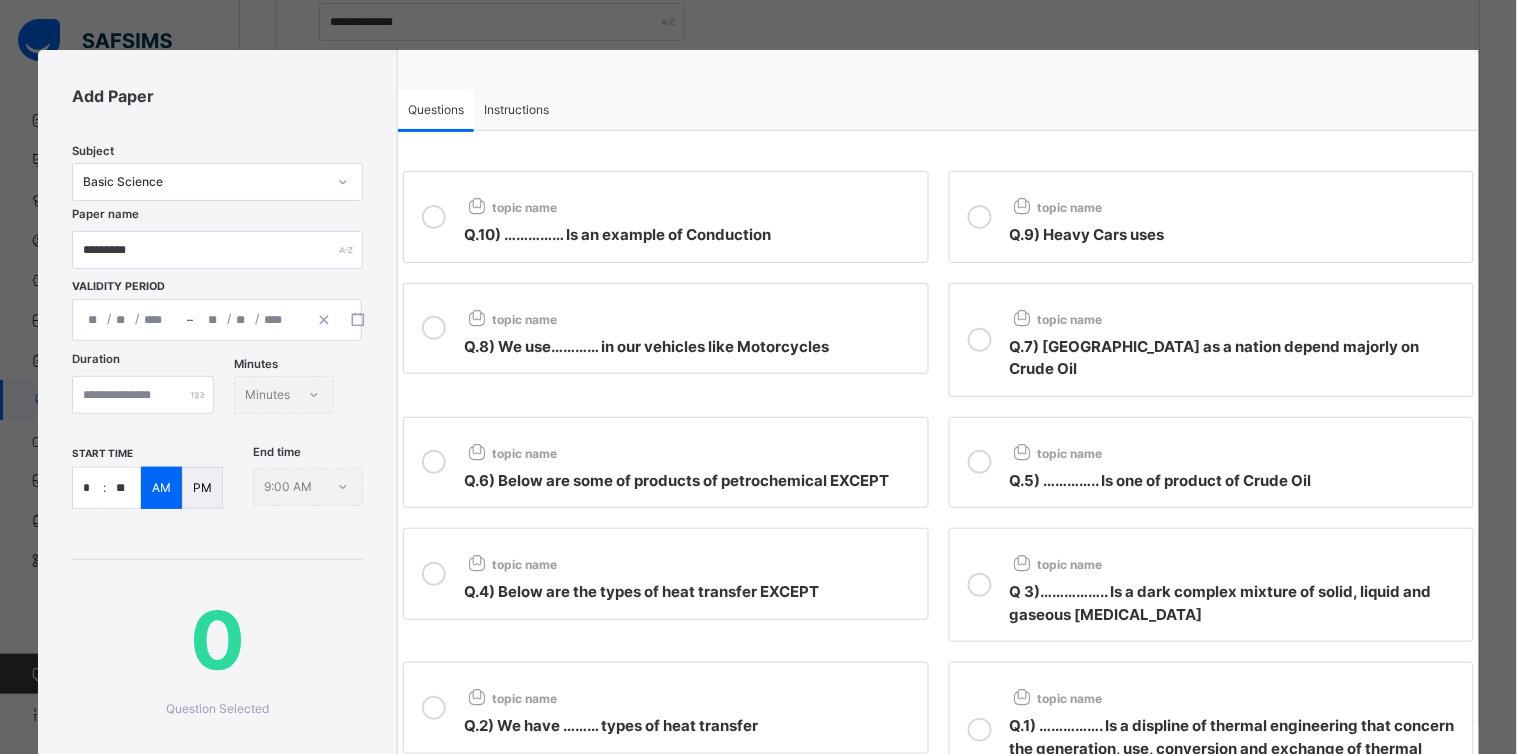 scroll, scrollTop: 317, scrollLeft: 0, axis: vertical 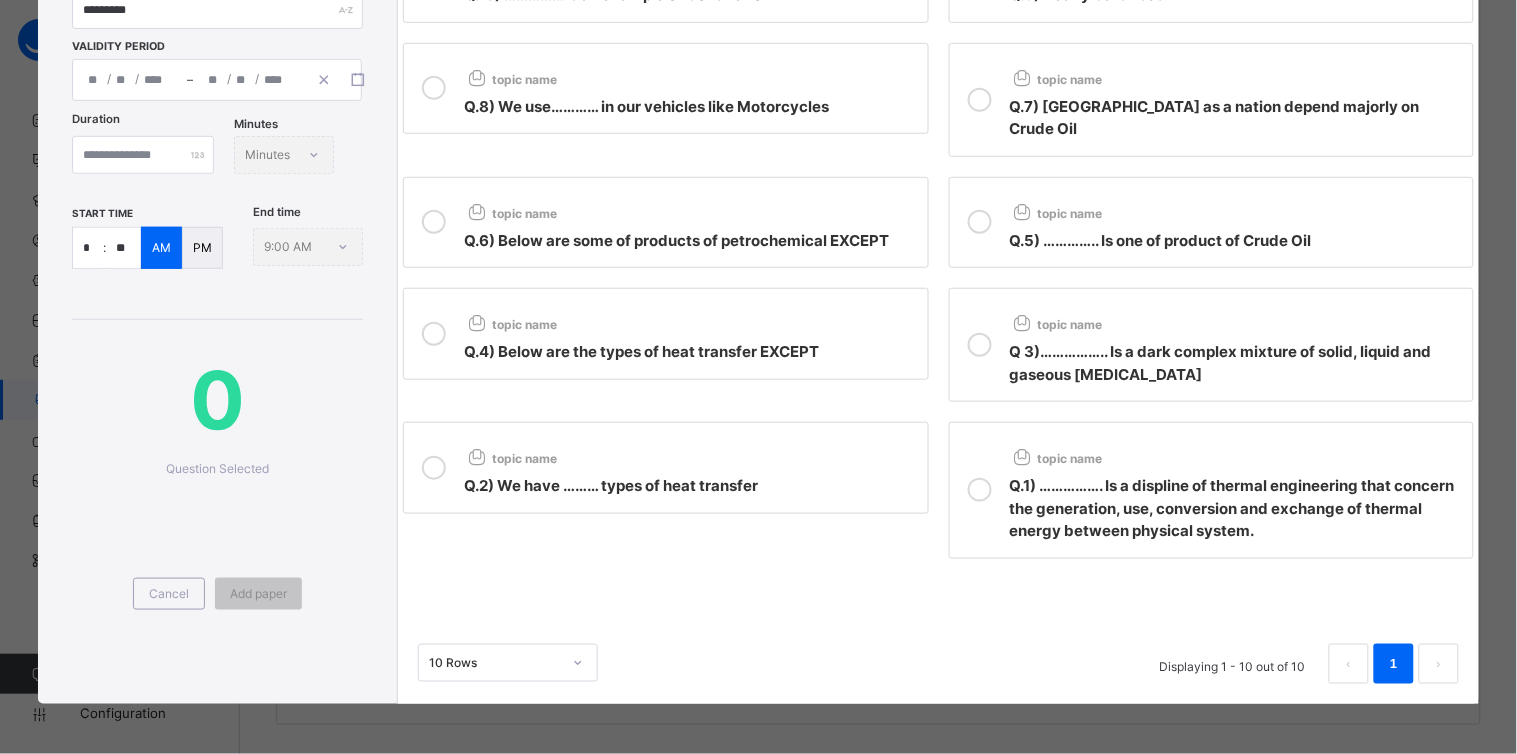 type on "*" 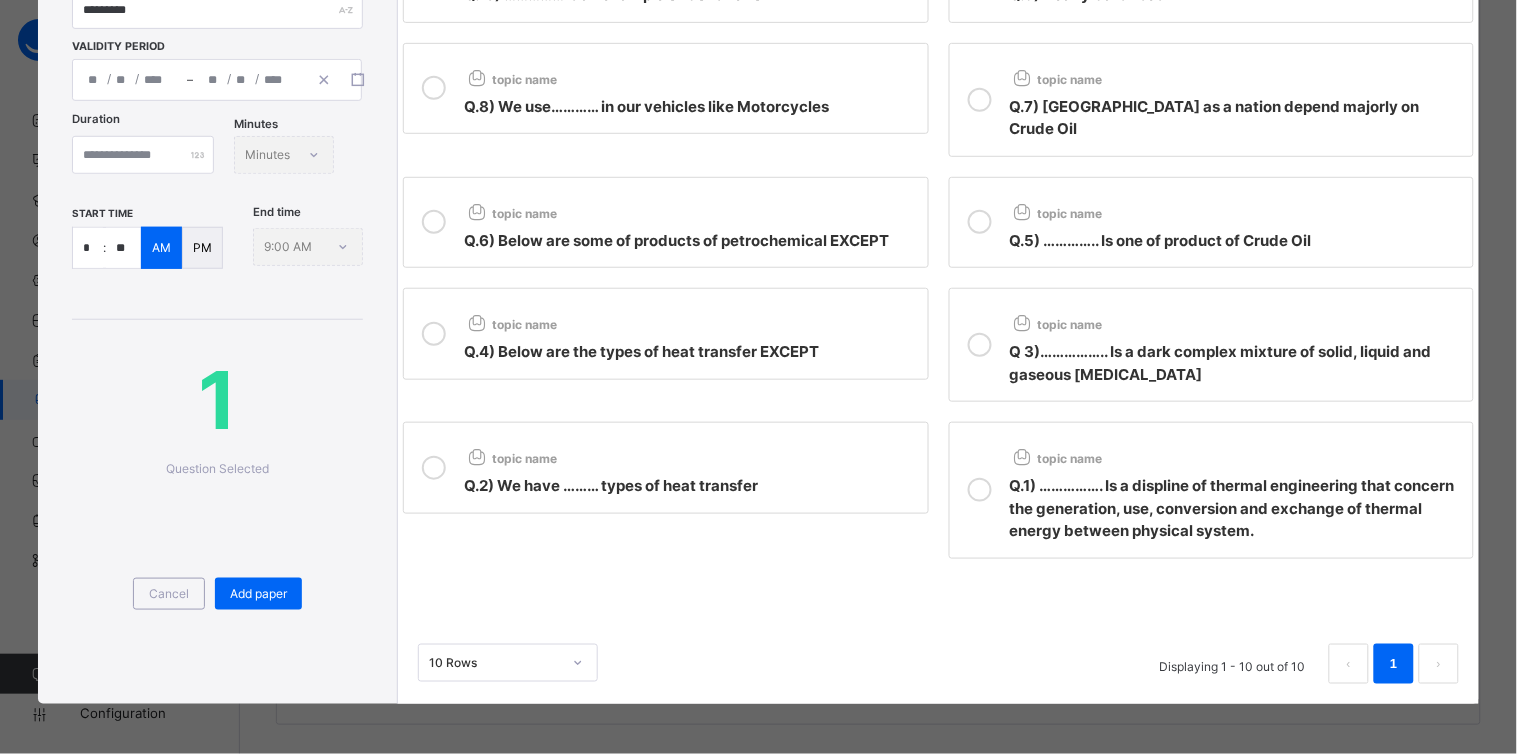 click on "topic name" at bounding box center [690, 454] 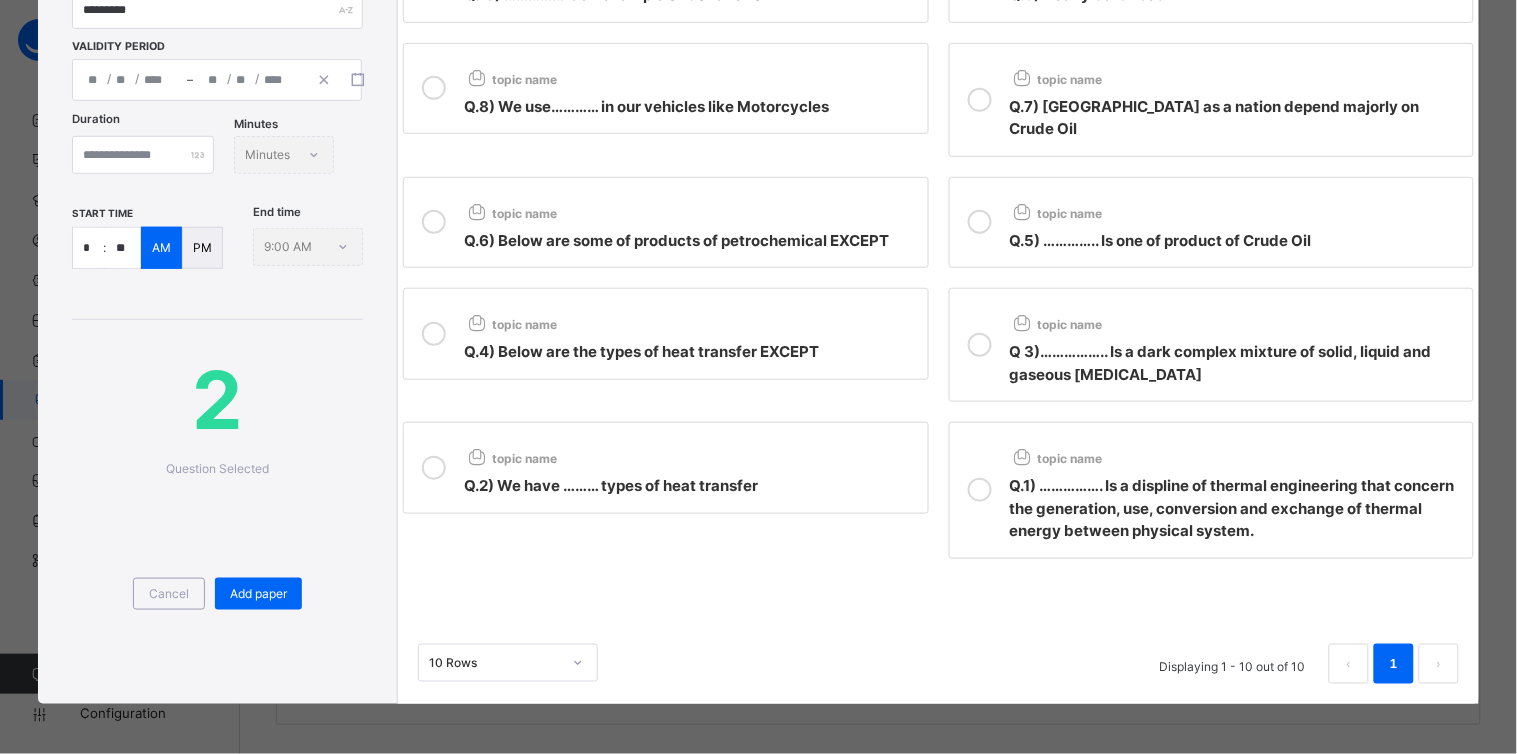 click on "​ Q.4) Below are the types of heat transfer EXCEPT ​" at bounding box center [690, 350] 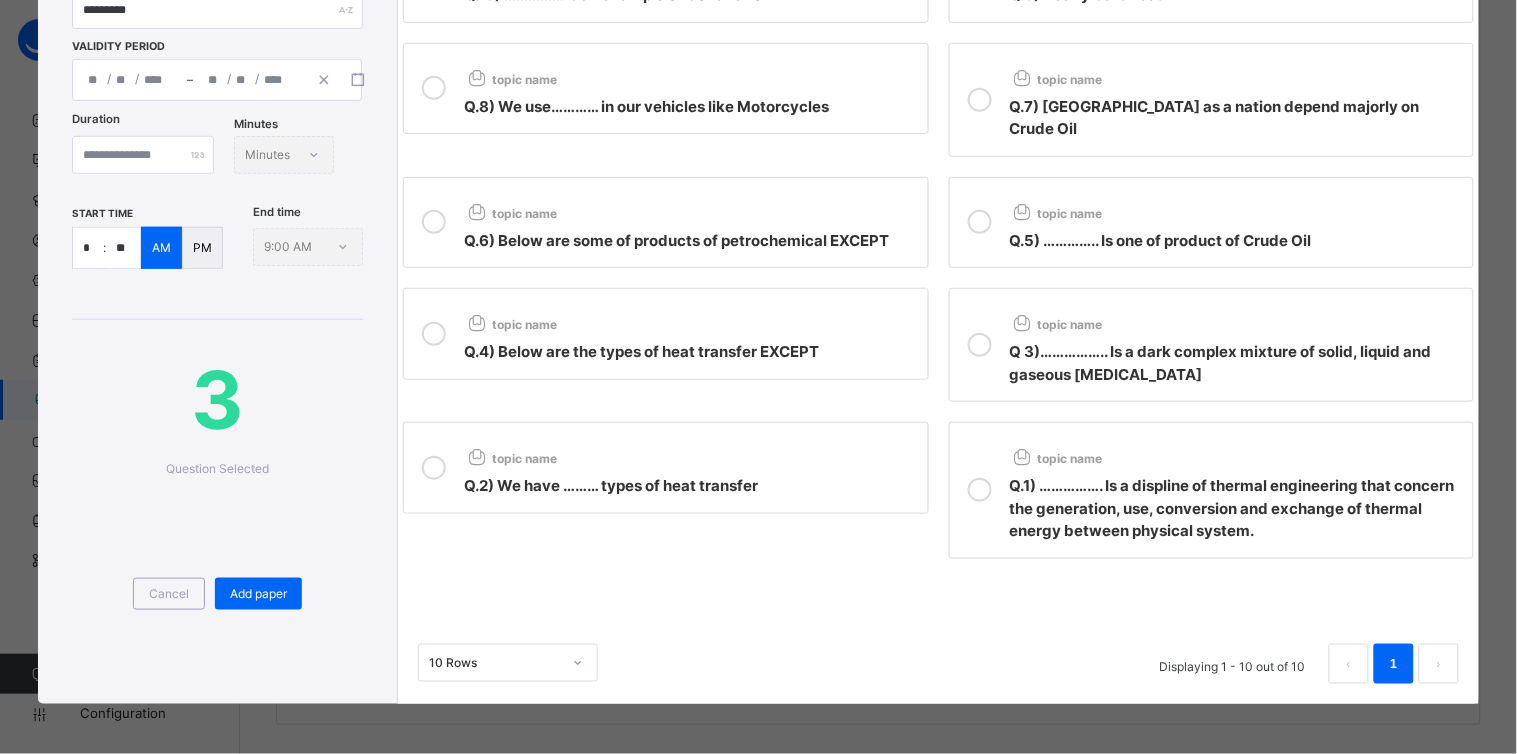 click on "Q 3)…………….. Is a dark complex mixture of solid, liquid and gaseous [MEDICAL_DATA]" at bounding box center [1221, 363] 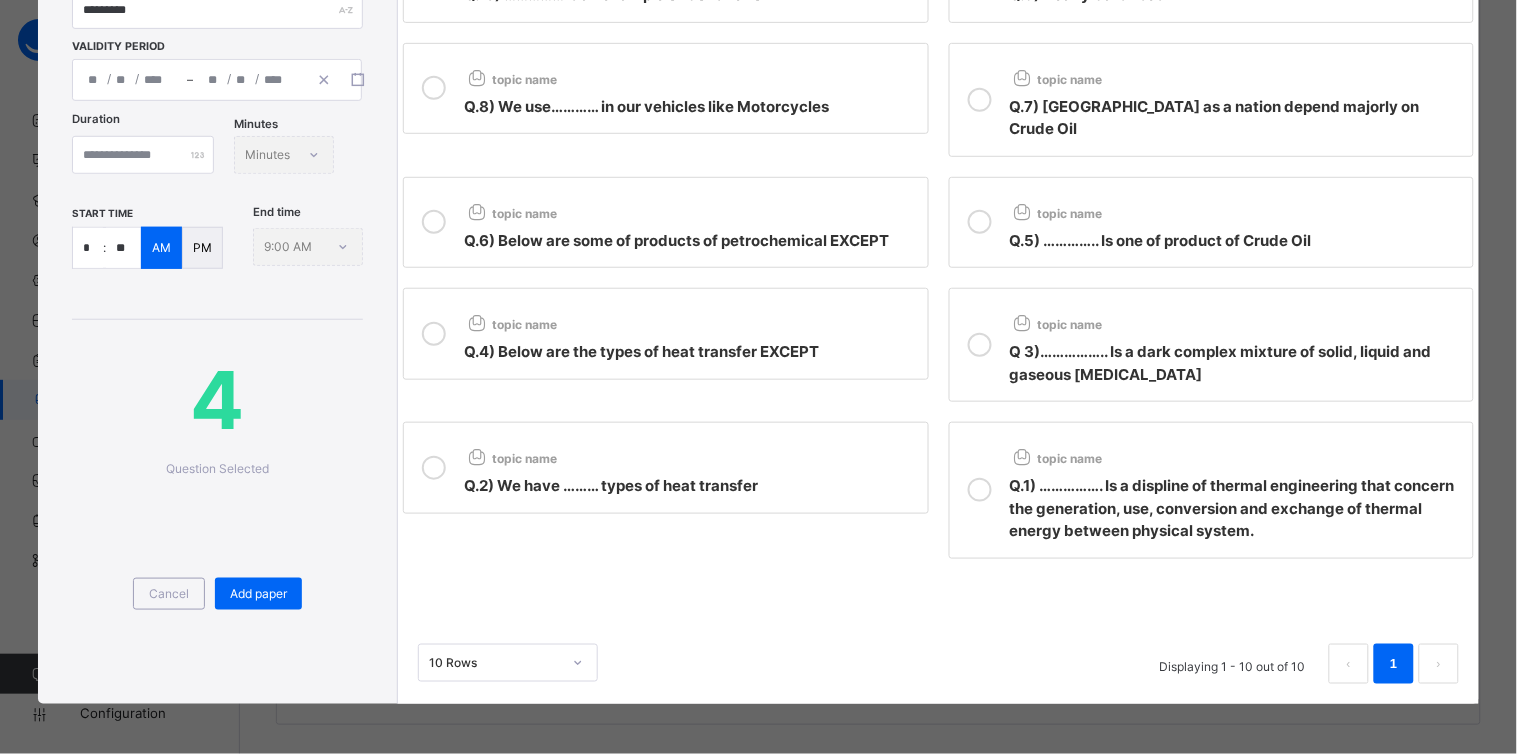click on "​ Q.5) ………….. Is one of product of Crude Oil ​" at bounding box center (1236, 241) 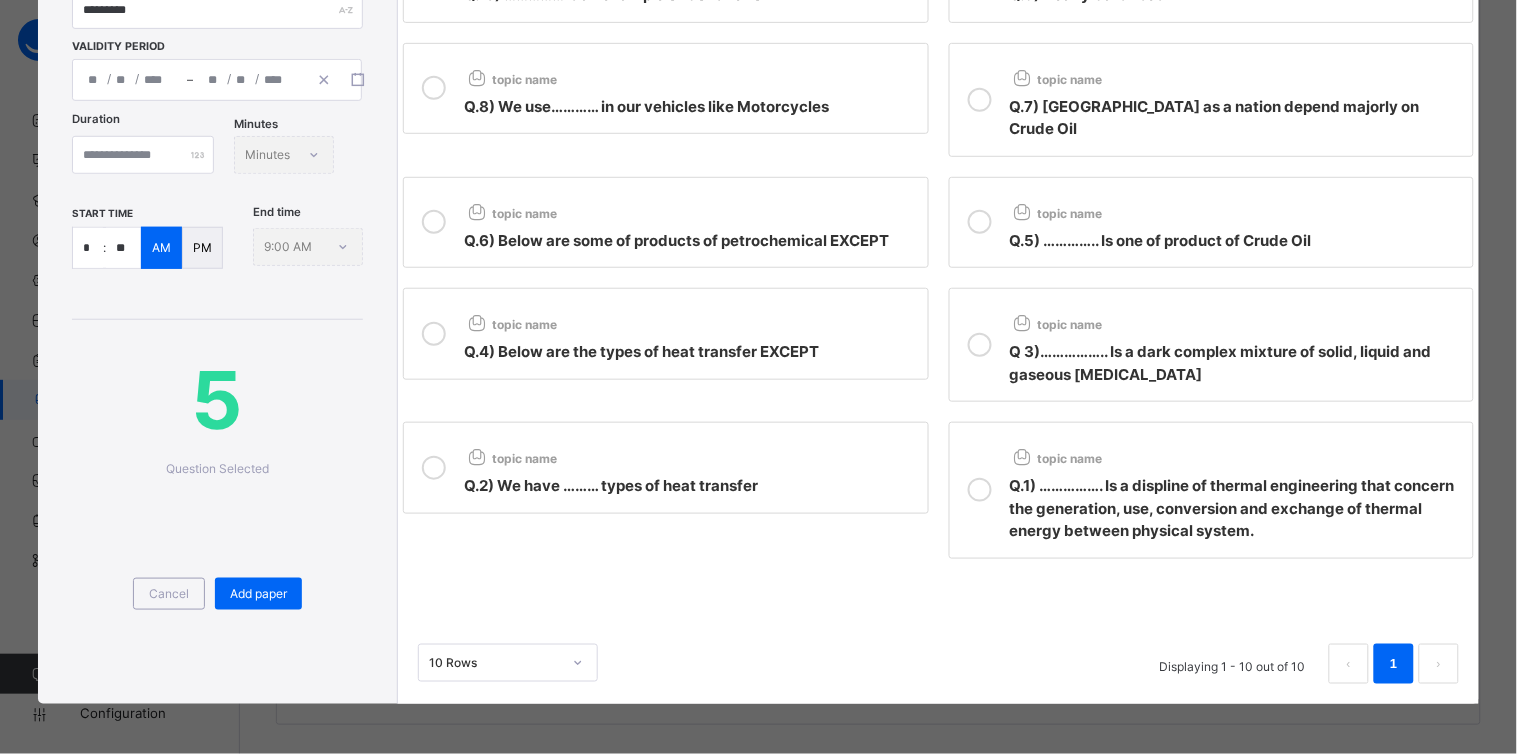 click on "topic name" at bounding box center [690, 209] 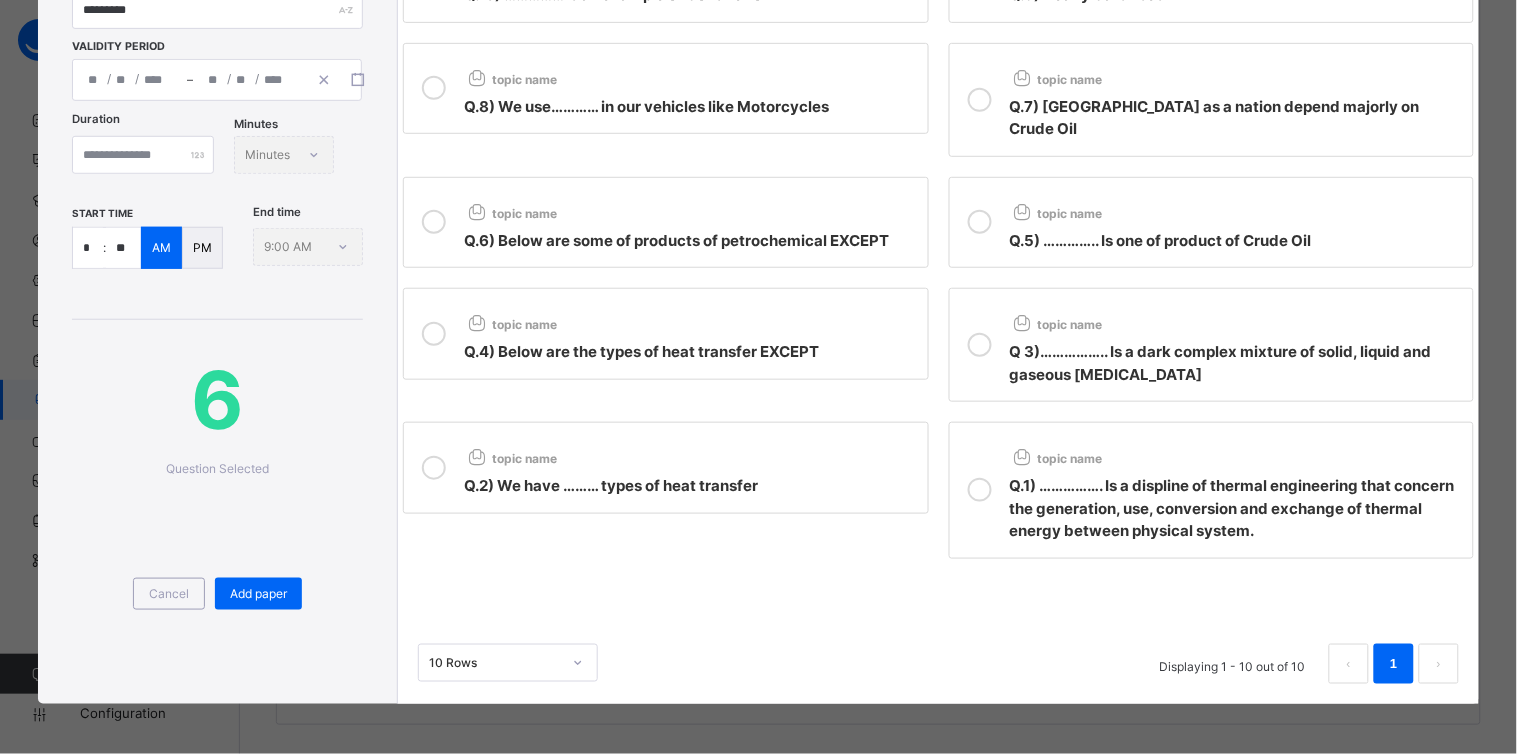 click on "Q.8) We use………… in our vehicles like Motorcycles" at bounding box center (646, 106) 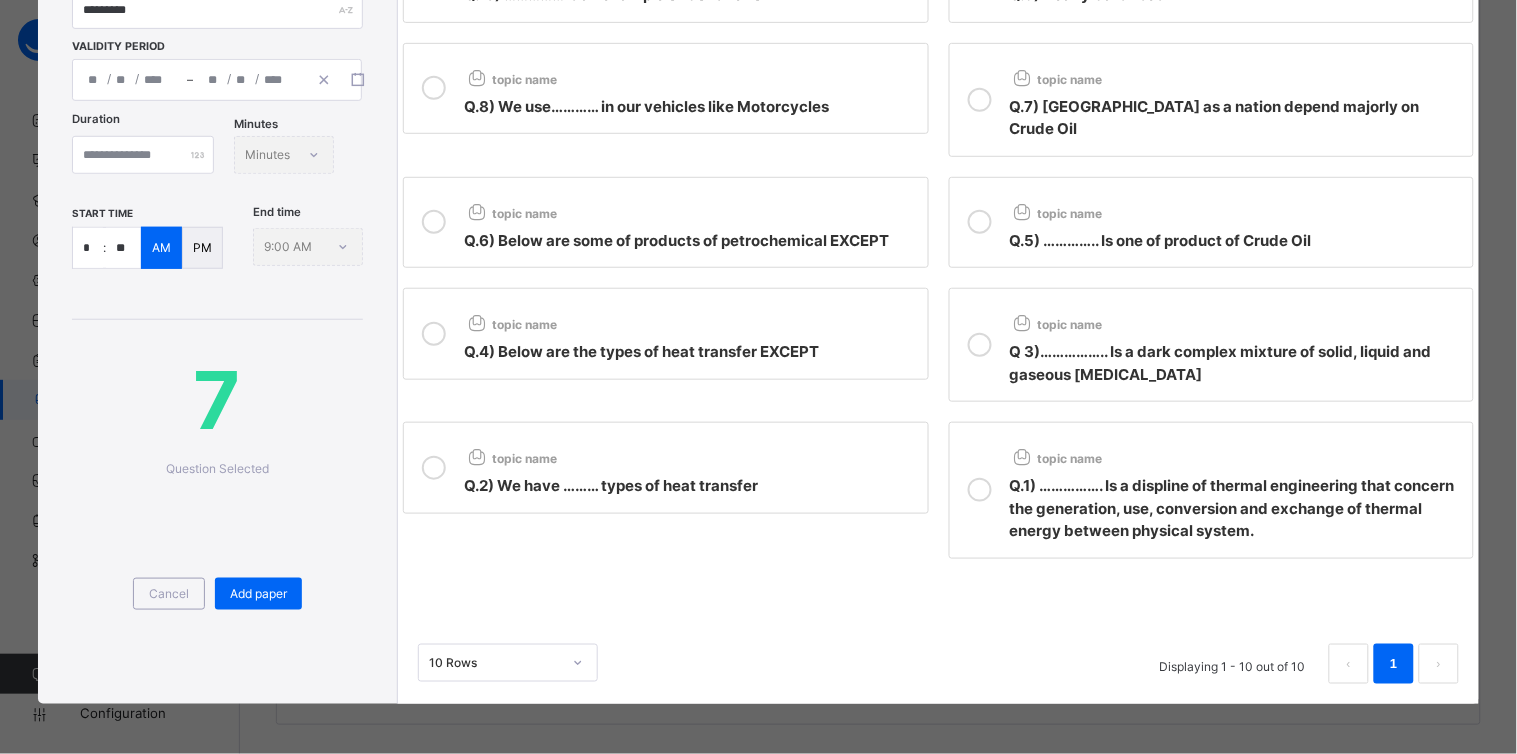 click on "​ Q.7) [GEOGRAPHIC_DATA] as a nation depend majorly on Crude Oil ​" at bounding box center [1236, 116] 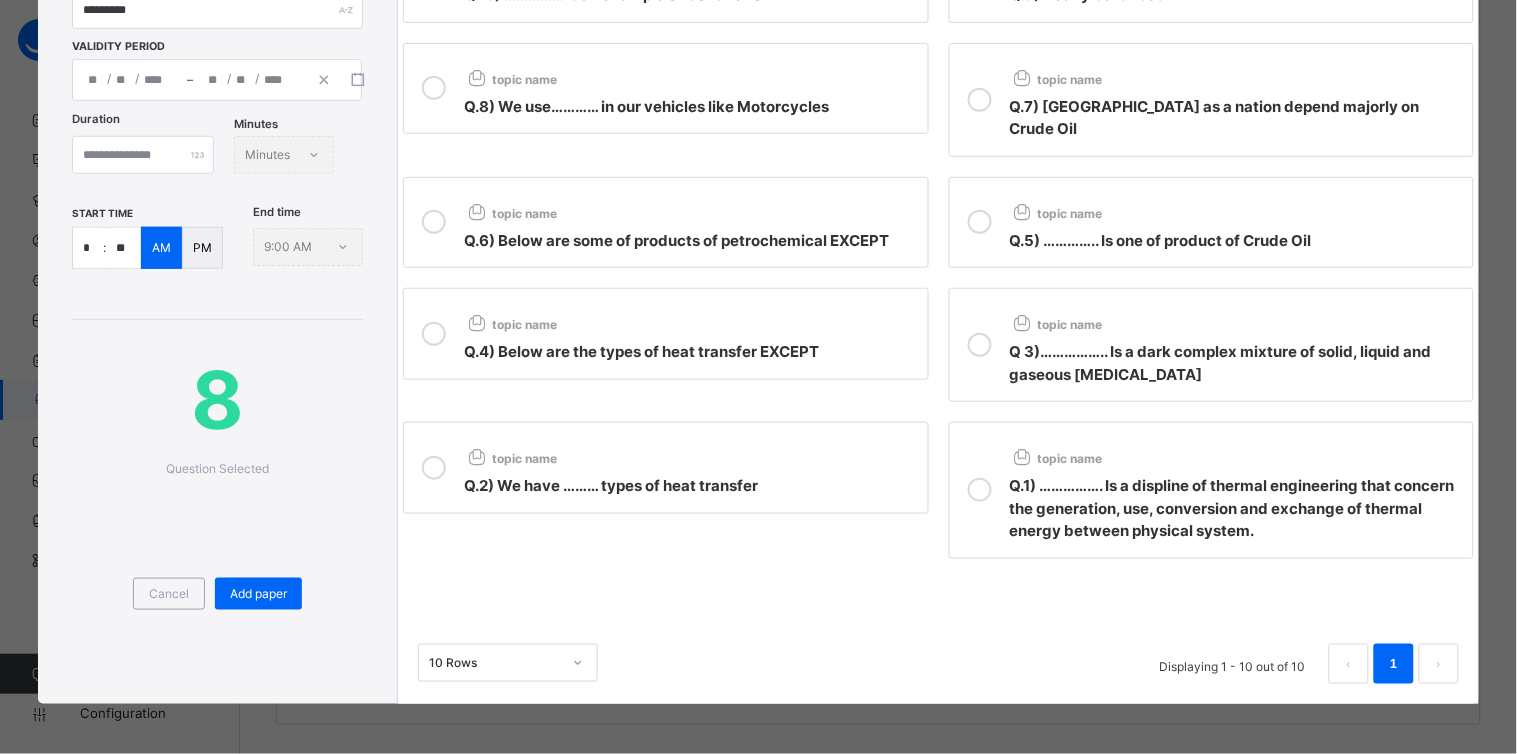 scroll, scrollTop: 0, scrollLeft: 0, axis: both 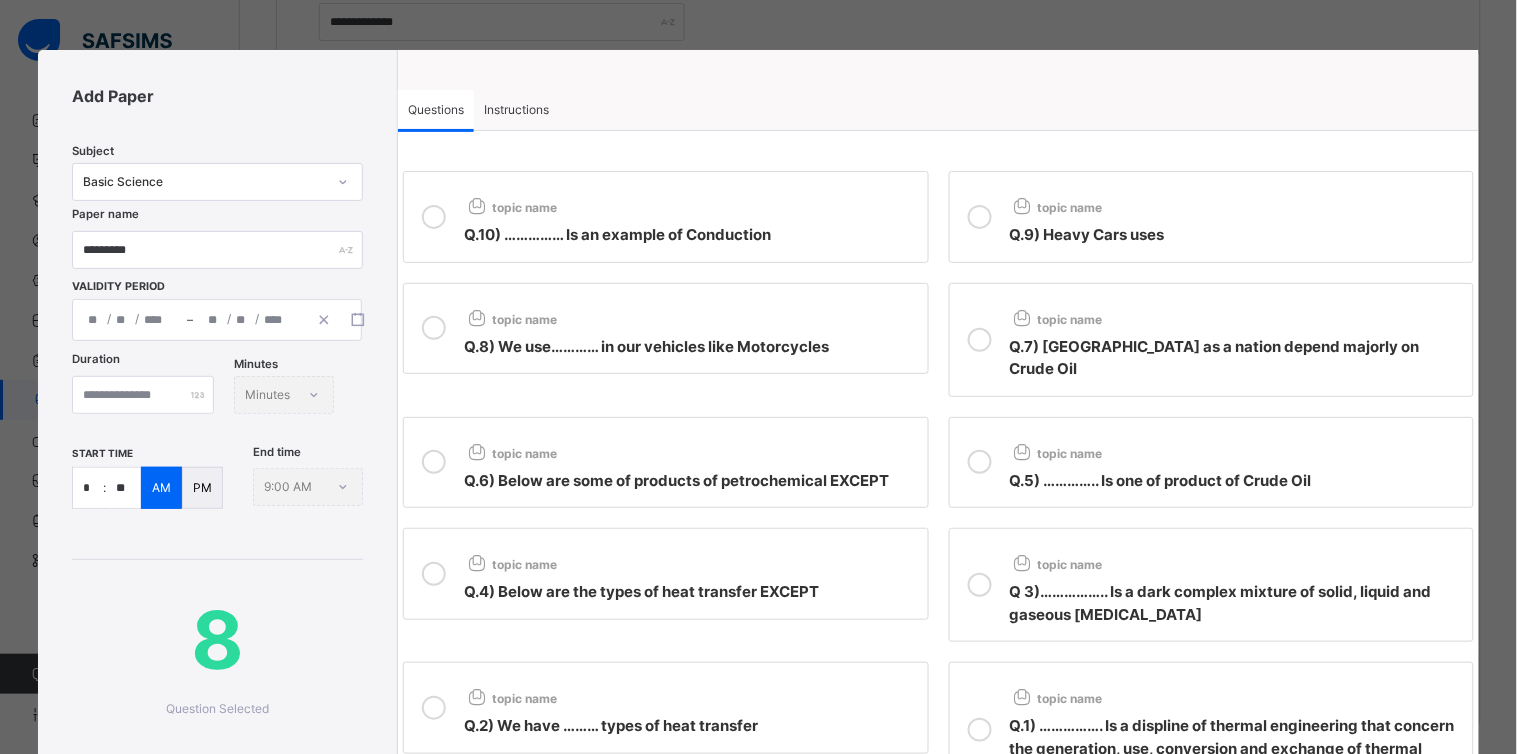click on "topic name   ​ Q.9) Heavy Cars uses ​" at bounding box center (1211, 217) 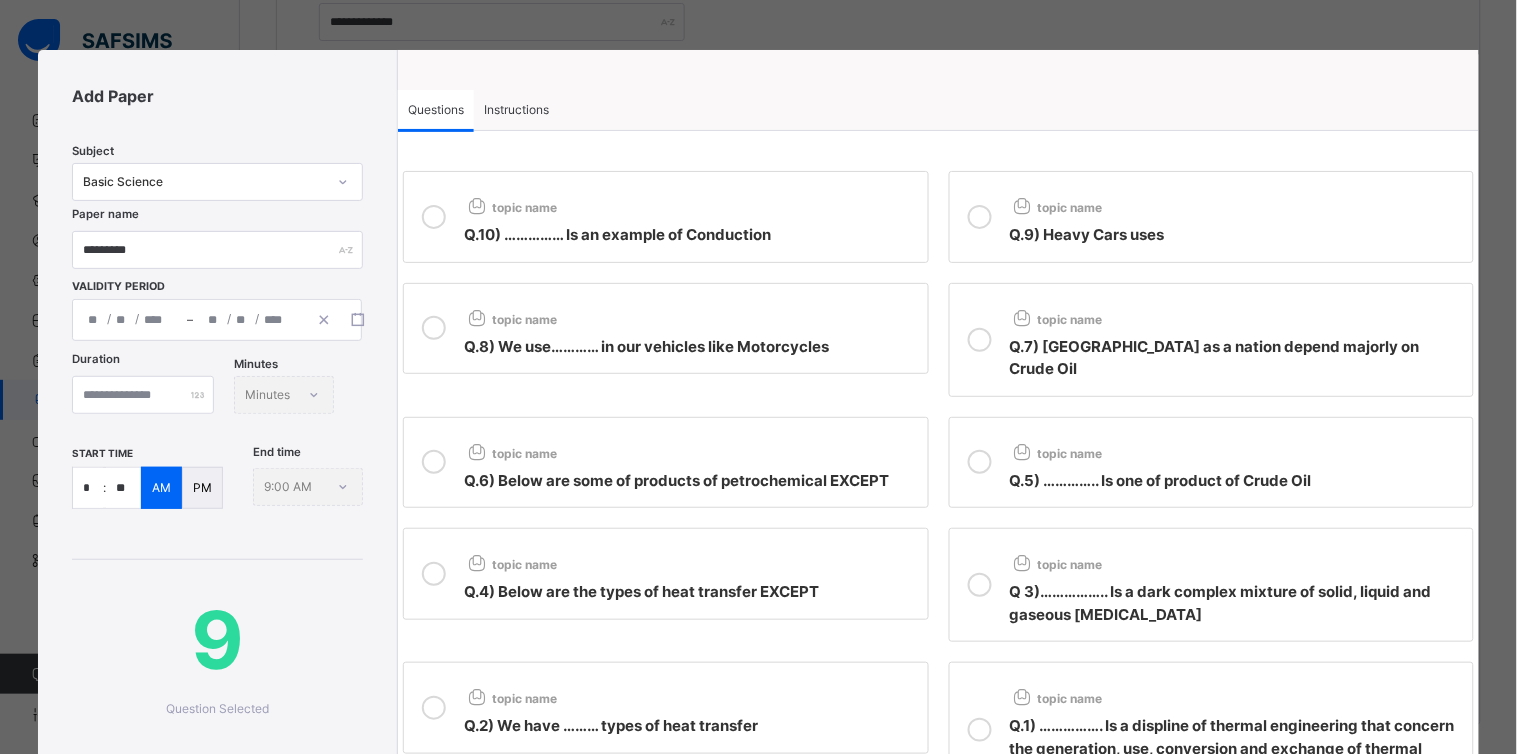 click on "topic name   ​ Q.10) …………… Is an example of Conduction ​" at bounding box center [665, 217] 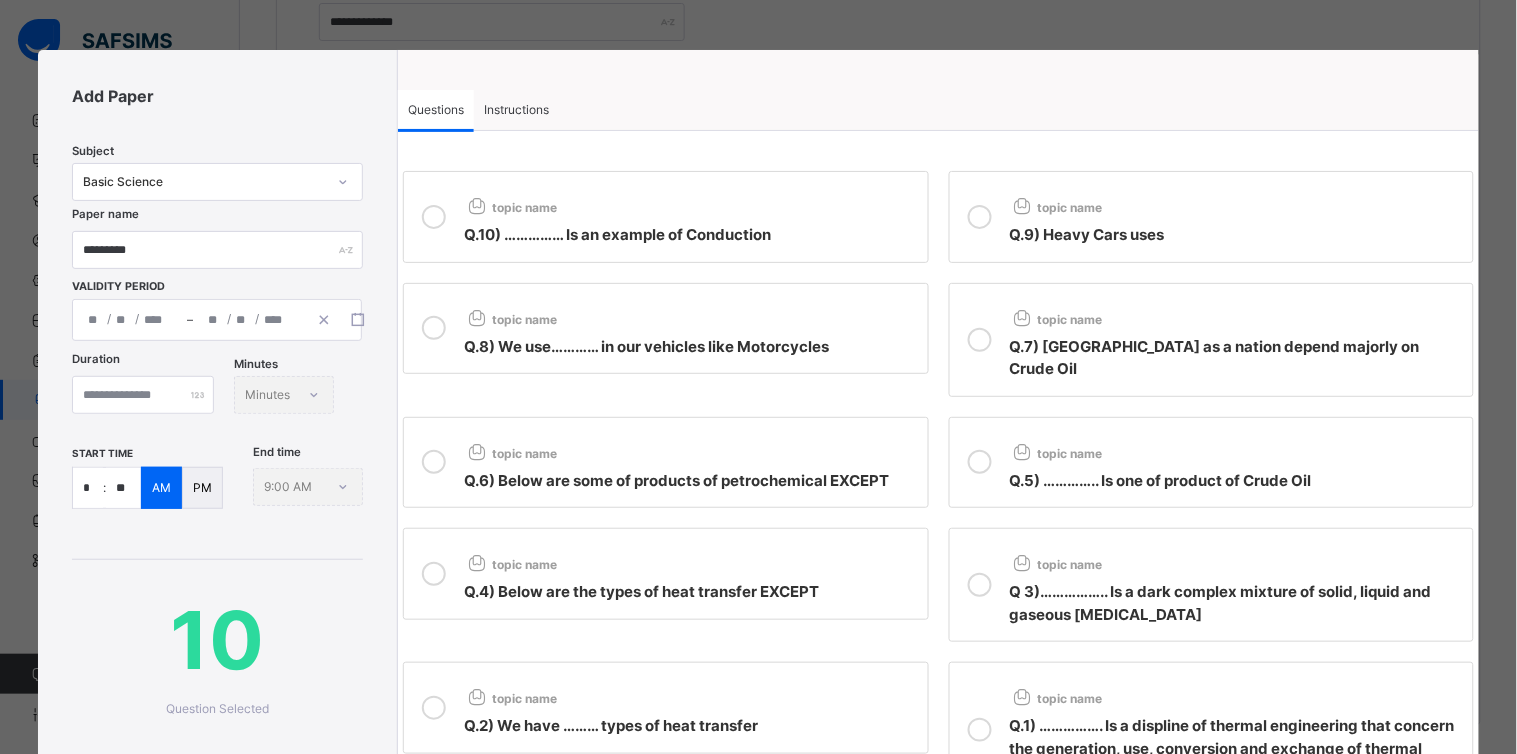 scroll, scrollTop: 317, scrollLeft: 0, axis: vertical 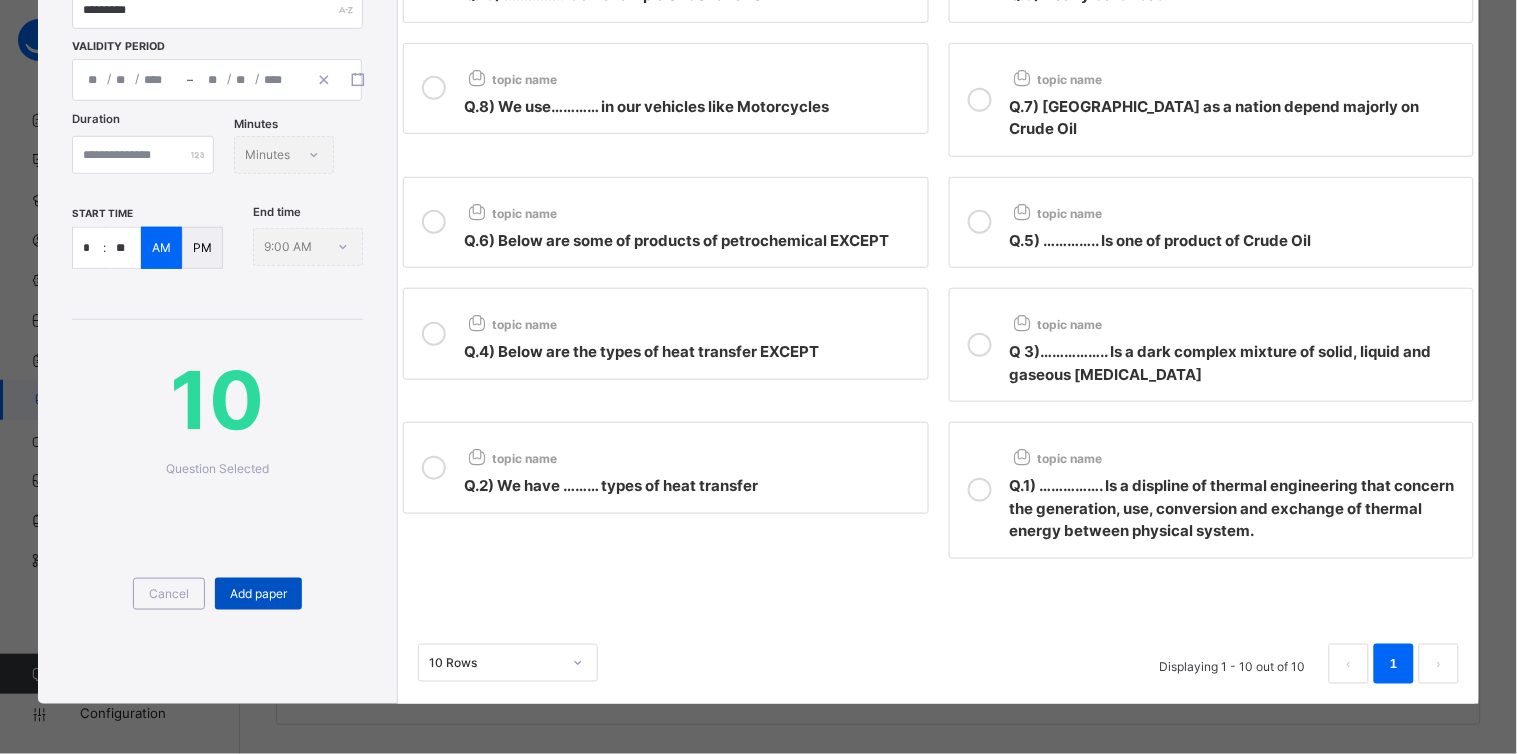 click on "Add paper" at bounding box center [258, 594] 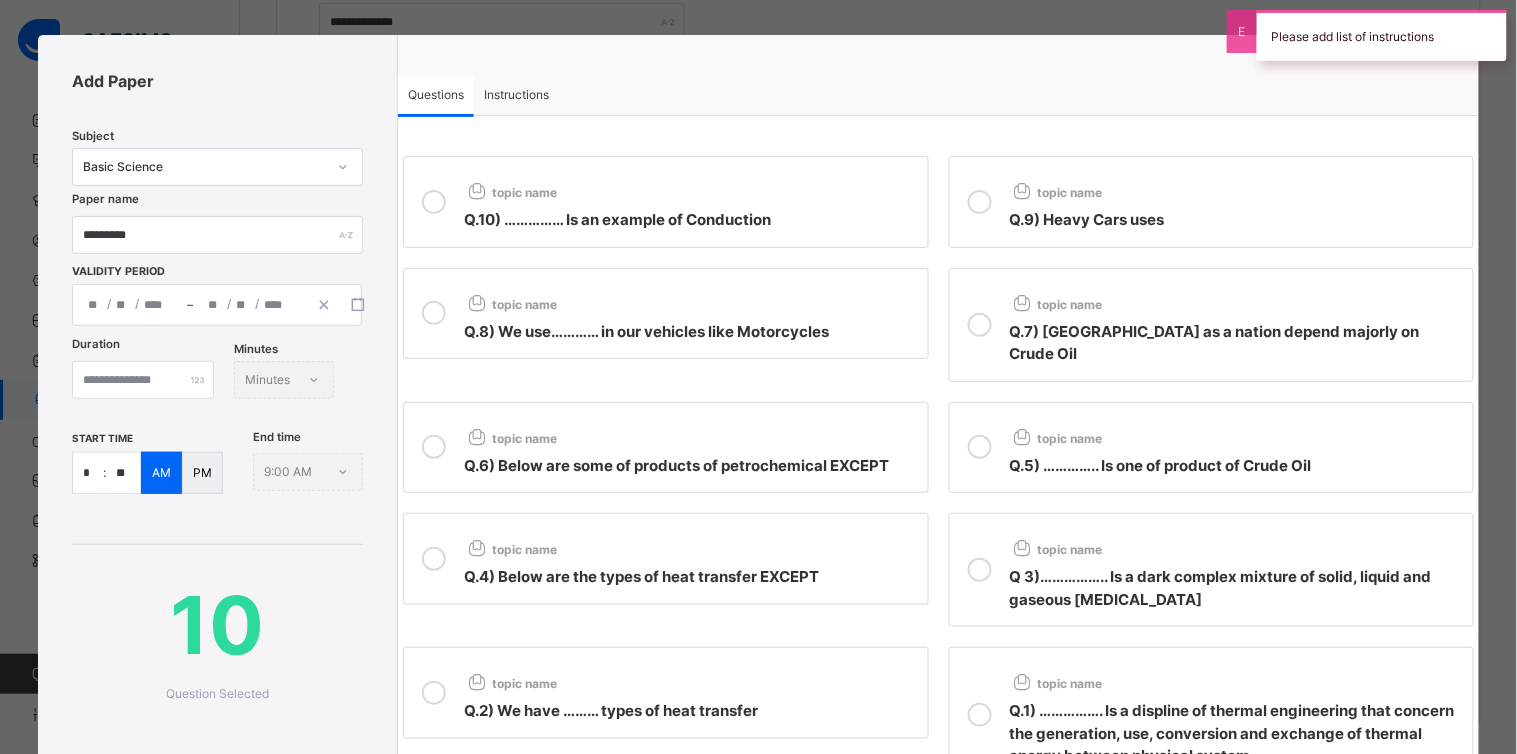 scroll, scrollTop: 0, scrollLeft: 0, axis: both 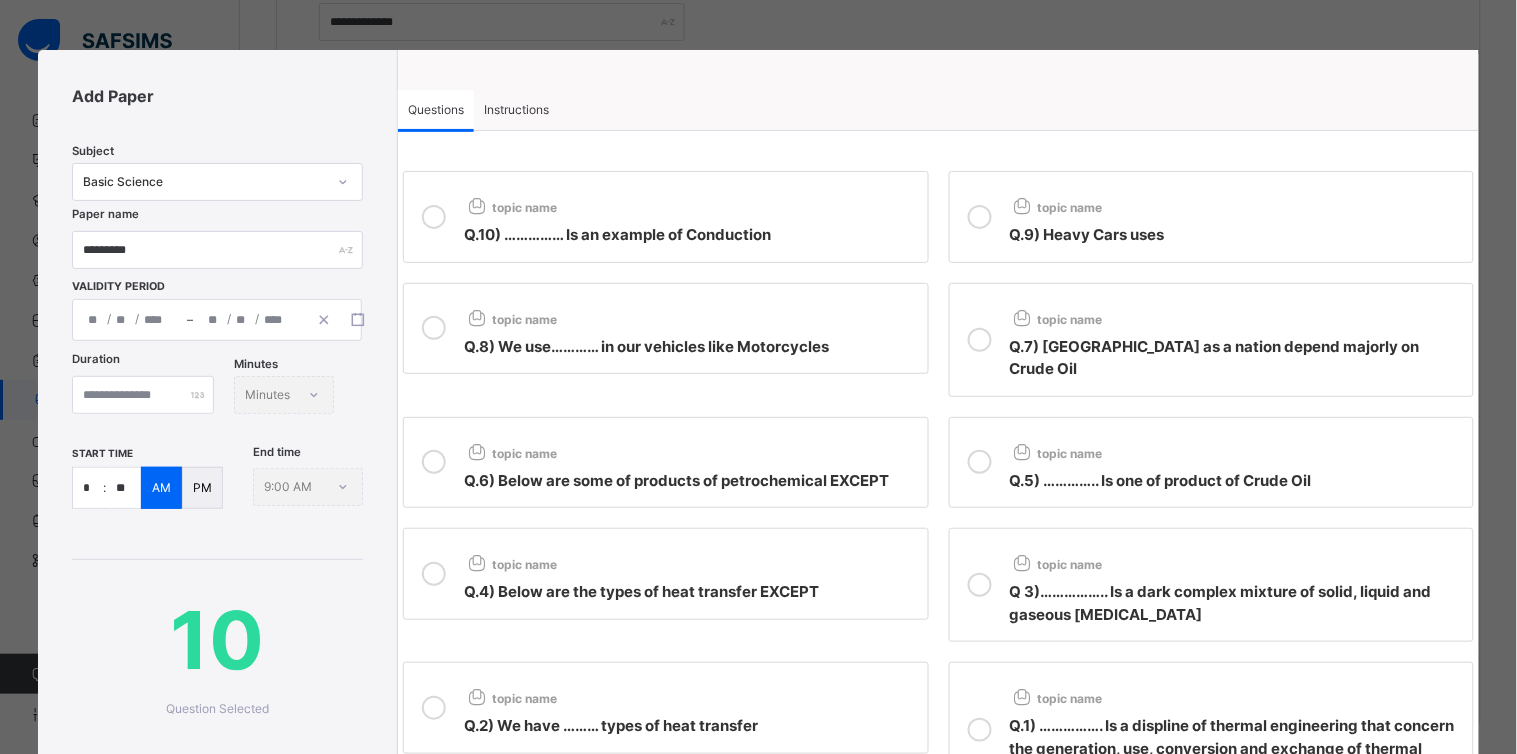 click on "Instructions" at bounding box center [516, 110] 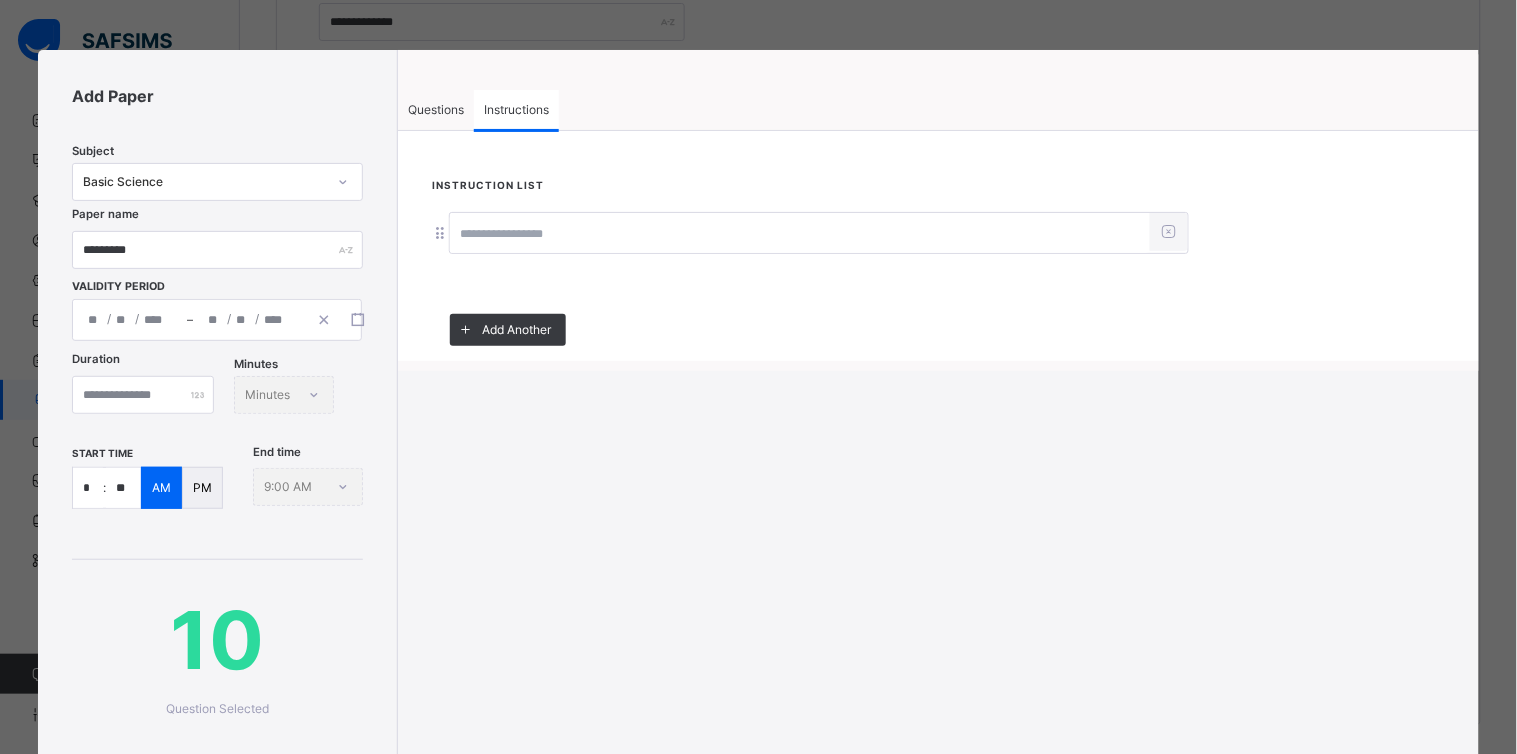 click at bounding box center (800, 234) 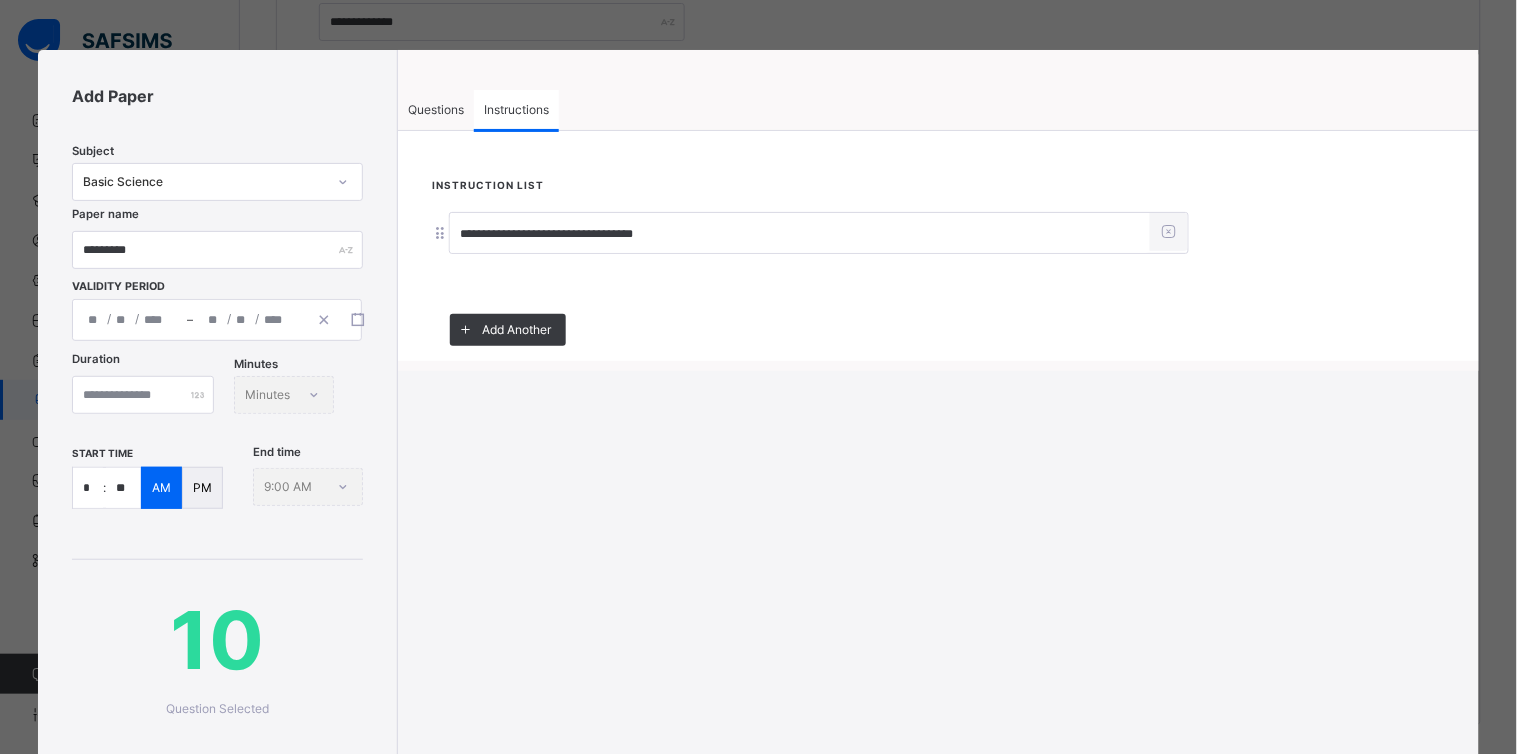 type on "**********" 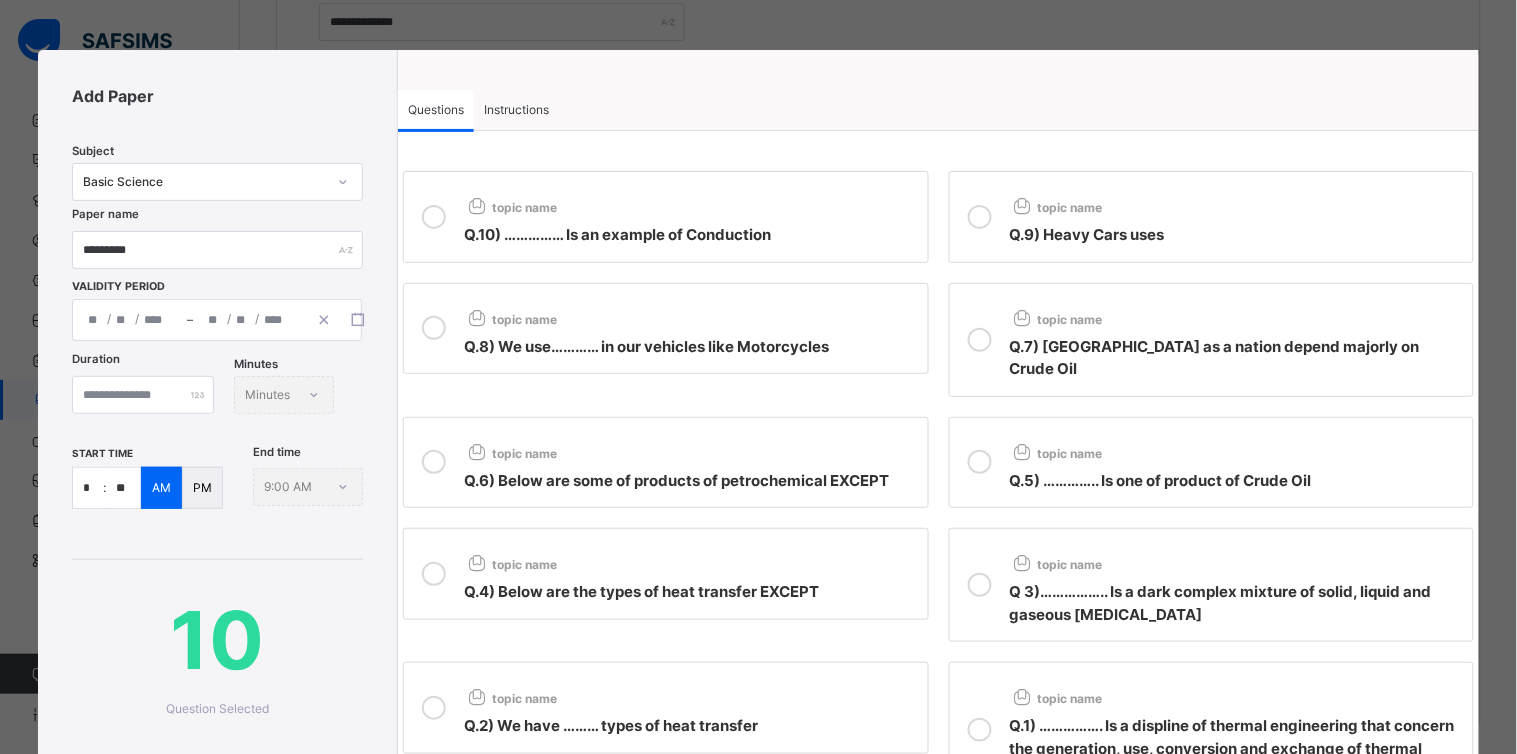 scroll, scrollTop: 317, scrollLeft: 0, axis: vertical 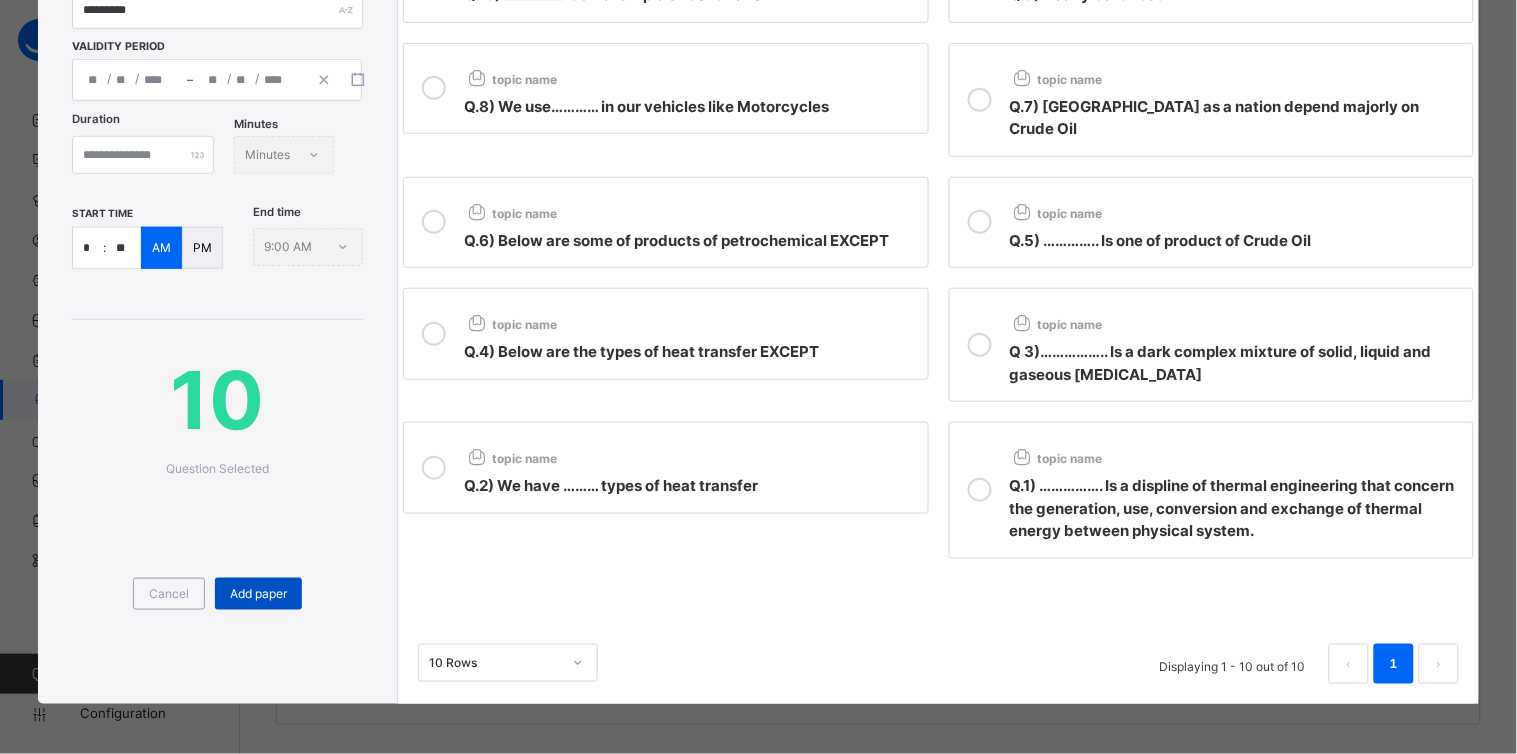 click on "Add paper" at bounding box center [258, 594] 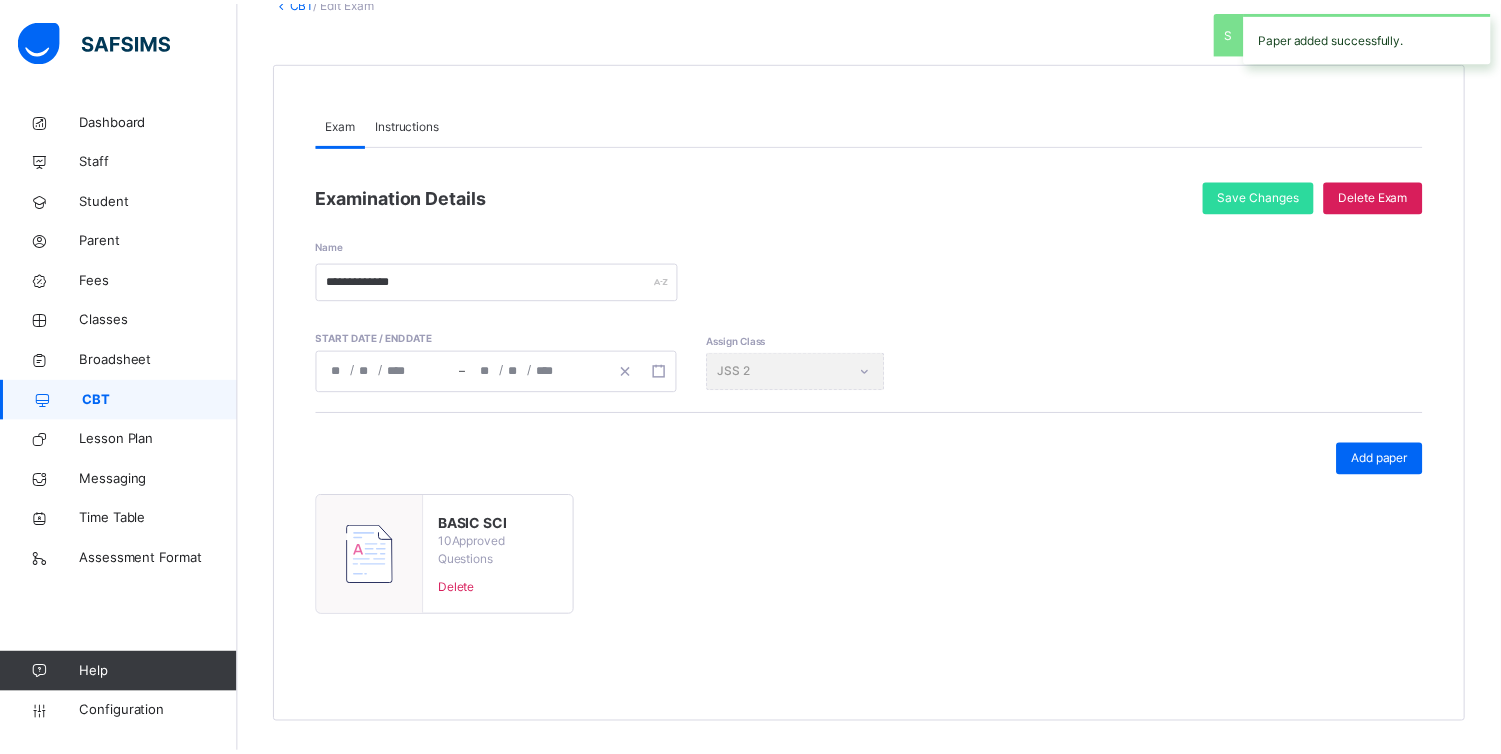 scroll, scrollTop: 115, scrollLeft: 0, axis: vertical 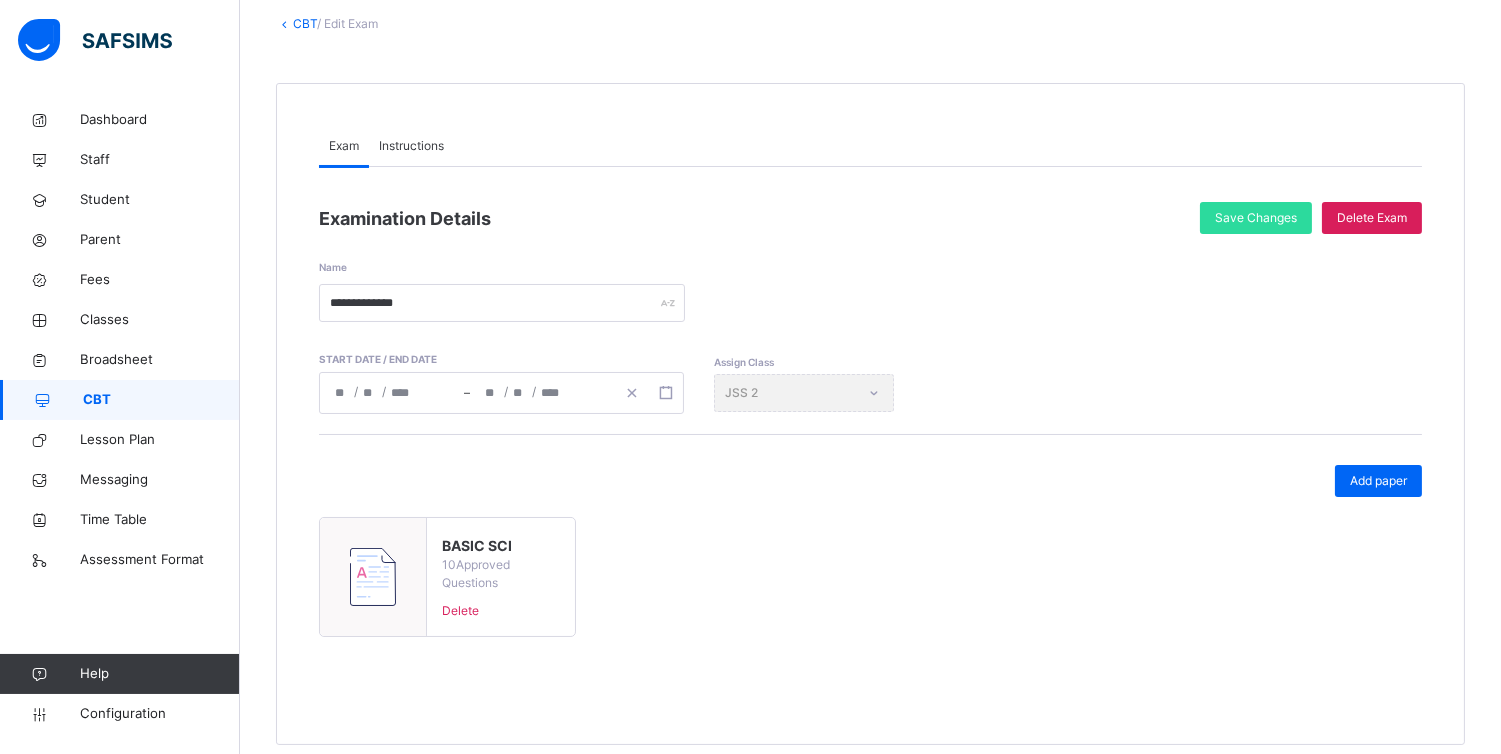 click on "CBT" at bounding box center (120, 400) 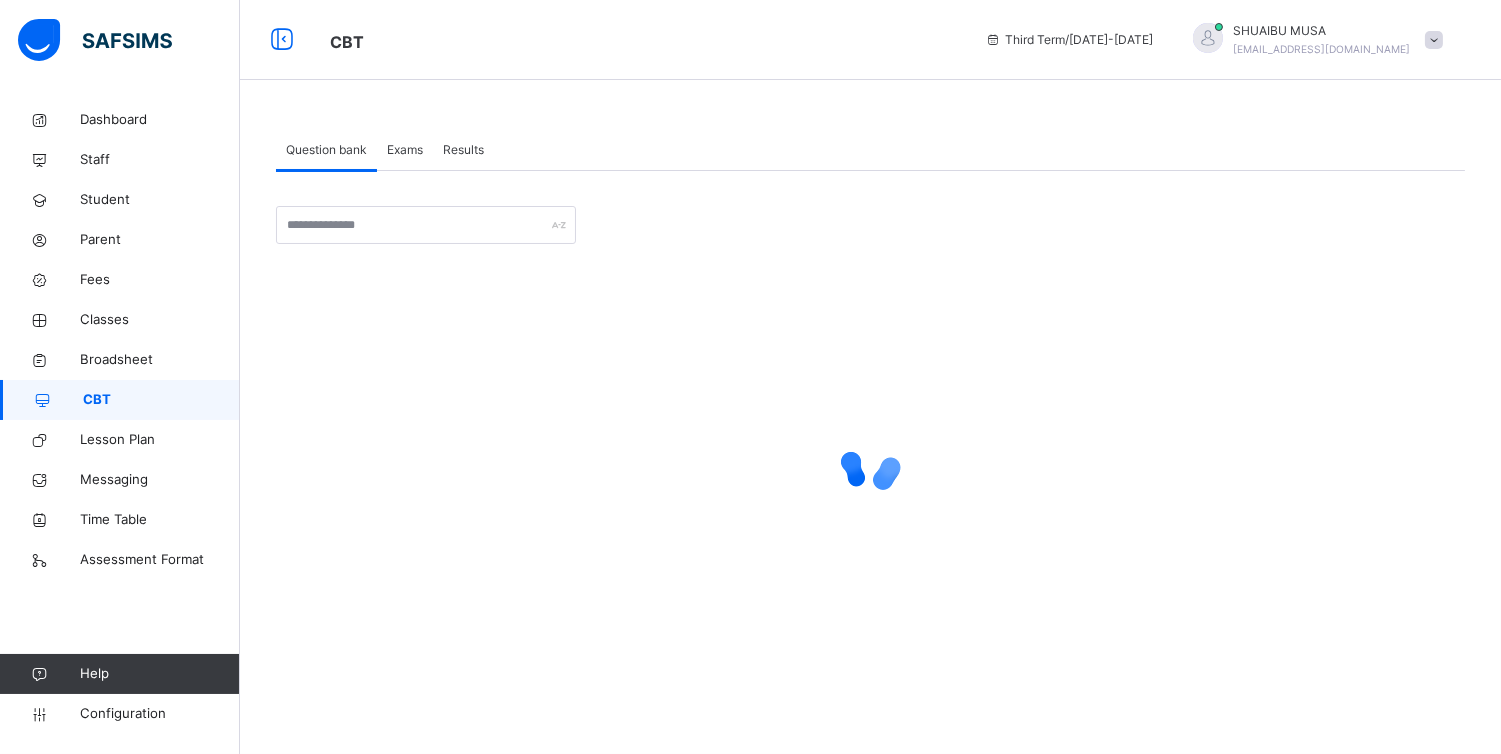 scroll, scrollTop: 0, scrollLeft: 0, axis: both 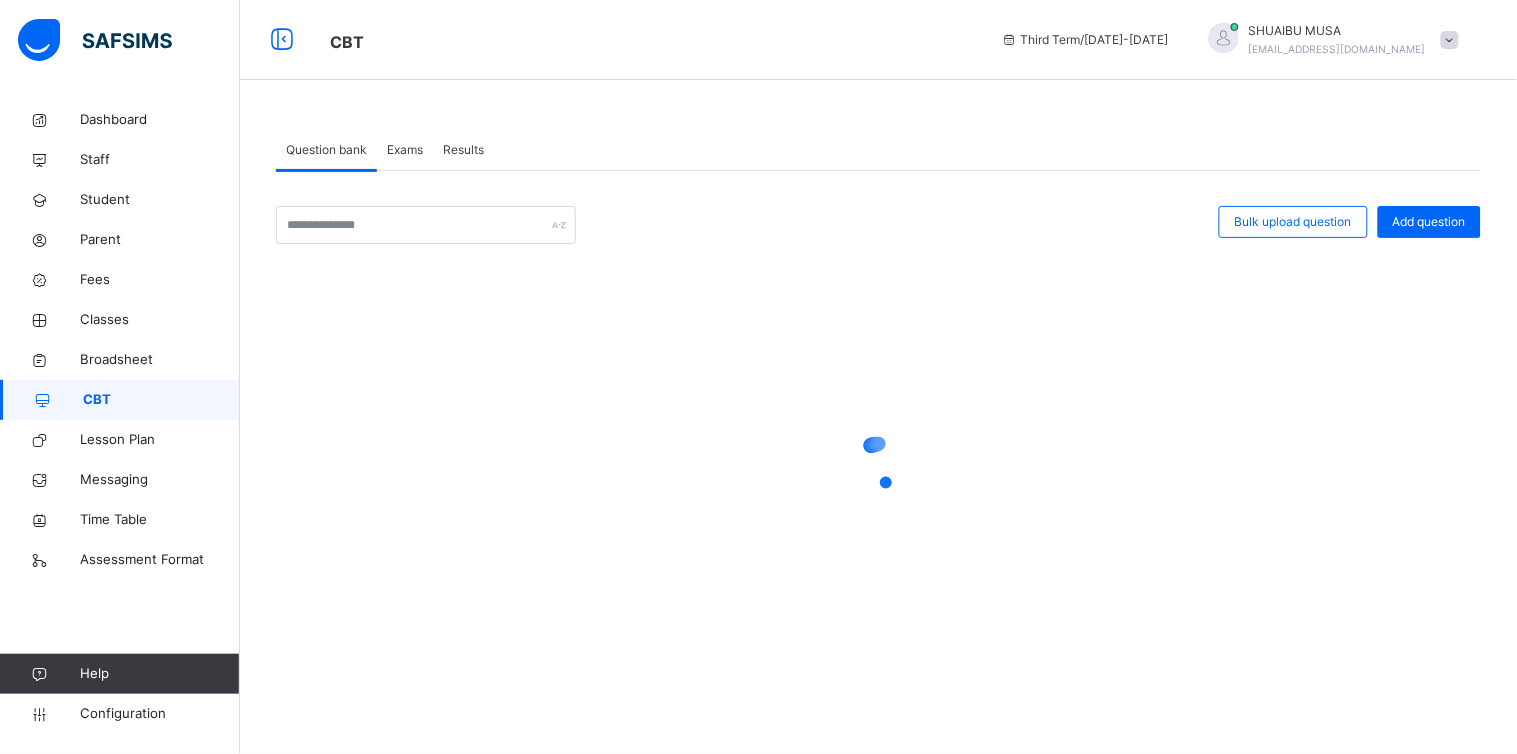 click on "Results" at bounding box center [463, 150] 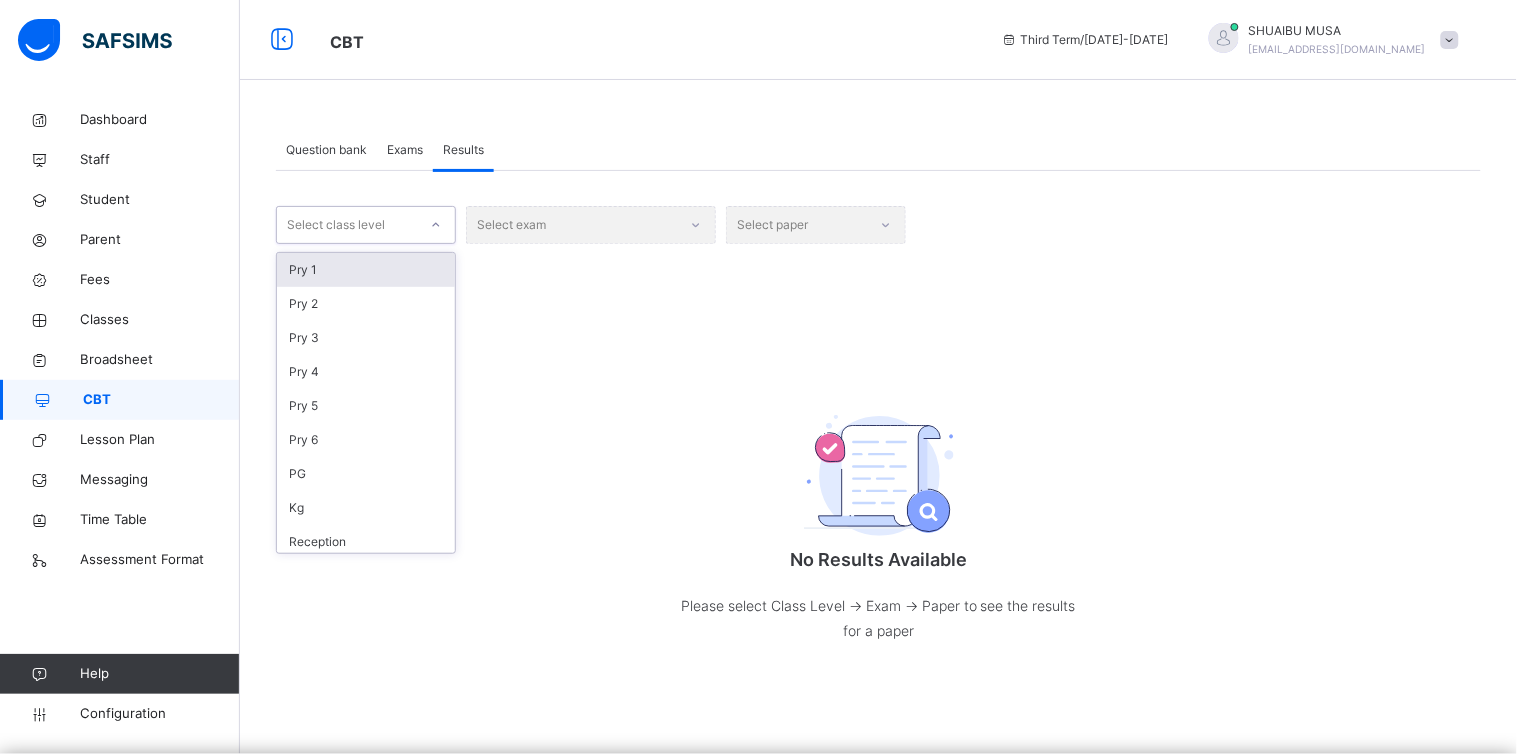 click at bounding box center [436, 225] 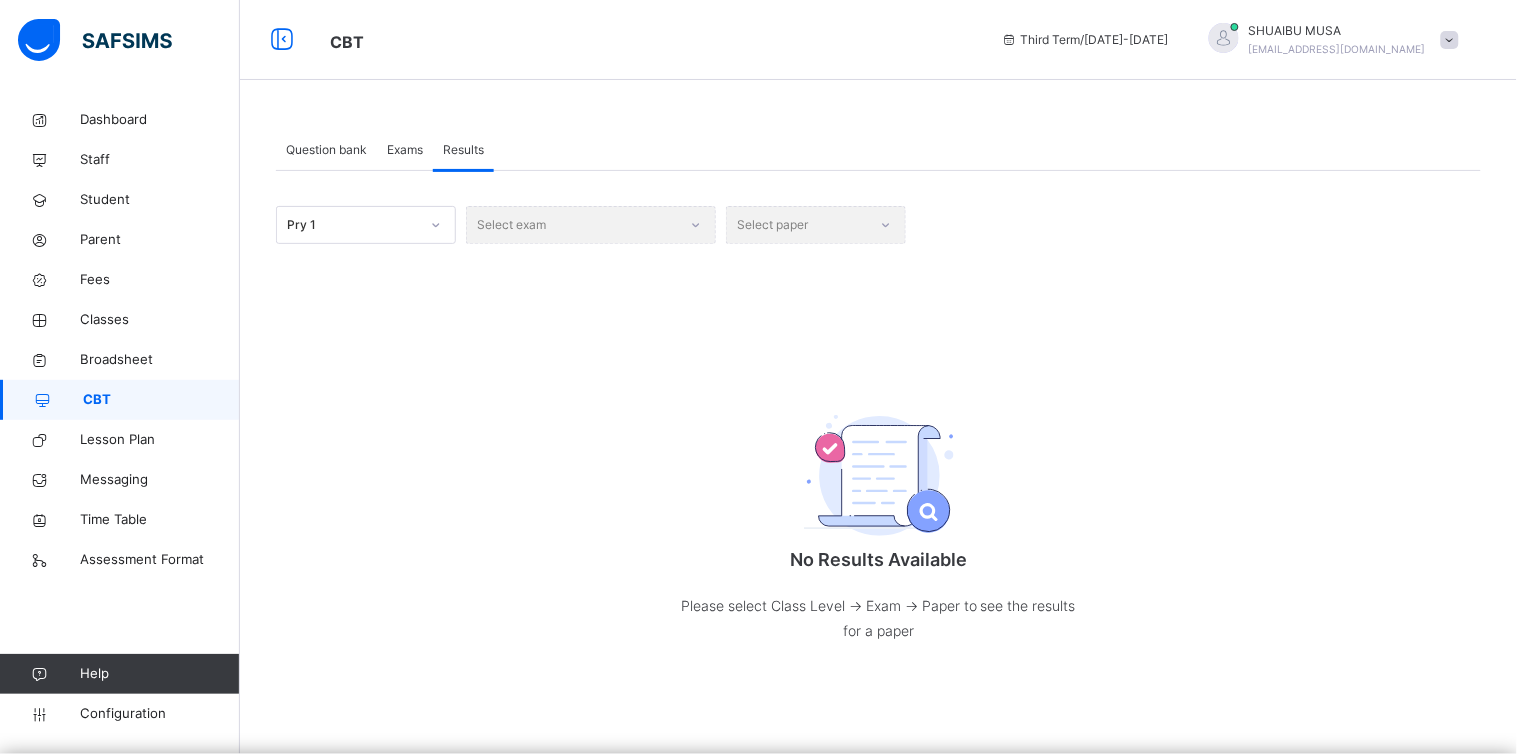 click on "Select exam" at bounding box center [591, 225] 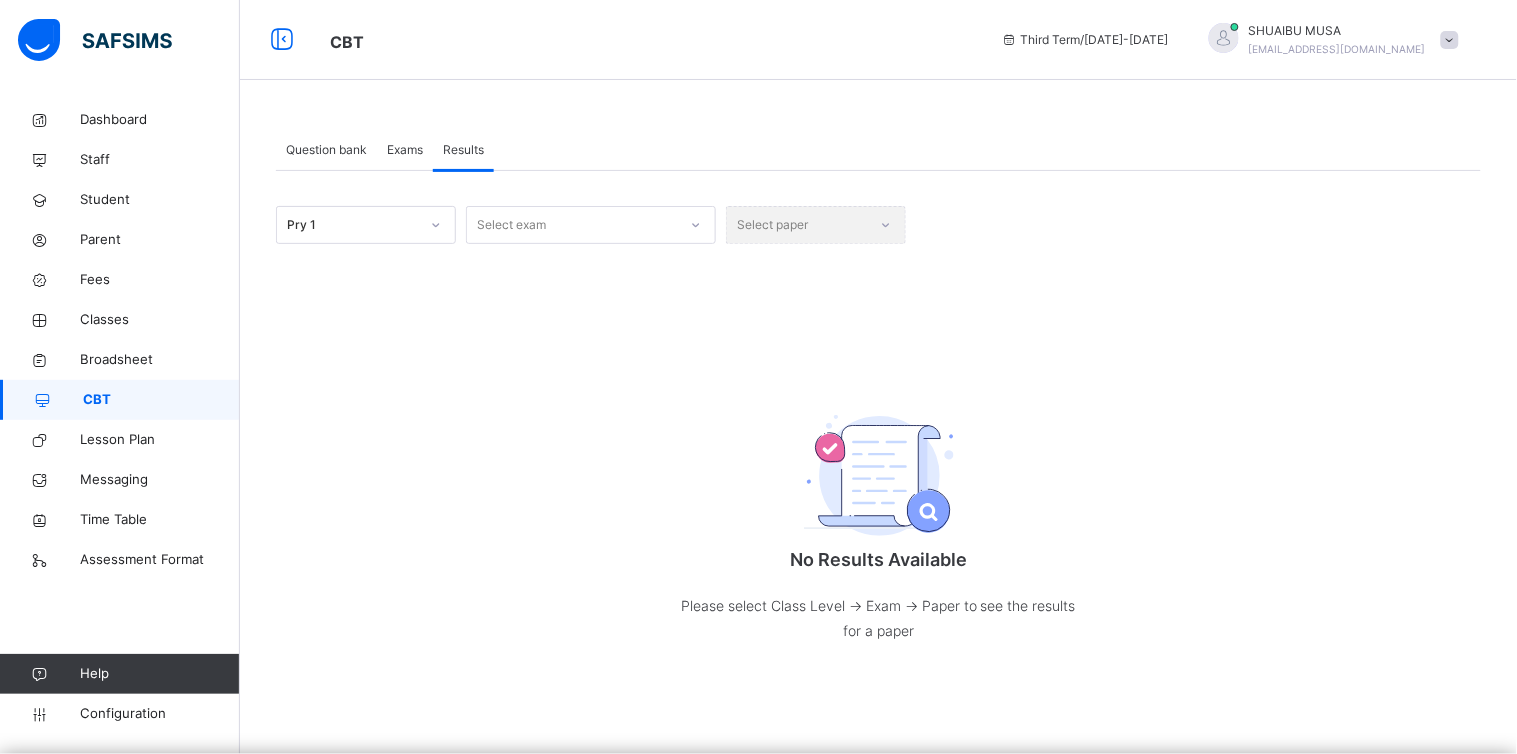 click at bounding box center (696, 225) 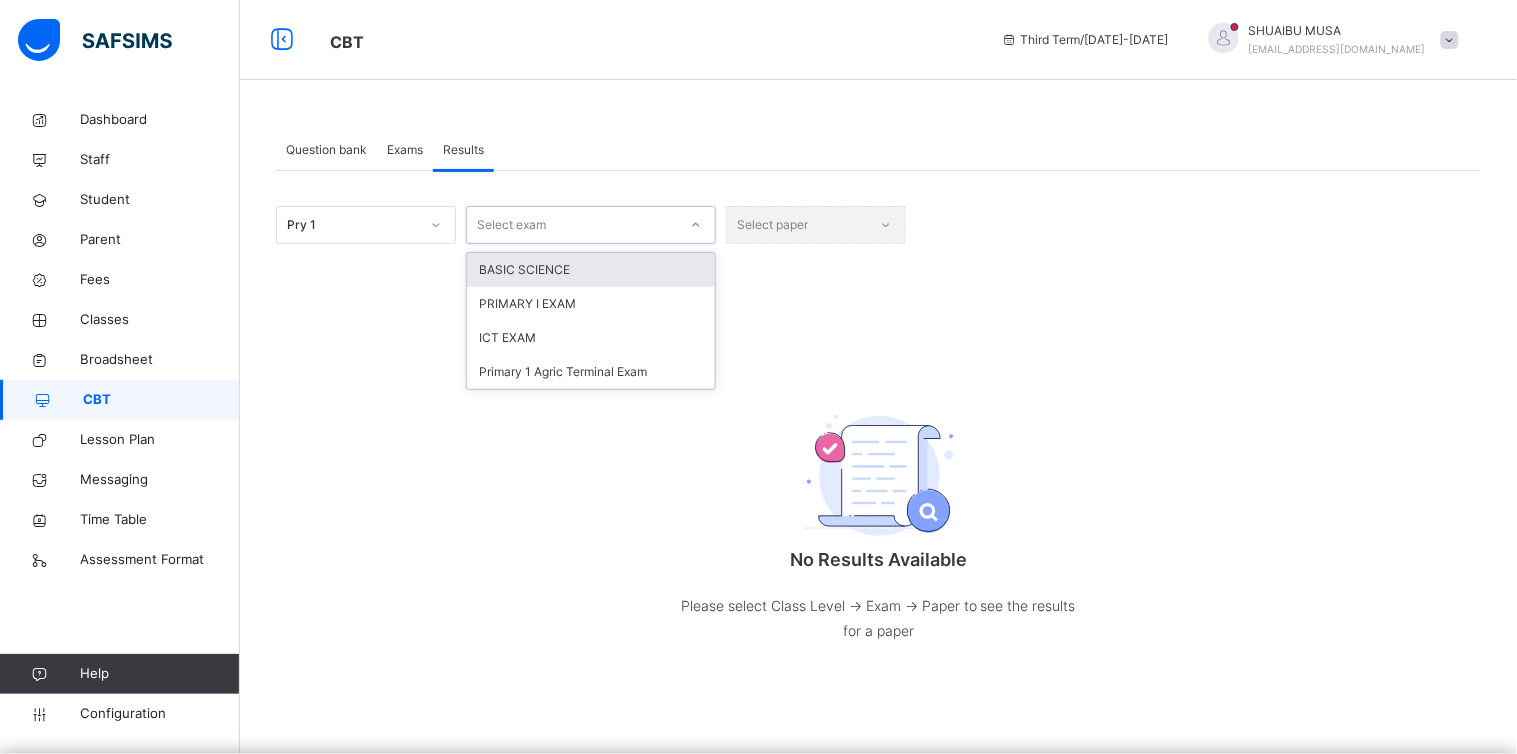 click on "BASIC SCIENCE" at bounding box center (591, 270) 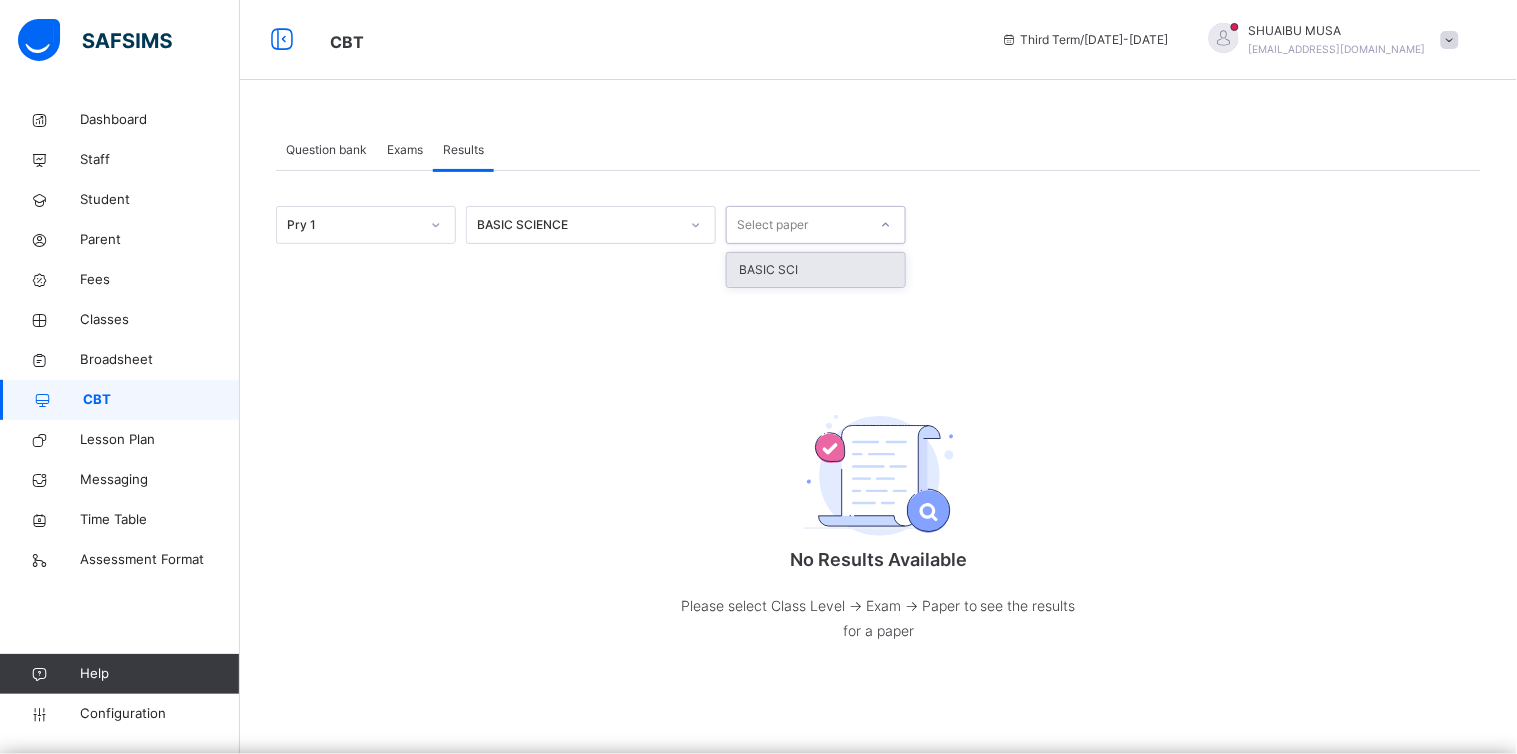 click on "Select paper" at bounding box center (797, 225) 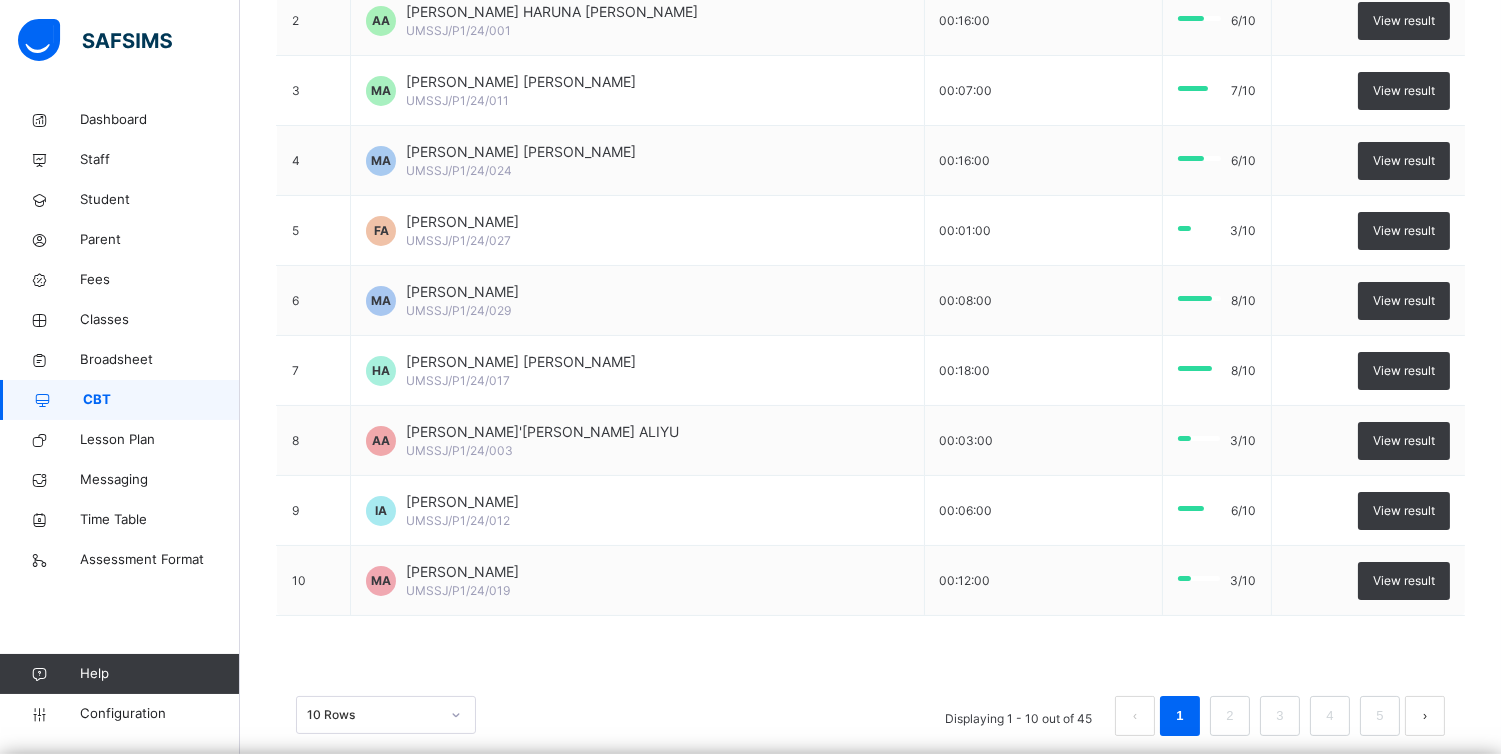 scroll, scrollTop: 451, scrollLeft: 0, axis: vertical 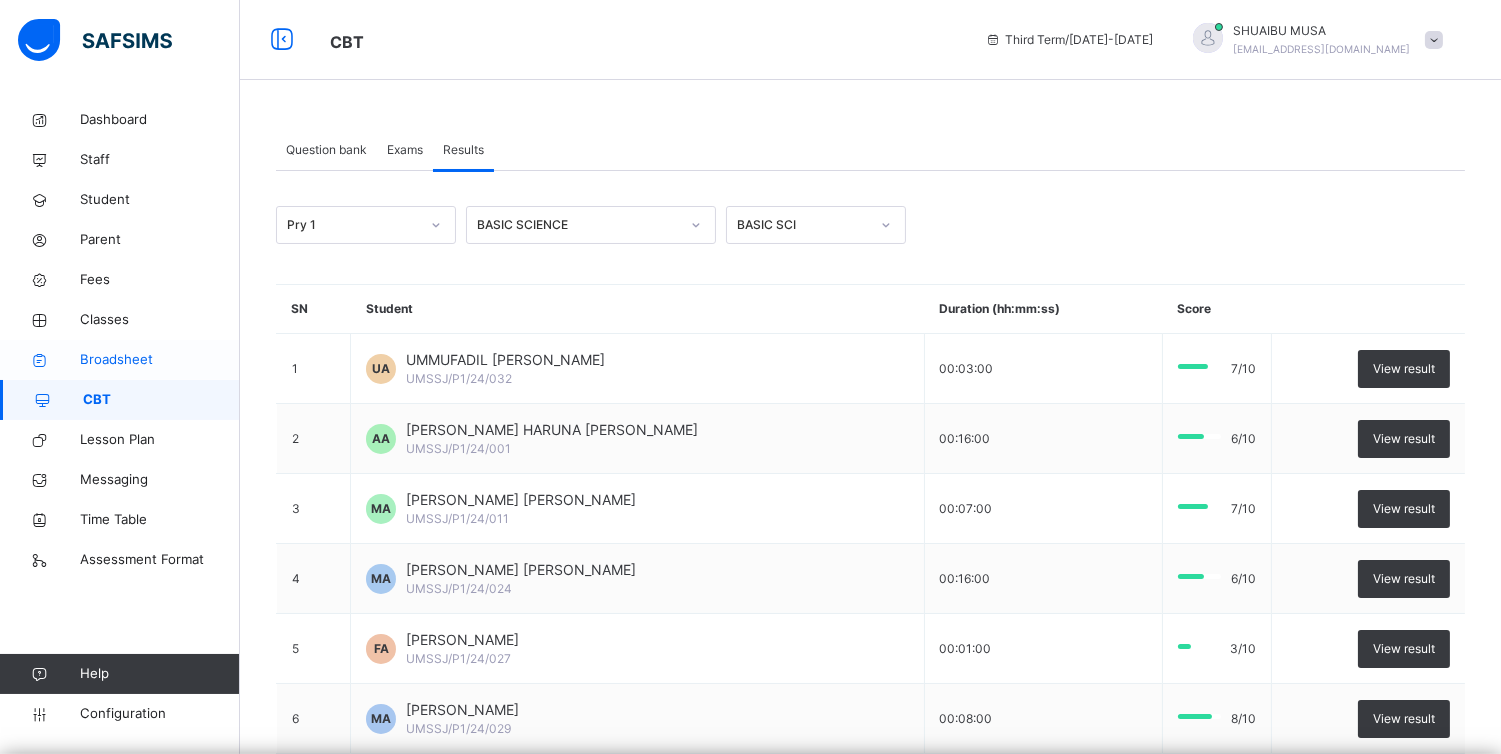 click on "Broadsheet" at bounding box center (160, 360) 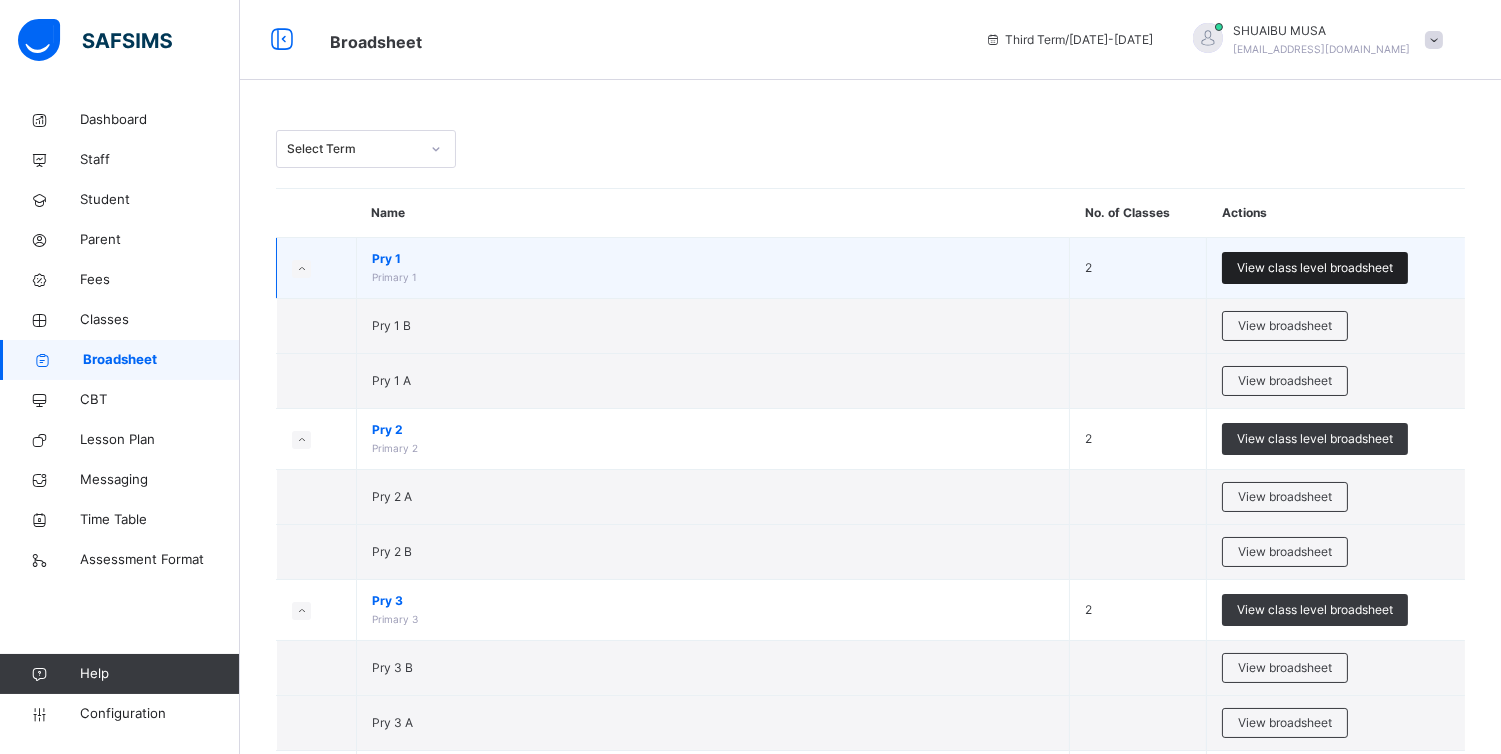 click on "View class level broadsheet" at bounding box center [1315, 268] 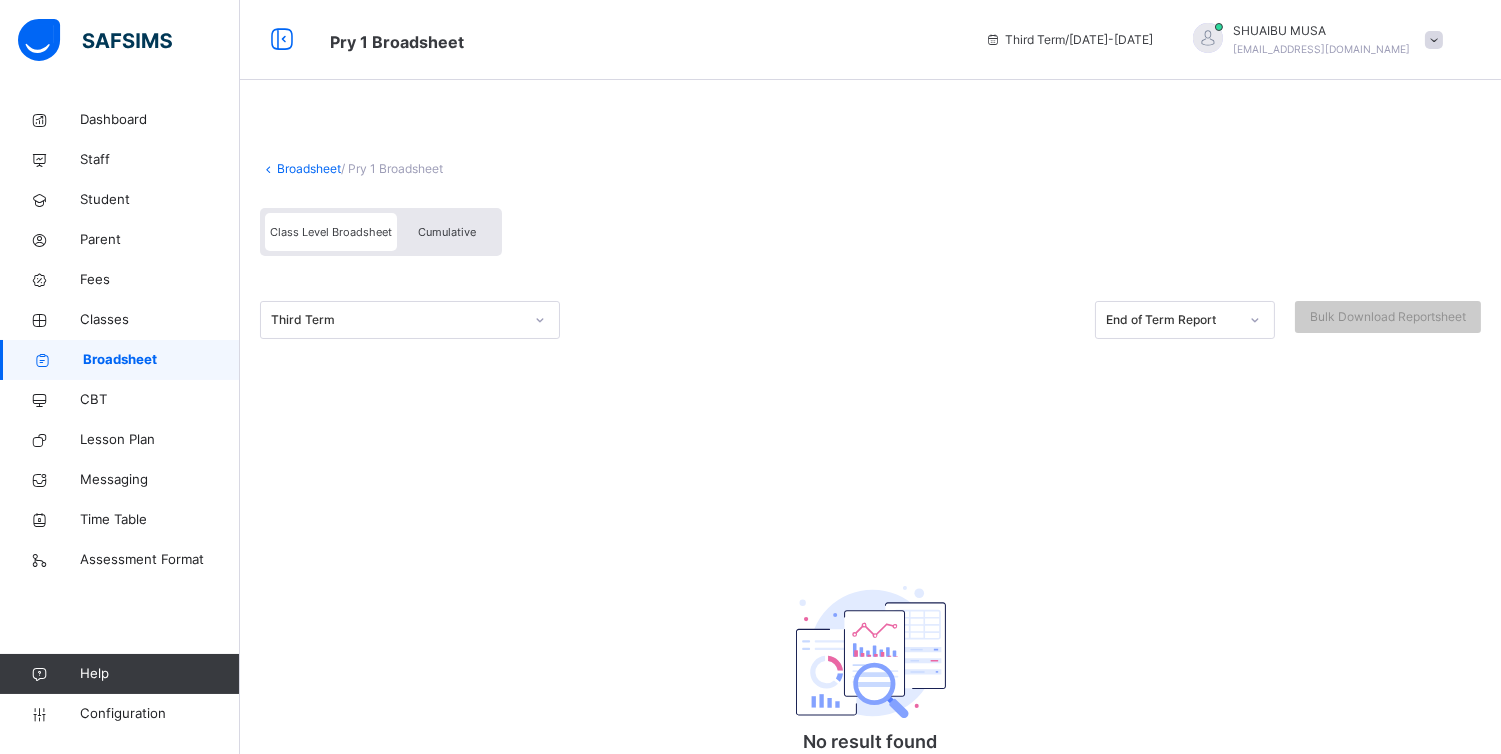 click on "Class Level Broadsheet" at bounding box center (331, 232) 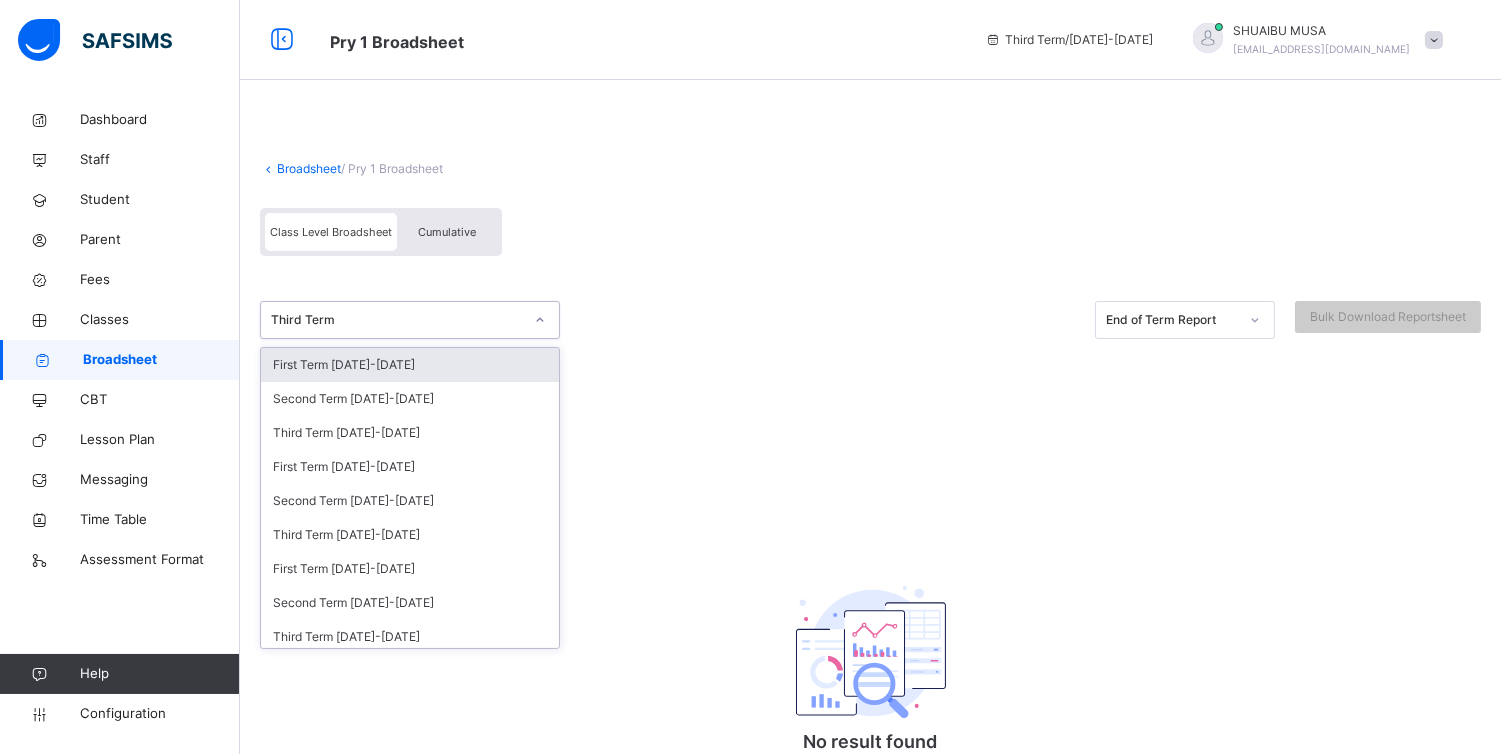 click at bounding box center (540, 320) 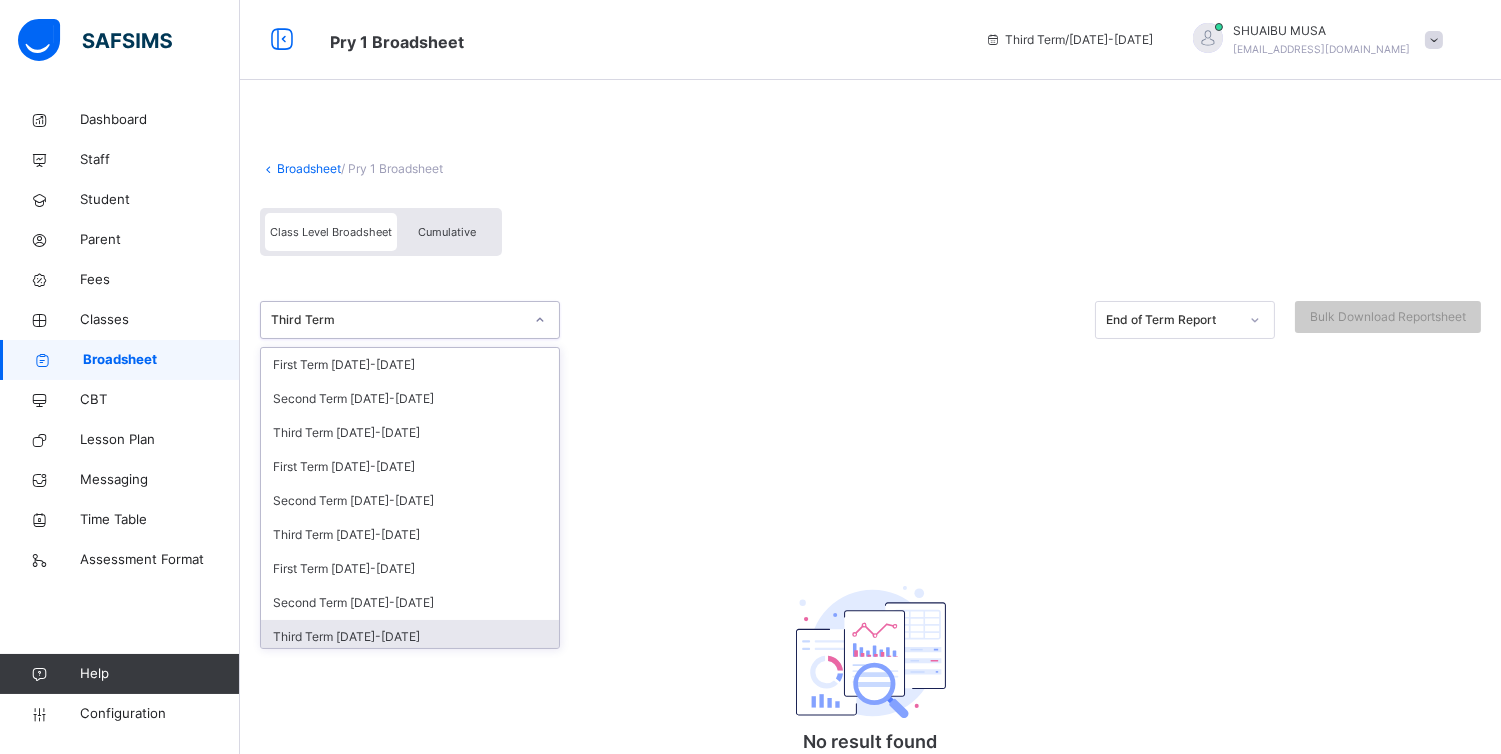click on "Third Term [DATE]-[DATE]" at bounding box center (410, 637) 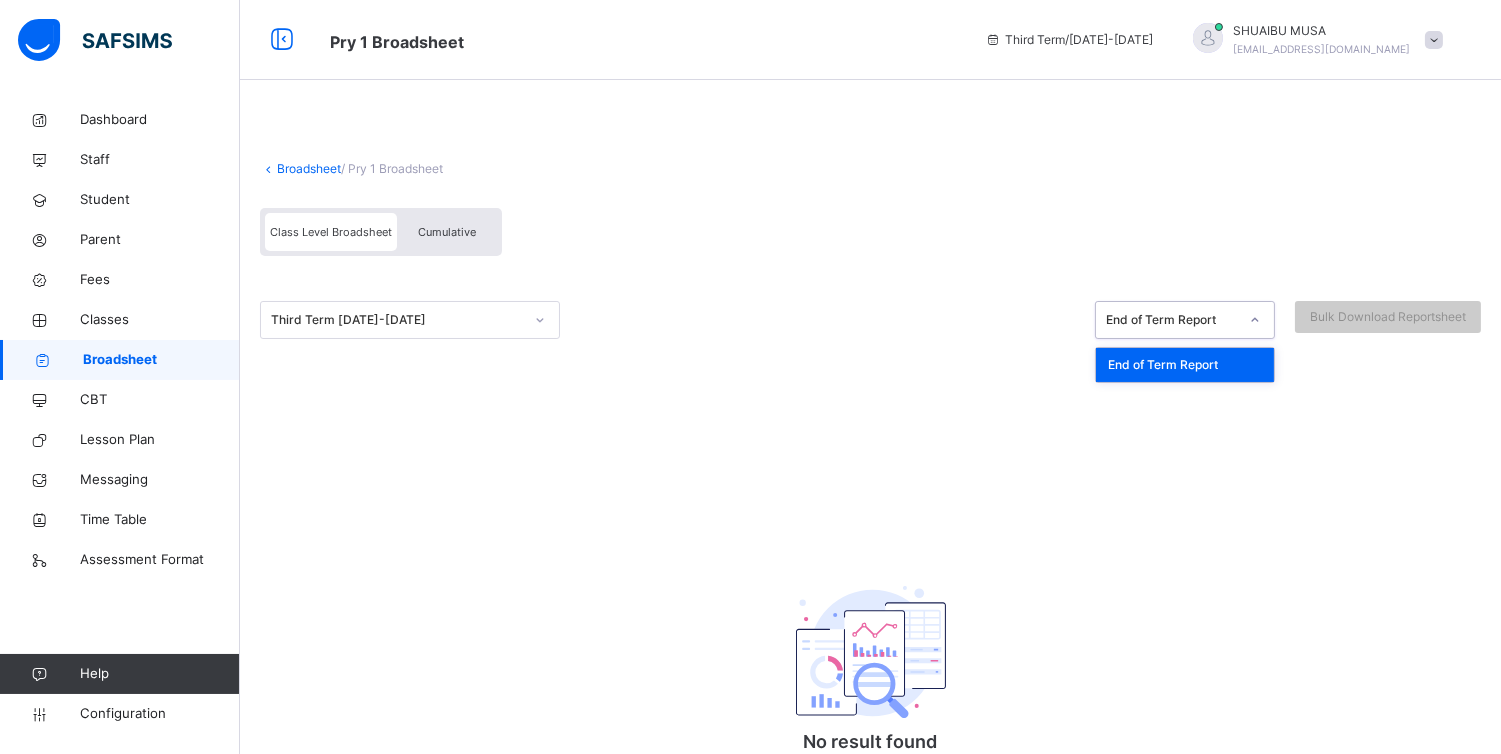 click 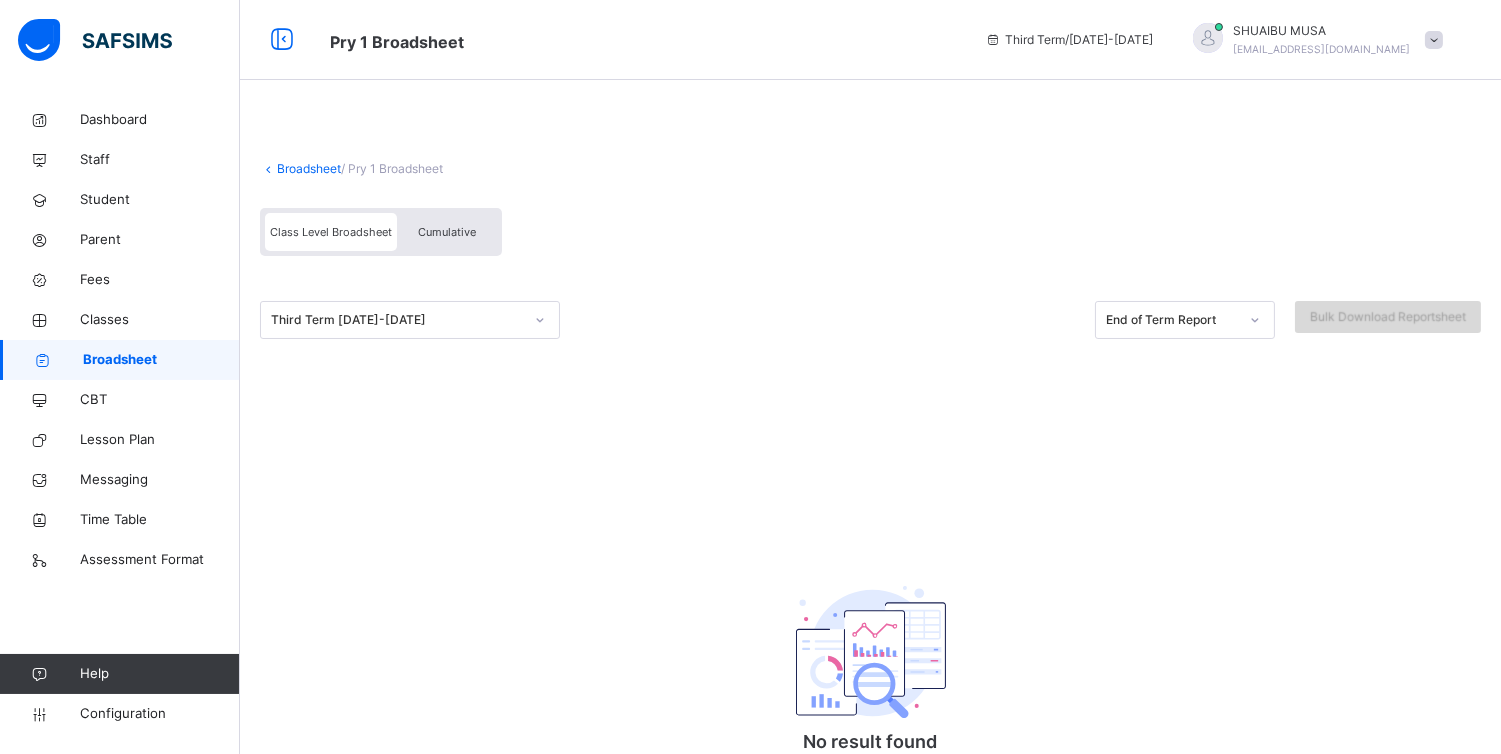 click on "Bulk Download Reportsheet" at bounding box center (1388, 317) 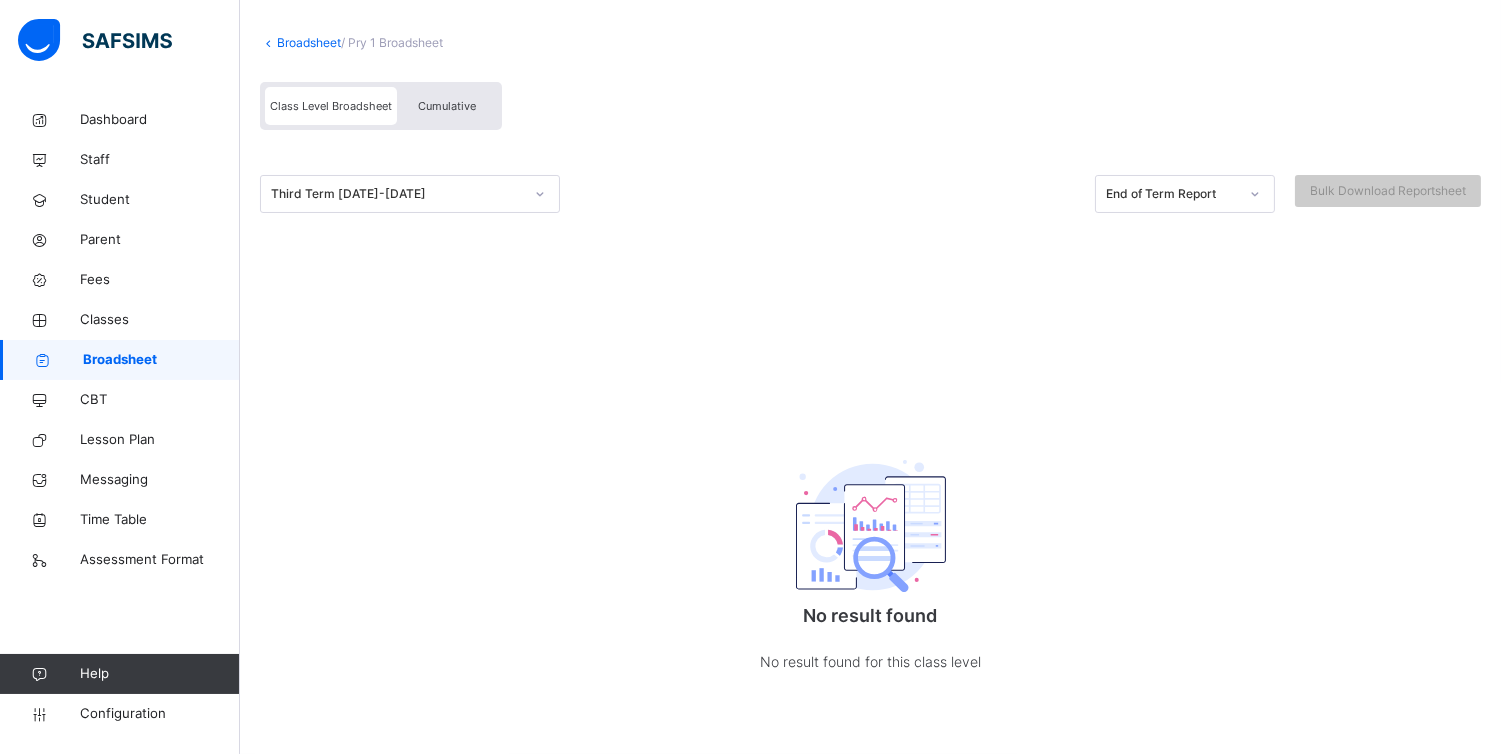 scroll, scrollTop: 0, scrollLeft: 0, axis: both 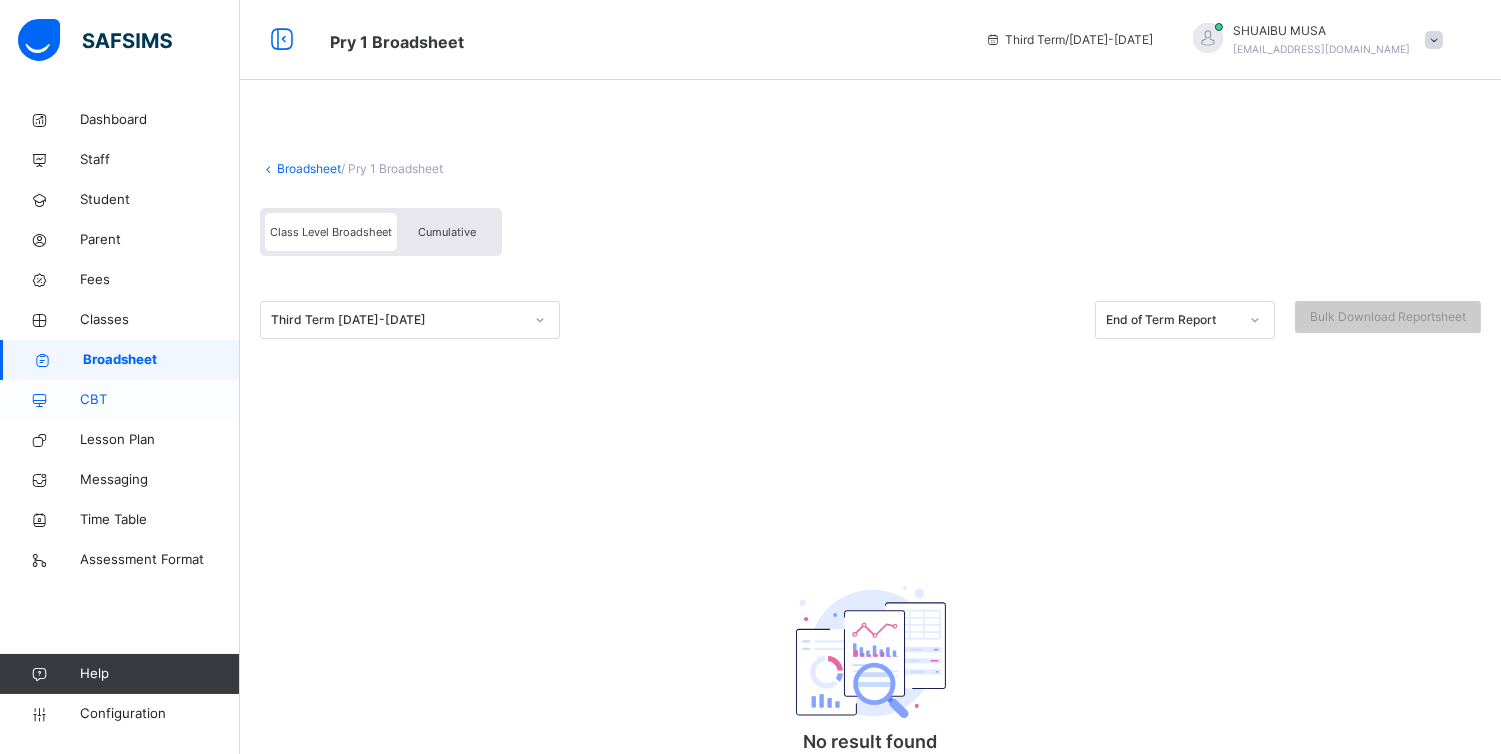 click on "CBT" at bounding box center (160, 400) 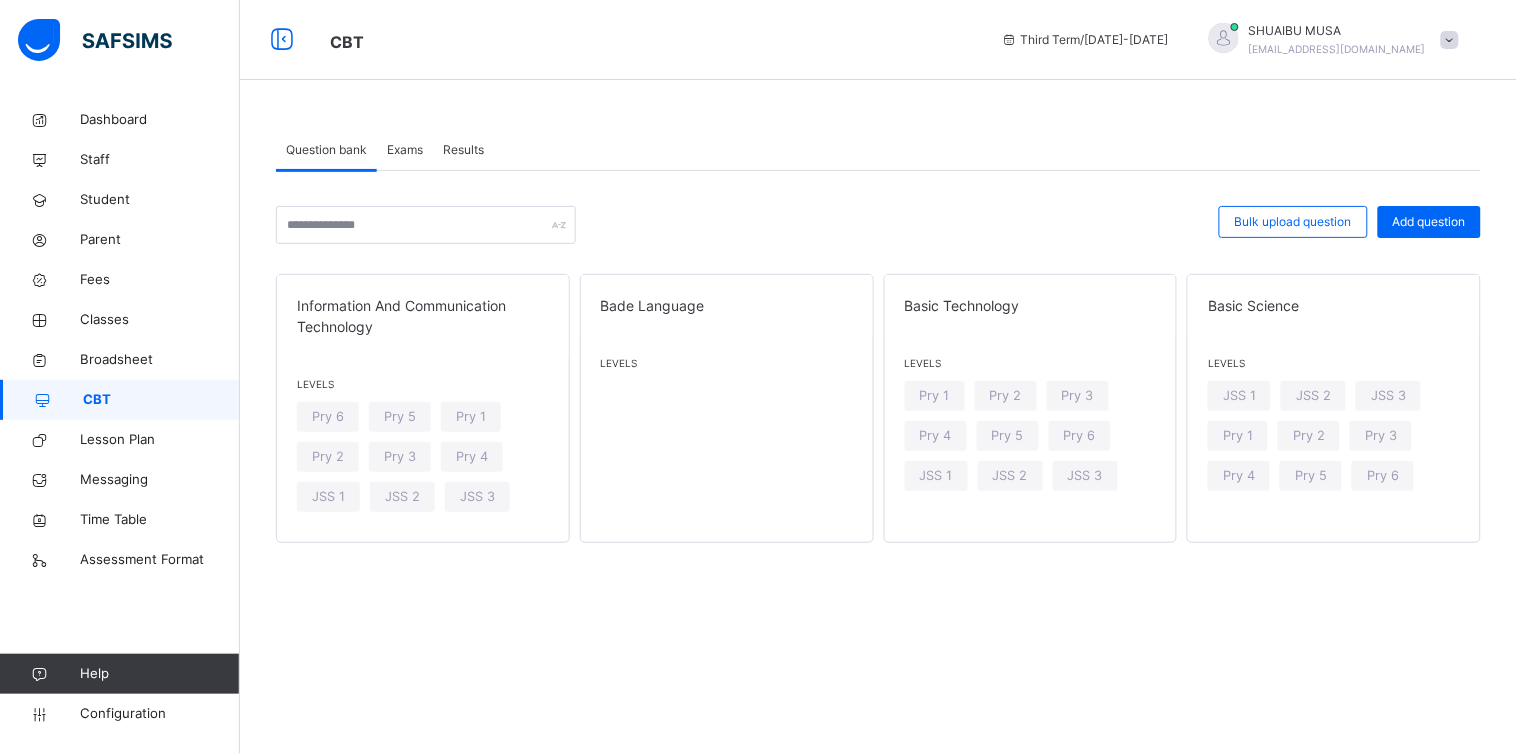 click on "CBT" at bounding box center (161, 400) 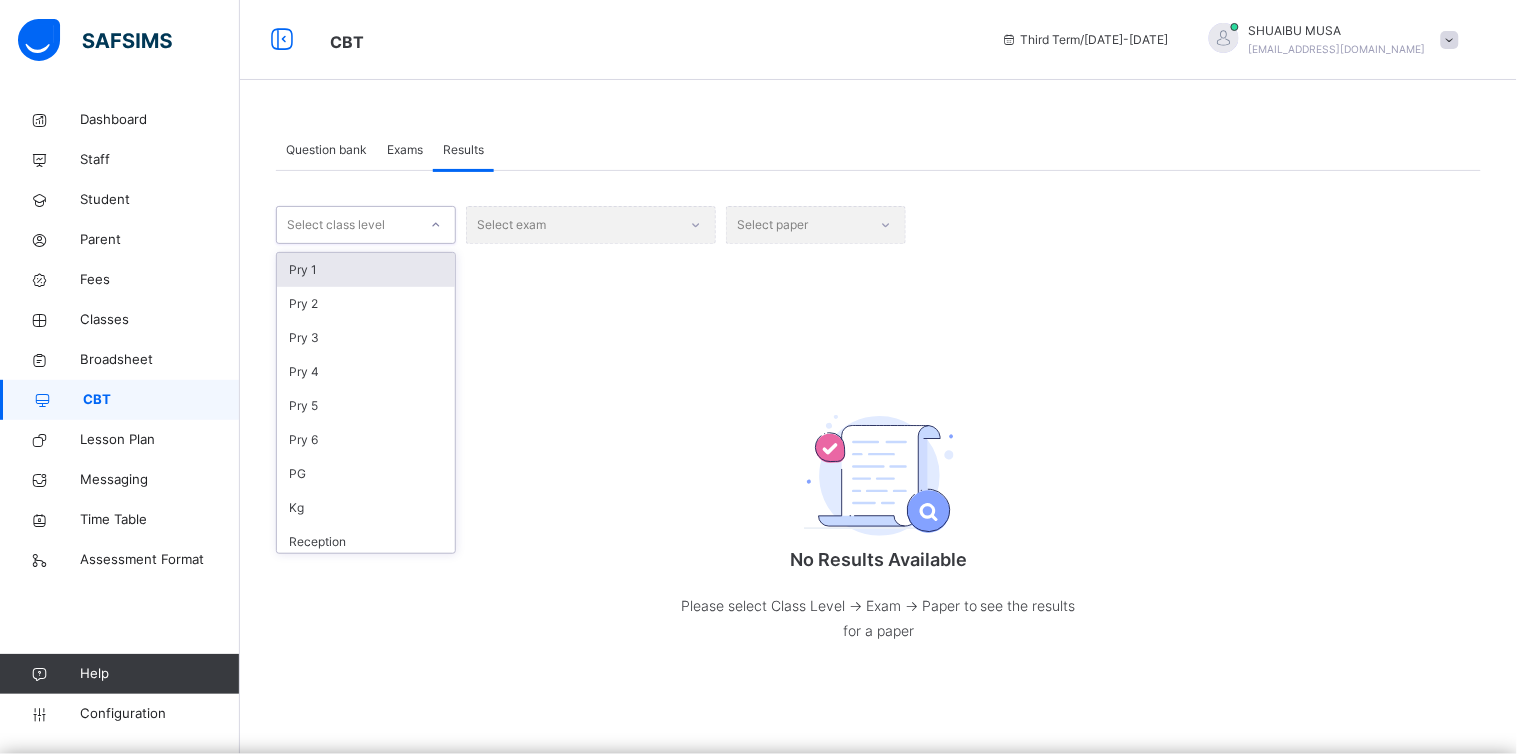 click on "Select class level" at bounding box center [347, 225] 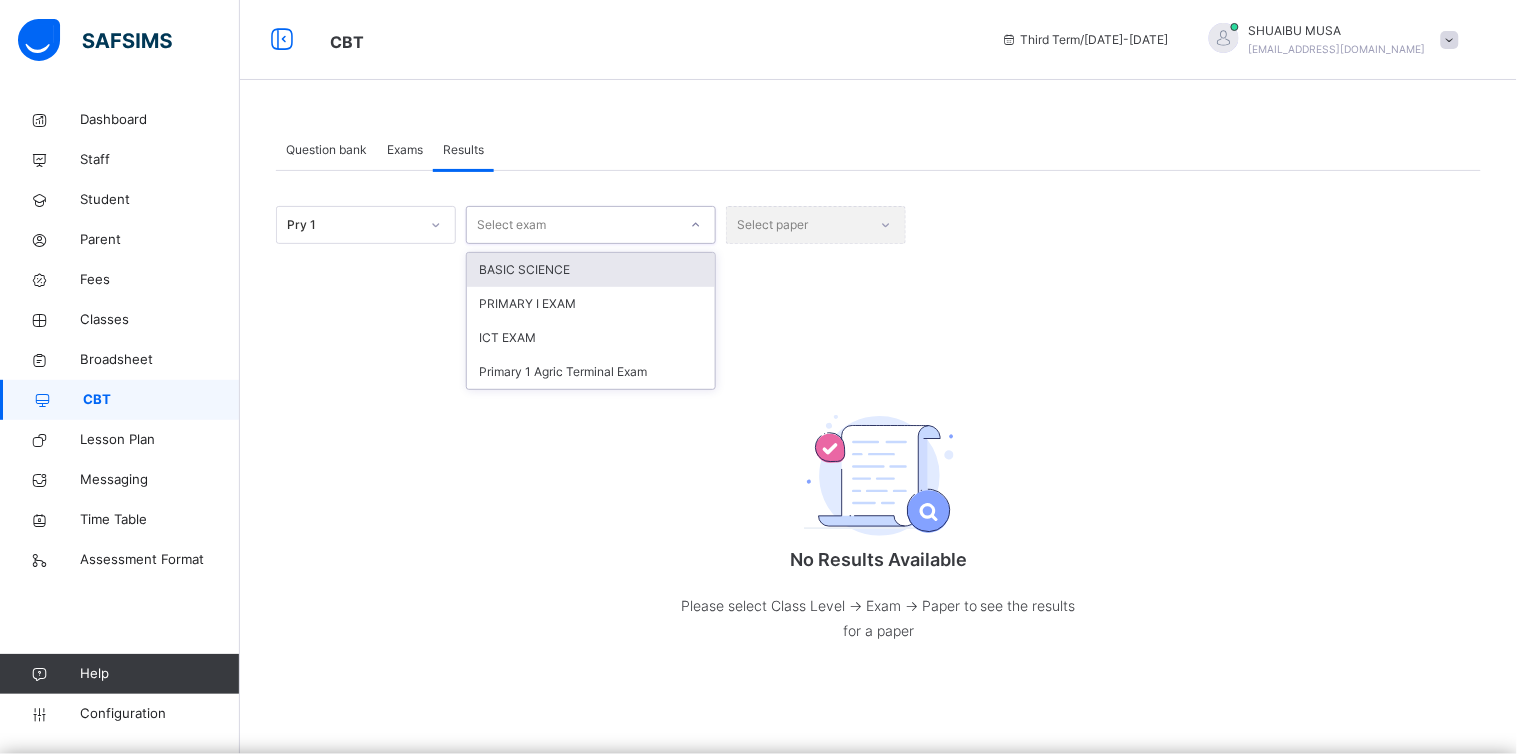click at bounding box center [696, 225] 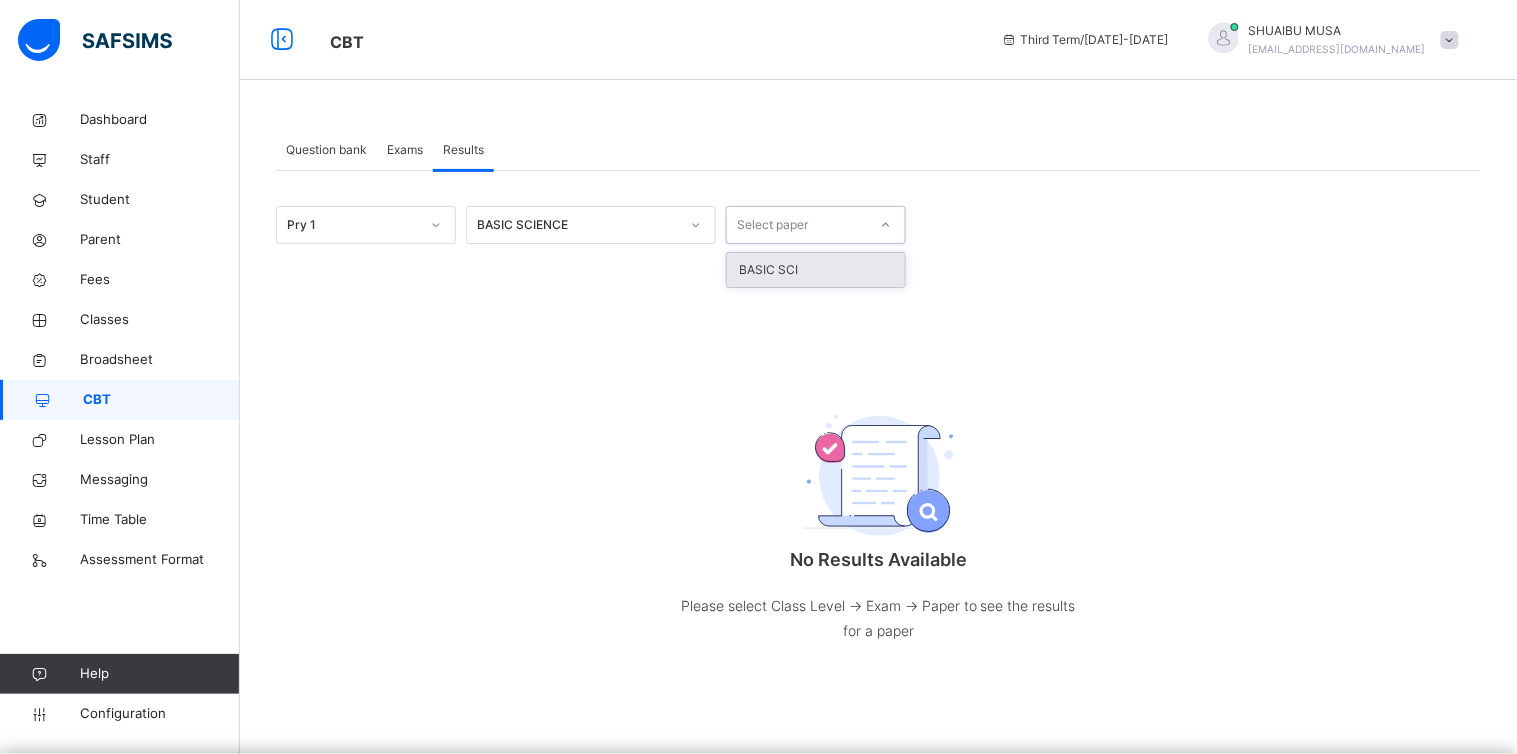 click on "Select paper" at bounding box center [772, 225] 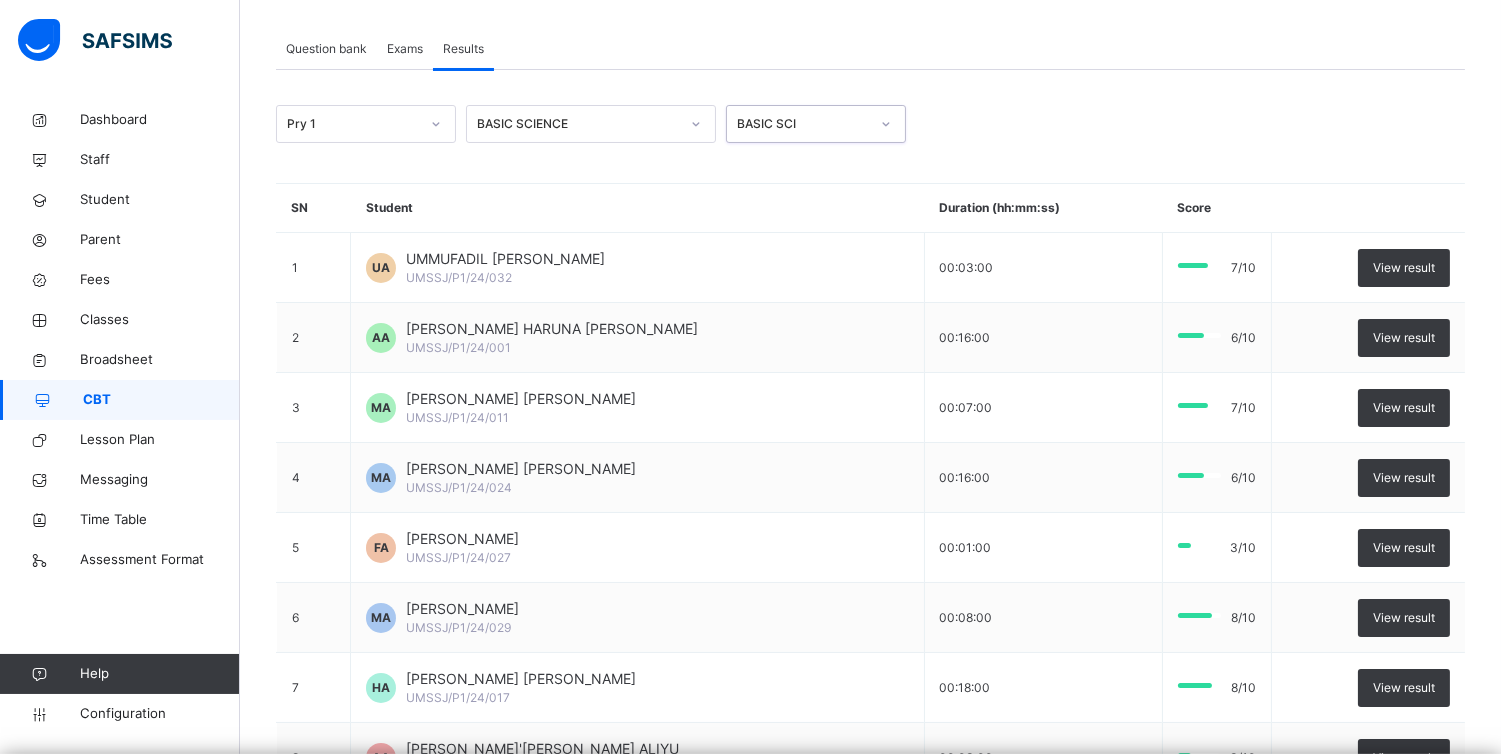 scroll, scrollTop: 74, scrollLeft: 0, axis: vertical 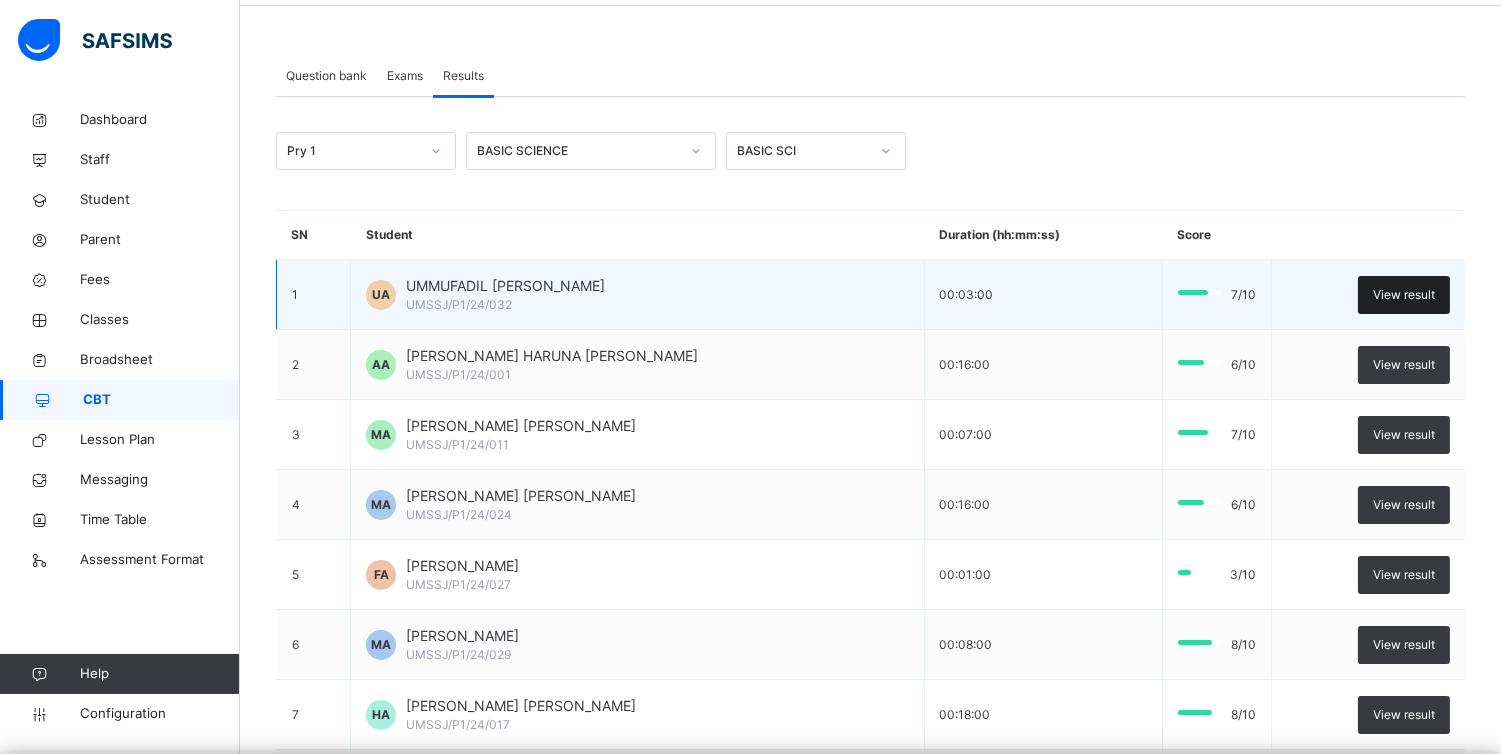click on "View result" at bounding box center [1404, 295] 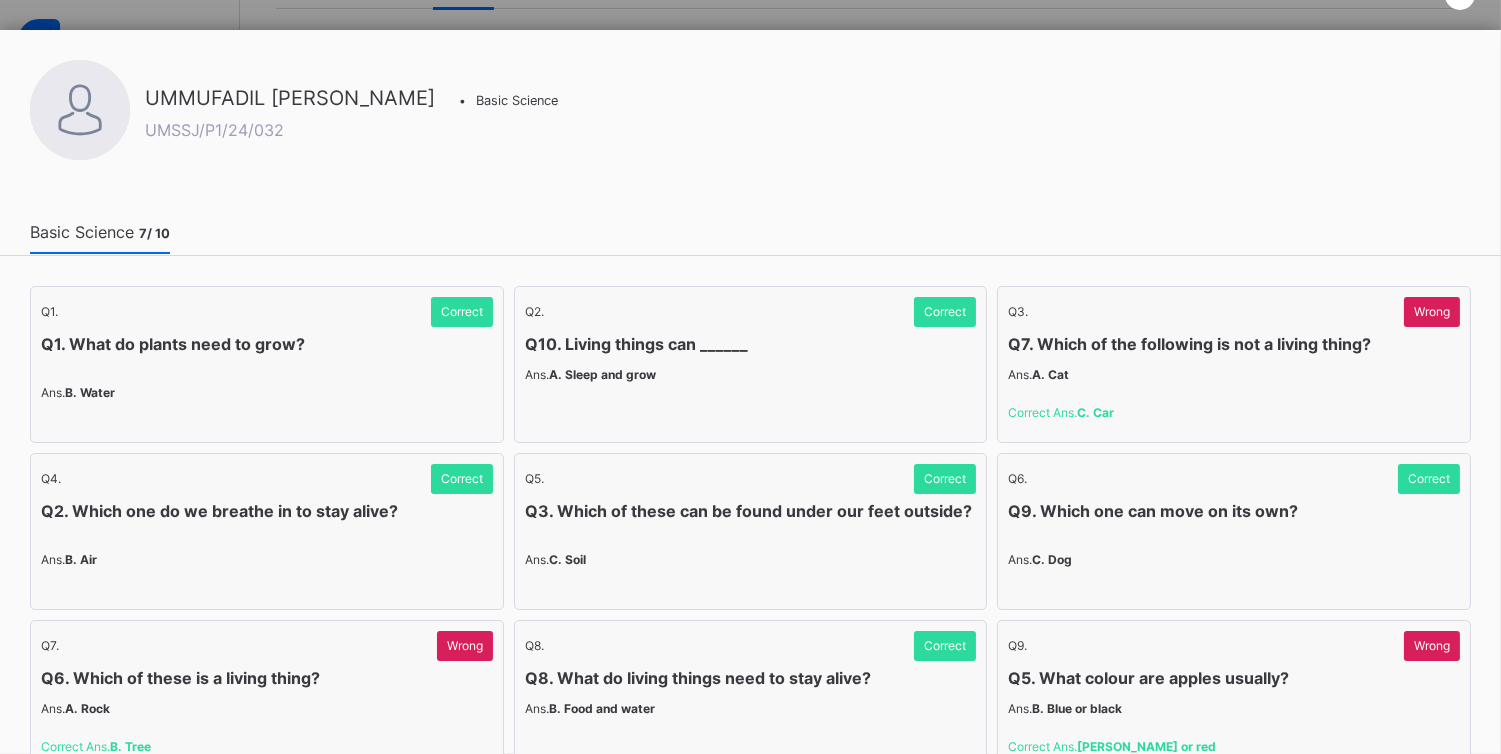 scroll, scrollTop: 163, scrollLeft: 0, axis: vertical 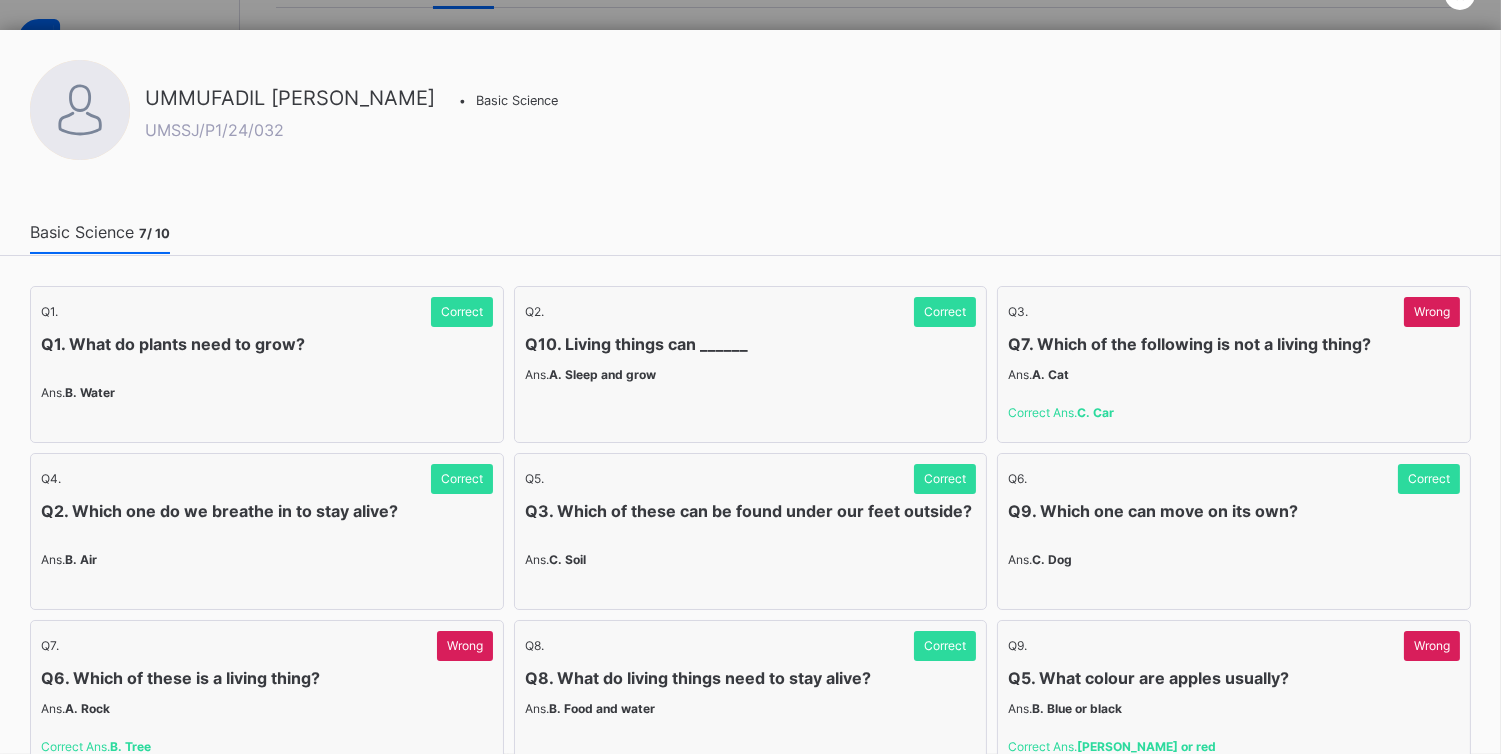 click on "×" at bounding box center (1460, -6) 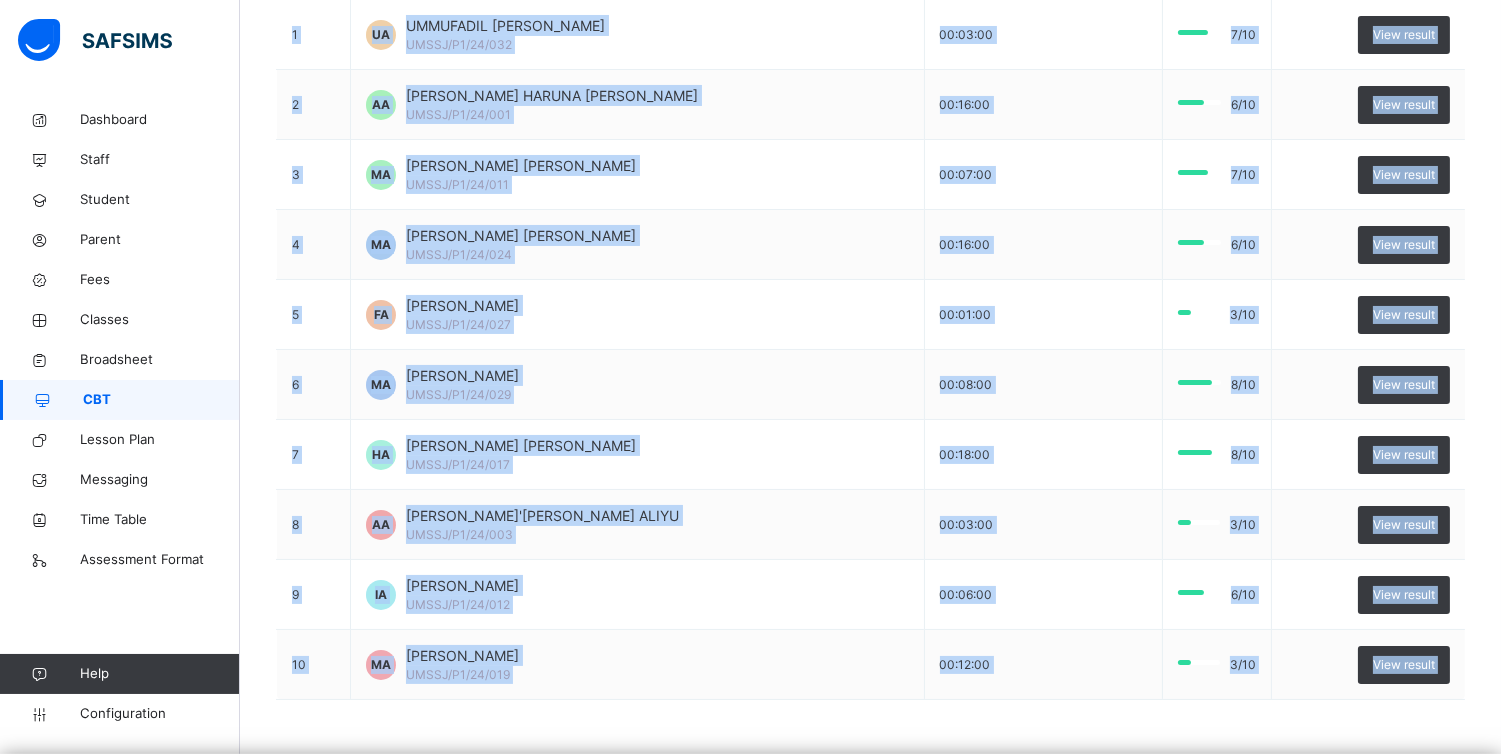 scroll, scrollTop: 451, scrollLeft: 0, axis: vertical 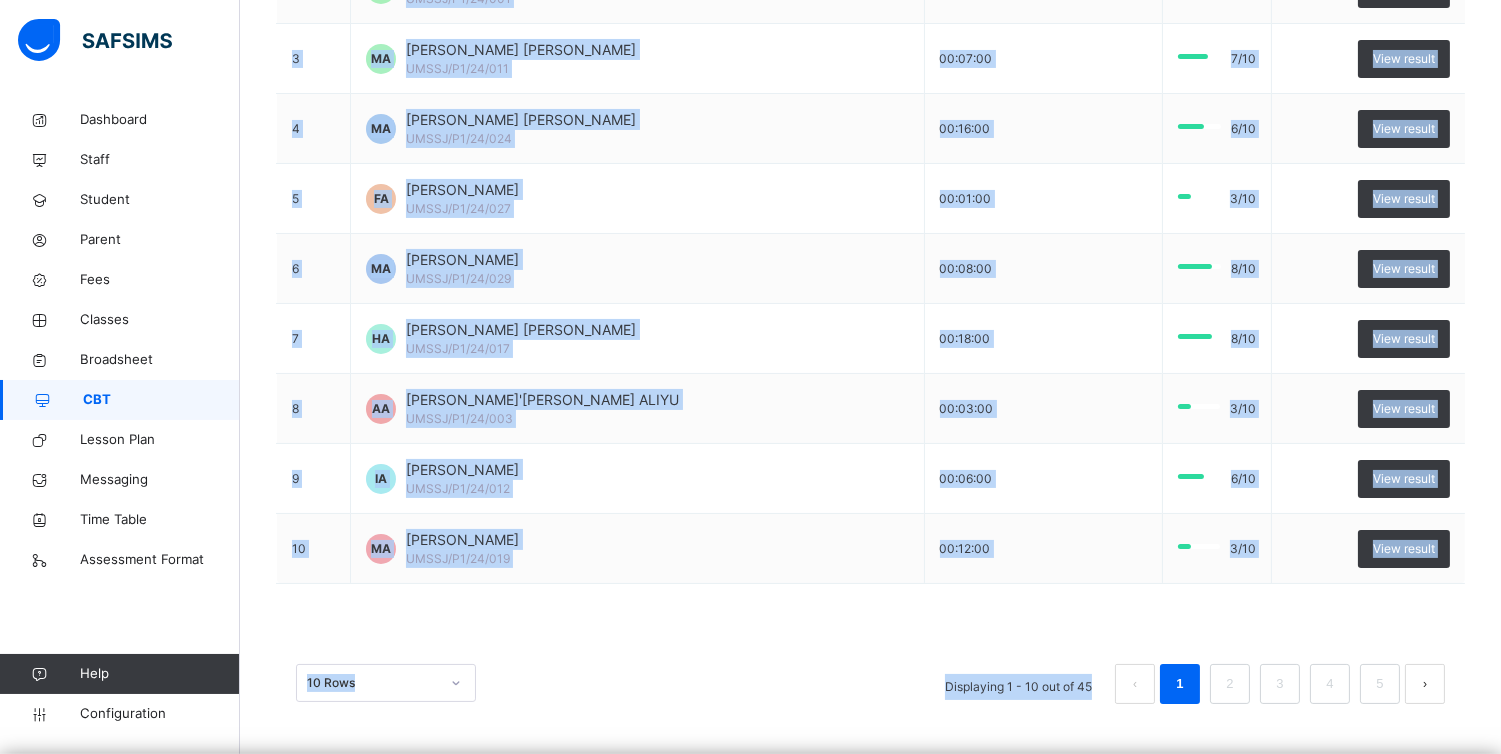 drag, startPoint x: 267, startPoint y: 113, endPoint x: 1278, endPoint y: 754, distance: 1197.0806 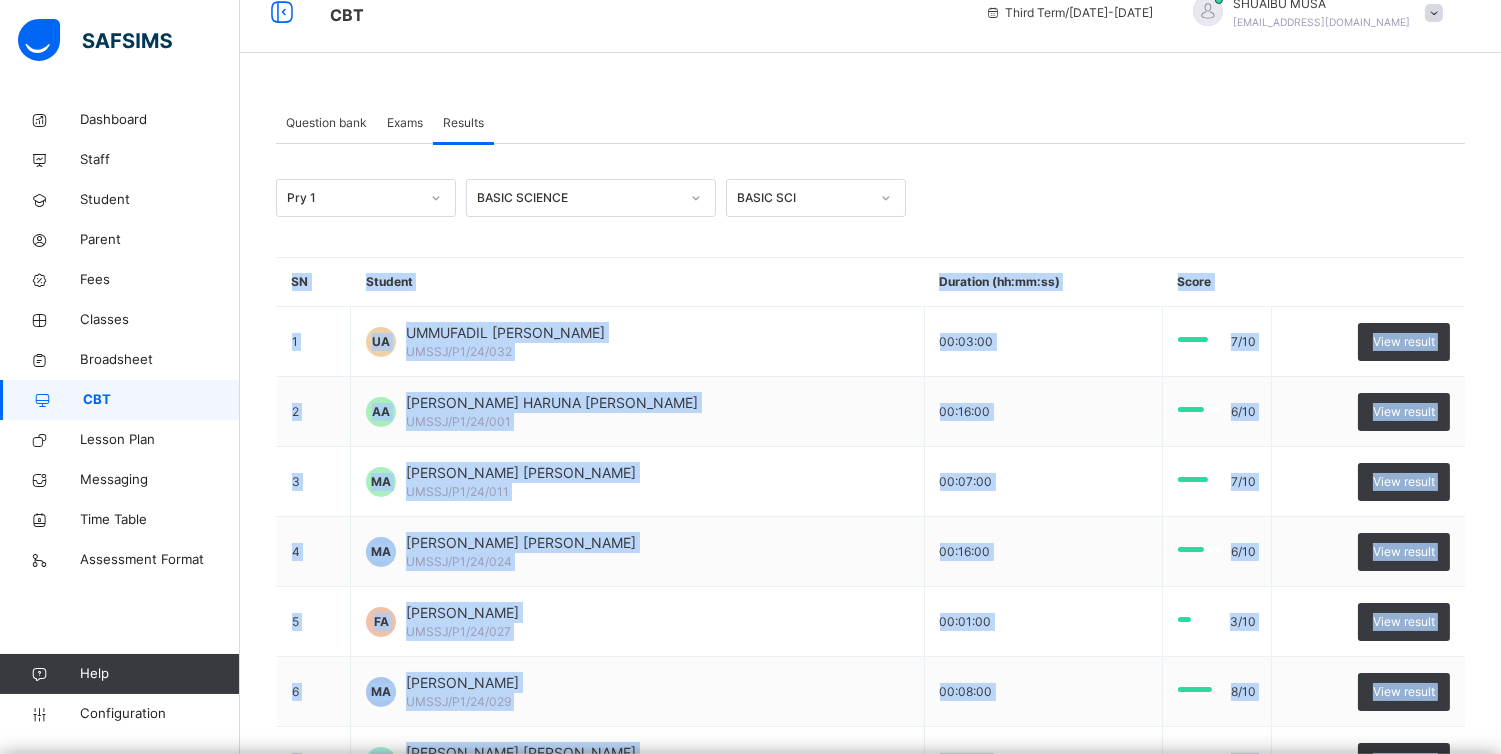 scroll, scrollTop: 0, scrollLeft: 0, axis: both 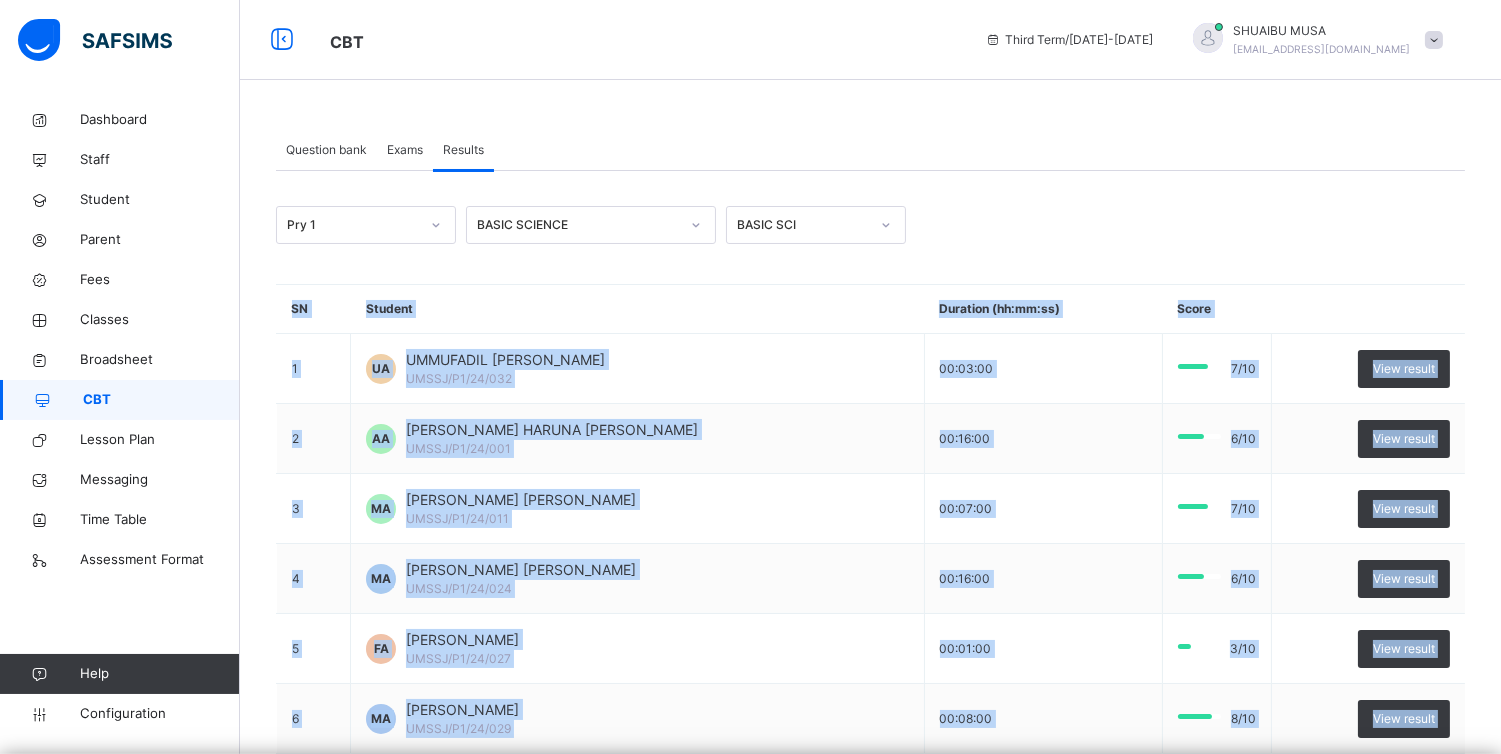 click on "Duration (hh:mm:ss)" at bounding box center (1043, 309) 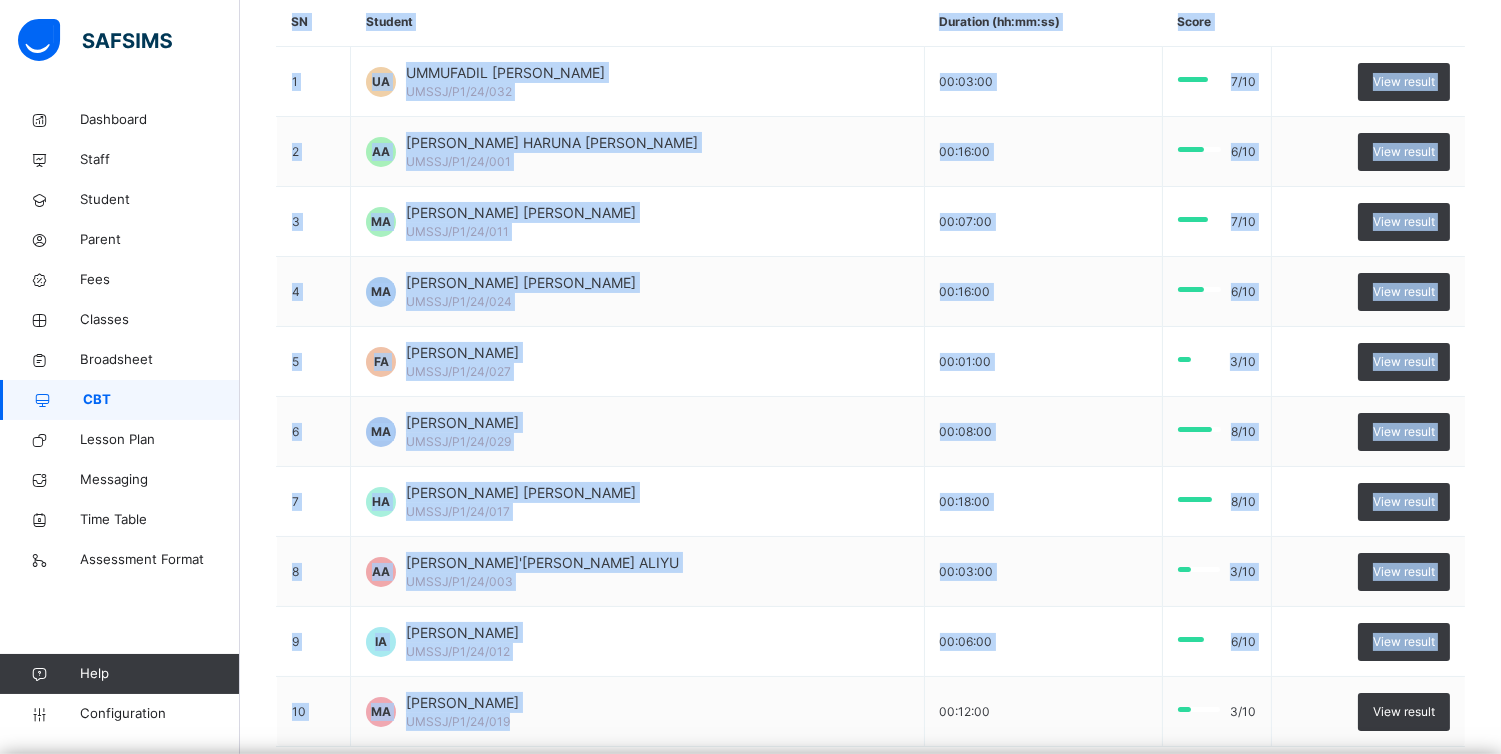 scroll, scrollTop: 451, scrollLeft: 0, axis: vertical 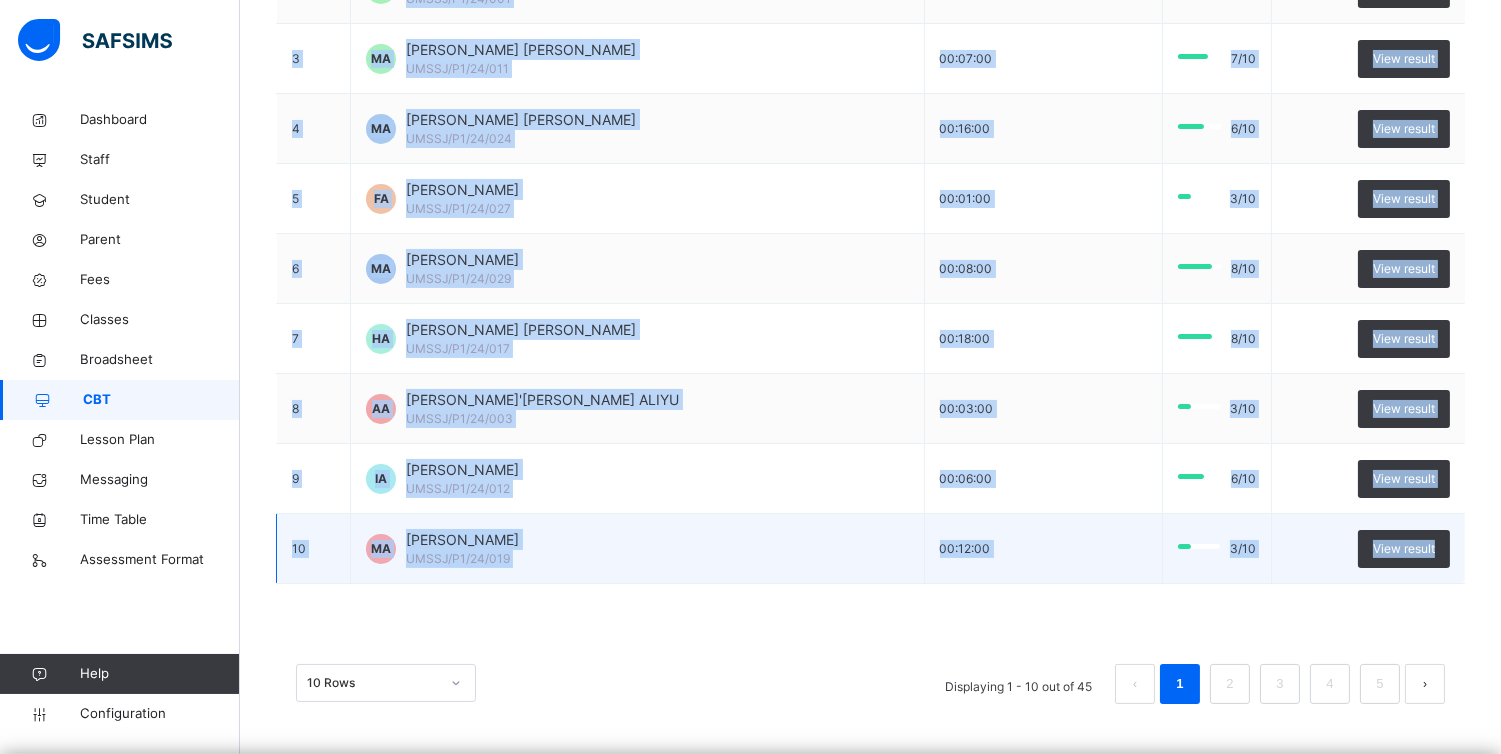 drag, startPoint x: 293, startPoint y: 292, endPoint x: 1473, endPoint y: 542, distance: 1206.1924 